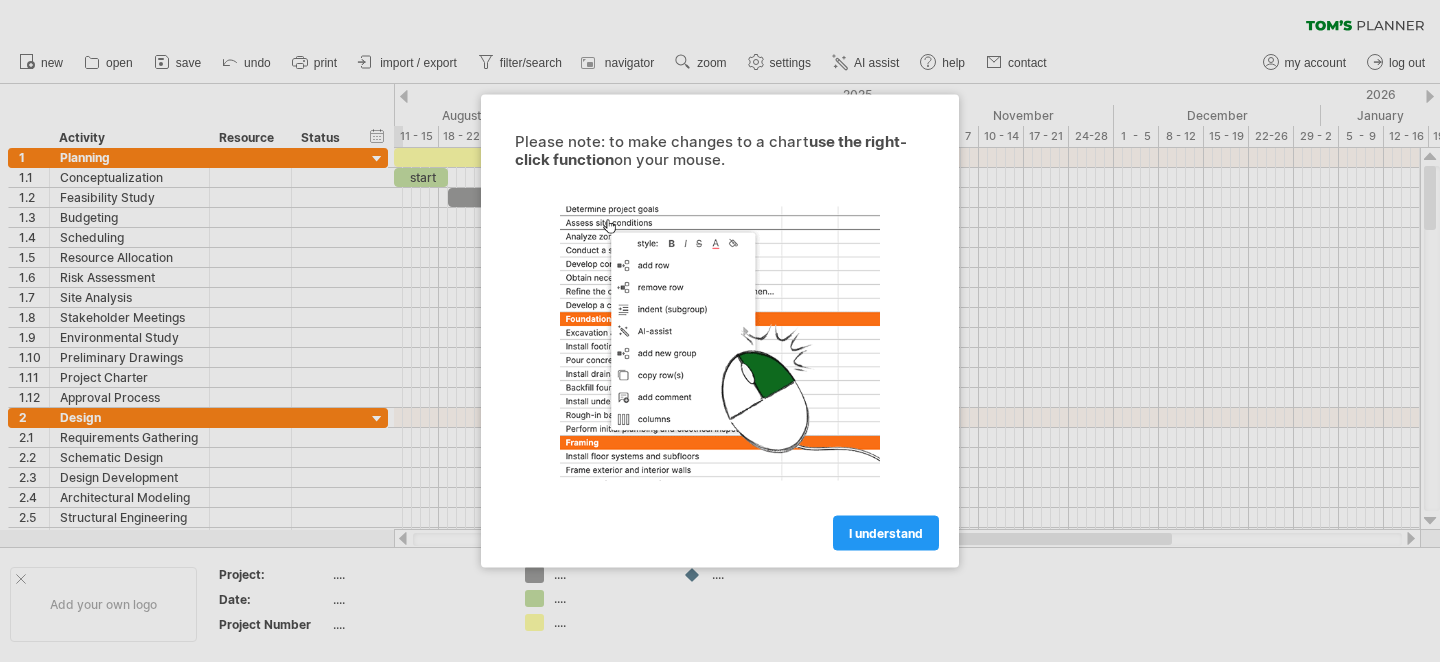 scroll, scrollTop: 0, scrollLeft: 0, axis: both 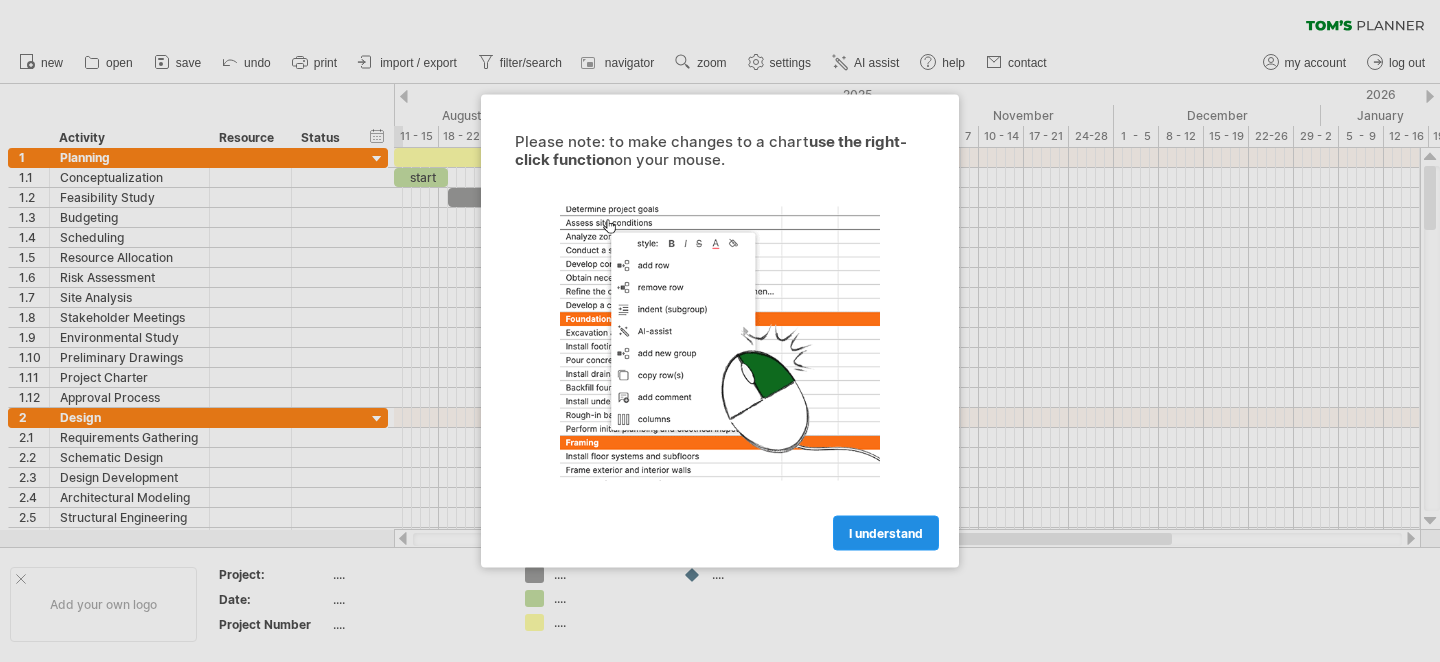 click on "I understand" at bounding box center [886, 533] 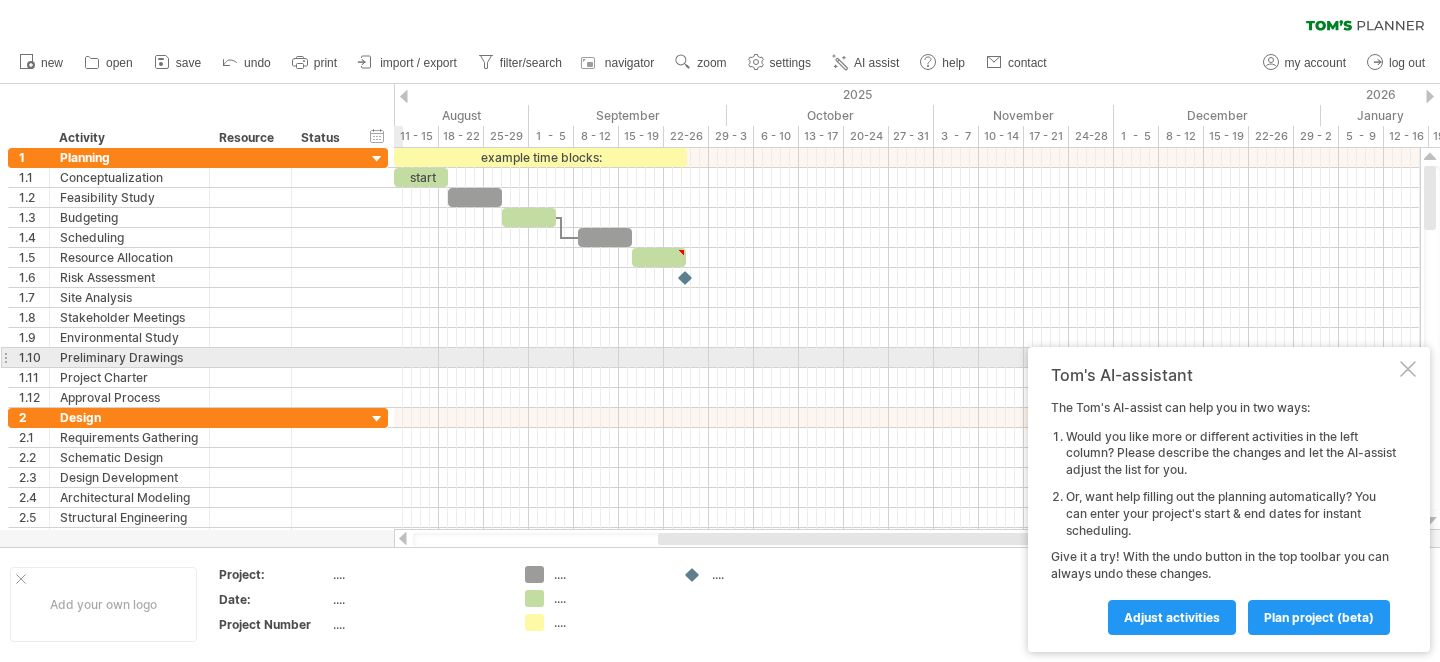 click on "Tom's AI-assistant The Tom's AI-assist can help you in two ways: Would you like more or different activities in the left column? Please describe the changes and let the AI-assist adjust the list for you. Or, want help filling out the planning automatically? You can enter your project's start & end dates for instant scheduling. Give it a try! With the undo button in the top toolbar you can always undo these changes. Adjust activities    plan project (beta)" at bounding box center [1229, 499] 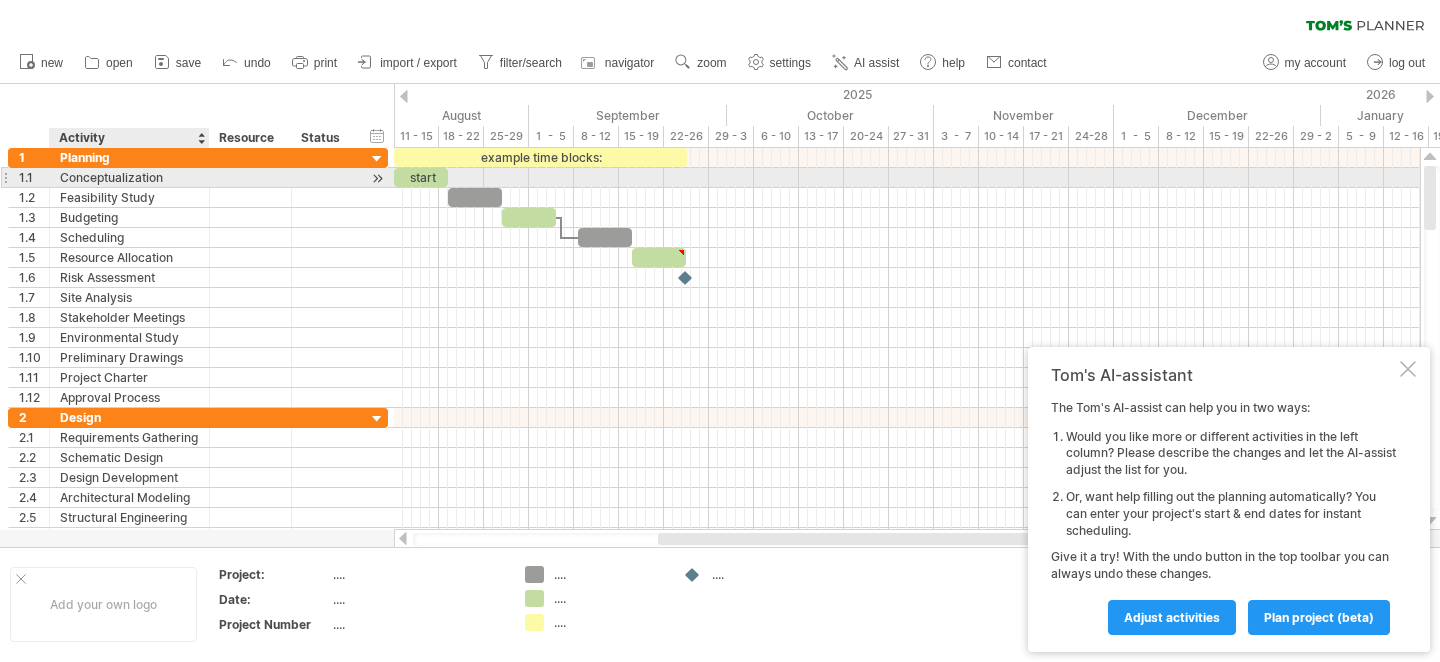 click on "Conceptualization" at bounding box center [129, 177] 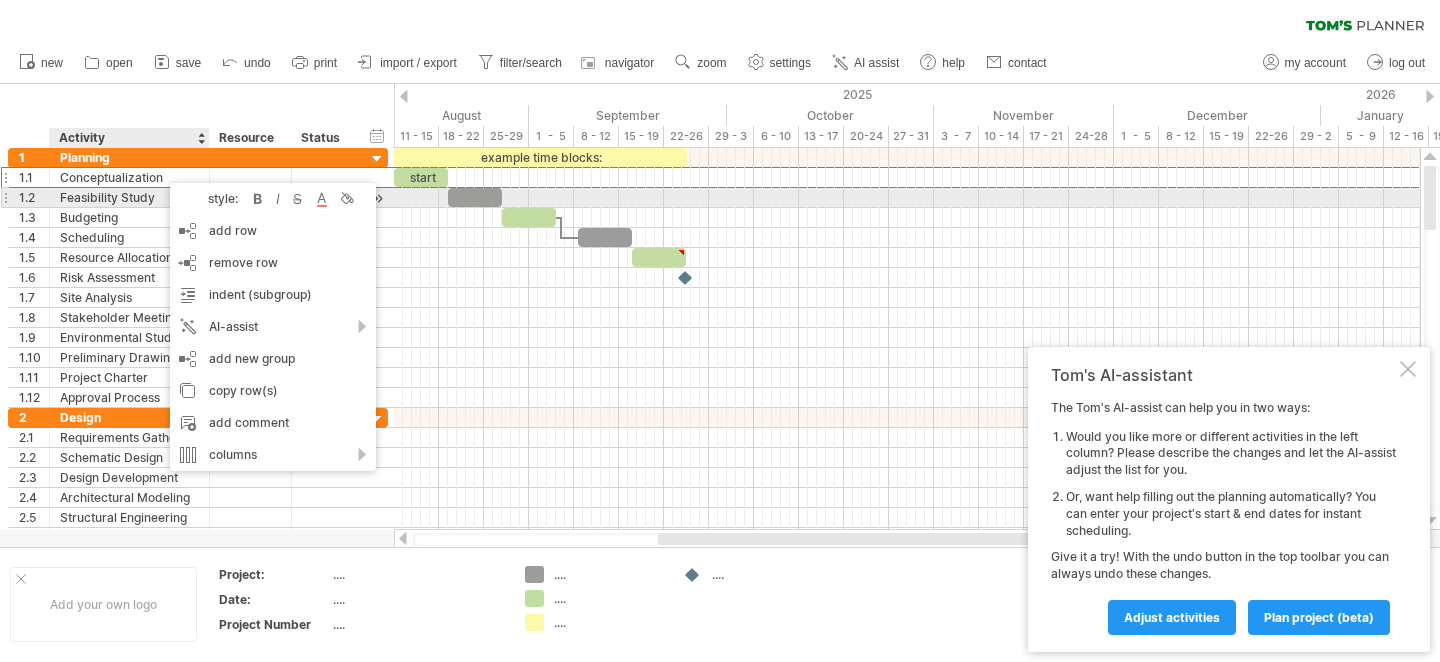 click on "Feasibility Study" at bounding box center [129, 197] 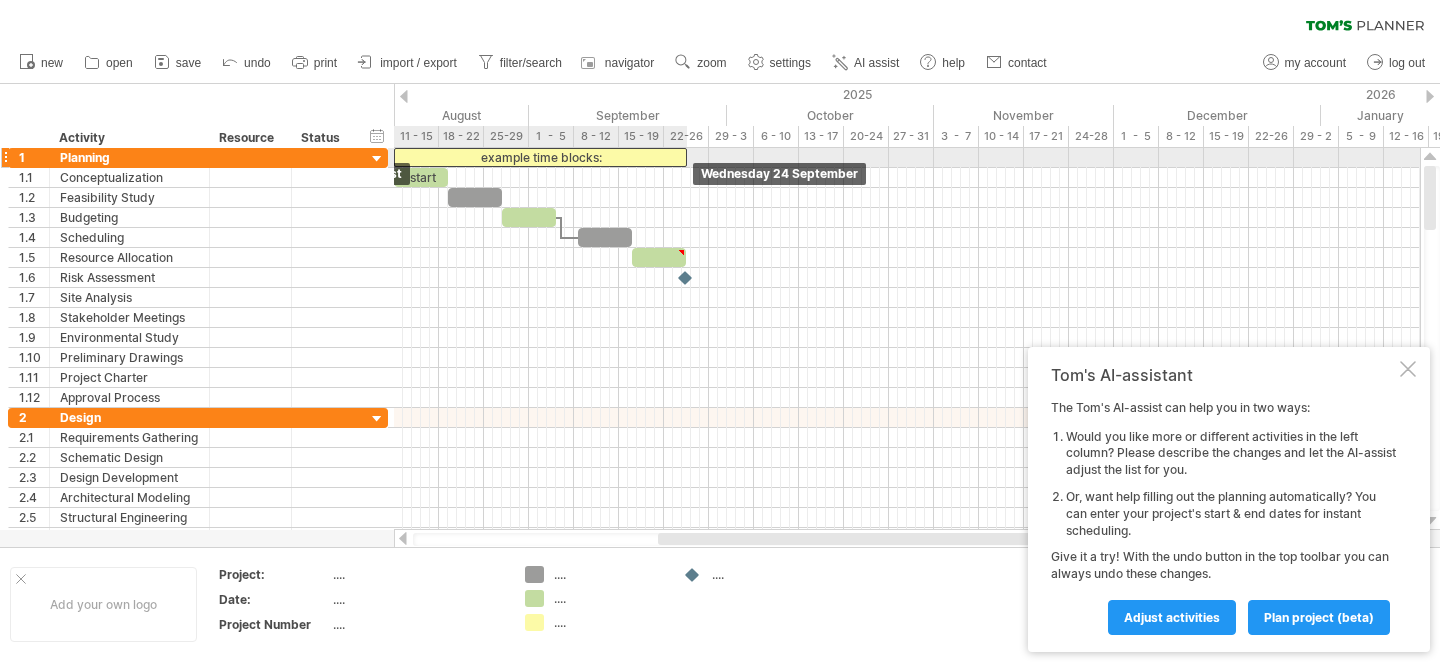 click on "example time blocks:" at bounding box center (540, 157) 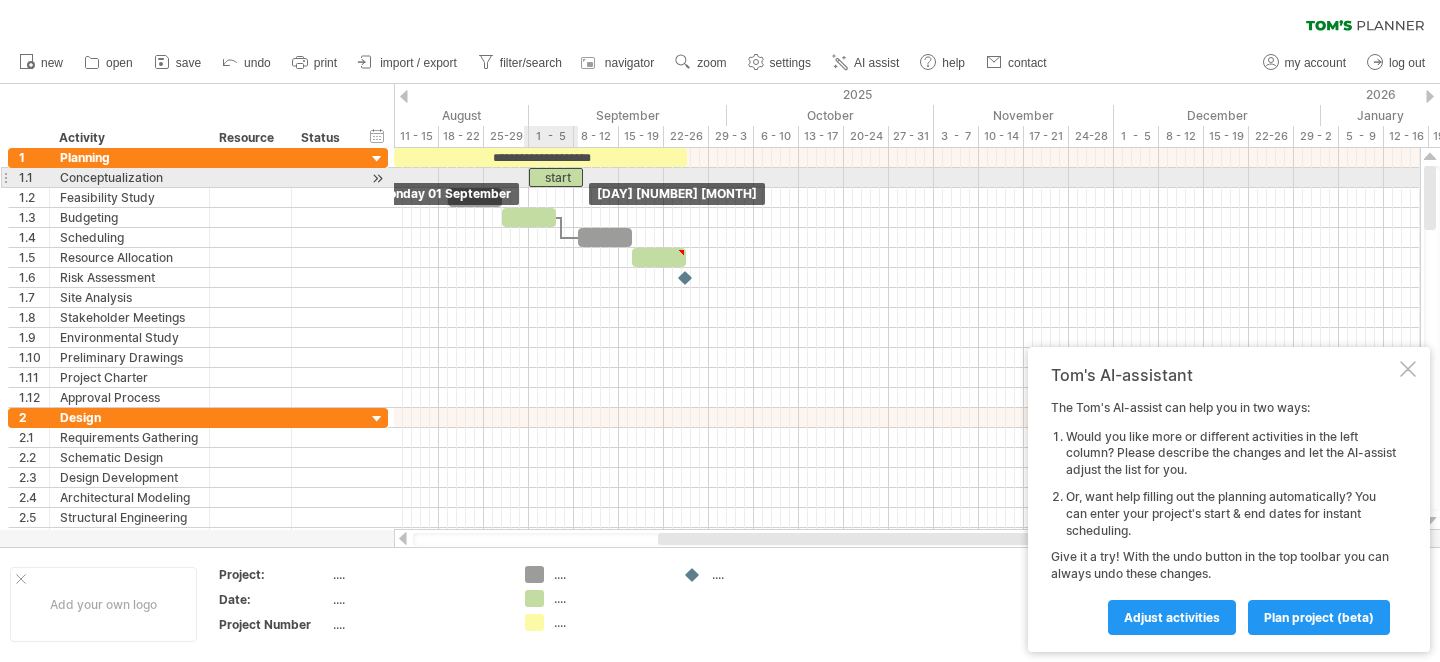 drag, startPoint x: 426, startPoint y: 175, endPoint x: 559, endPoint y: 177, distance: 133.01503 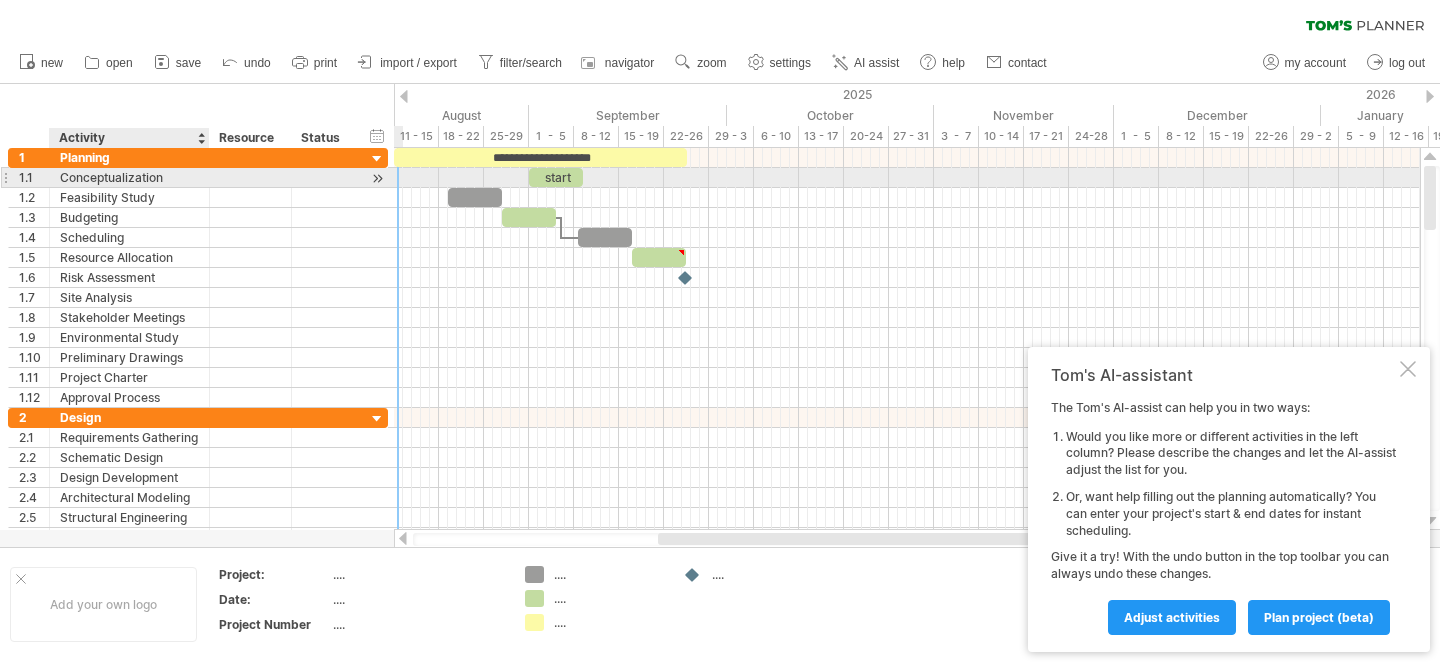 click on "Conceptualization" at bounding box center [129, 177] 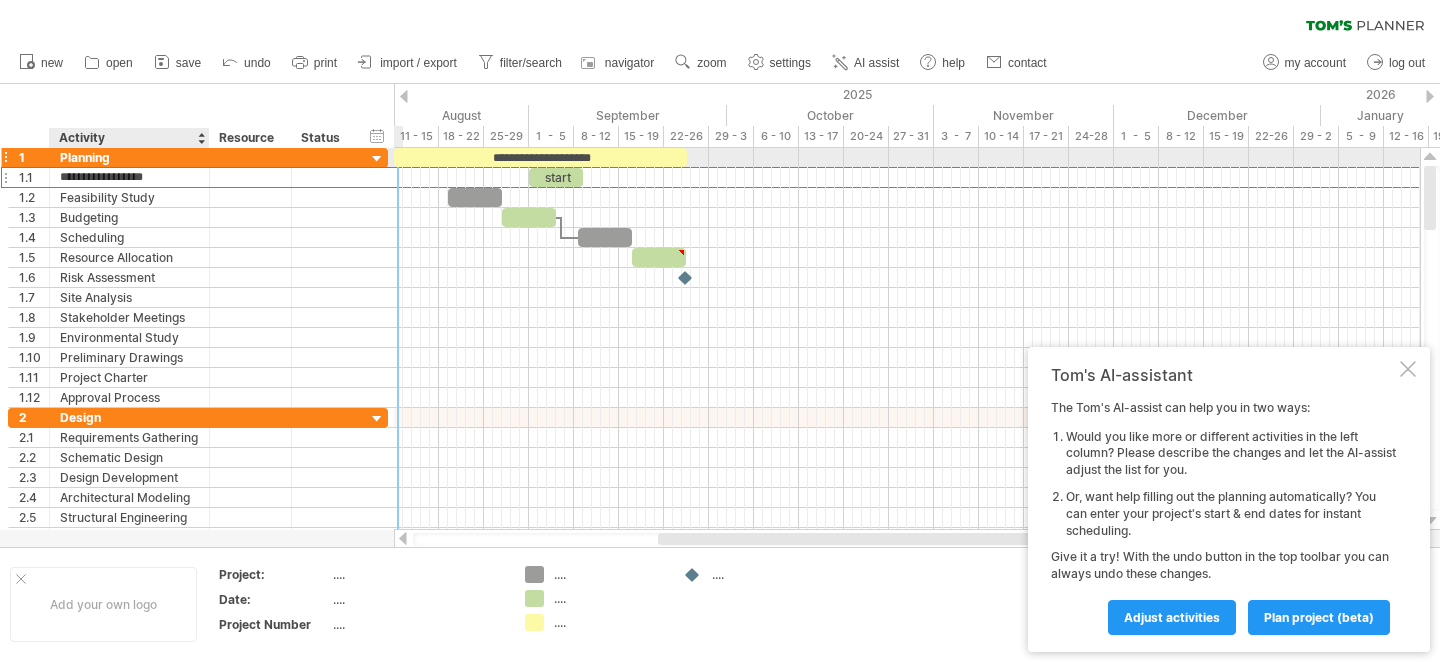 click on "Planning" at bounding box center [129, 157] 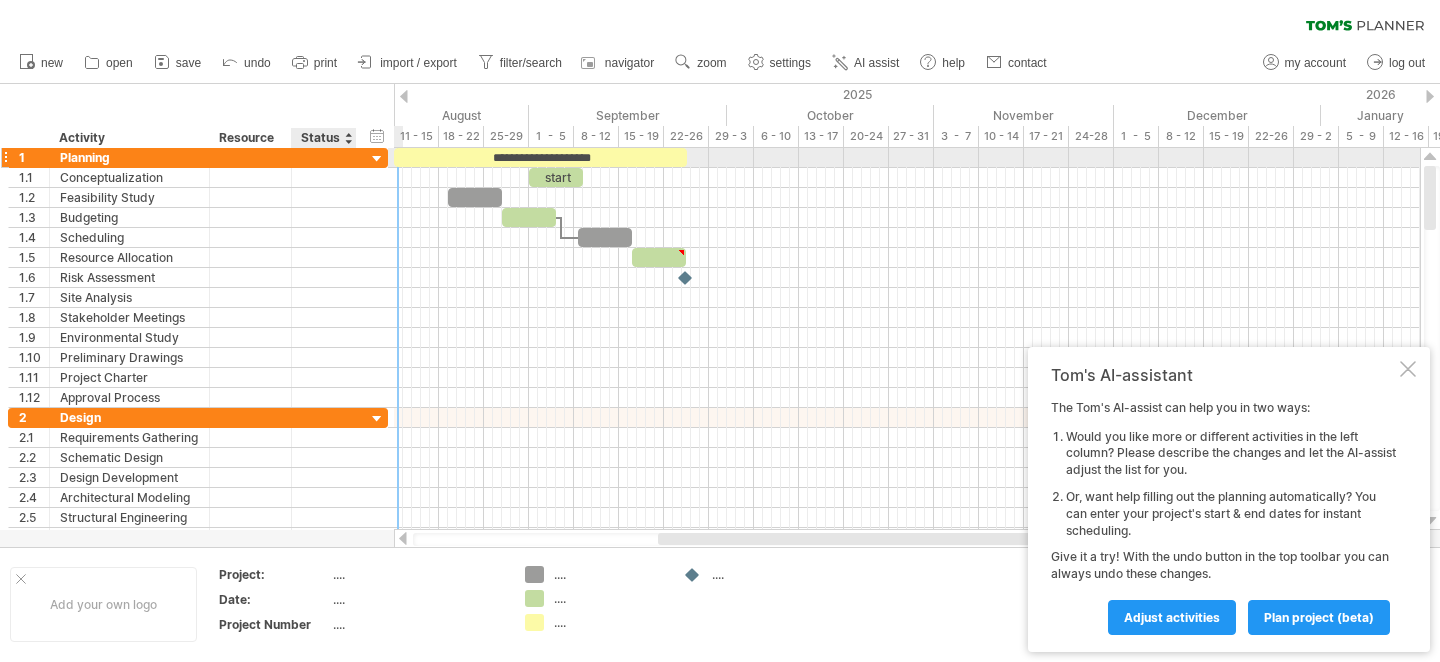 click at bounding box center (377, 159) 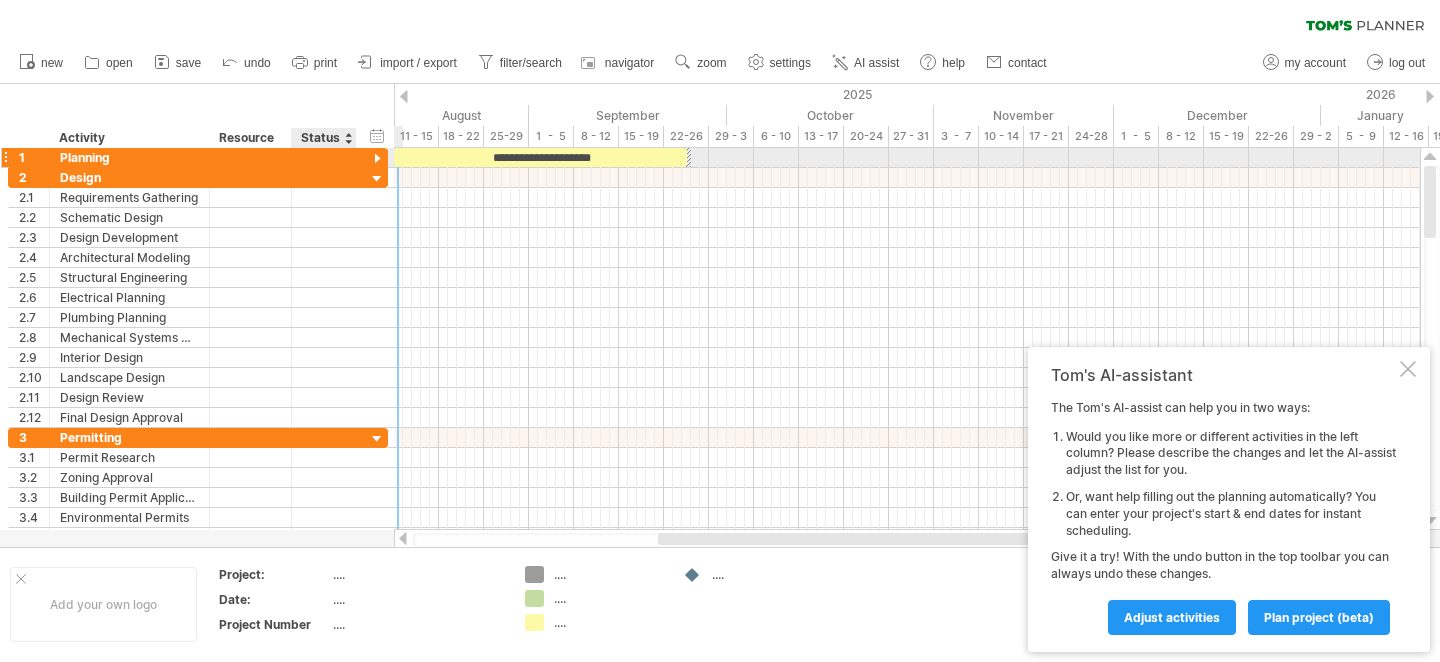click at bounding box center [377, 159] 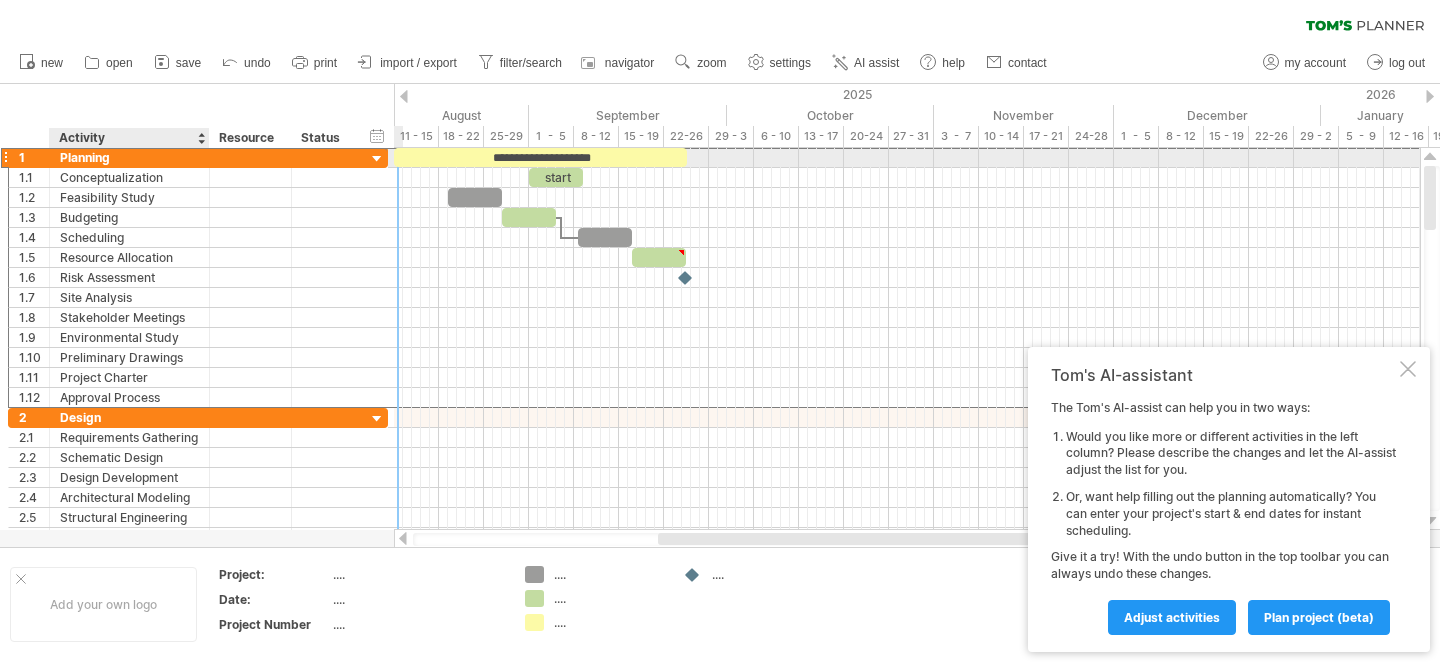 click on "Planning" at bounding box center (129, 157) 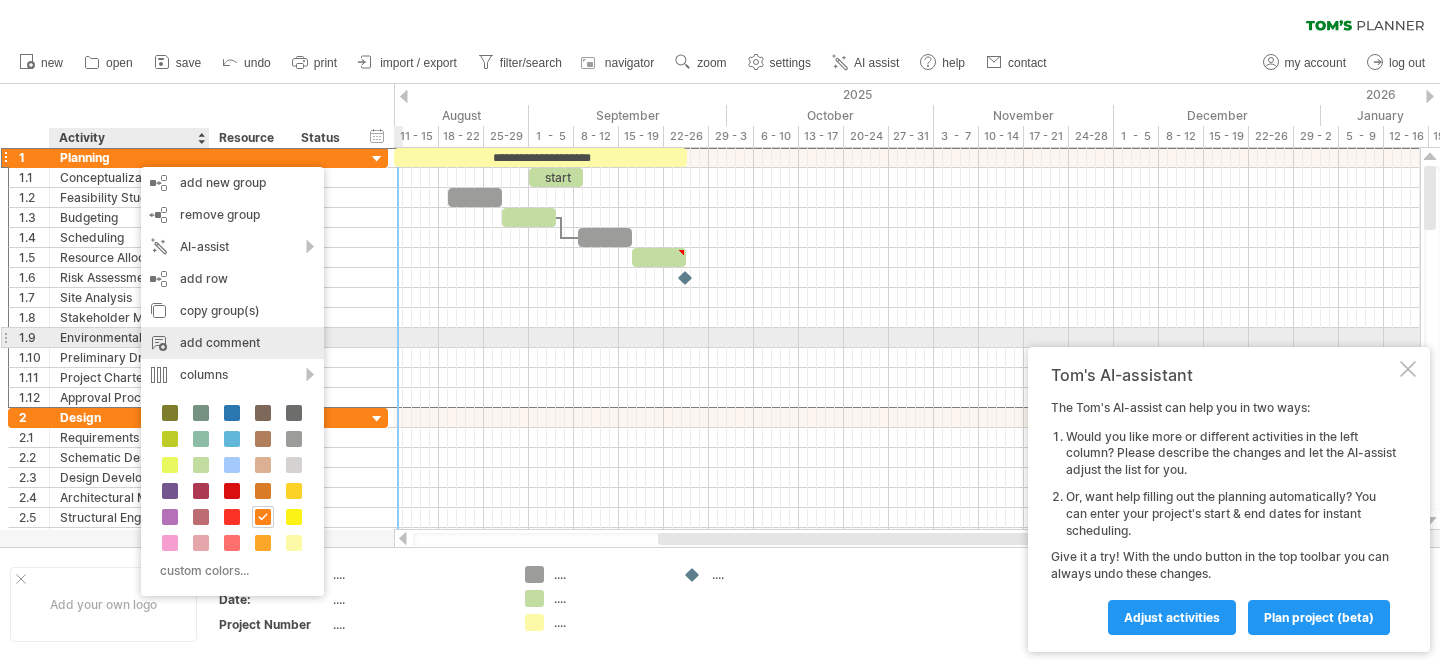 click on "add comment" at bounding box center [232, 343] 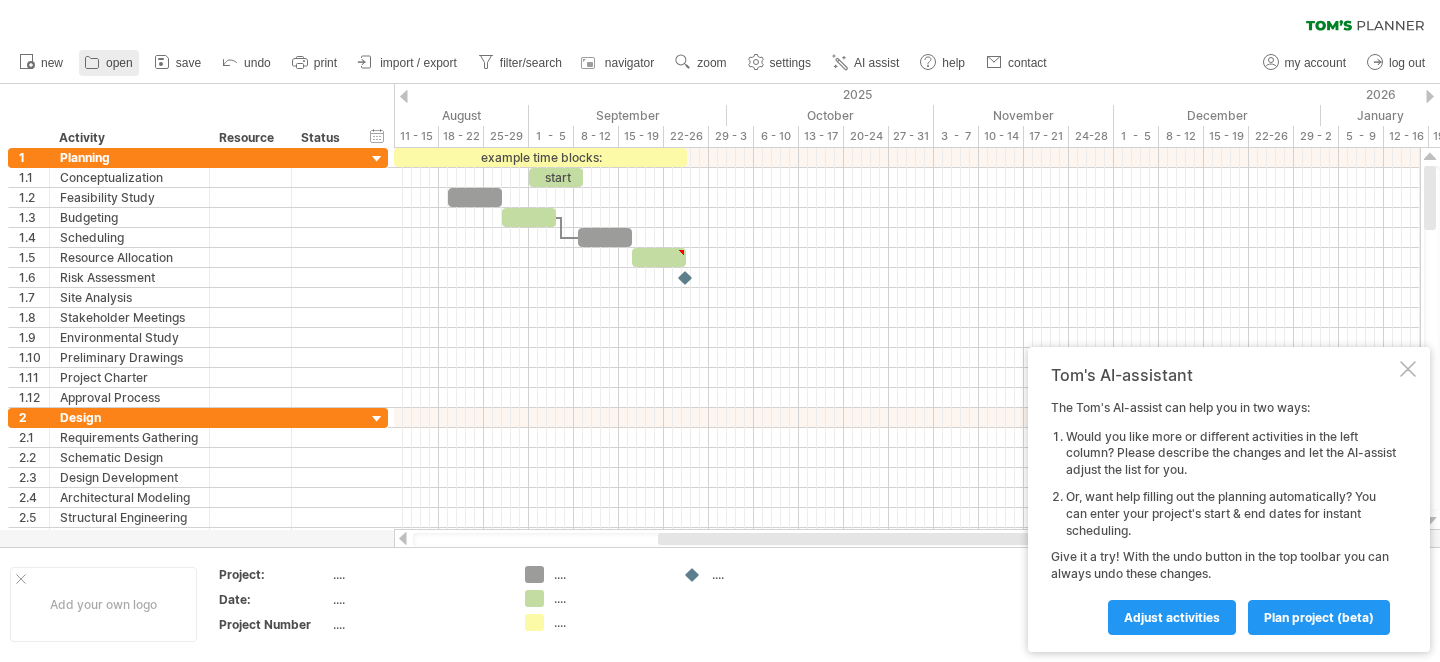 click on "open" at bounding box center [119, 63] 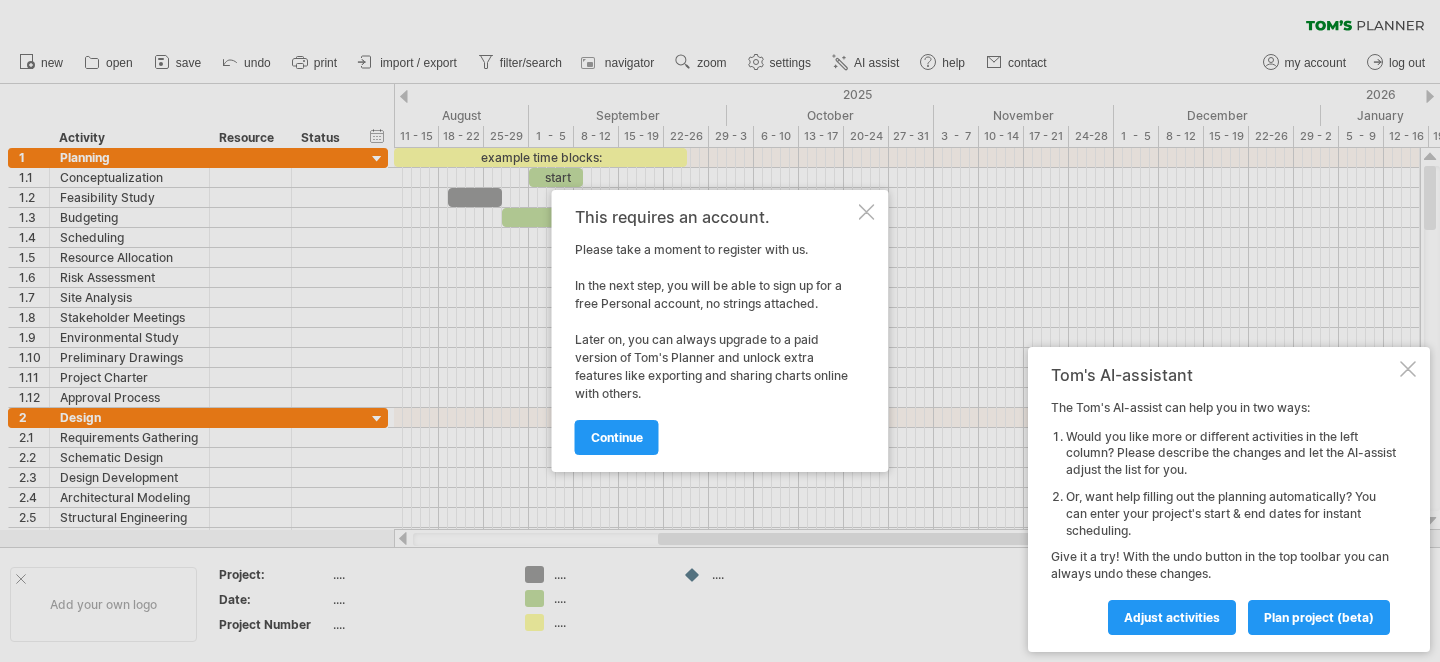 click at bounding box center [867, 212] 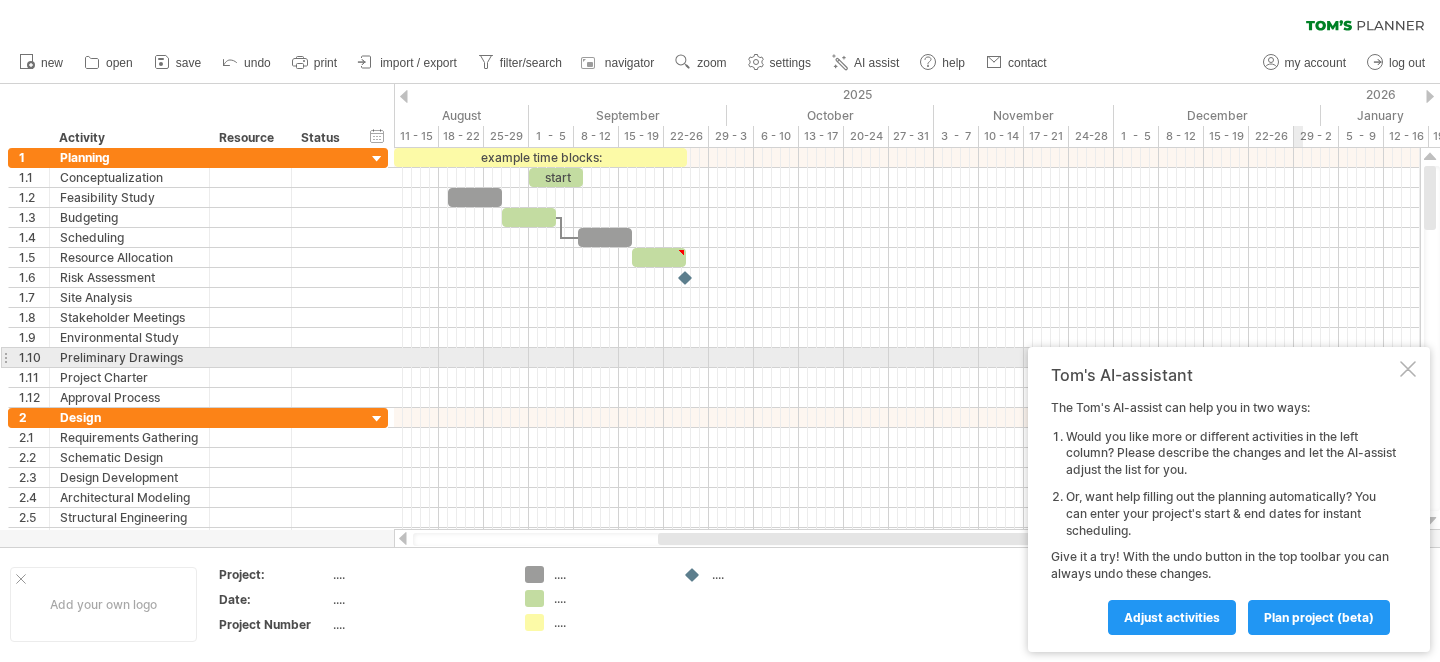 click at bounding box center [1408, 369] 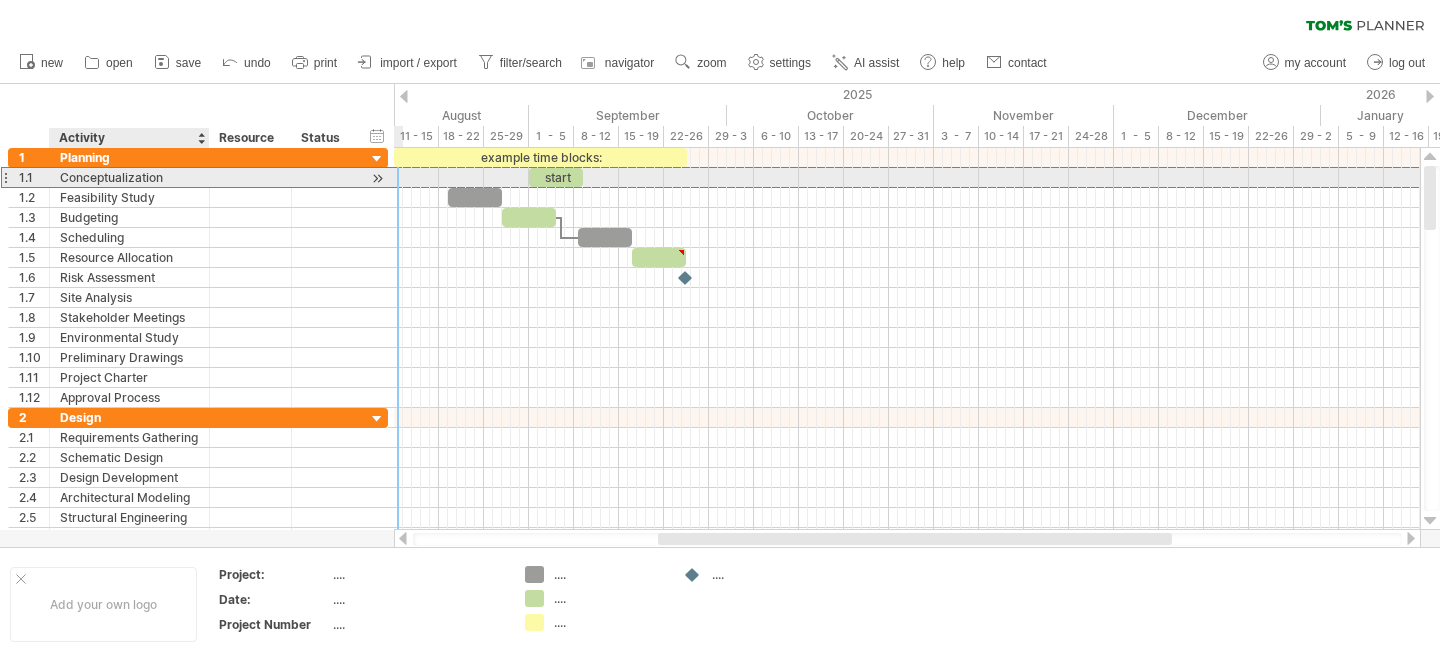 click on "Conceptualization" at bounding box center (129, 177) 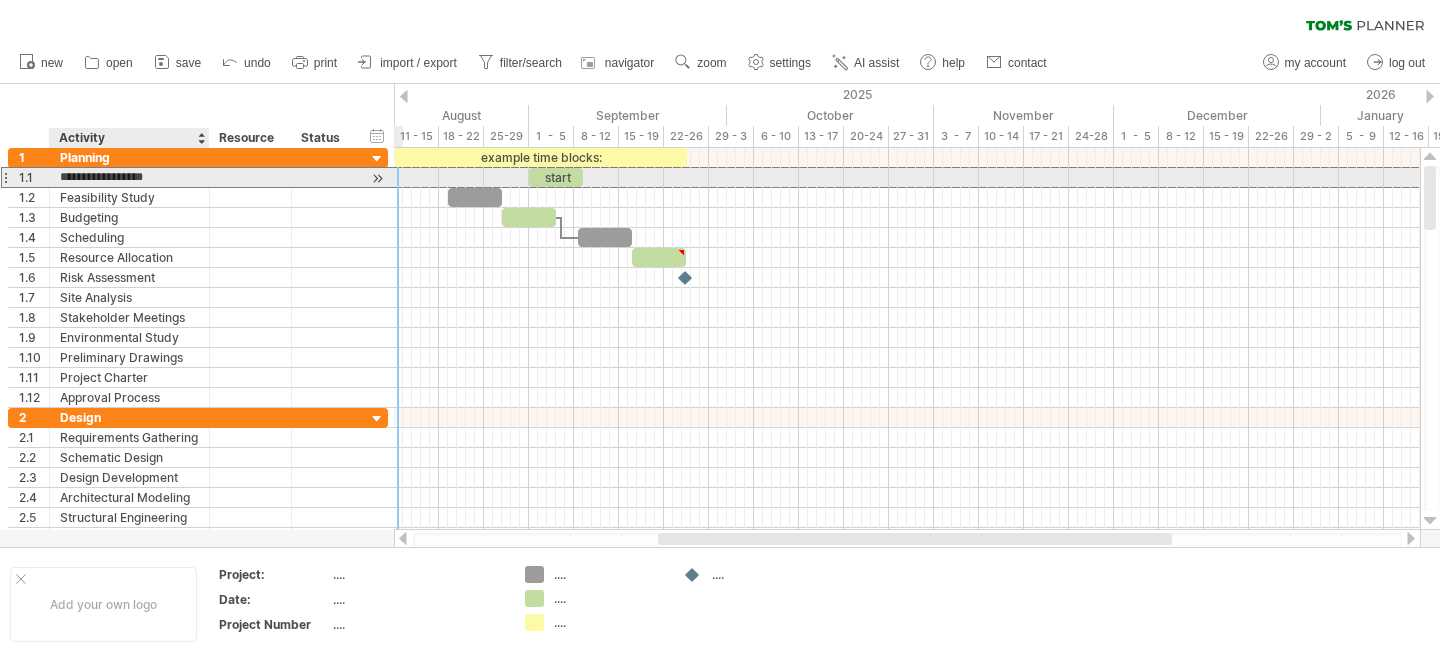 click on "**********" at bounding box center (129, 177) 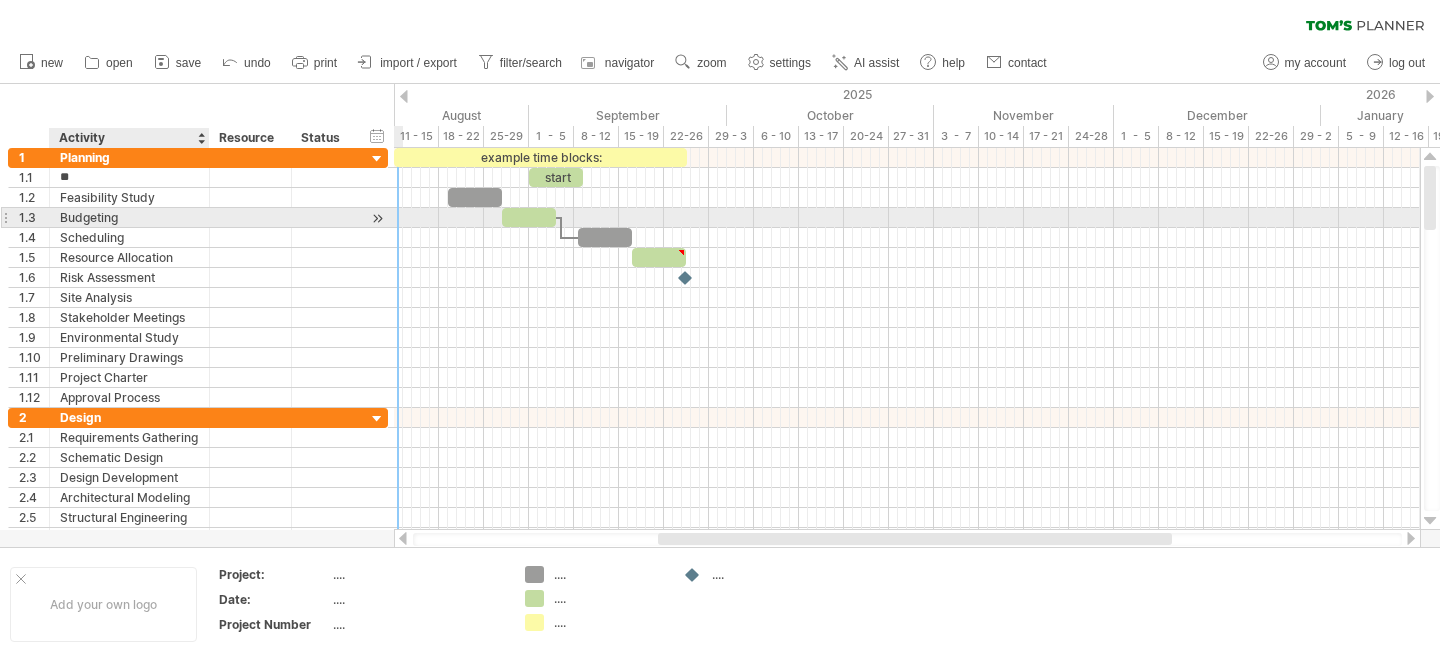 type on "*" 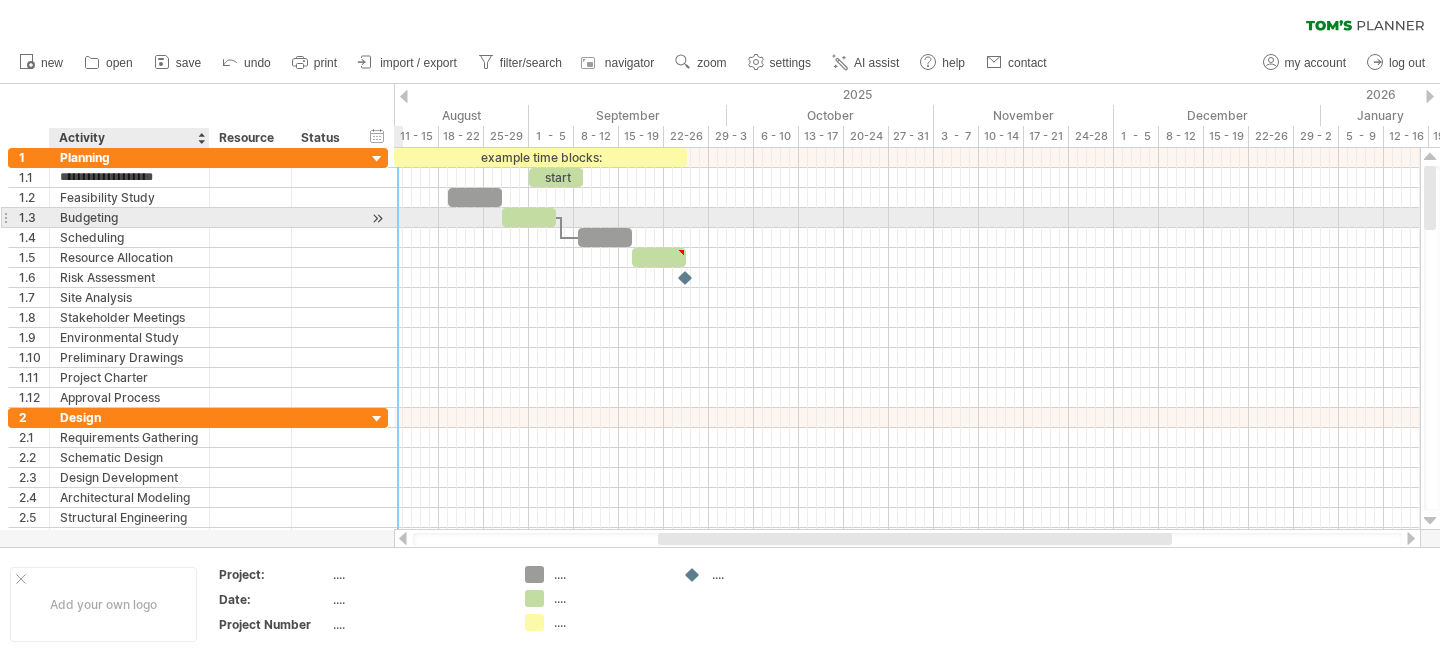 type on "**********" 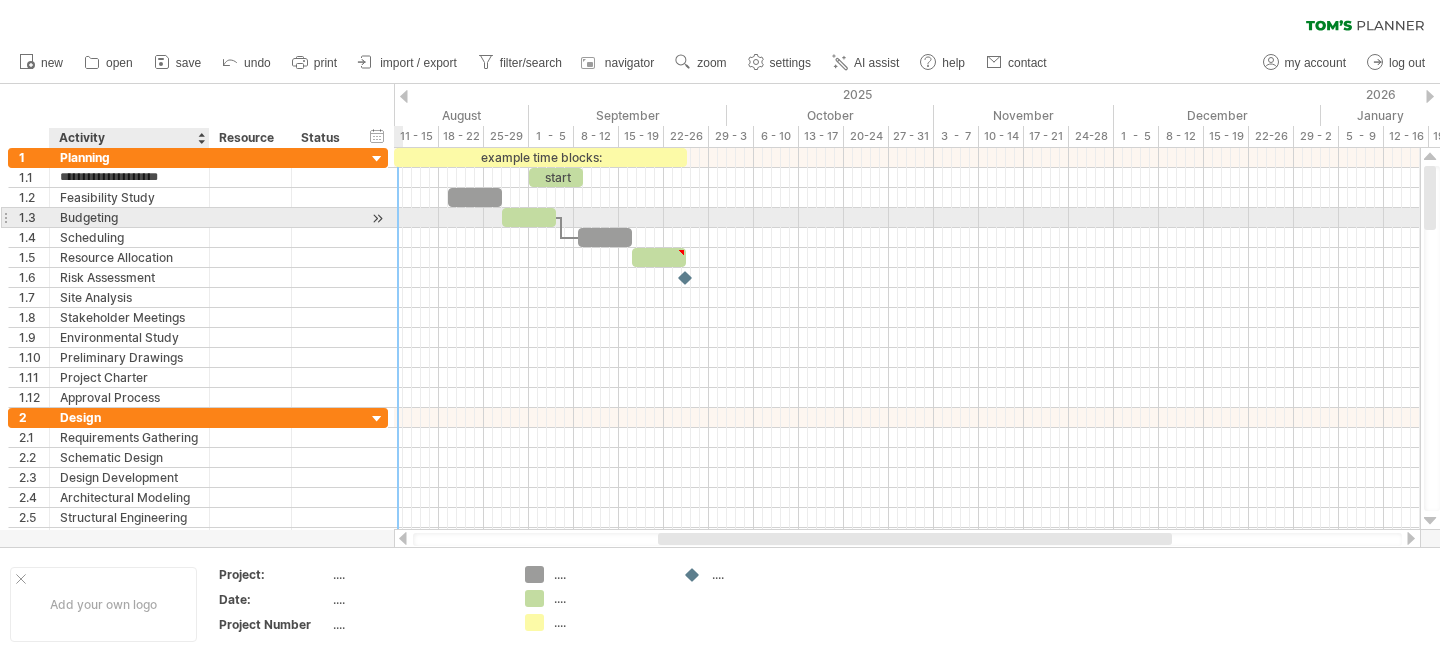 scroll, scrollTop: 0, scrollLeft: 3, axis: horizontal 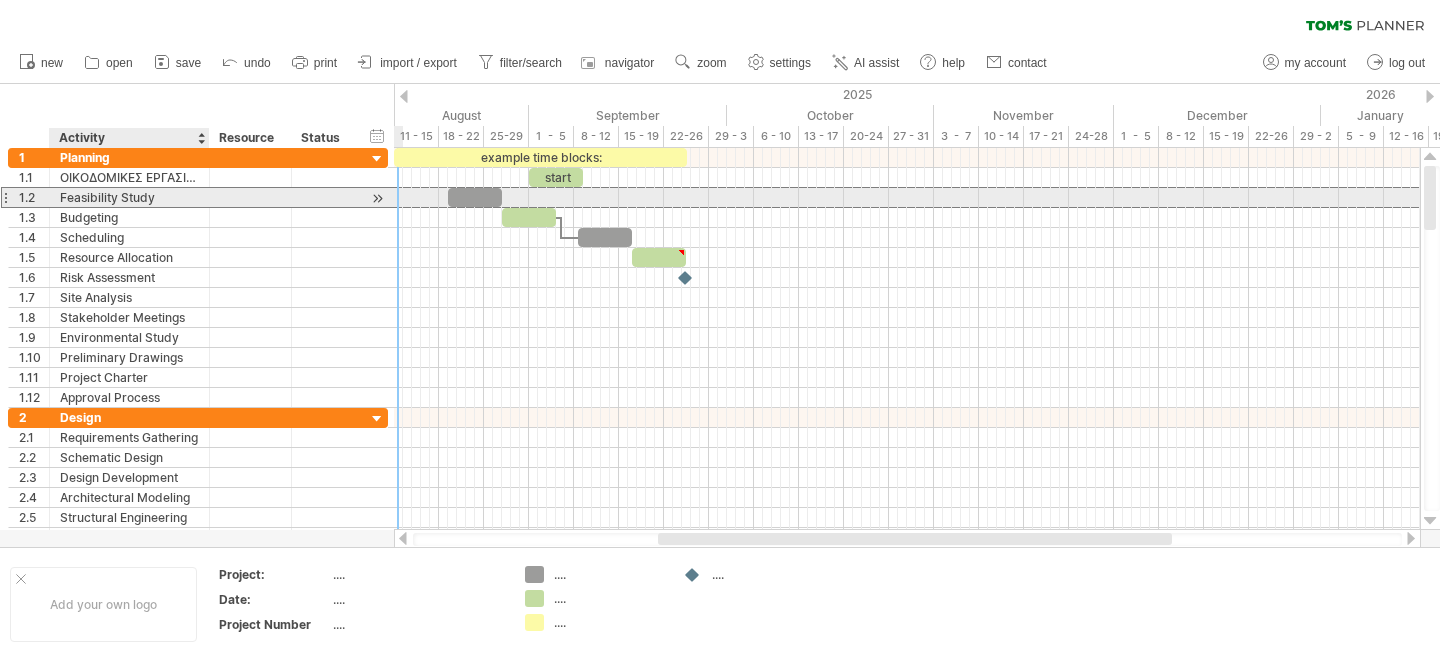click on "Feasibility Study" at bounding box center [129, 197] 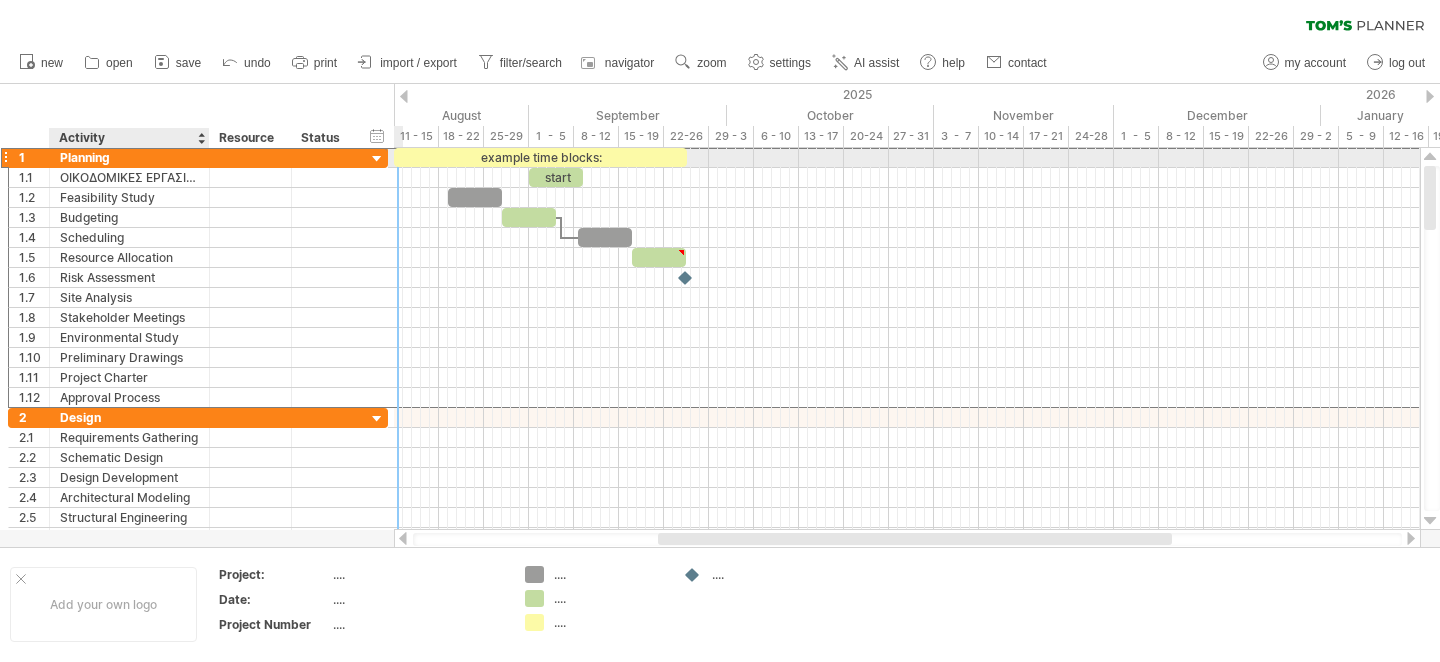 click on "Planning" at bounding box center (129, 157) 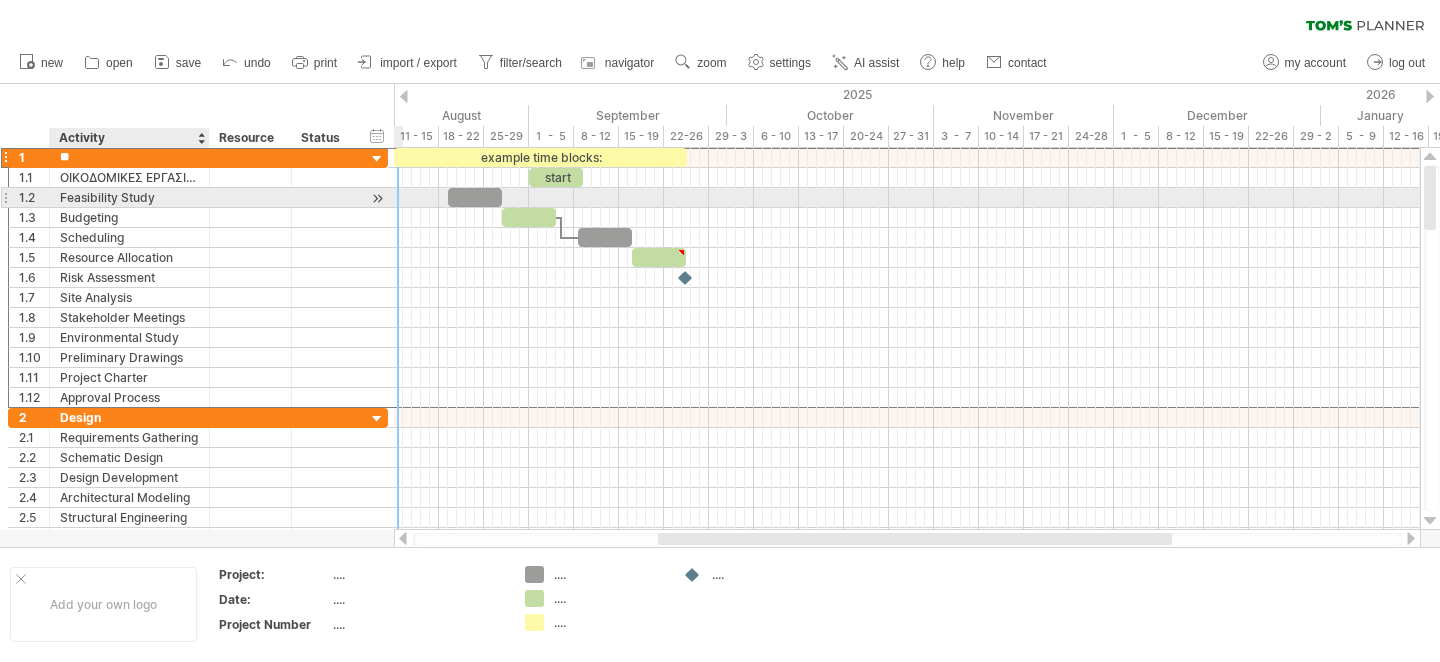 type on "*" 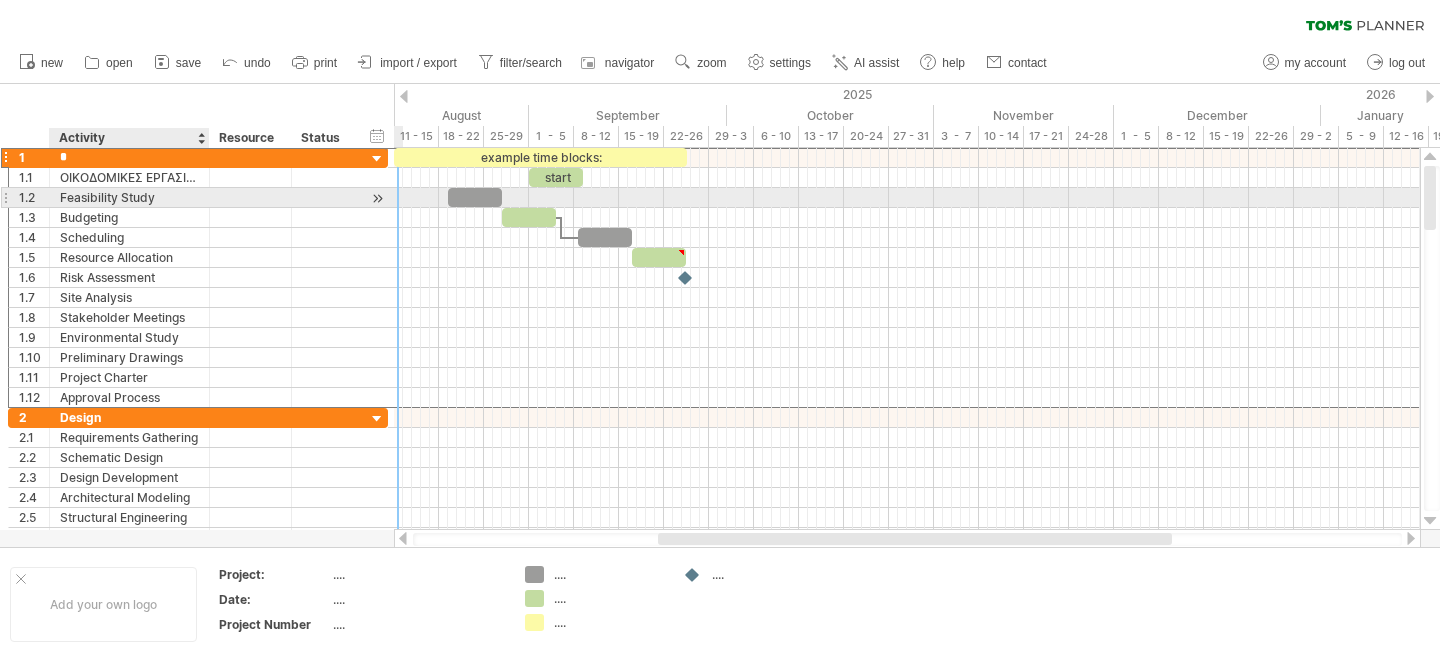 type 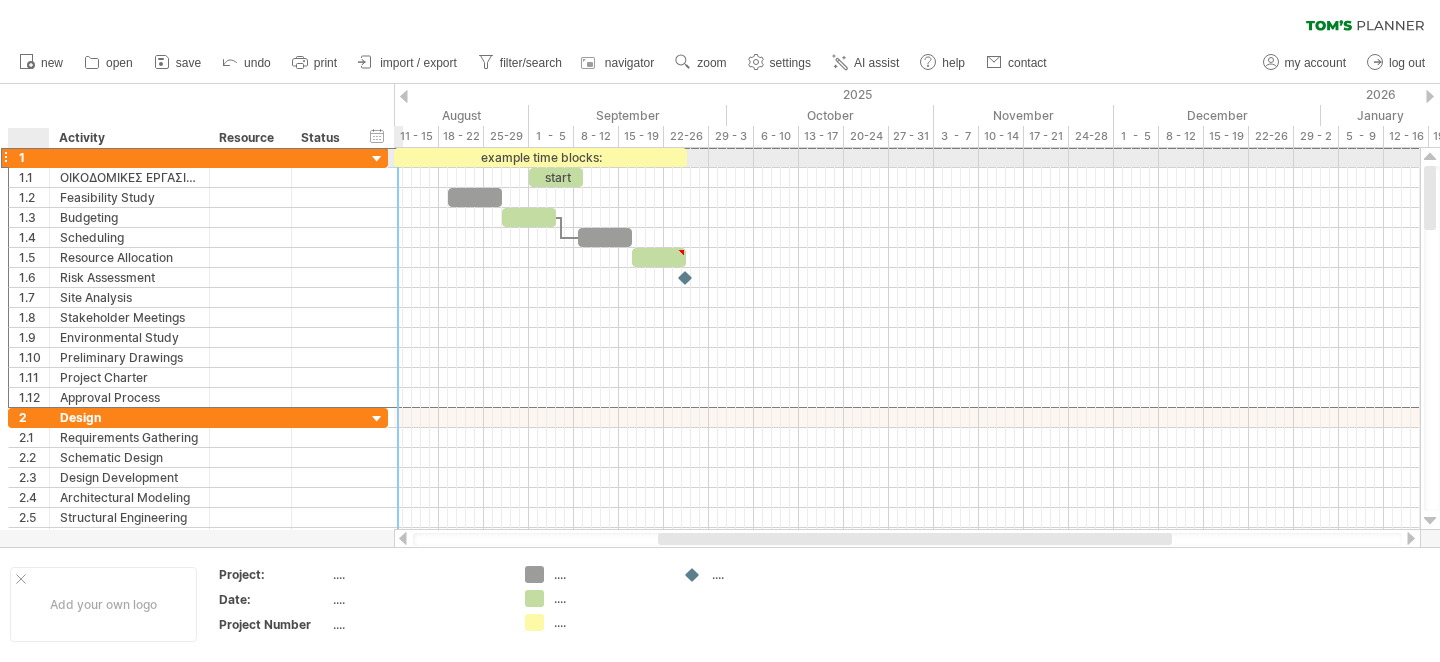 click on "1" at bounding box center [34, 157] 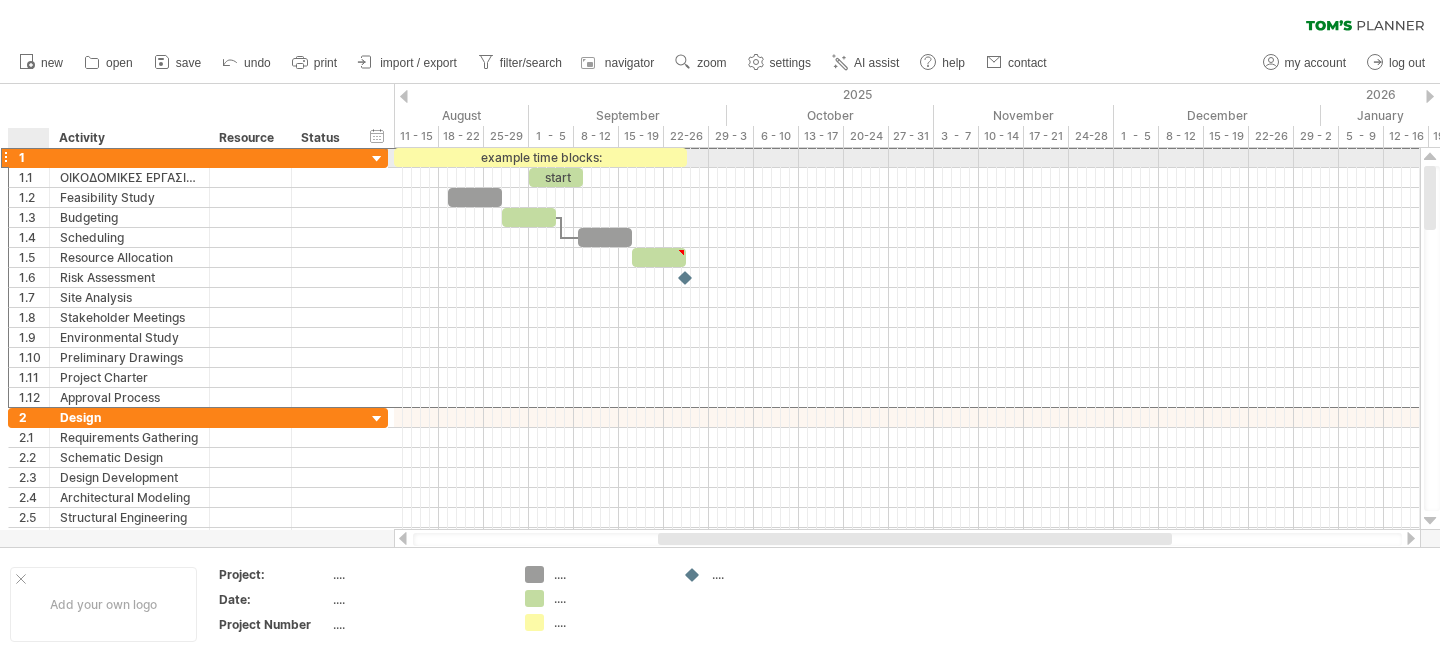 click on "1" at bounding box center (34, 157) 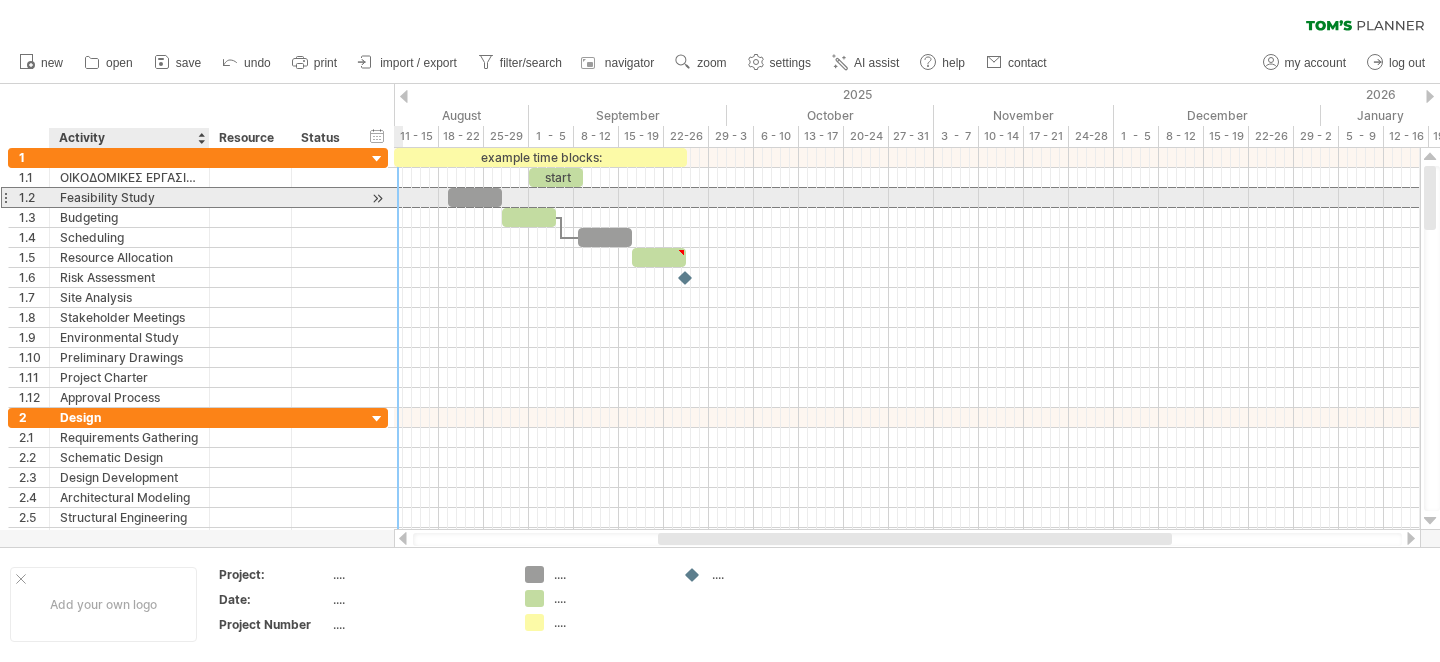 click on "Feasibility Study" at bounding box center (129, 197) 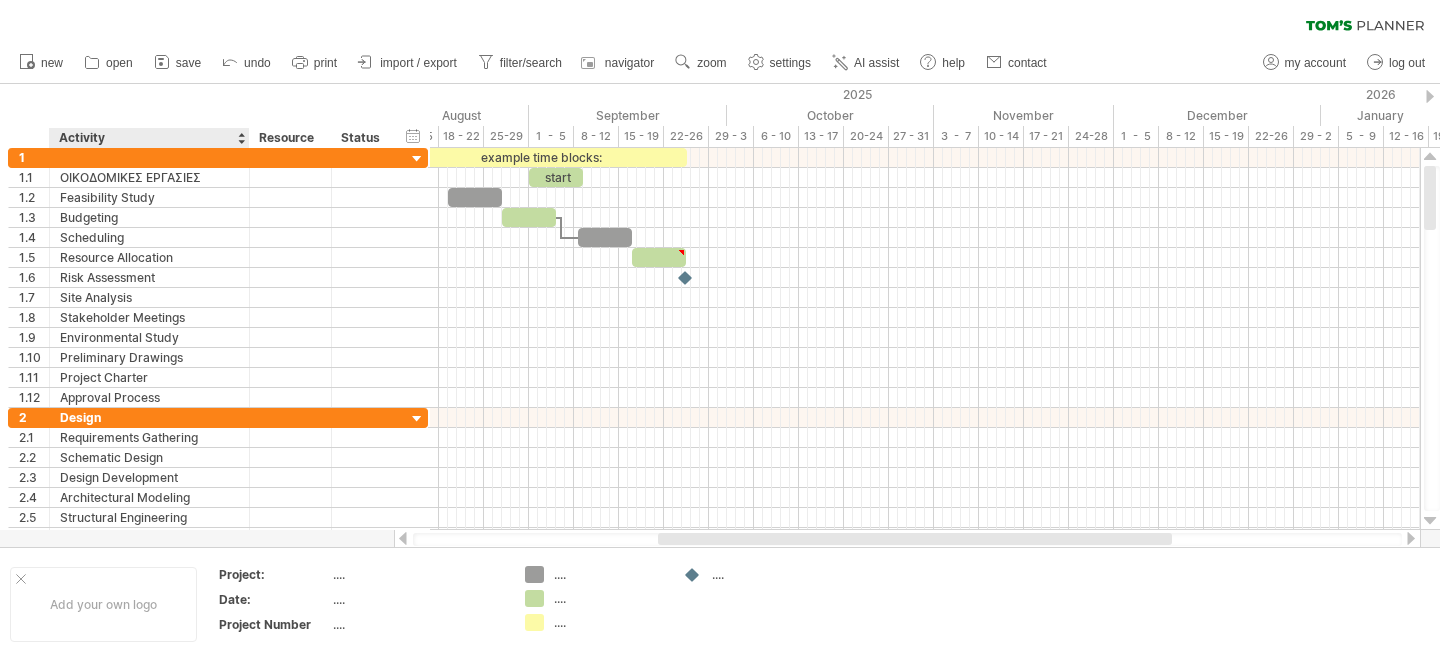 drag, startPoint x: 207, startPoint y: 131, endPoint x: 247, endPoint y: 137, distance: 40.4475 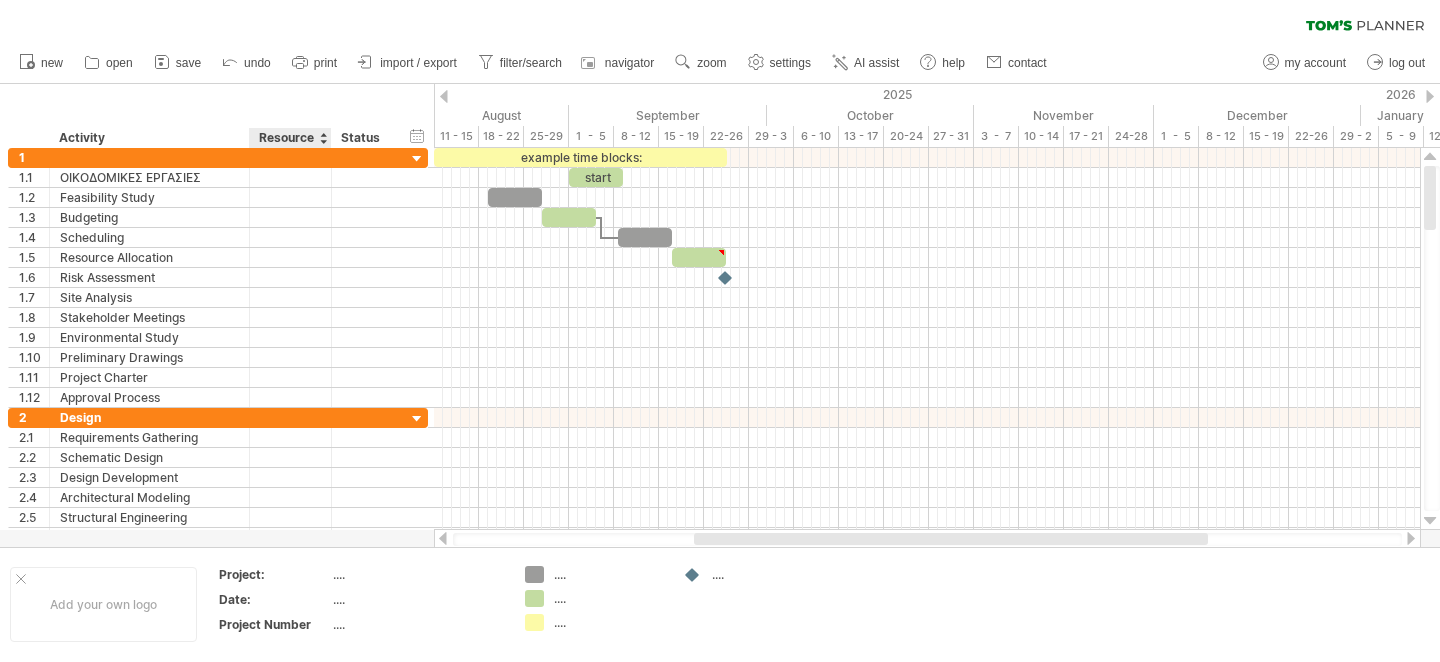 click on "Resource" at bounding box center (289, 138) 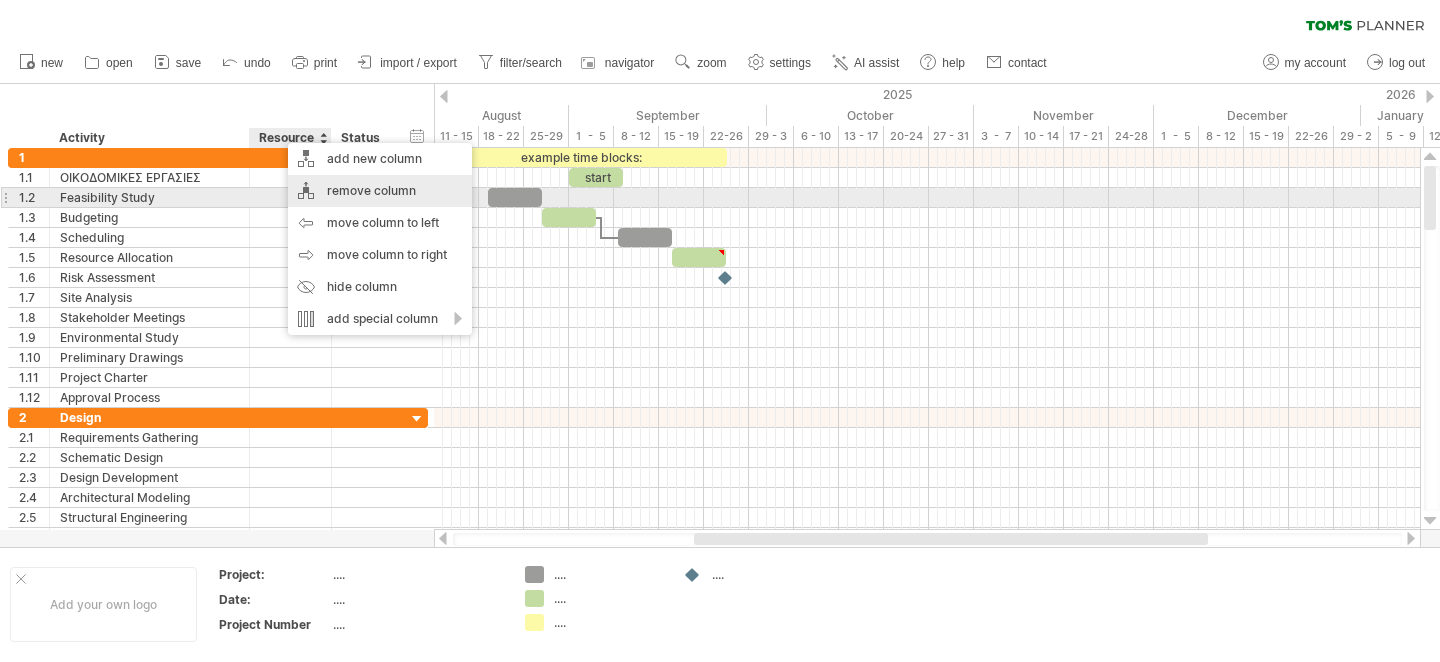 click on "remove column" at bounding box center [380, 191] 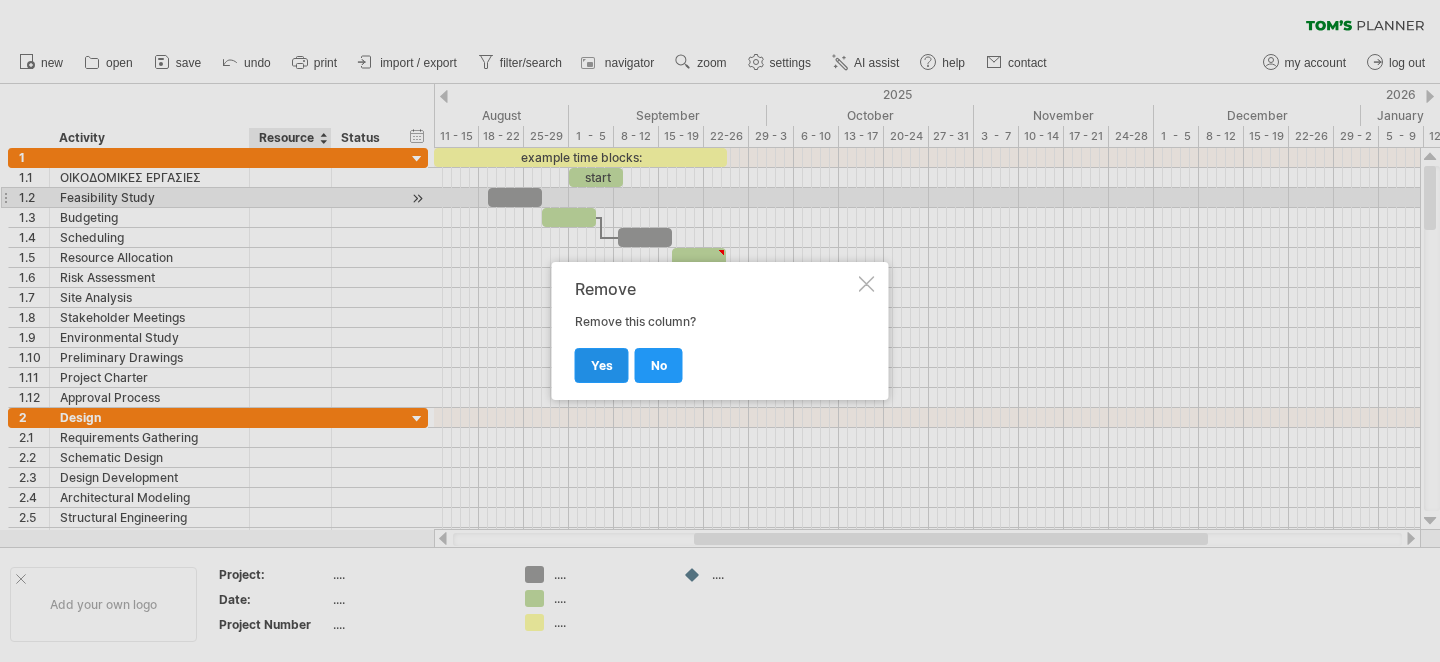 click on "yes" at bounding box center (602, 365) 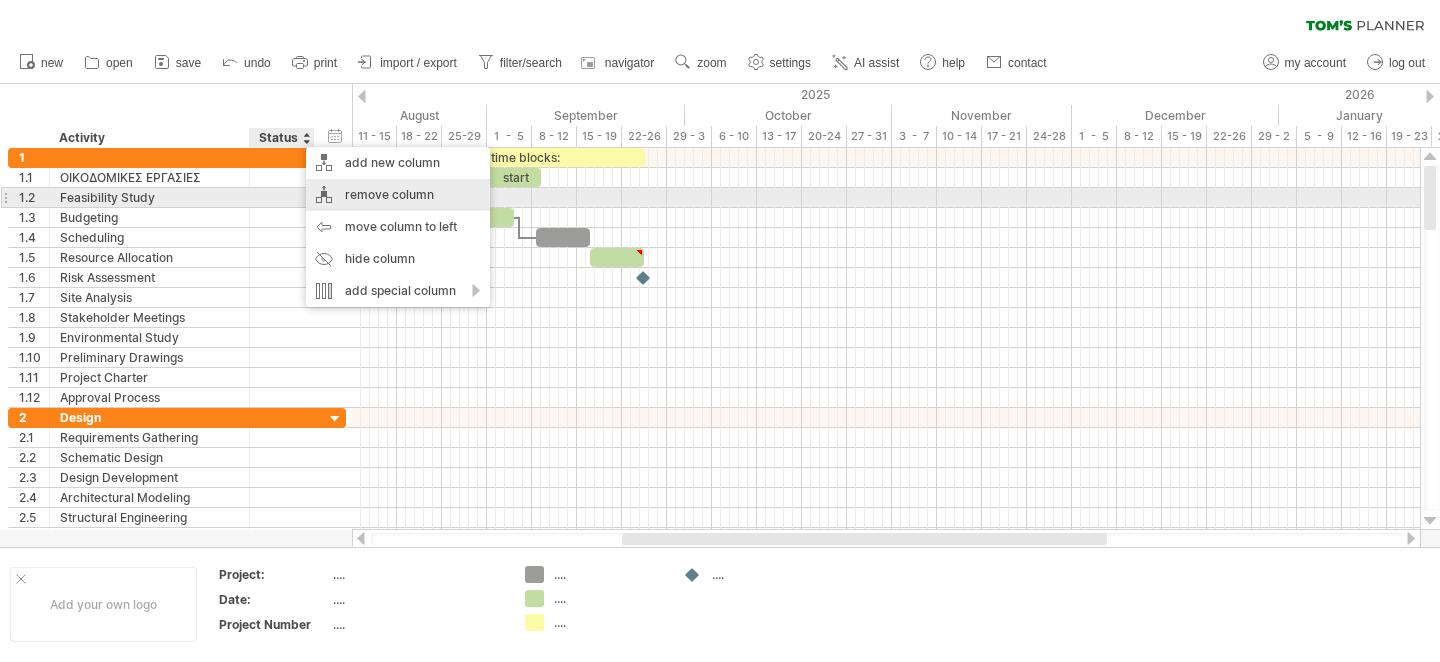 click on "remove column" at bounding box center (398, 195) 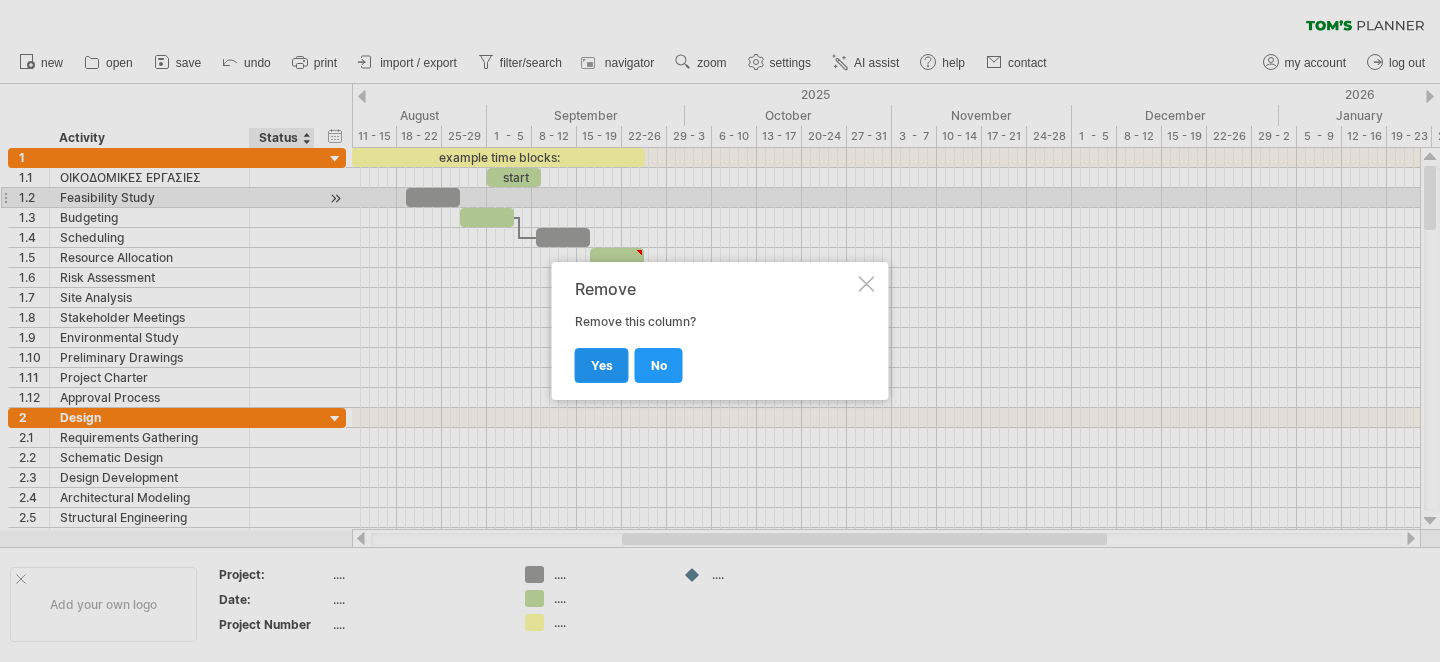 click on "yes" at bounding box center [602, 365] 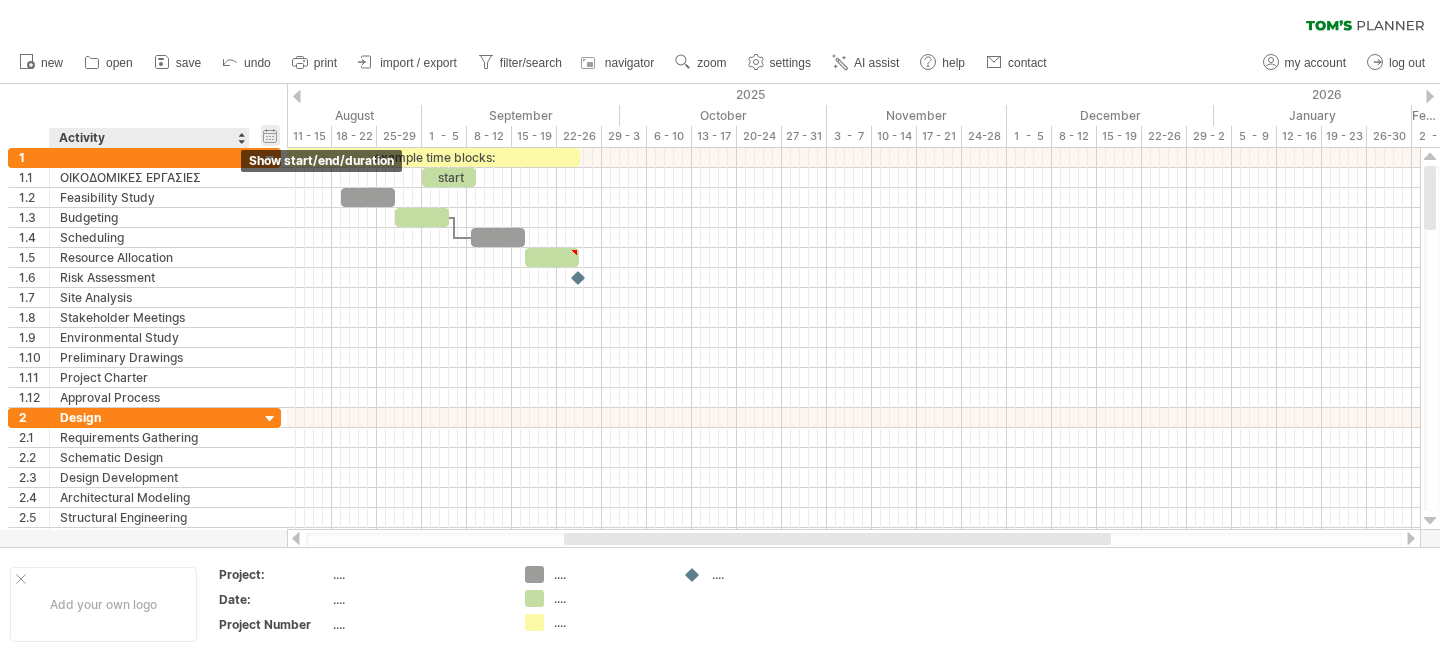 click on "hide start/end/duration show start/end/duration" at bounding box center [270, 135] 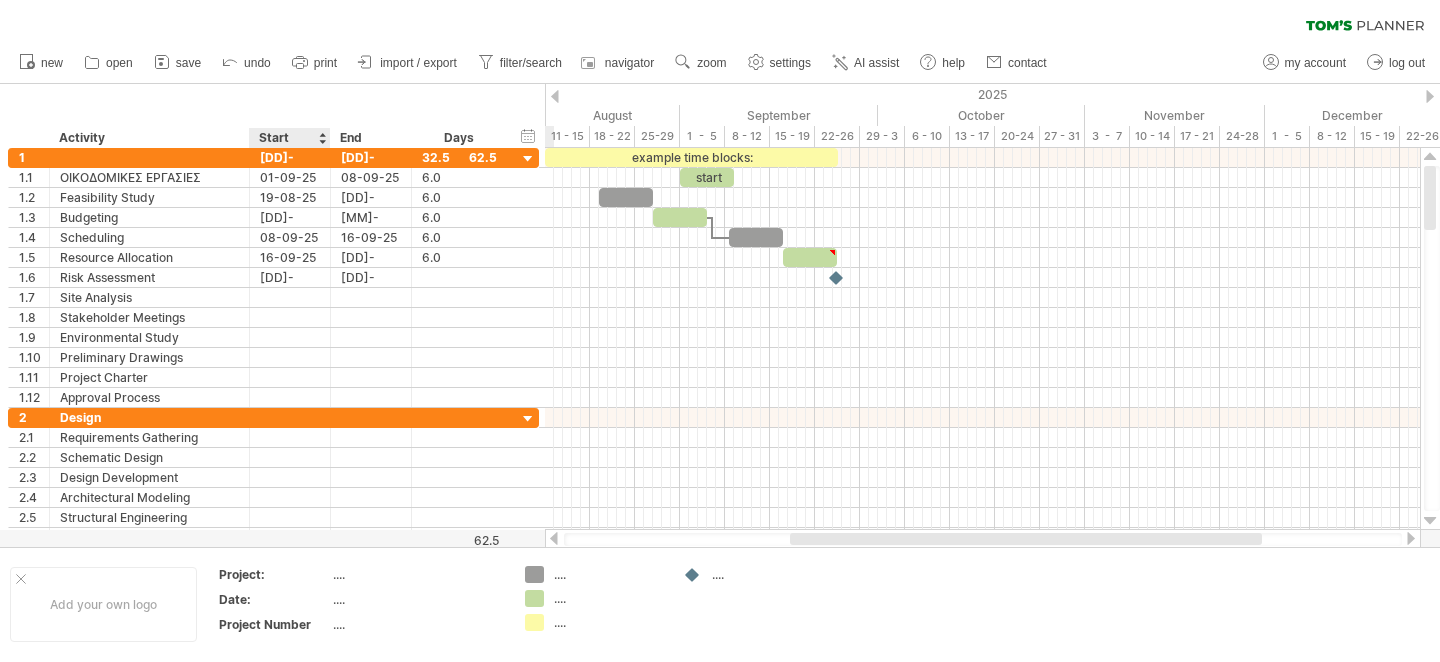 click on "Start" at bounding box center (289, 138) 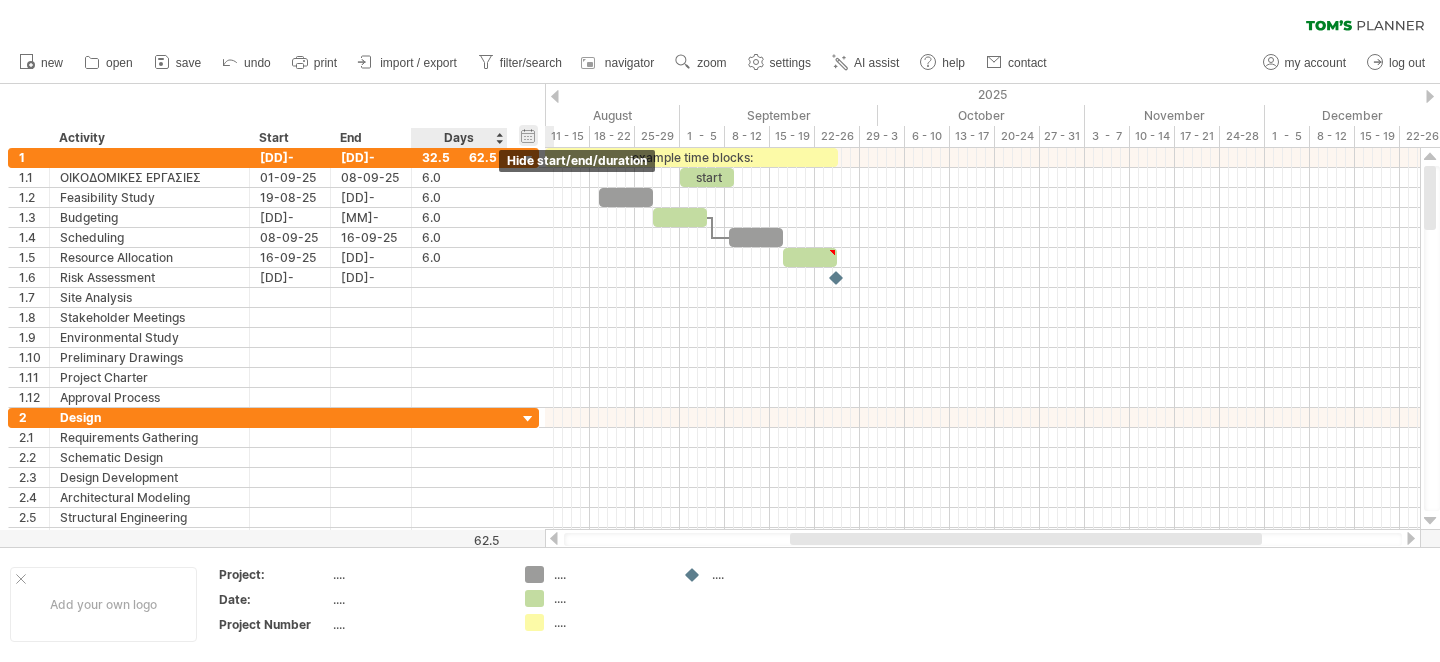 click on "hide start/end/duration show start/end/duration" at bounding box center (528, 135) 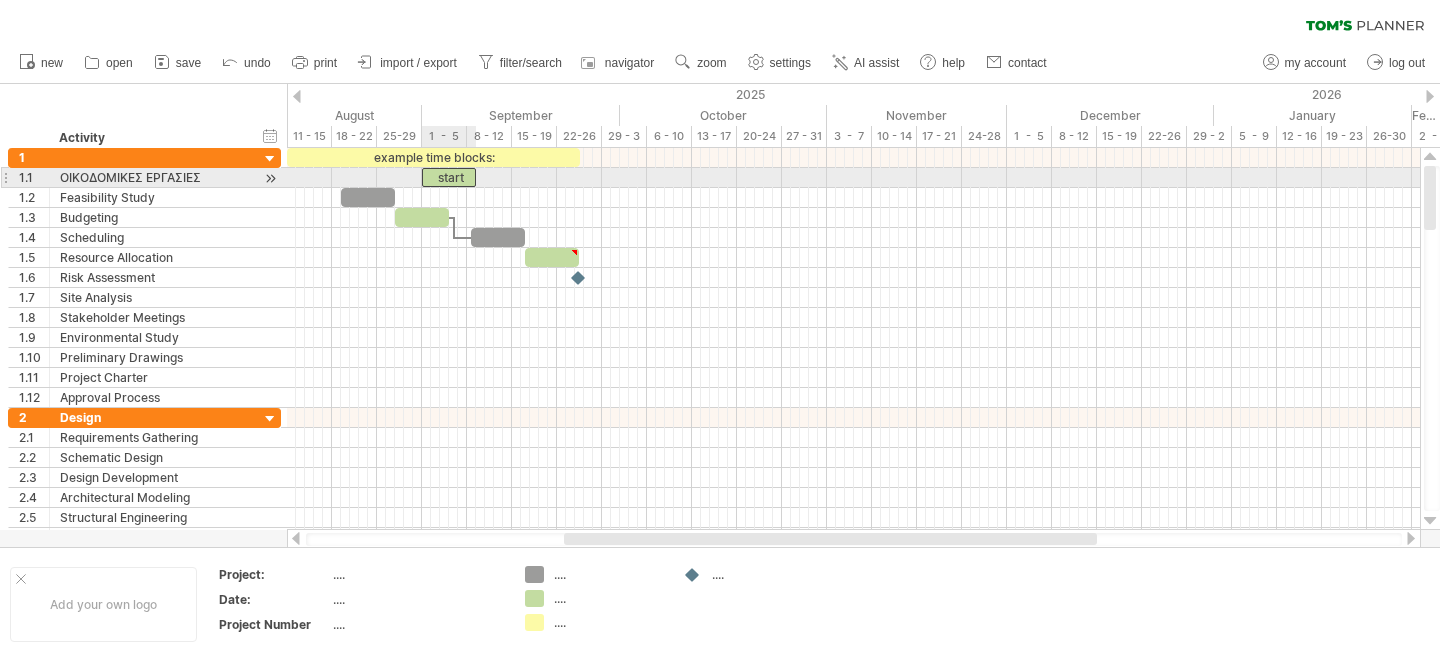 click on "start" at bounding box center (449, 177) 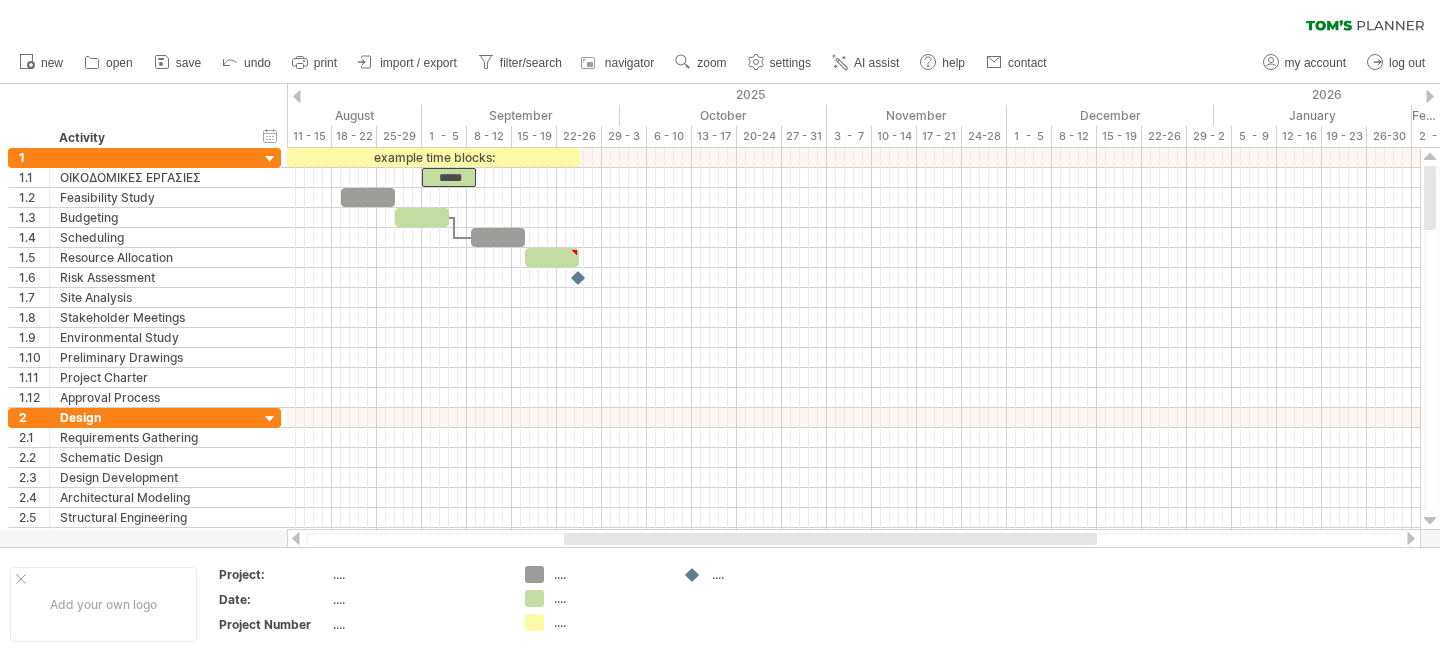 click at bounding box center [1411, 538] 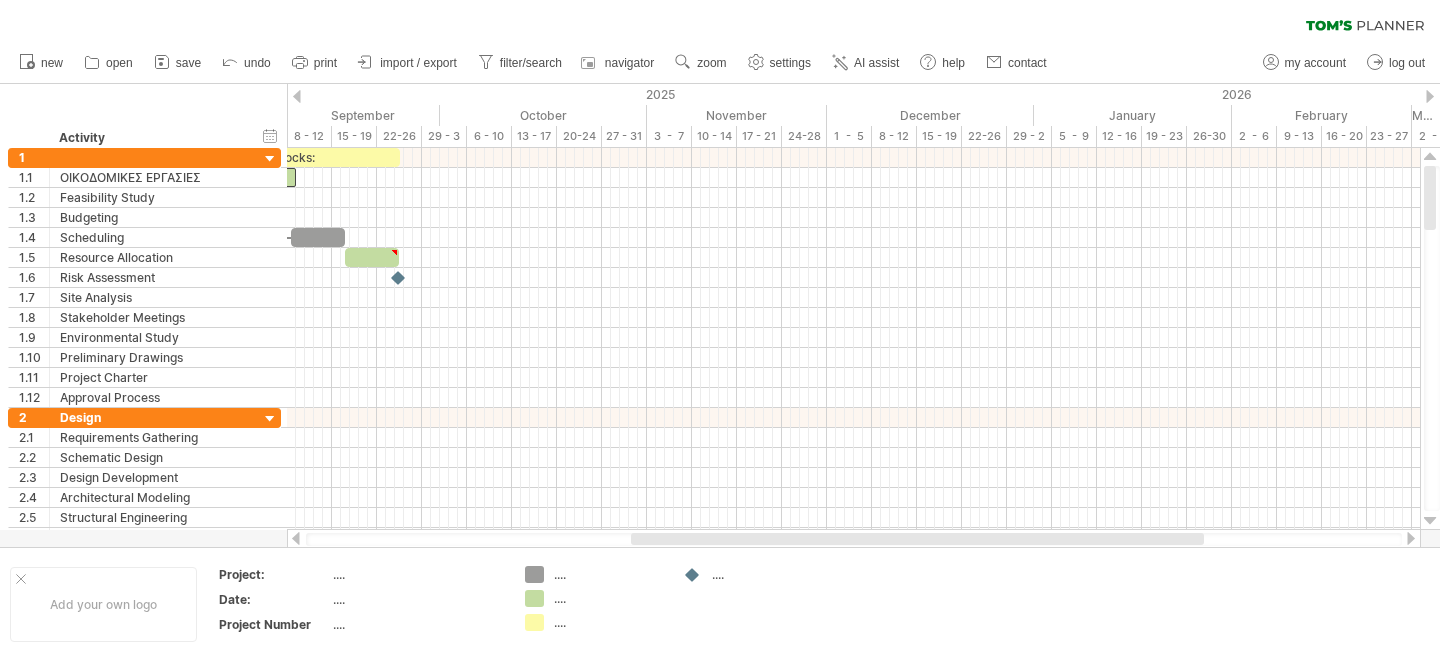 click at bounding box center (1411, 538) 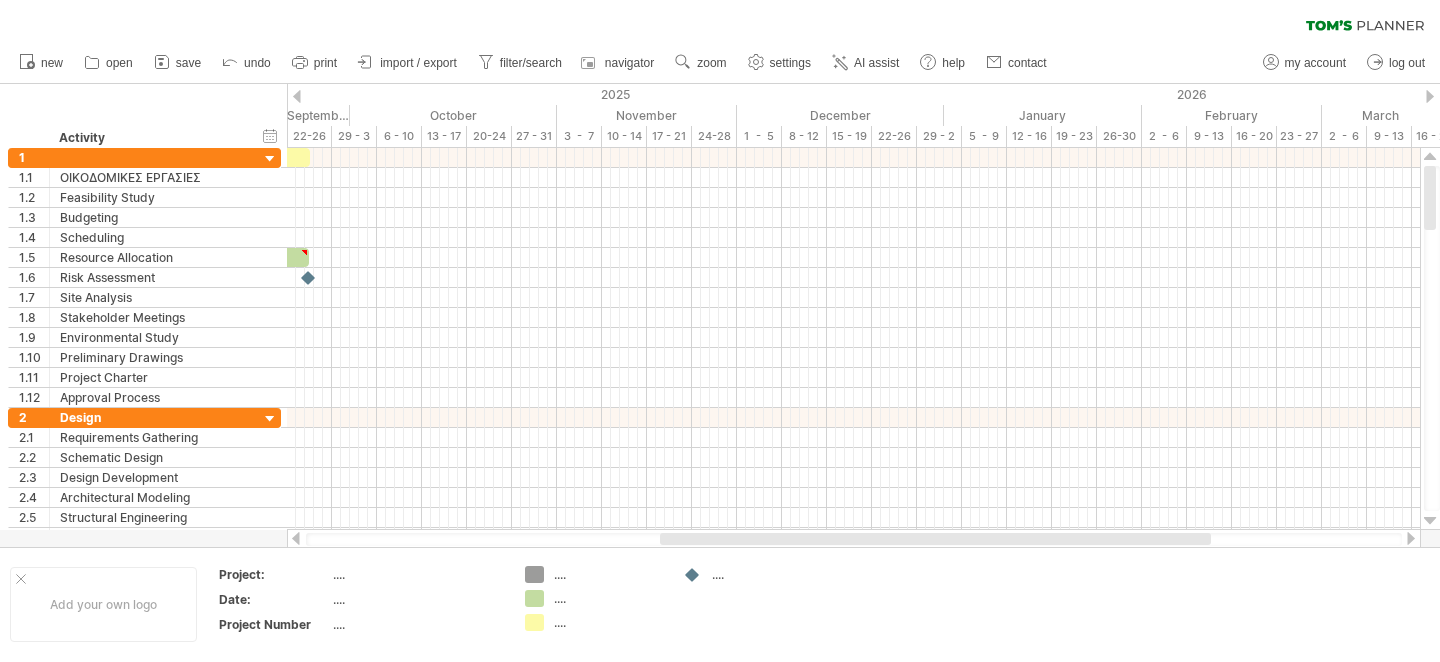 click at bounding box center (296, 538) 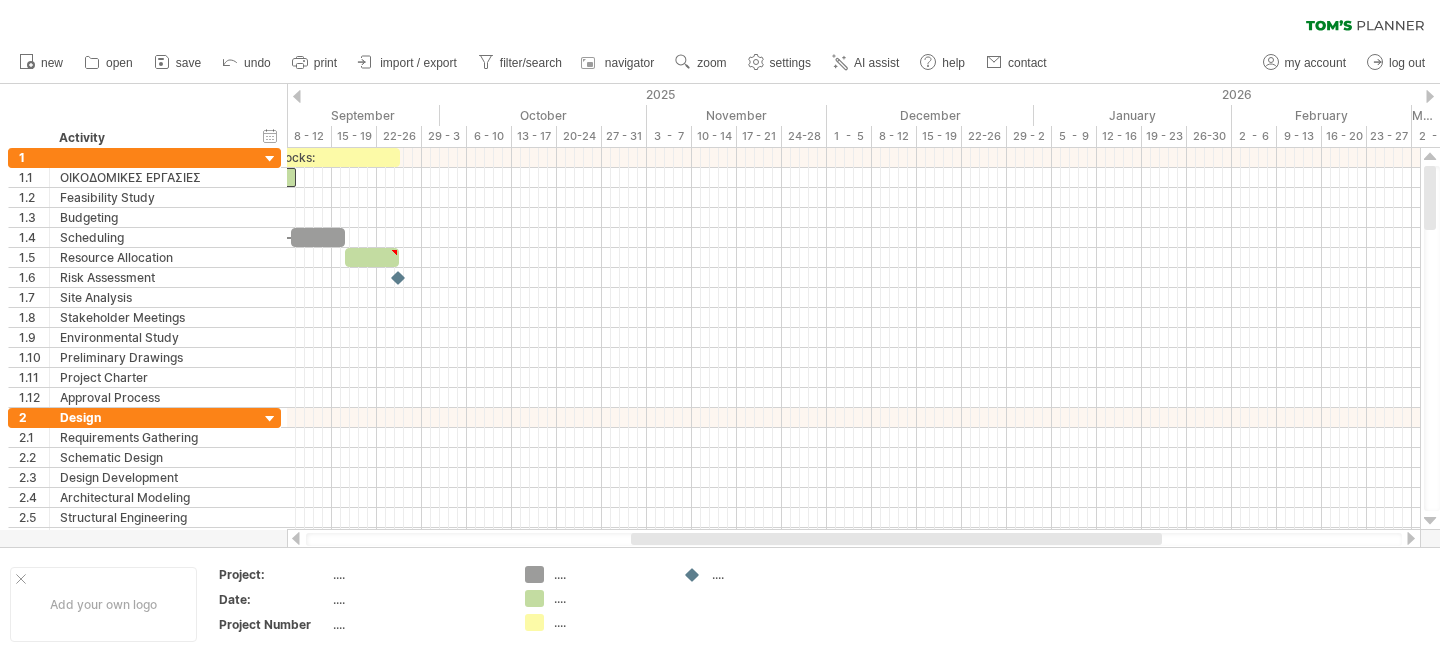 click at bounding box center (296, 538) 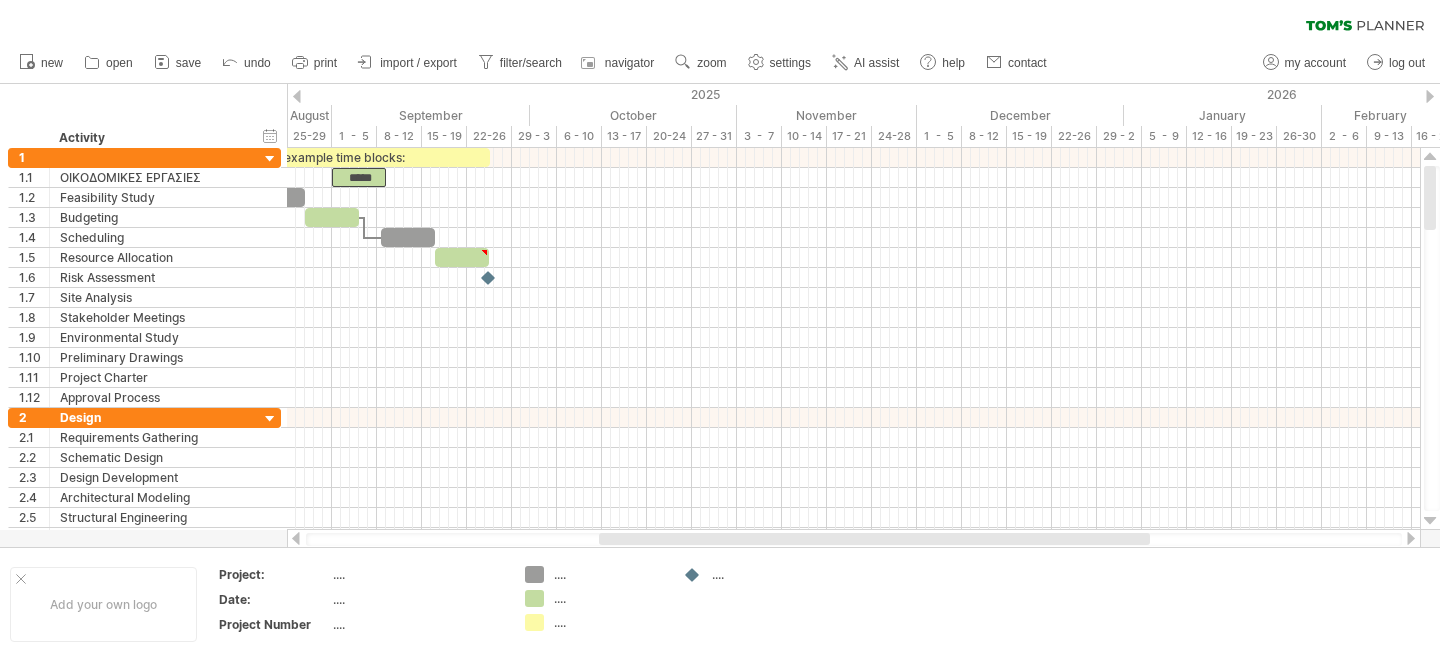 click at bounding box center [296, 538] 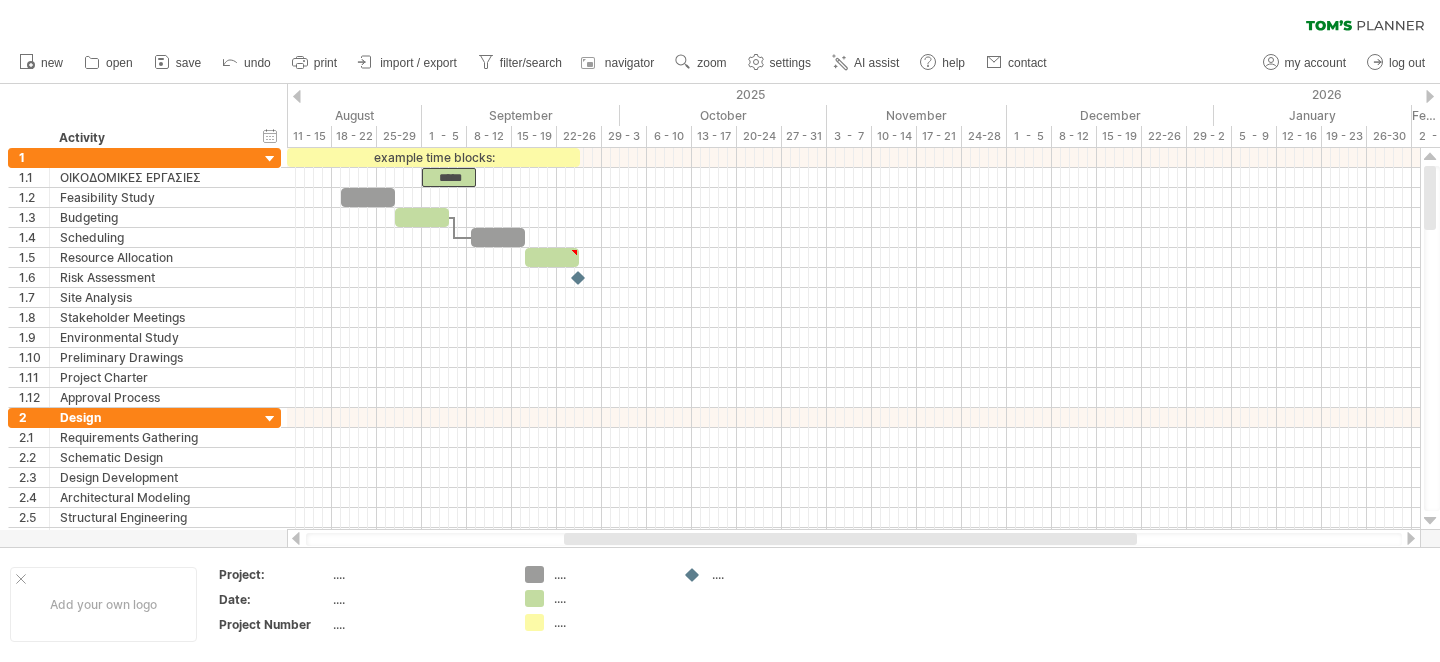 click at bounding box center [296, 538] 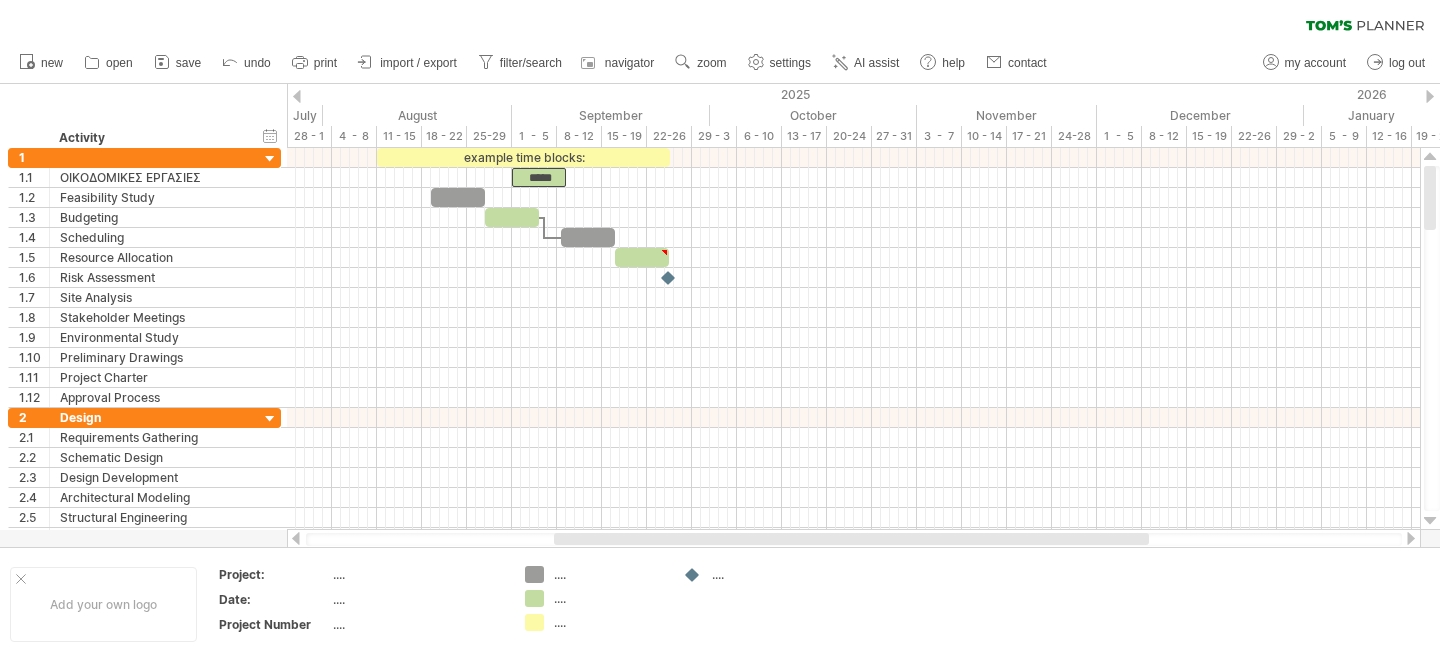 click at bounding box center (296, 538) 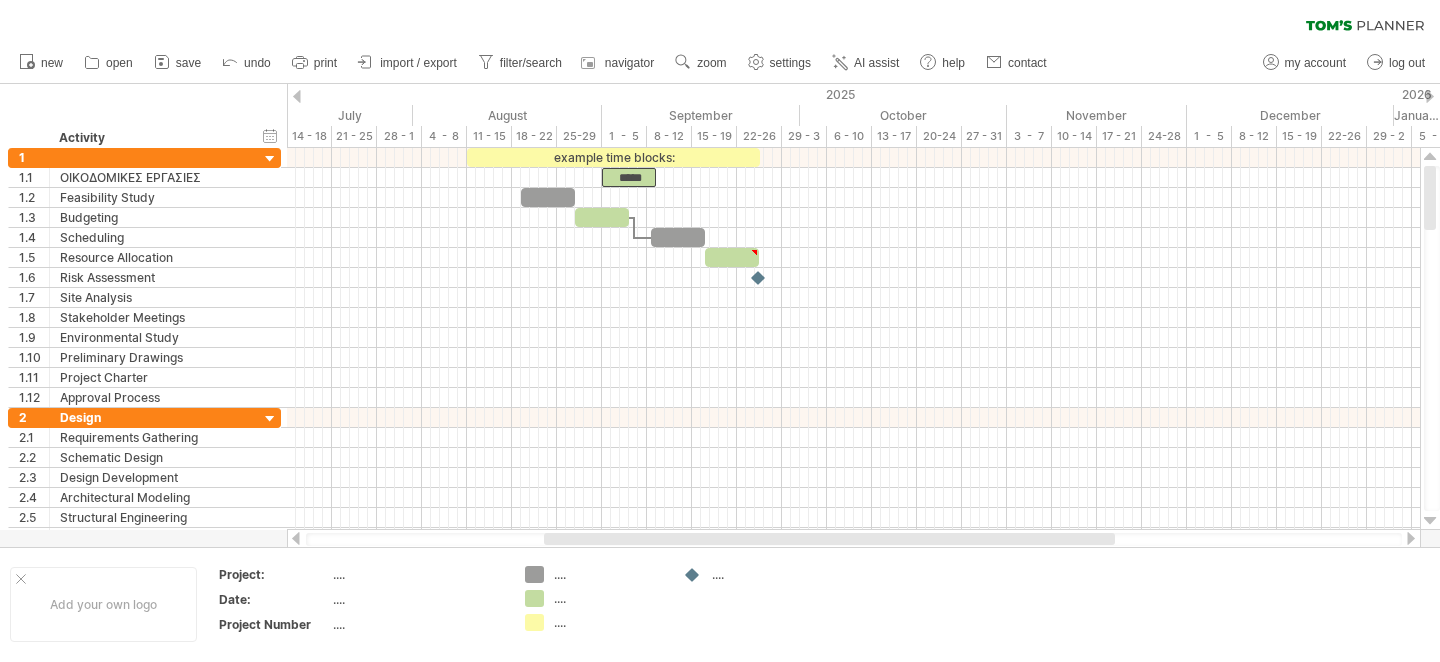 click at bounding box center [296, 538] 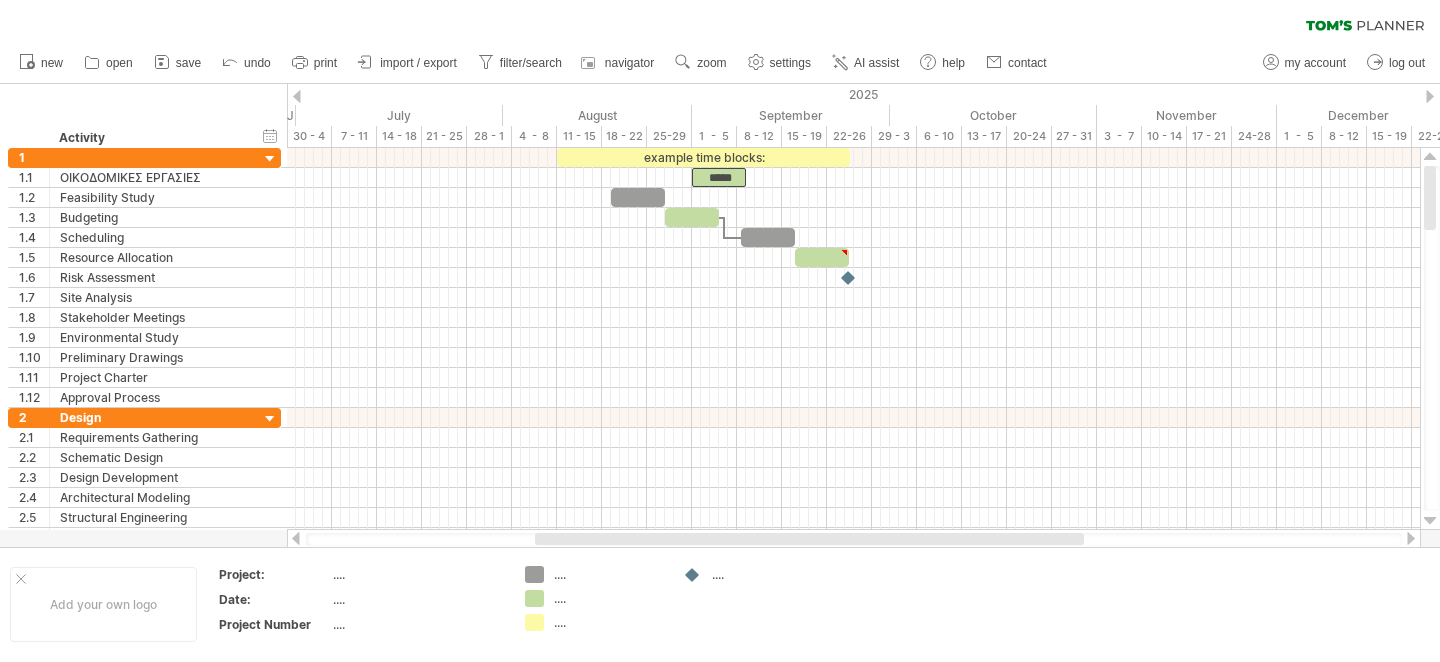click at bounding box center [1411, 538] 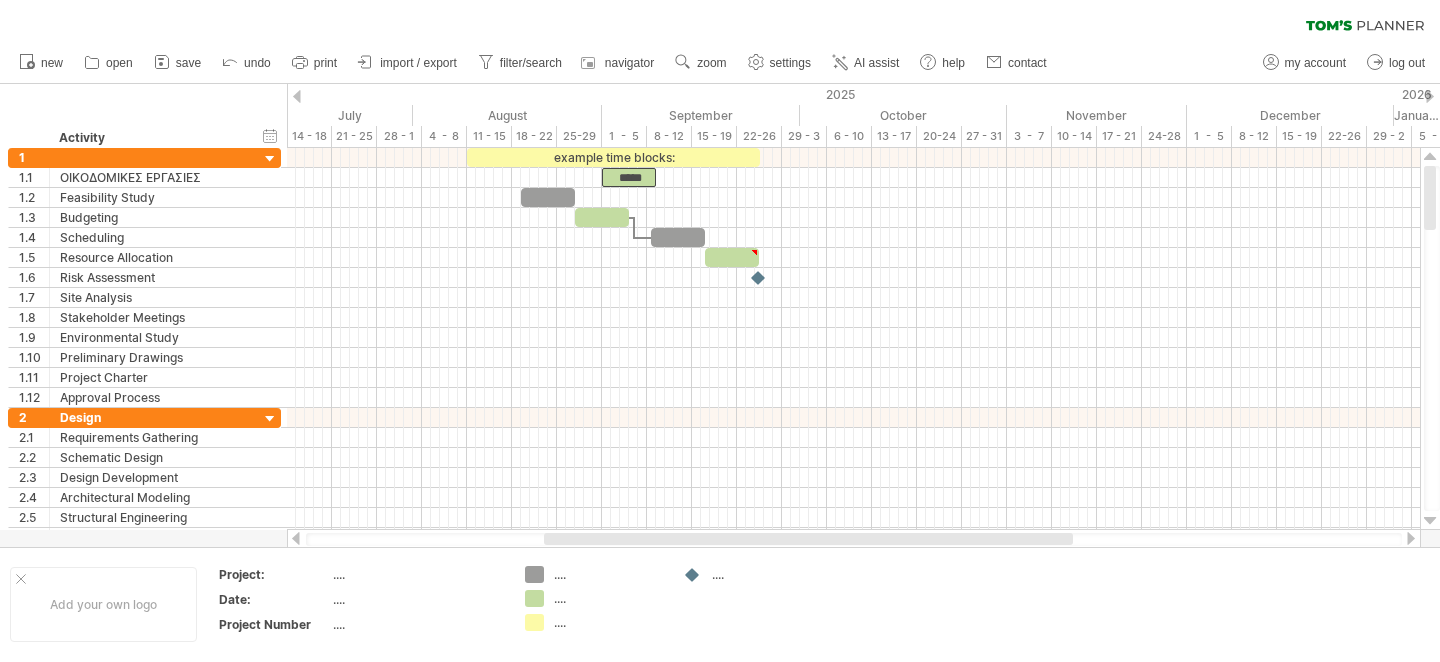 click at bounding box center (1411, 538) 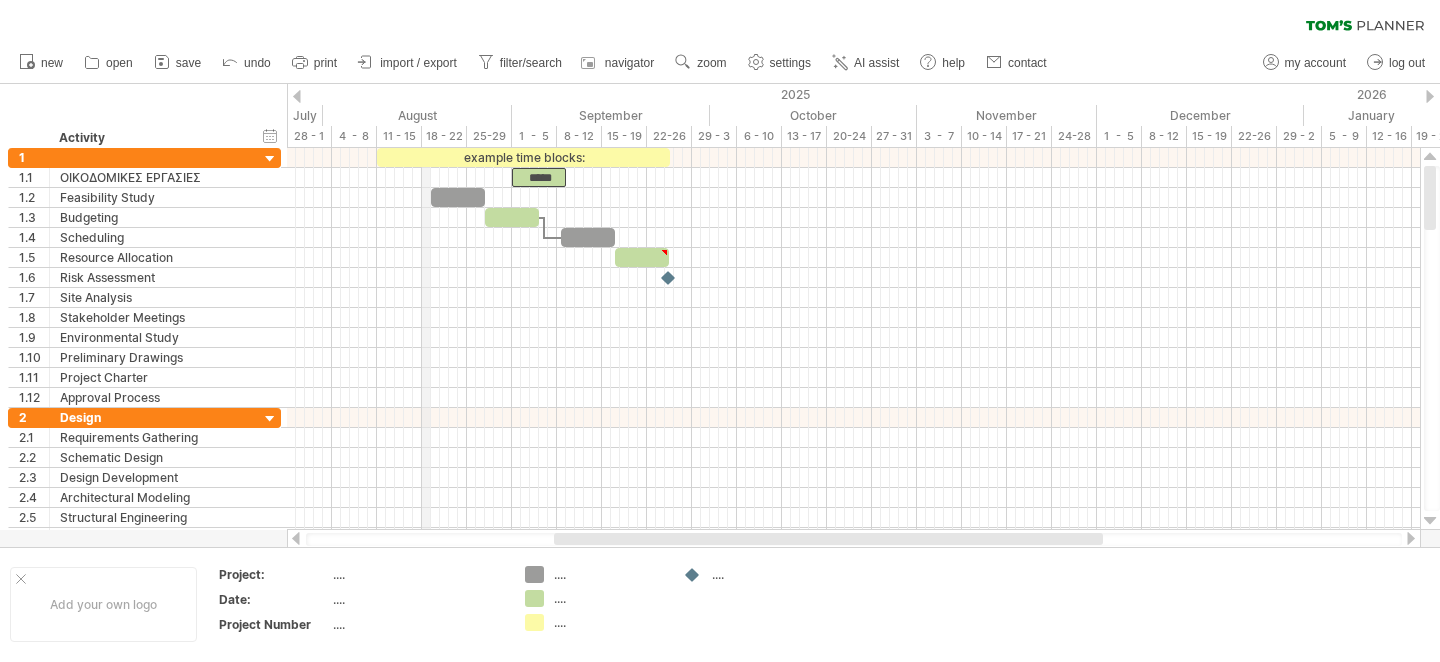 click on "August" at bounding box center [417, 115] 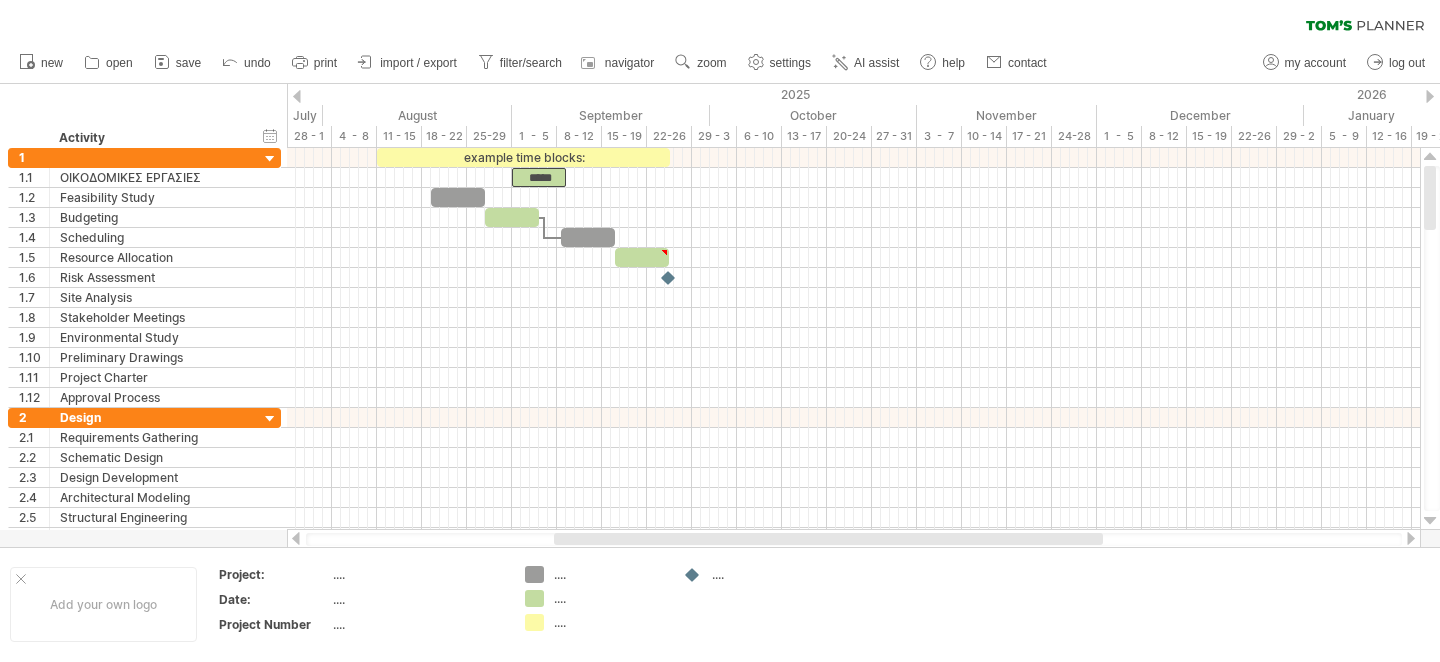 click at bounding box center [297, 96] 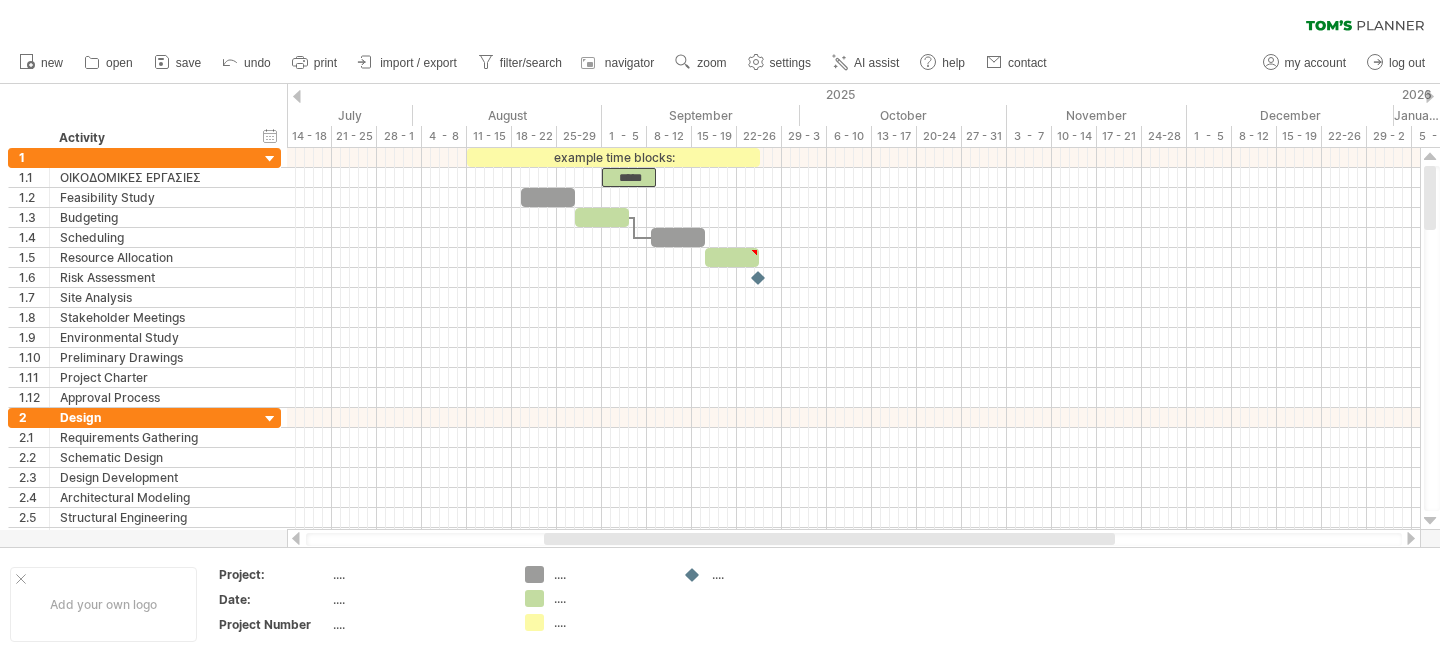 click at bounding box center [297, 96] 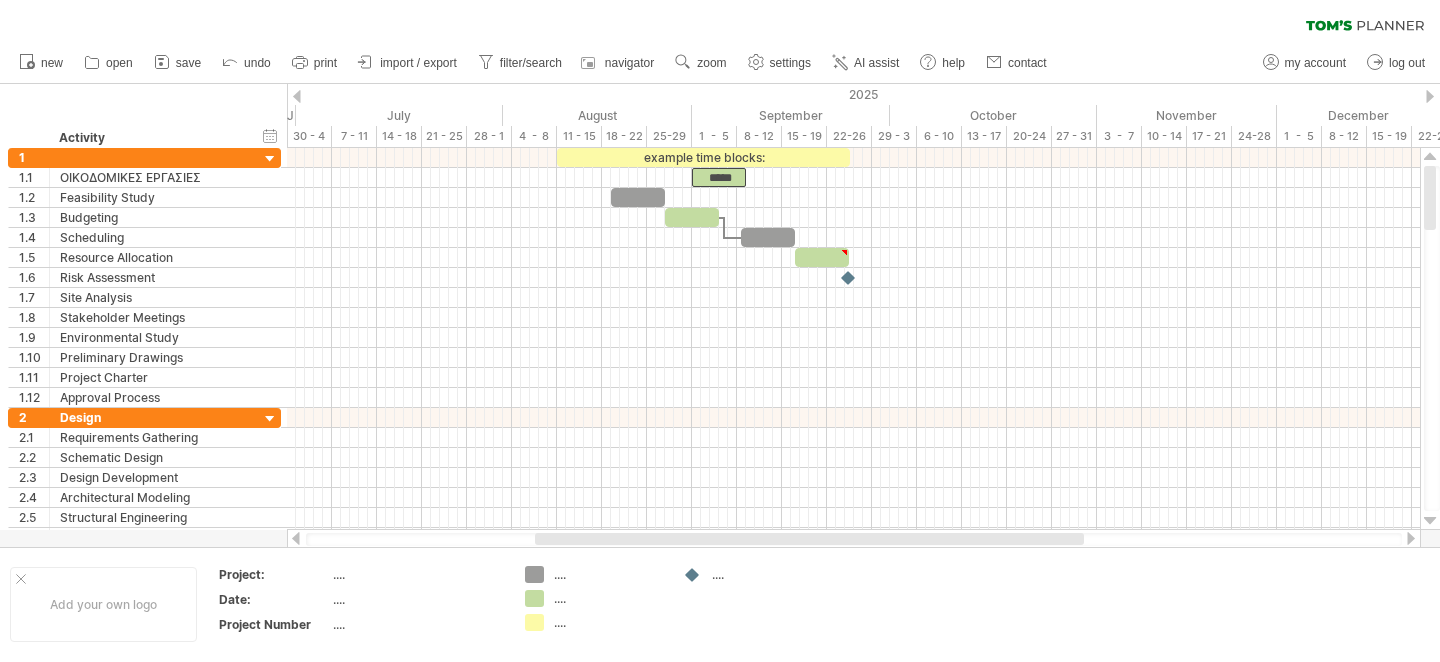 click at bounding box center [297, 96] 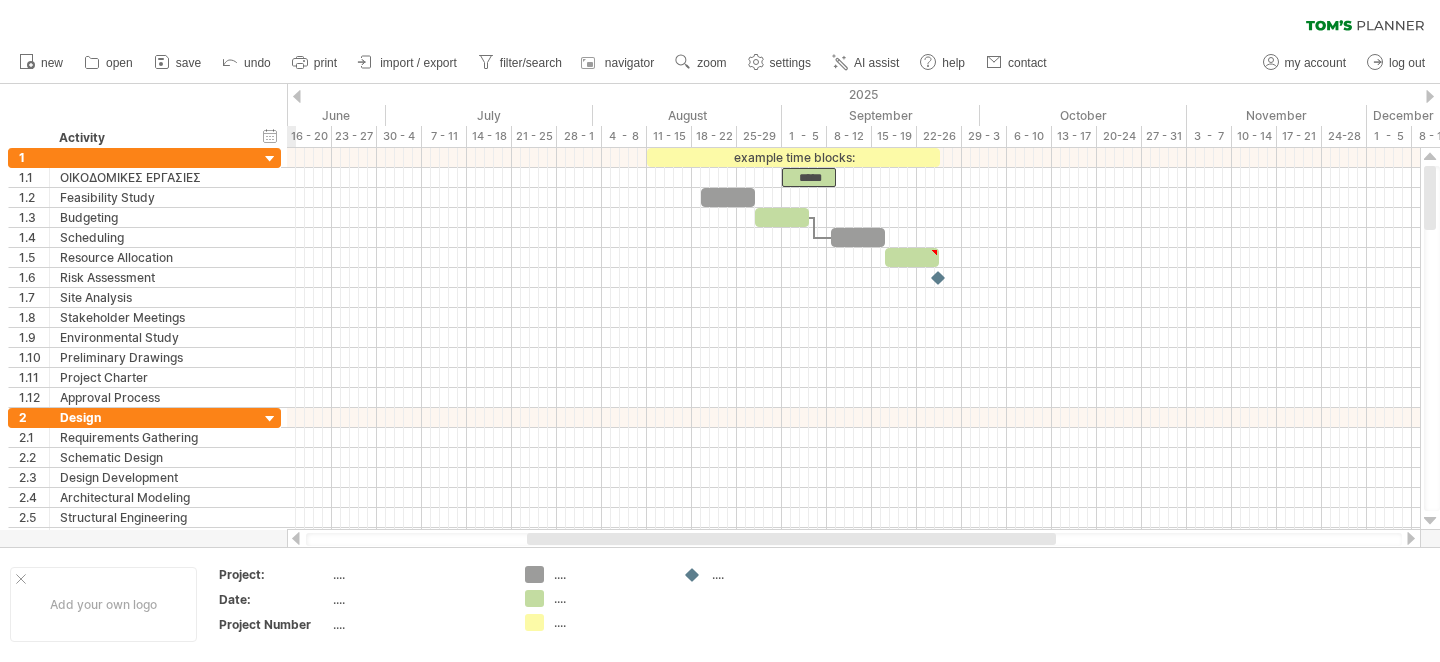 click at bounding box center (1430, 96) 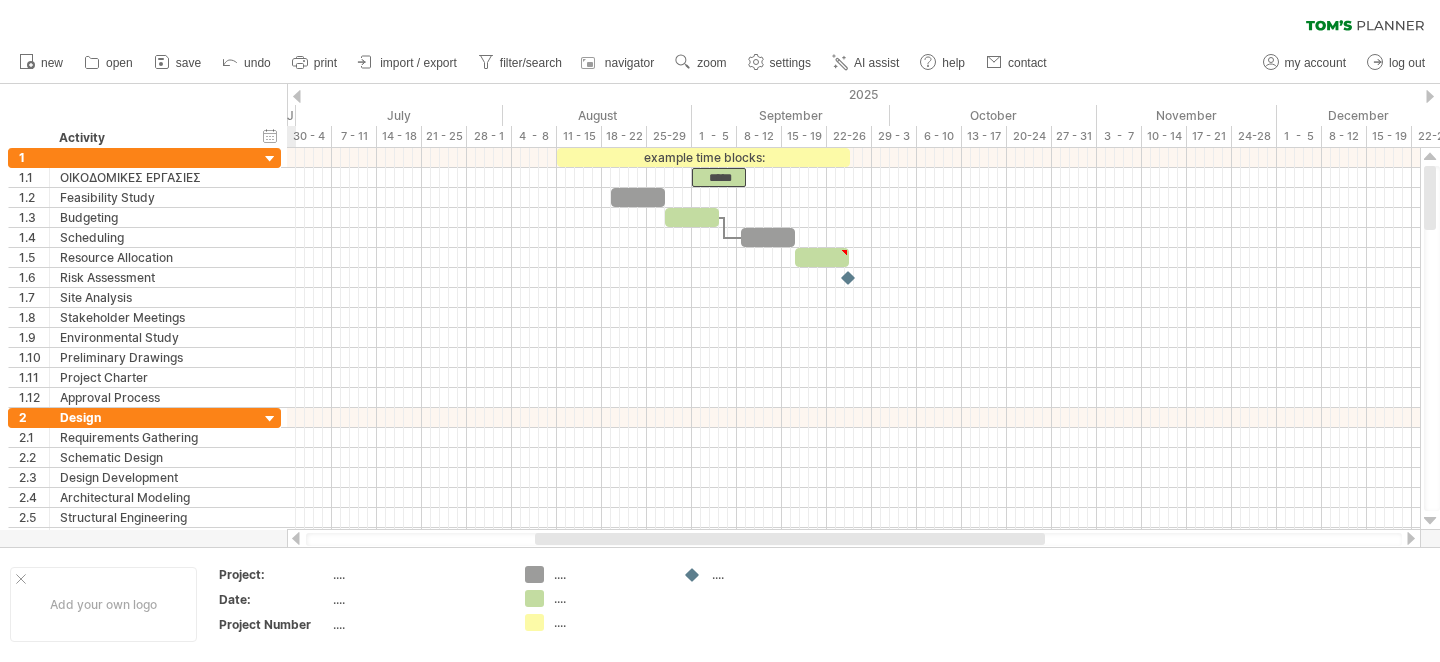 click at bounding box center (1430, 96) 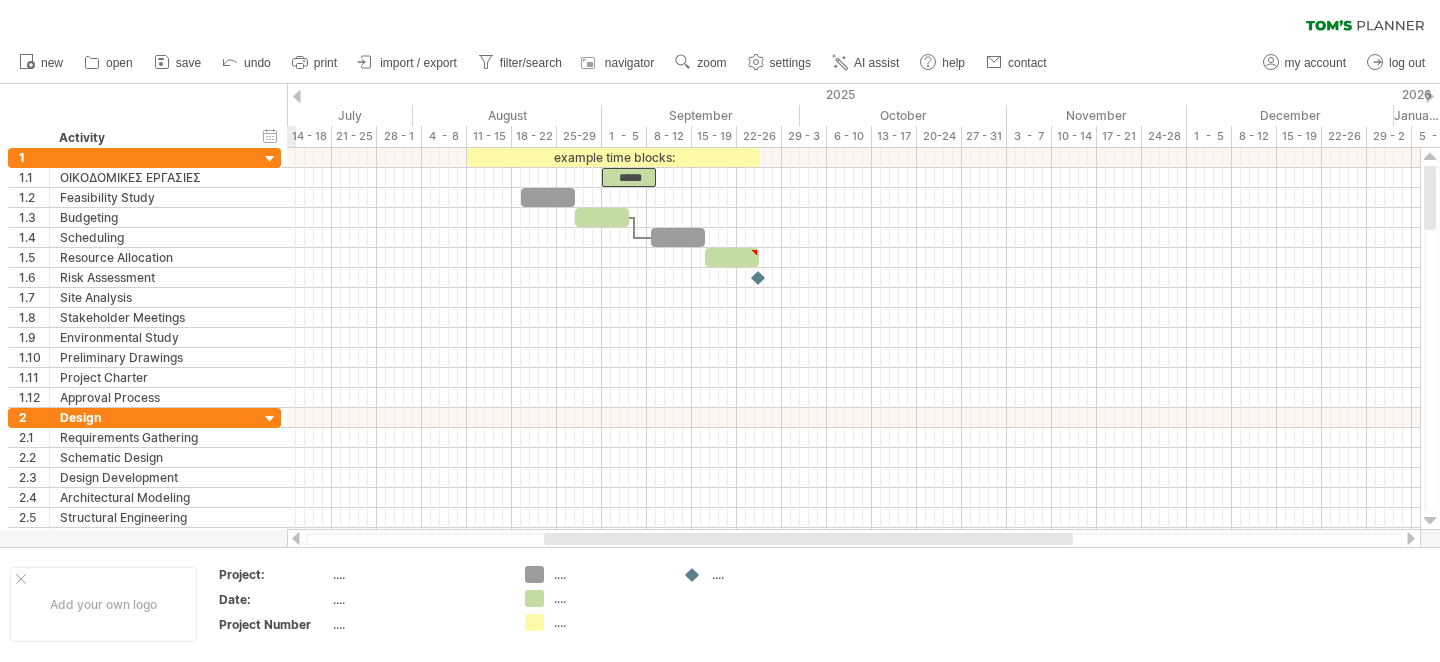 click at bounding box center [1430, 96] 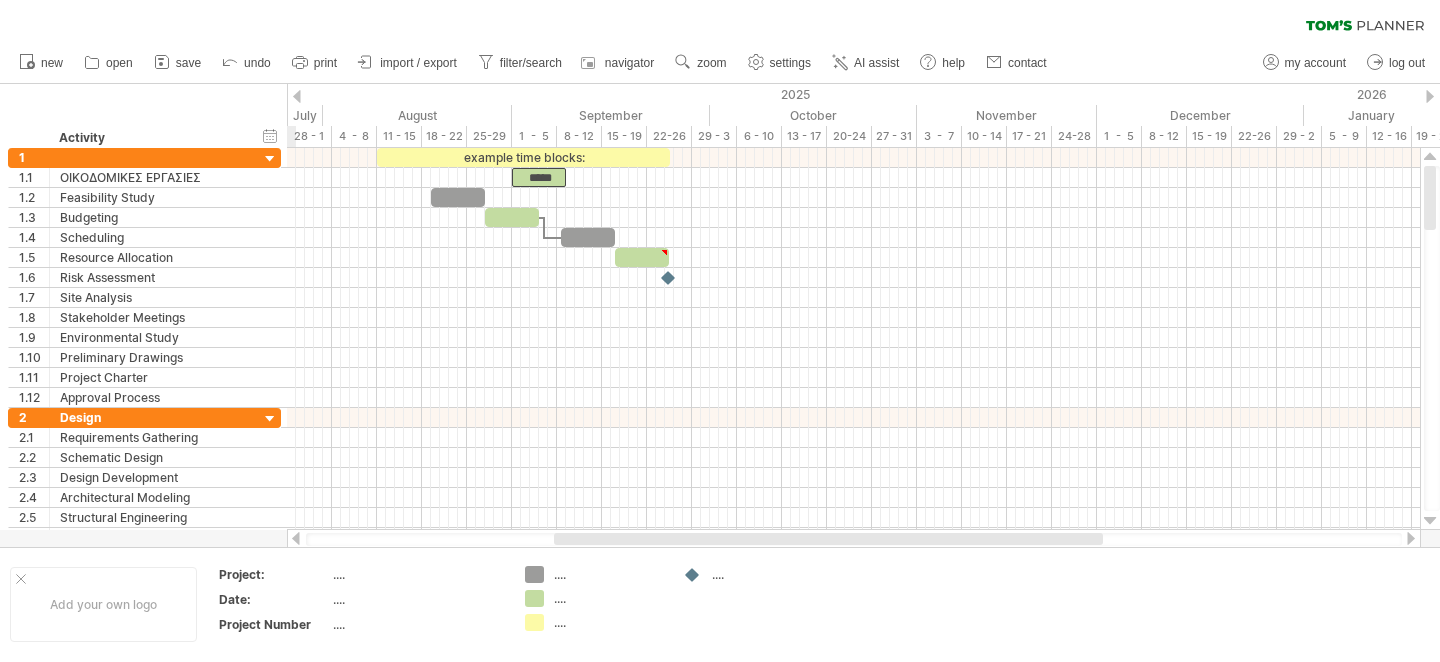 click at bounding box center [1430, 96] 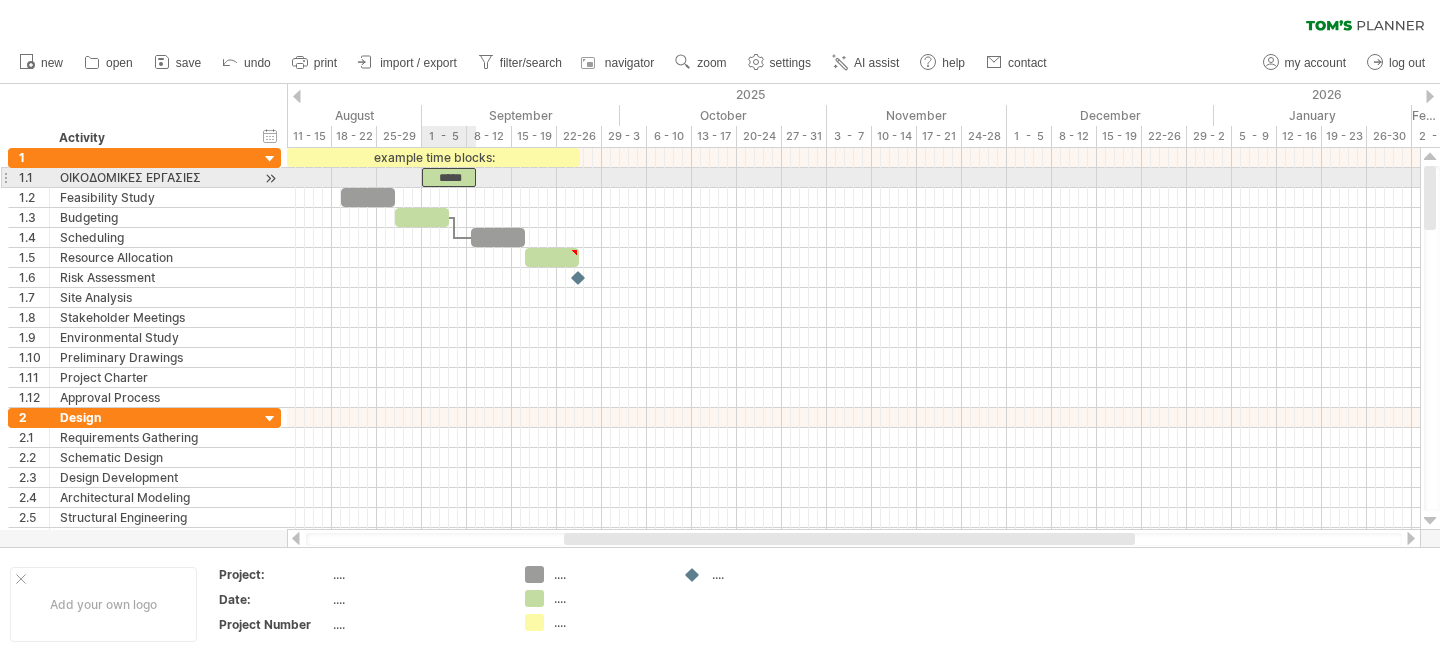 click on "*****" at bounding box center (449, 177) 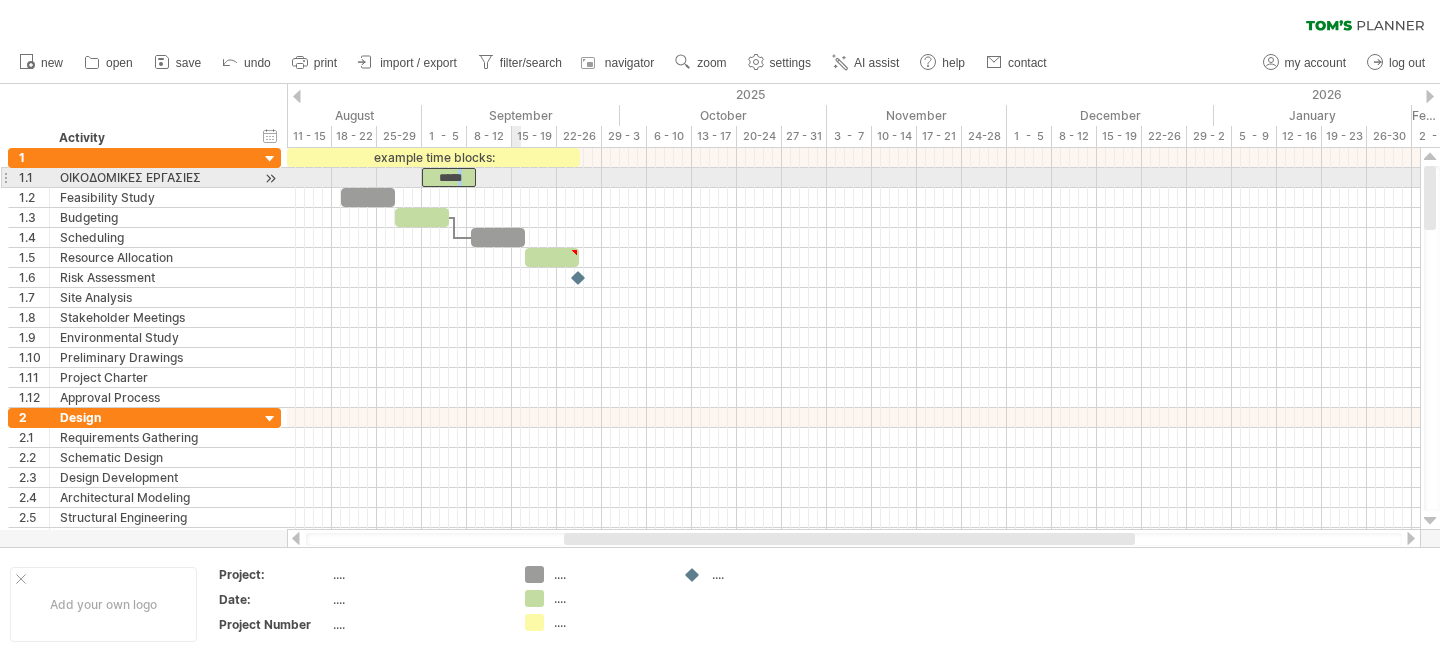 drag, startPoint x: 461, startPoint y: 175, endPoint x: 513, endPoint y: 180, distance: 52.23983 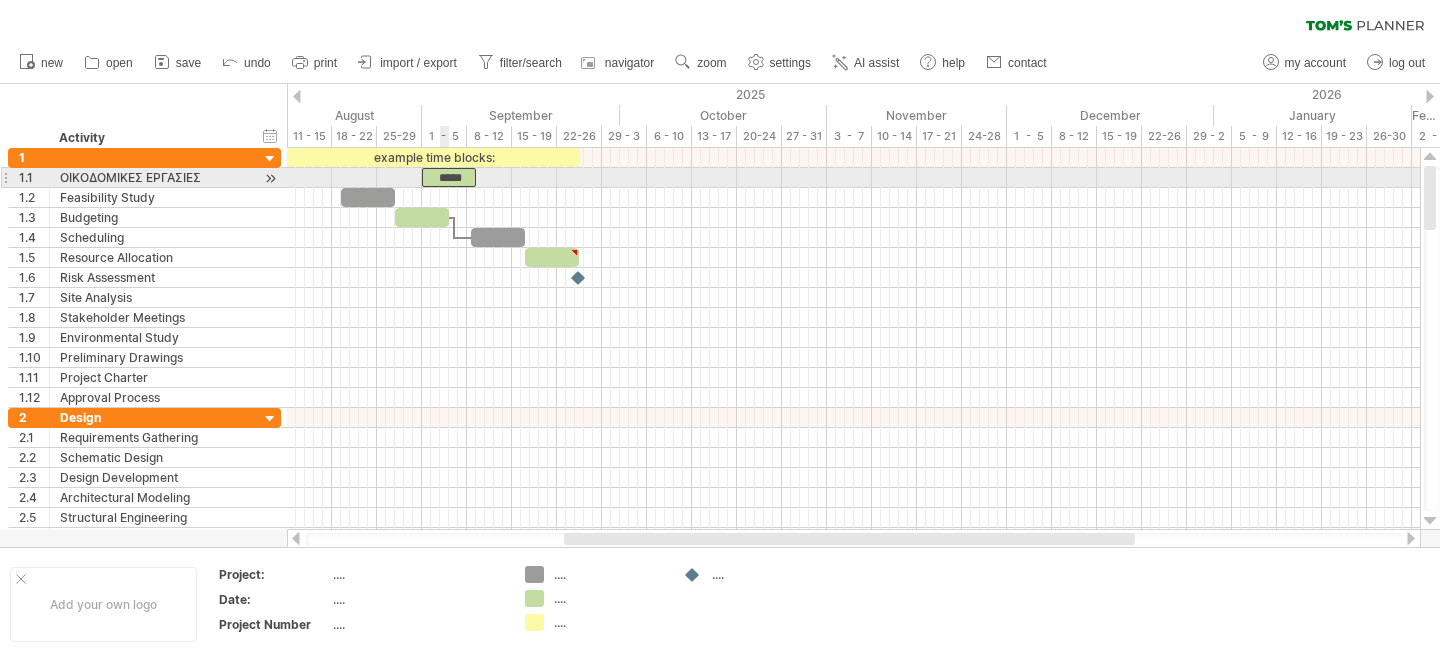 click on "*****" at bounding box center [449, 177] 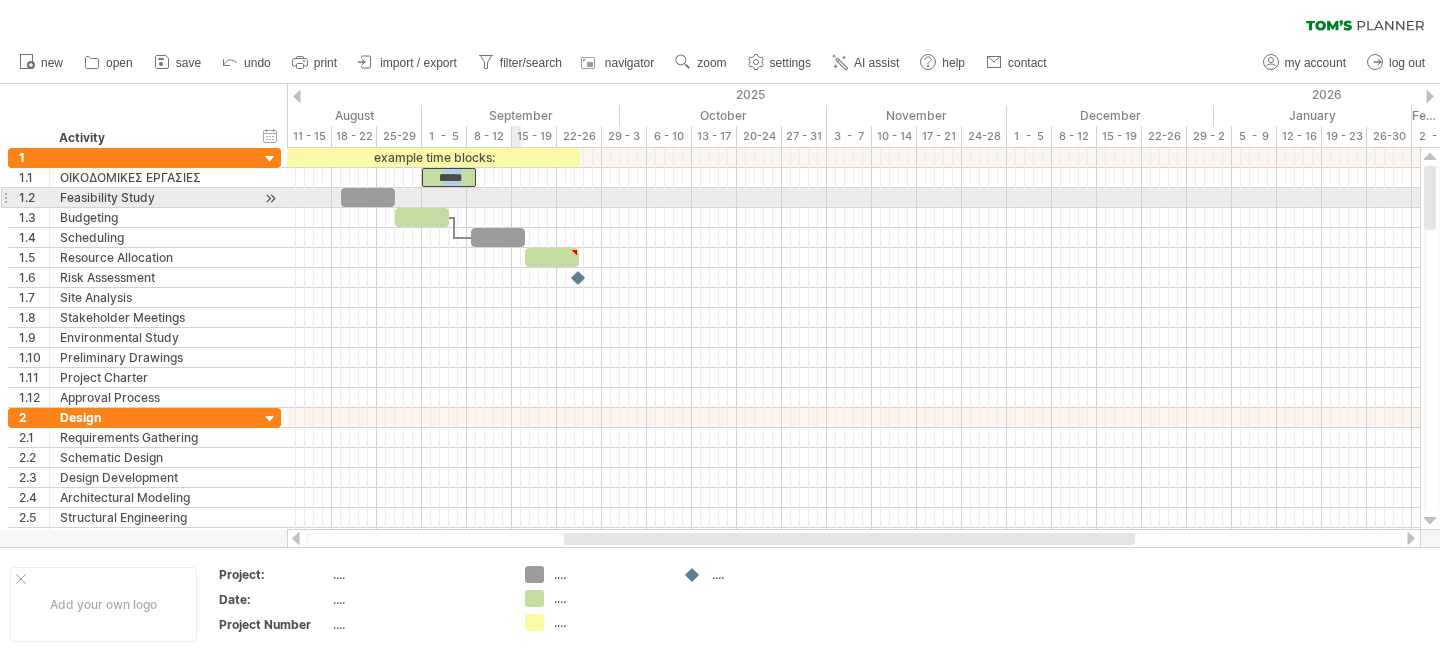 drag, startPoint x: 441, startPoint y: 181, endPoint x: 520, endPoint y: 191, distance: 79.630394 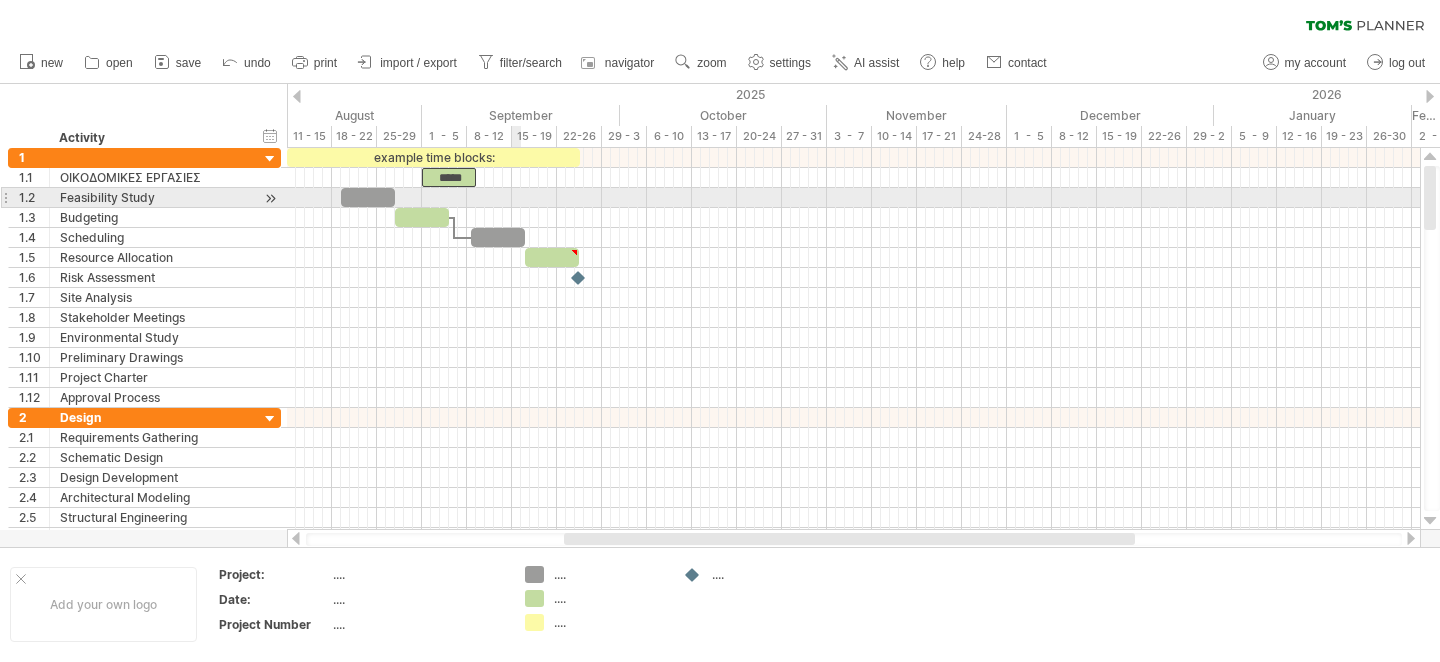 click at bounding box center [853, 198] 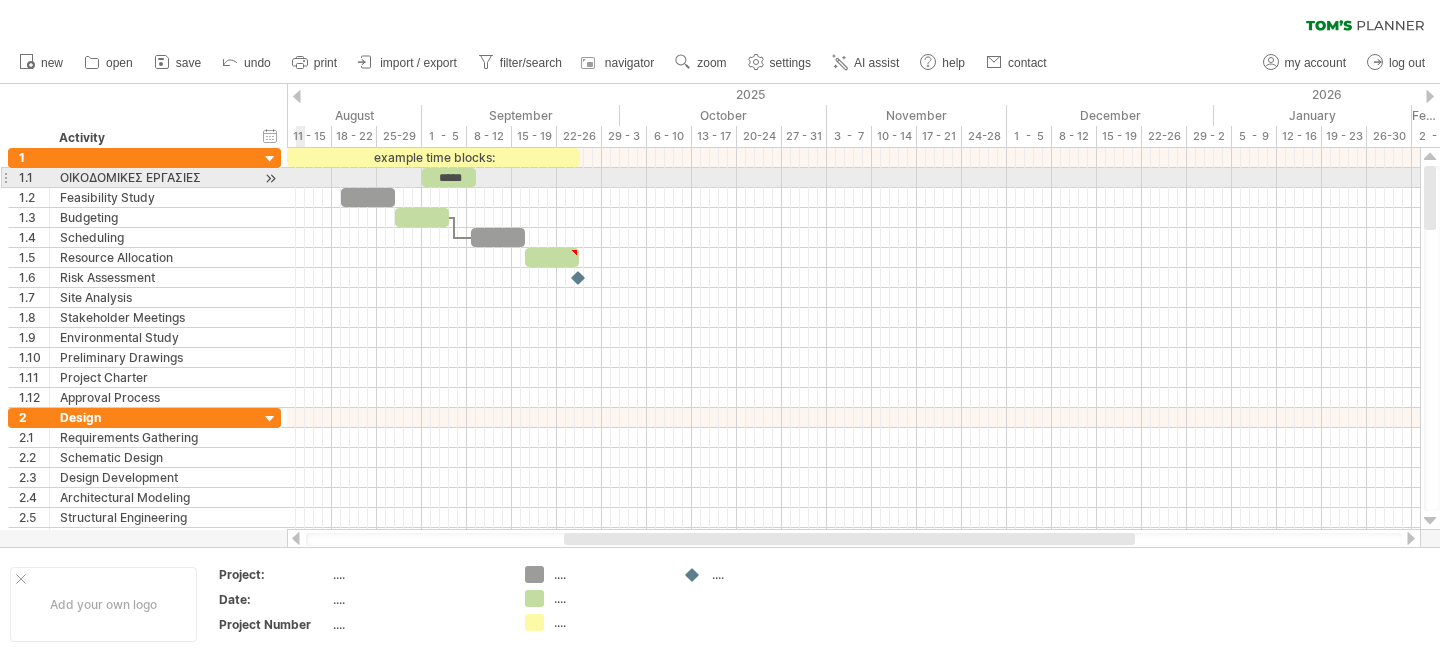 click at bounding box center (270, 178) 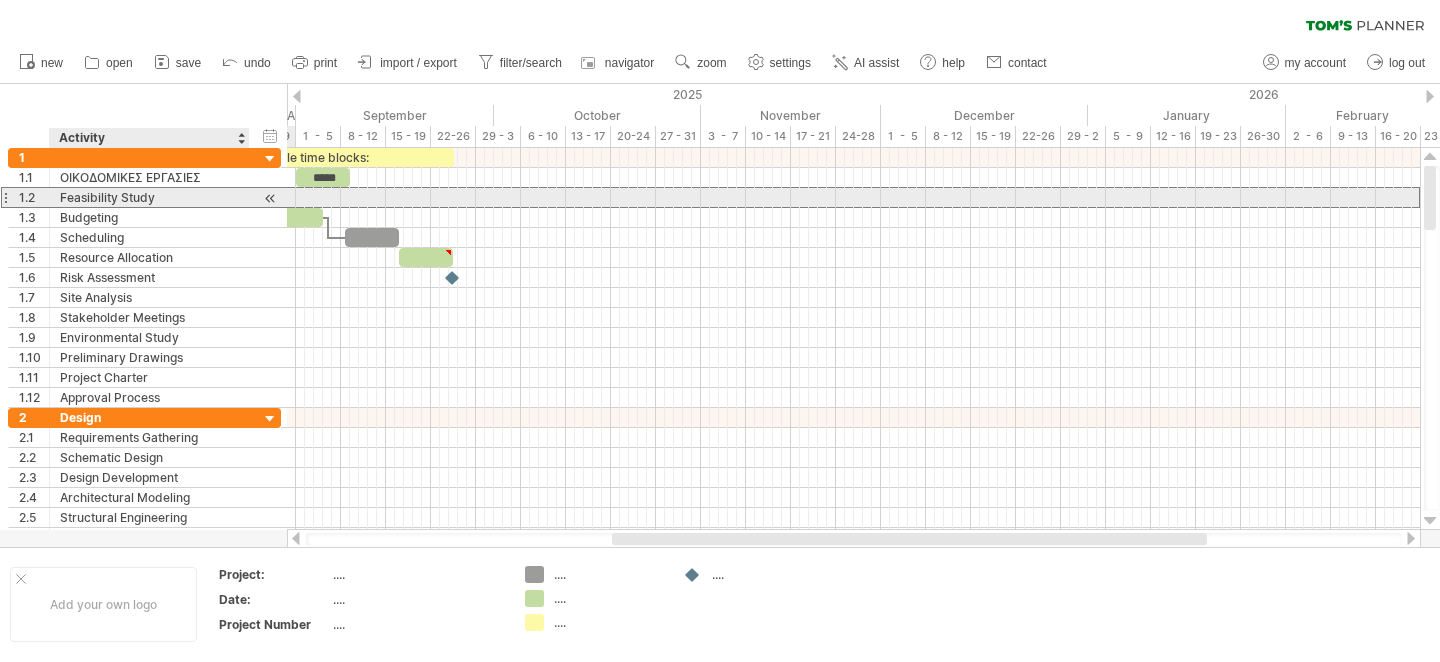 click on "Feasibility Study" at bounding box center [149, 197] 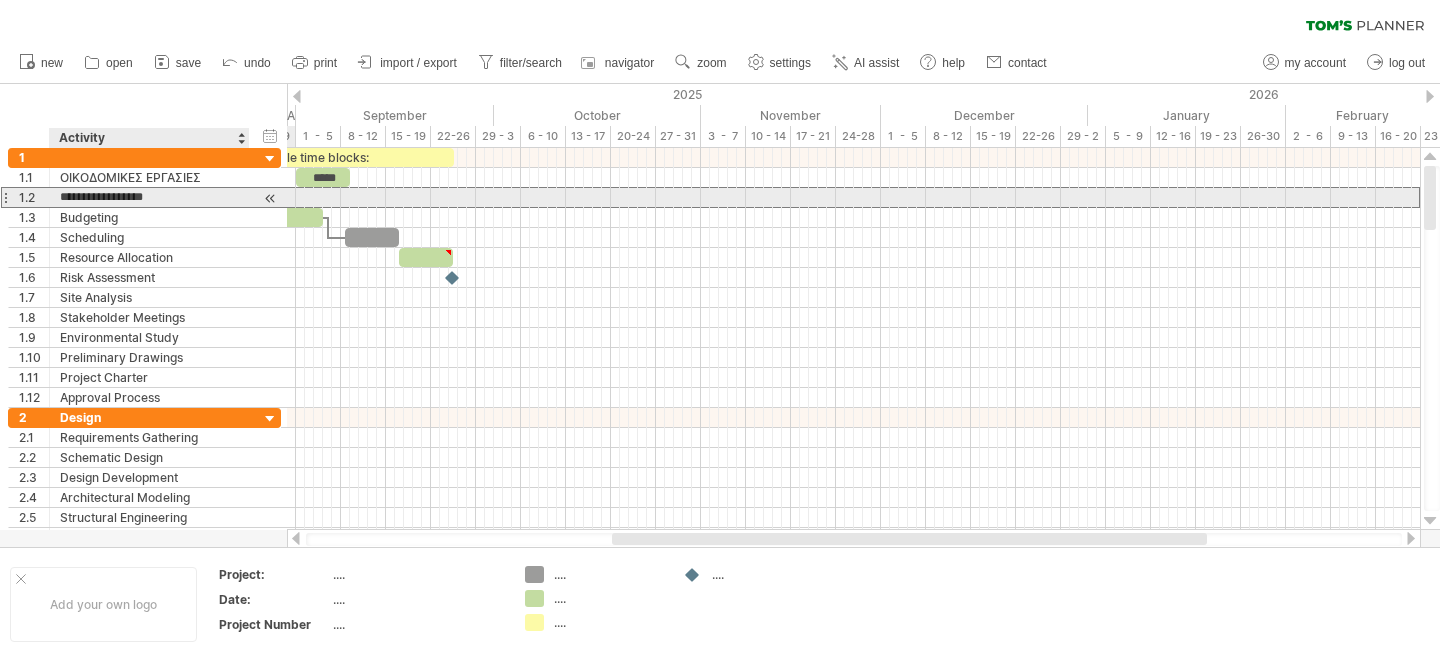 click on "**********" at bounding box center (149, 197) 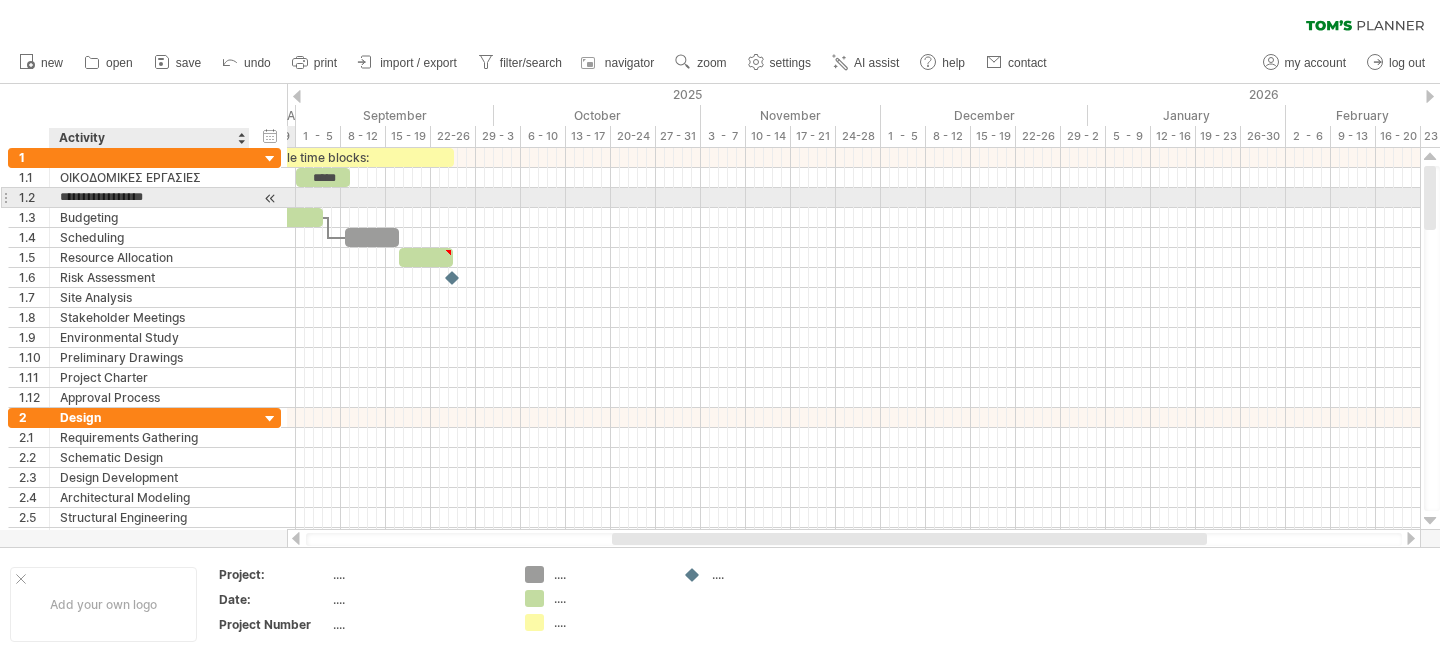 click on "**********" at bounding box center [149, 197] 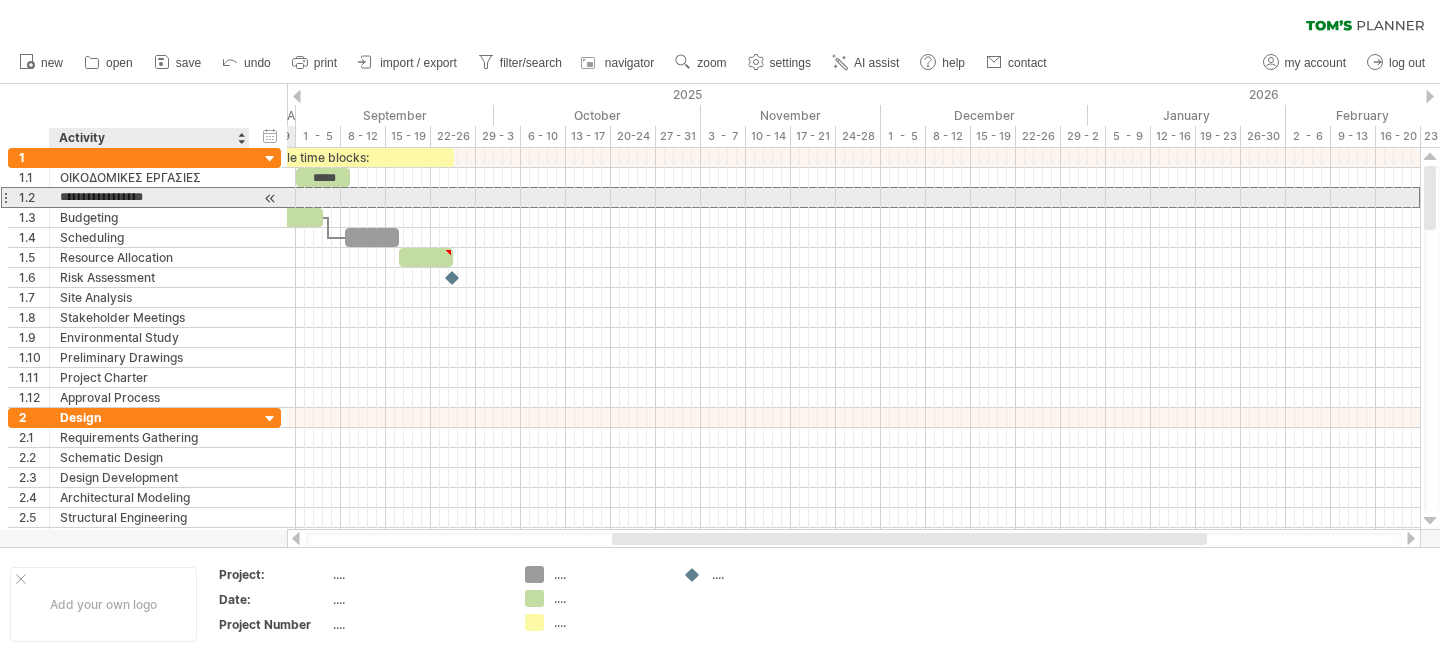 click on "**********" at bounding box center [149, 197] 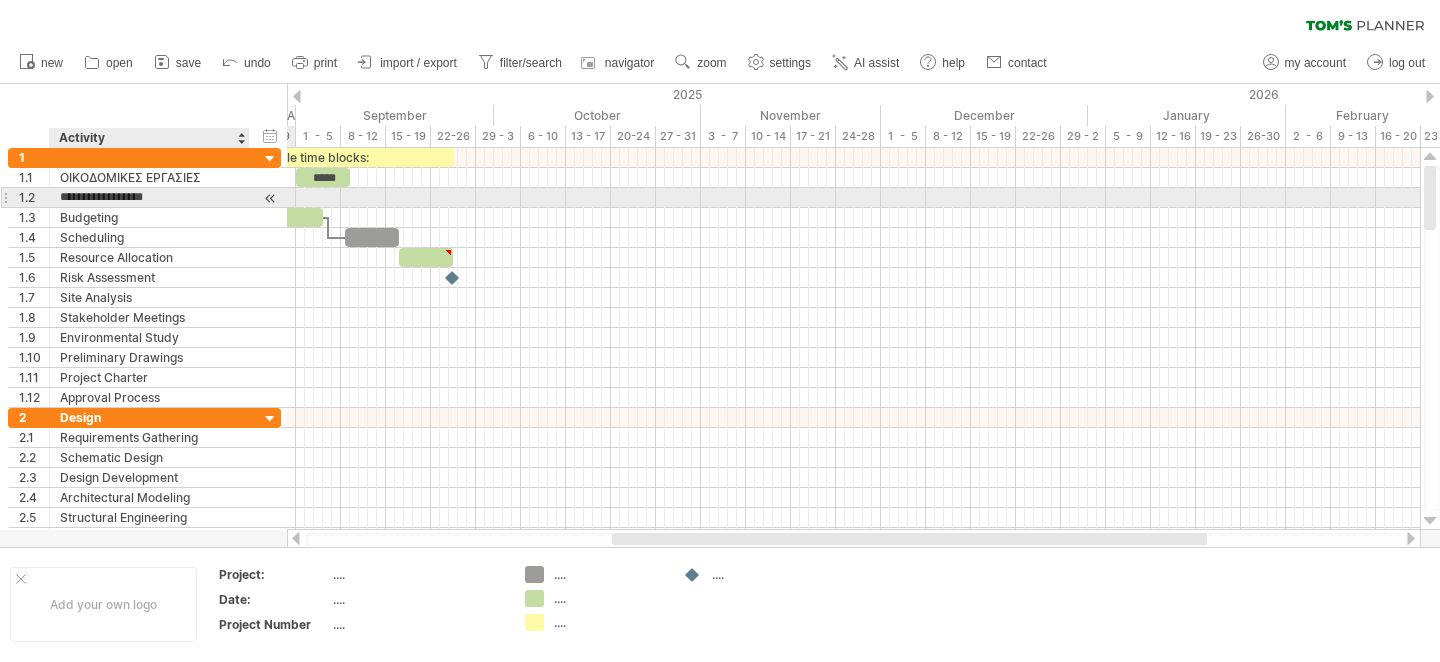 click on "**********" at bounding box center (149, 197) 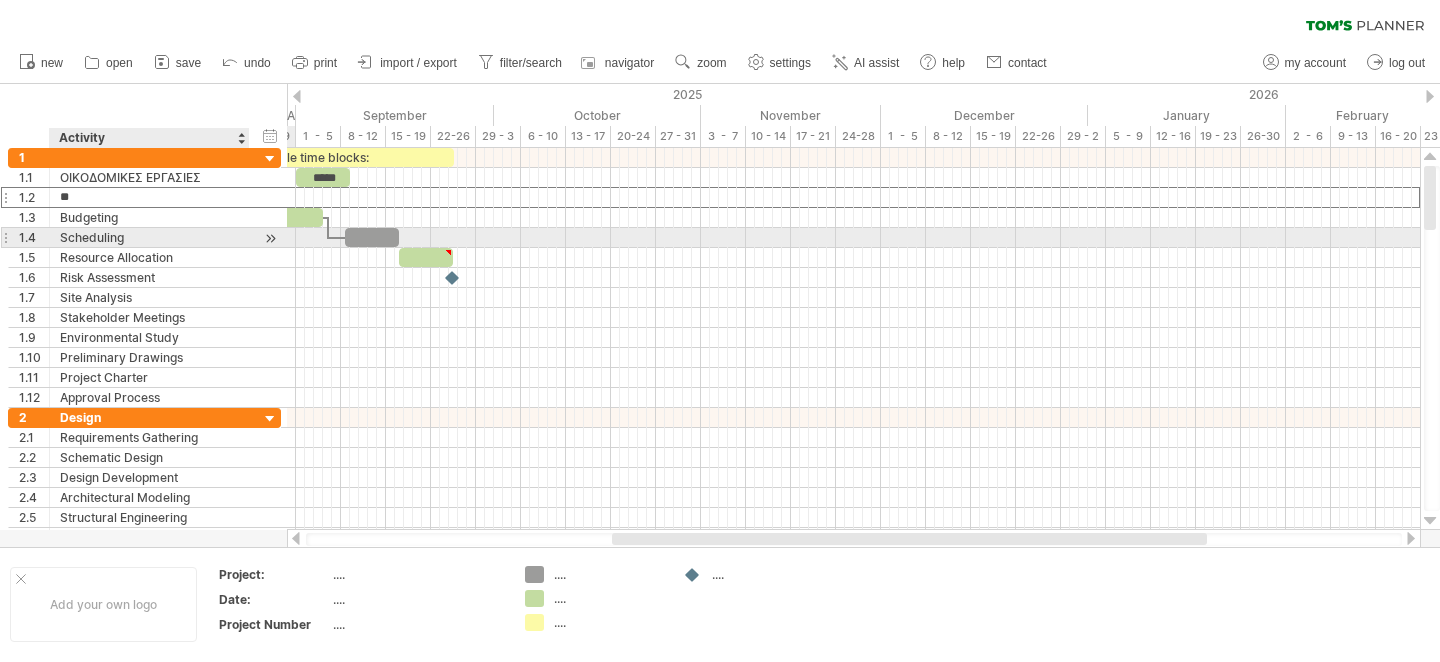 type on "*" 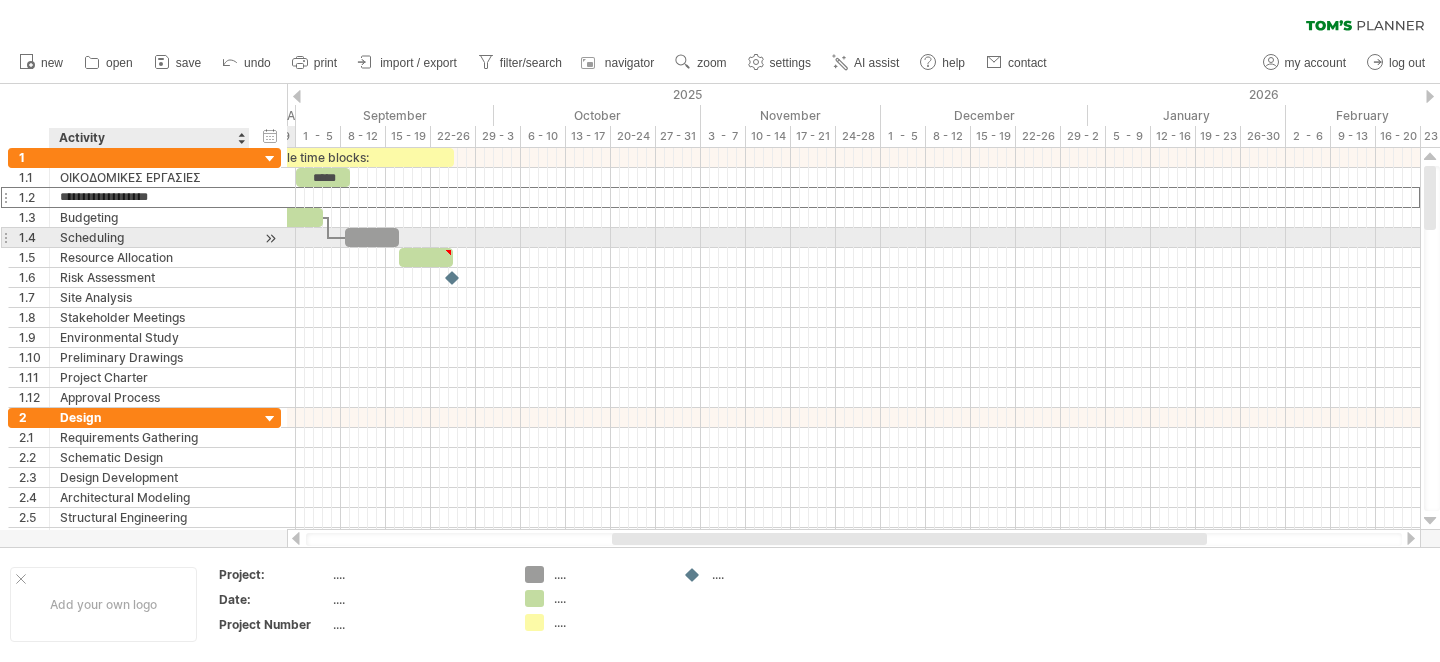 type on "**********" 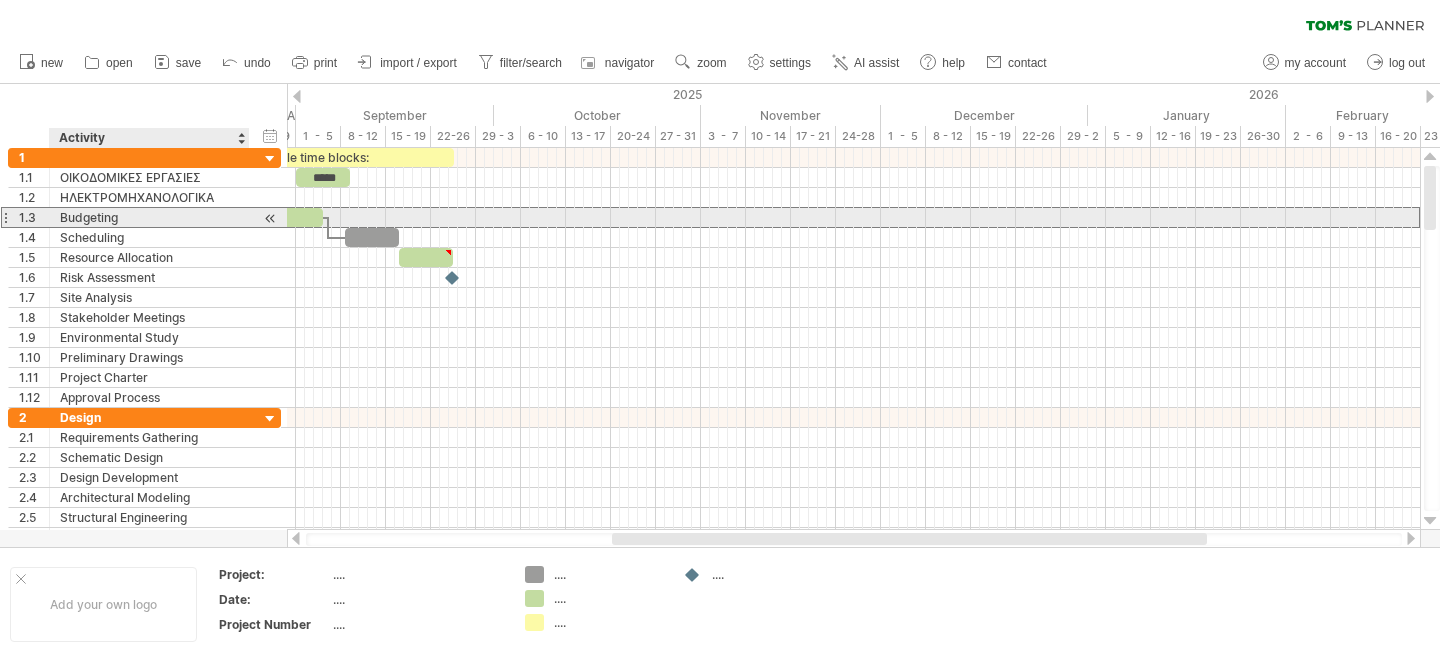 click on "Budgeting" at bounding box center (149, 217) 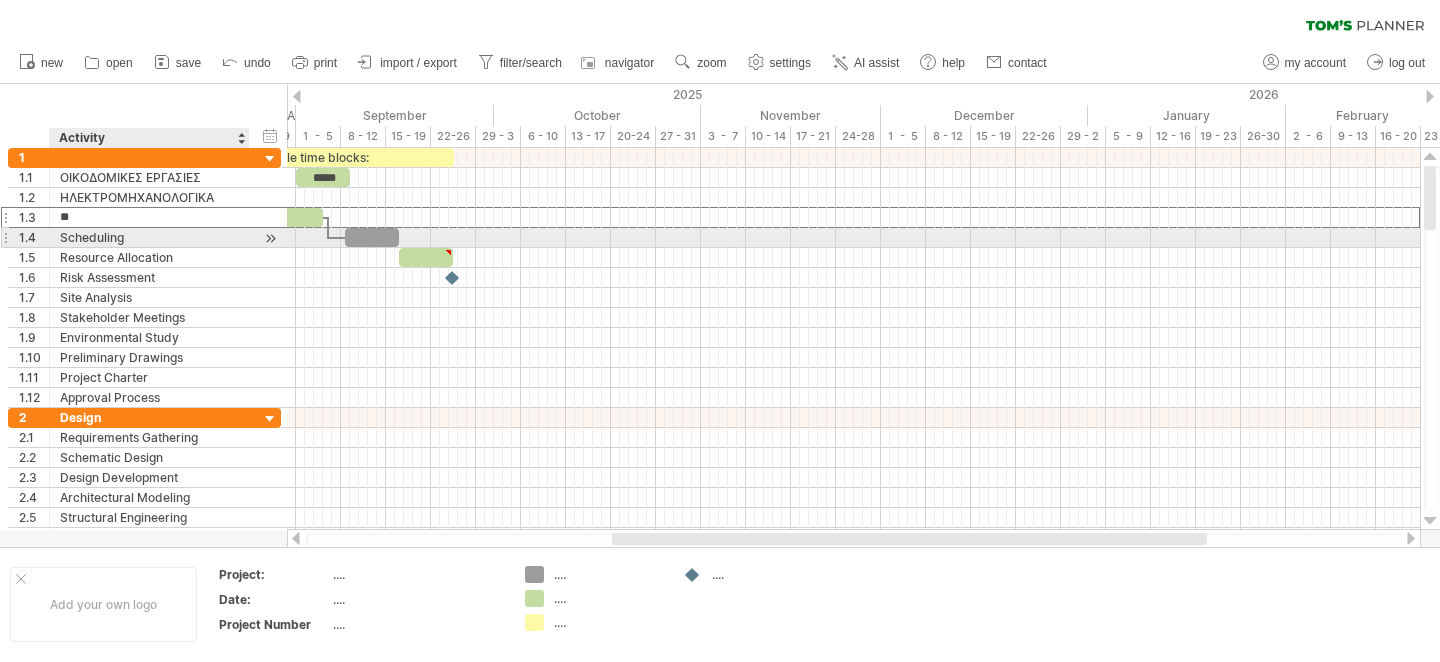 type on "*" 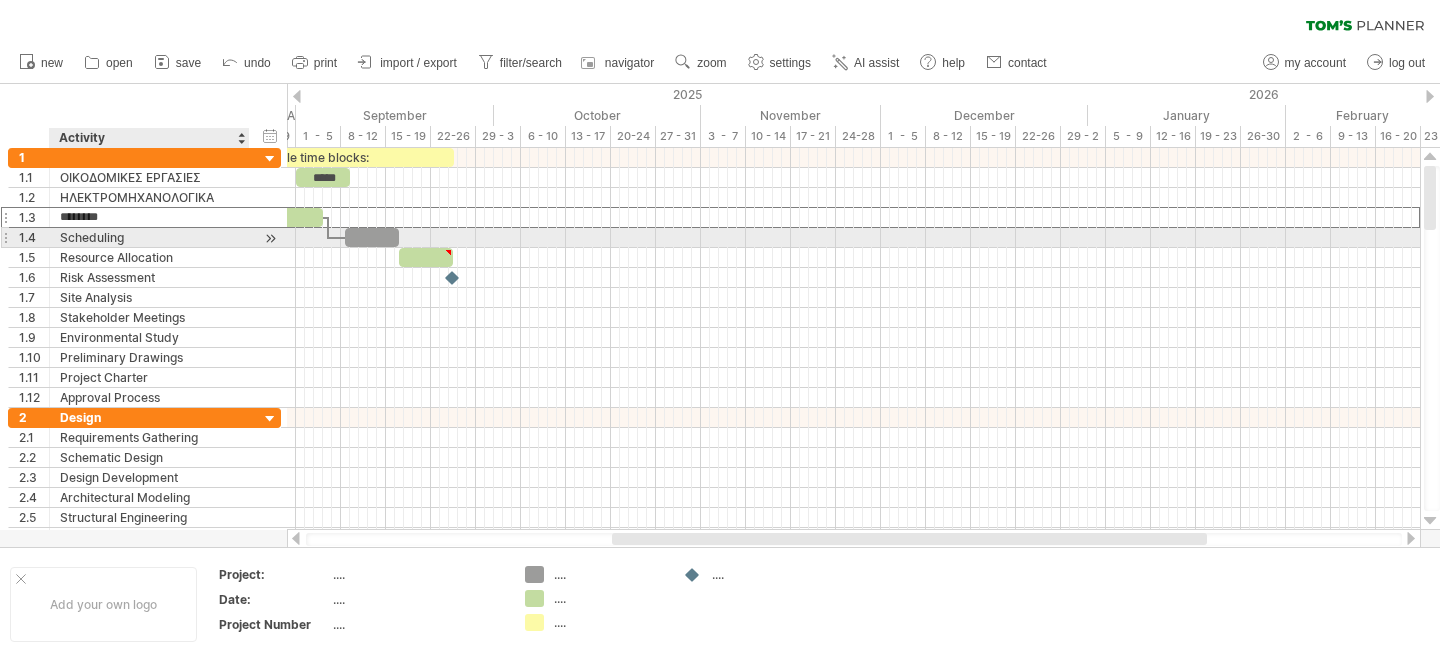 type on "*********" 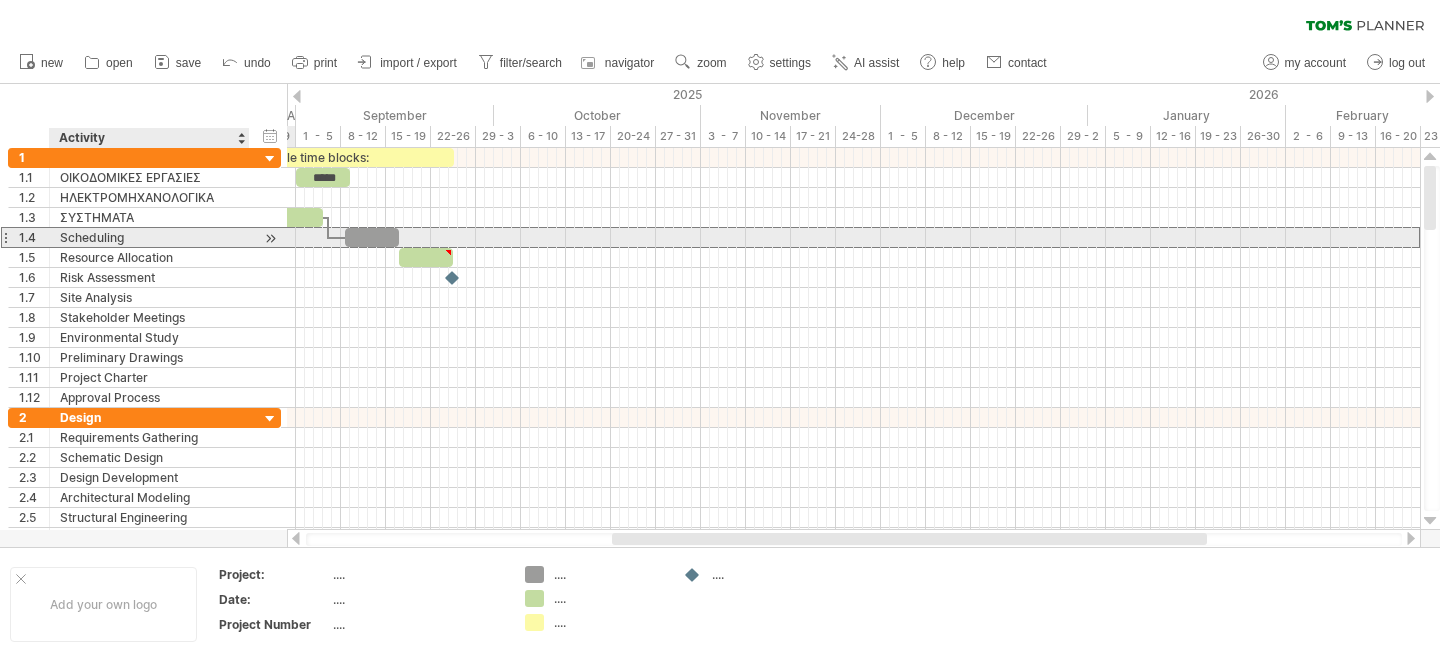 click on "Scheduling" at bounding box center [149, 237] 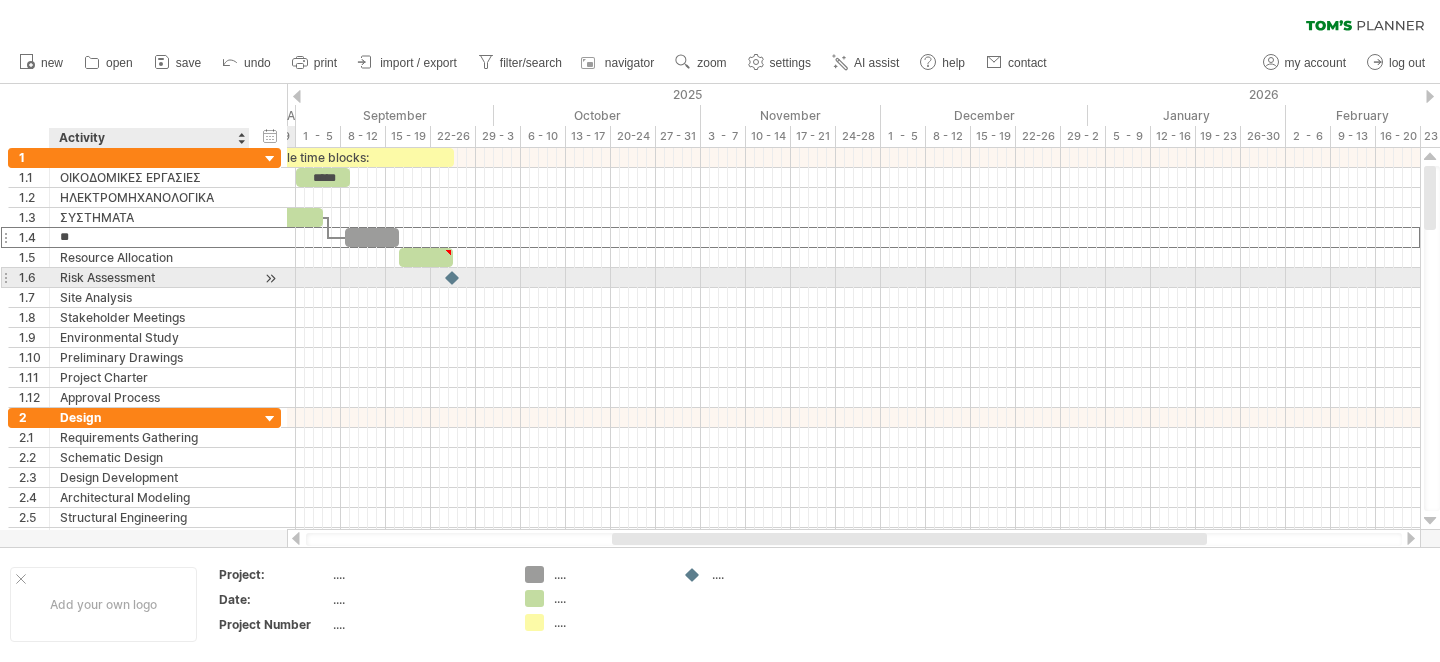 type on "*" 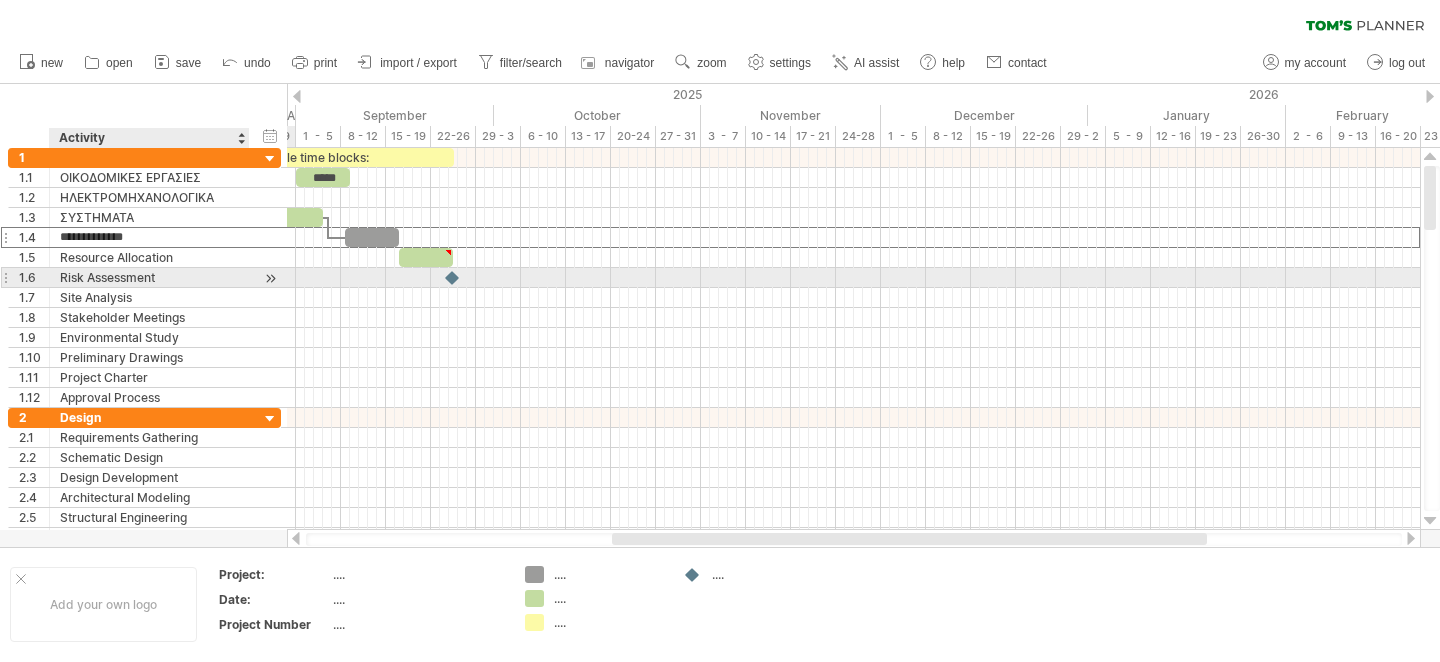 type on "**********" 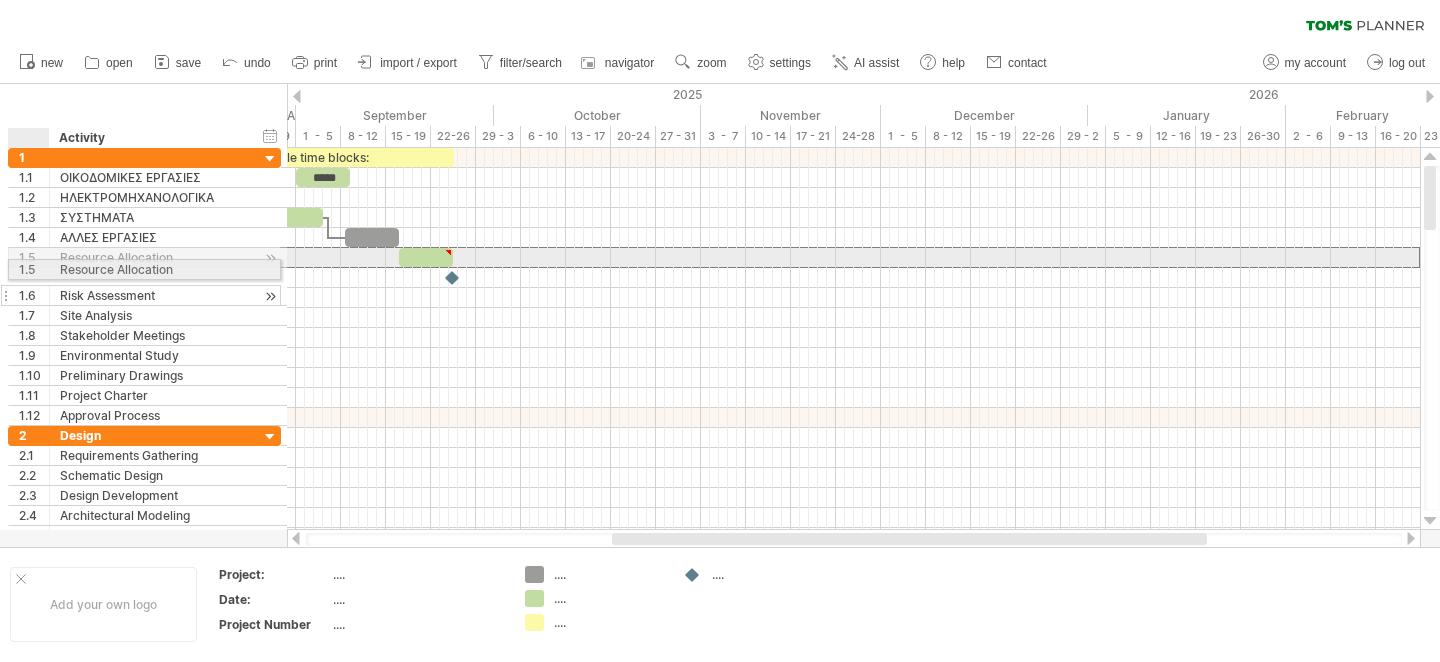 click on "**********" at bounding box center [144, 287] 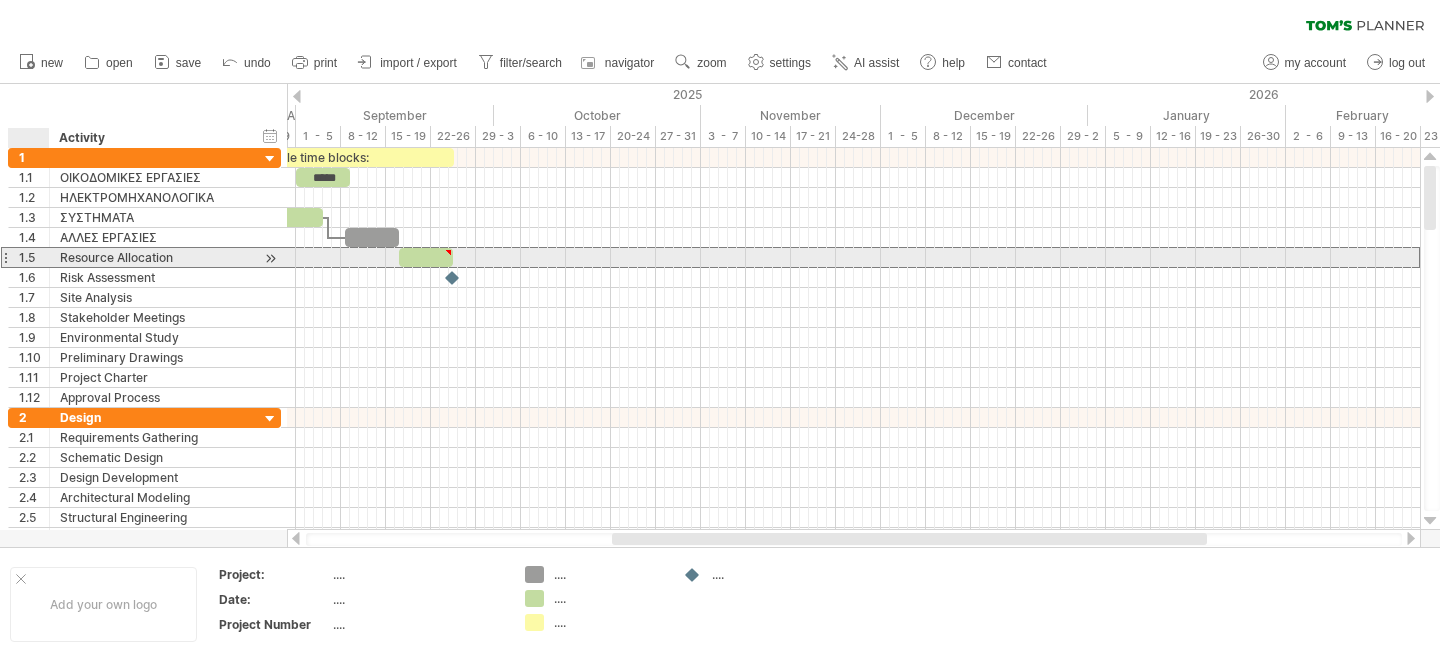 click on "1.5" at bounding box center (34, 257) 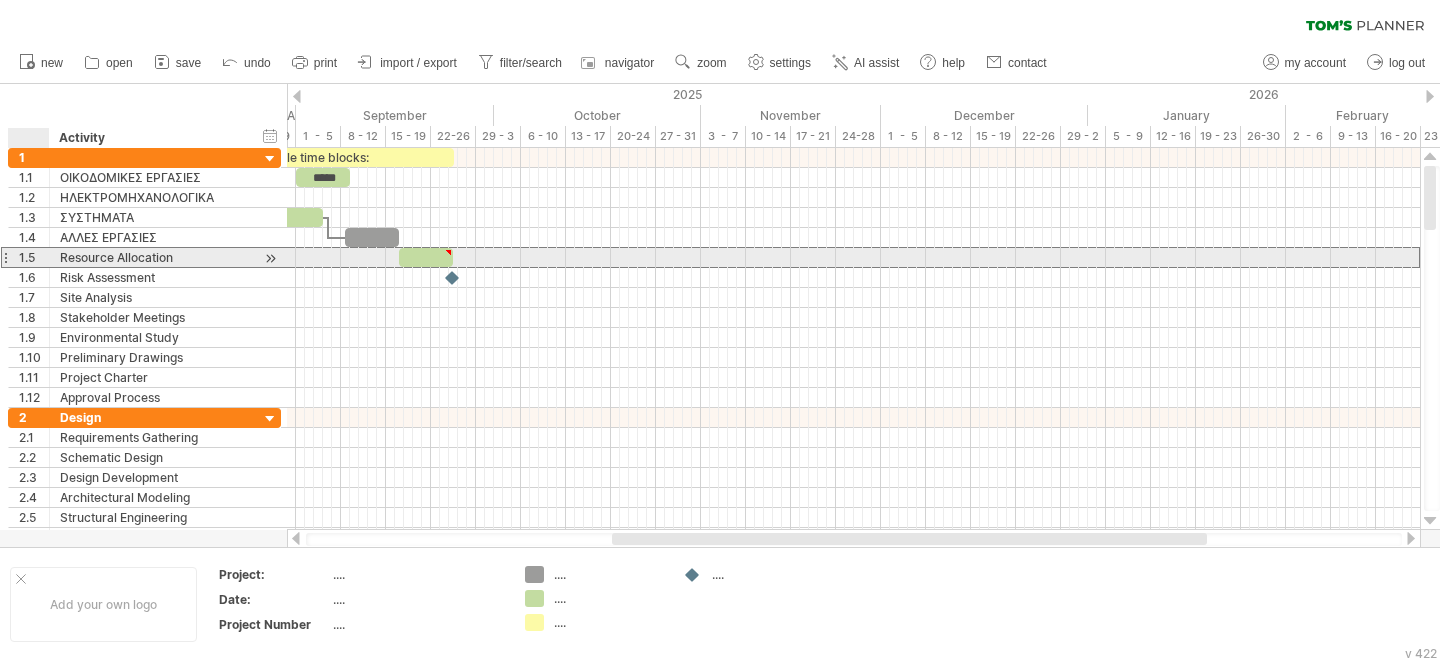 click on "1.5" at bounding box center (34, 257) 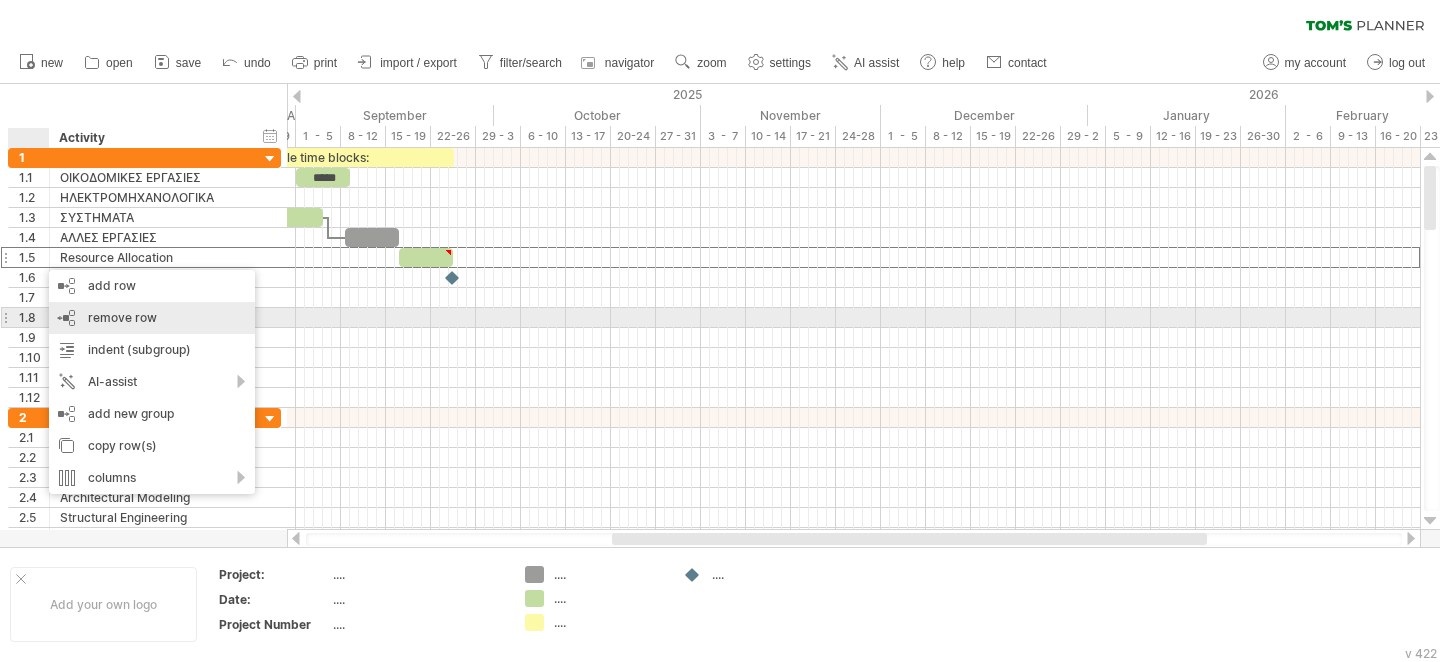 click on "remove row" at bounding box center [122, 317] 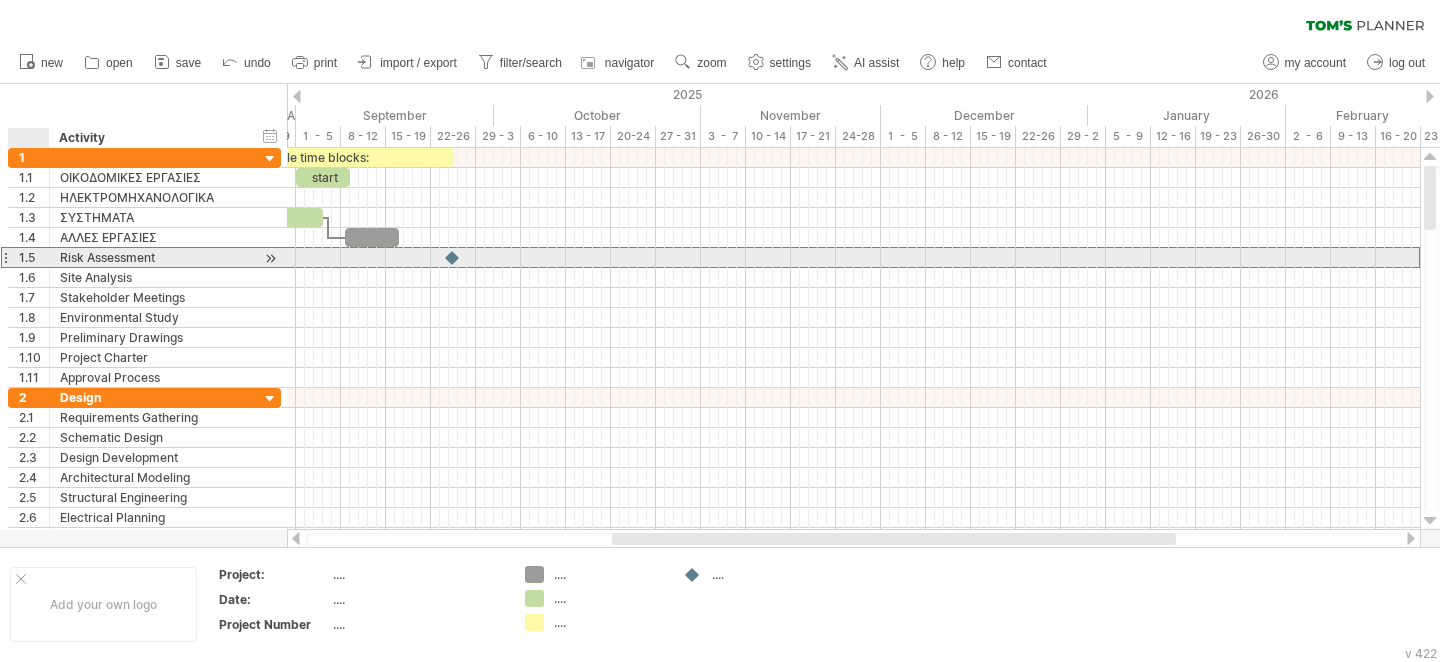 click on "**********" at bounding box center (150, 257) 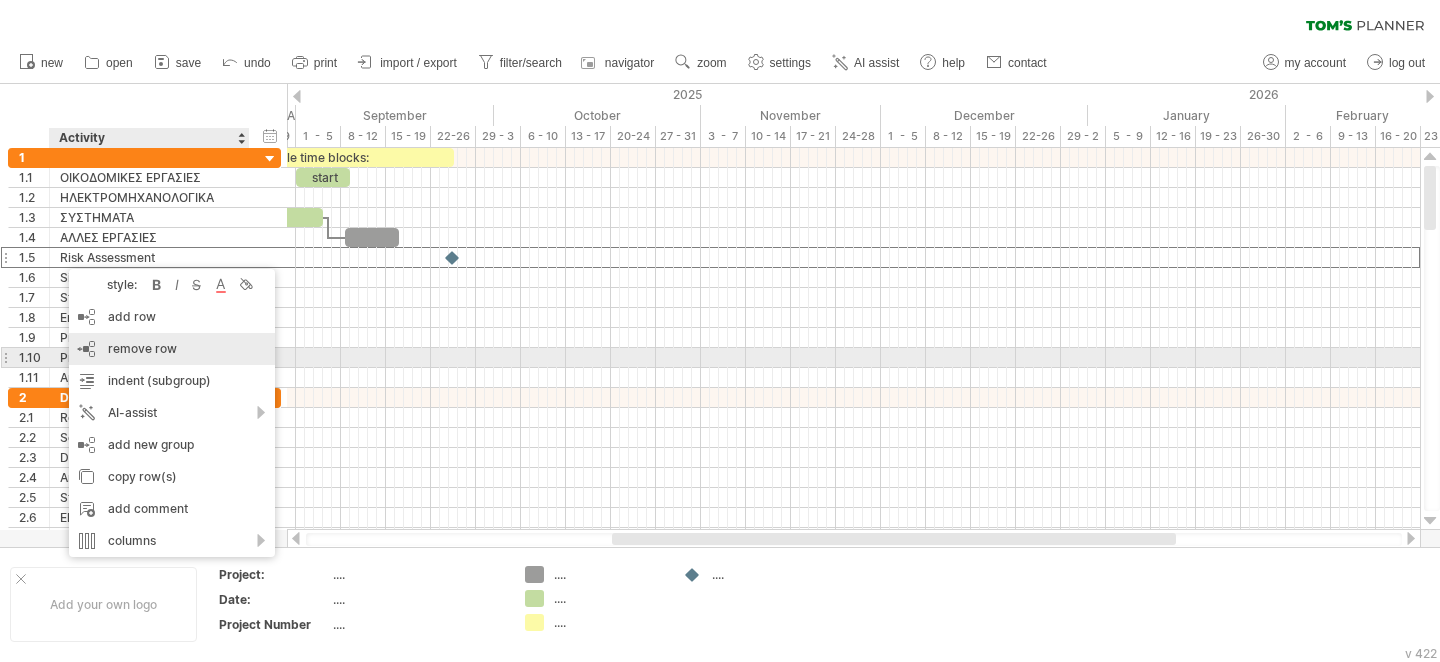 click on "remove row" at bounding box center (142, 348) 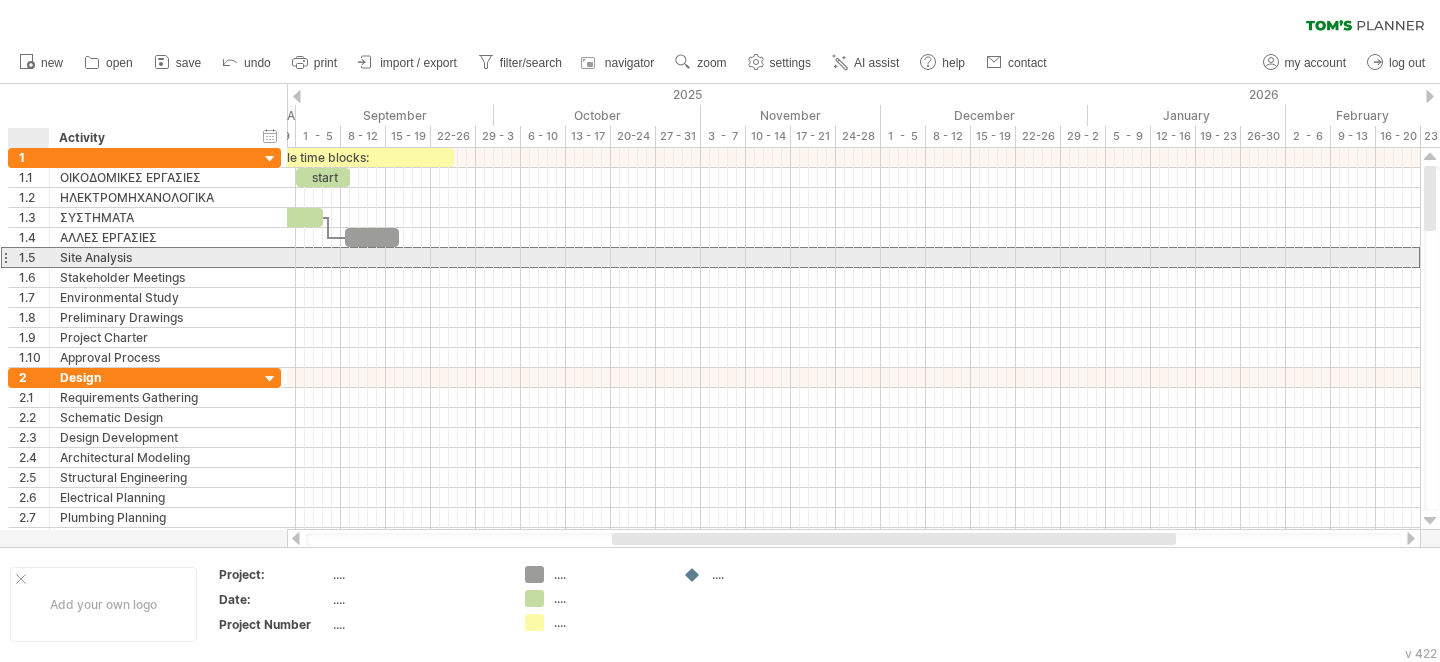 click on "1.5" at bounding box center (34, 257) 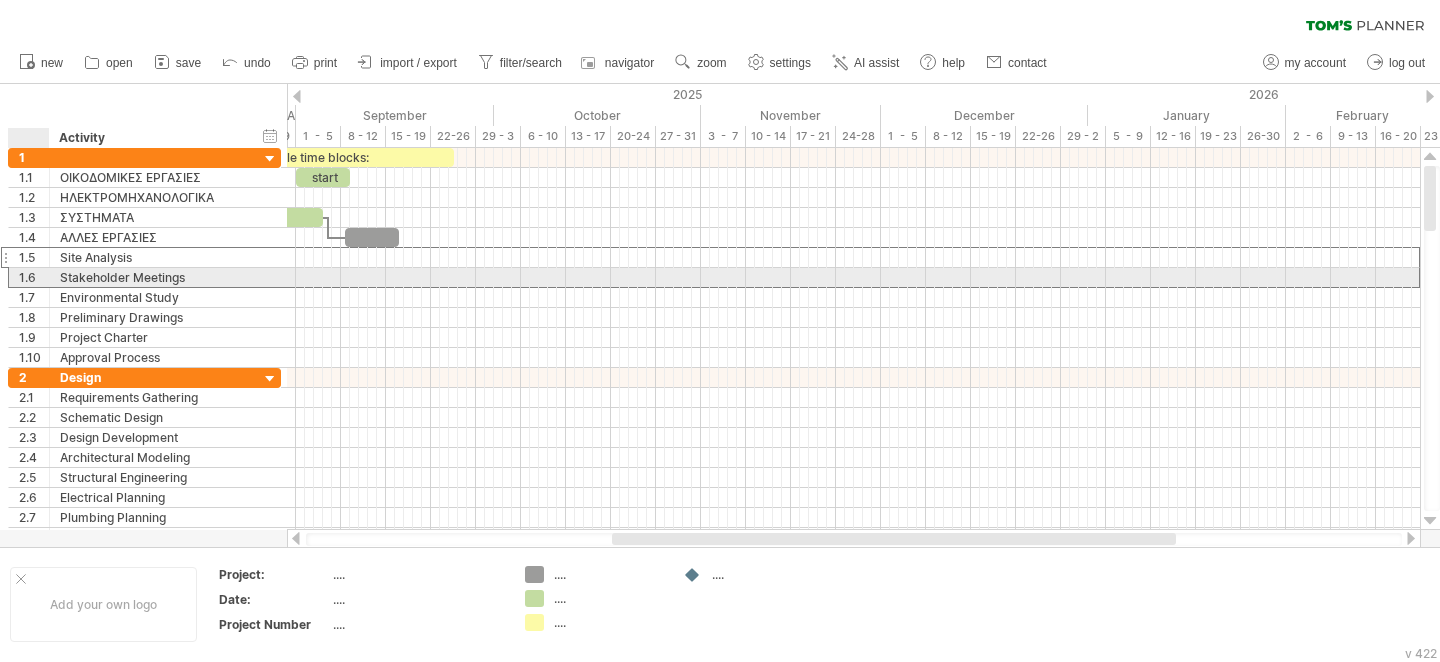 click on "1.6" at bounding box center [34, 277] 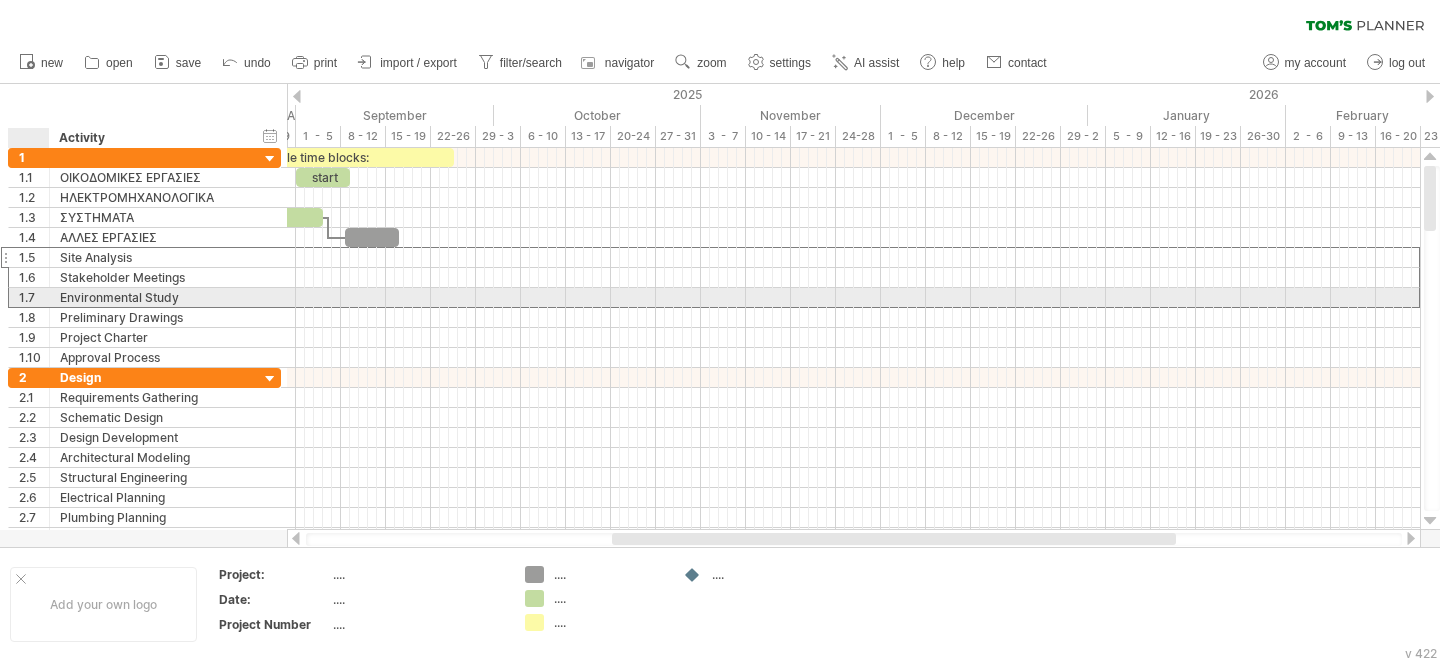 click on "1.7" at bounding box center (34, 297) 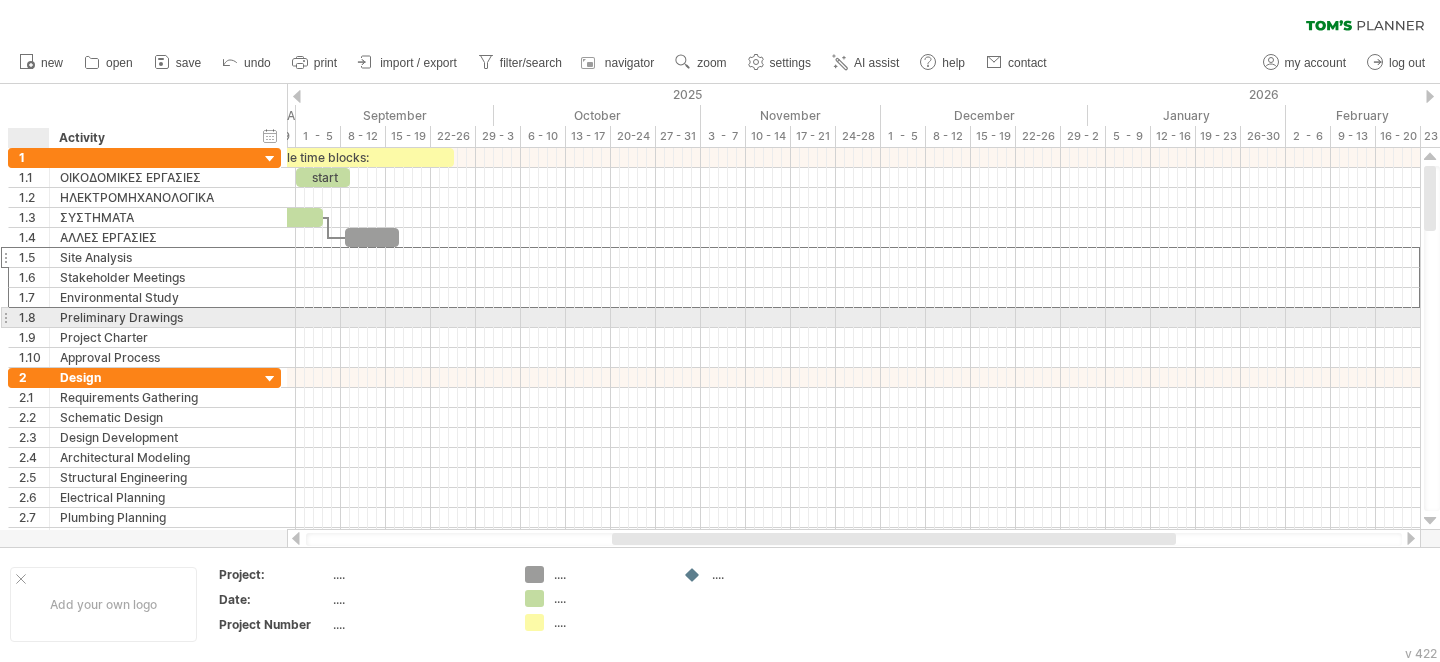click on "1.8" at bounding box center (34, 317) 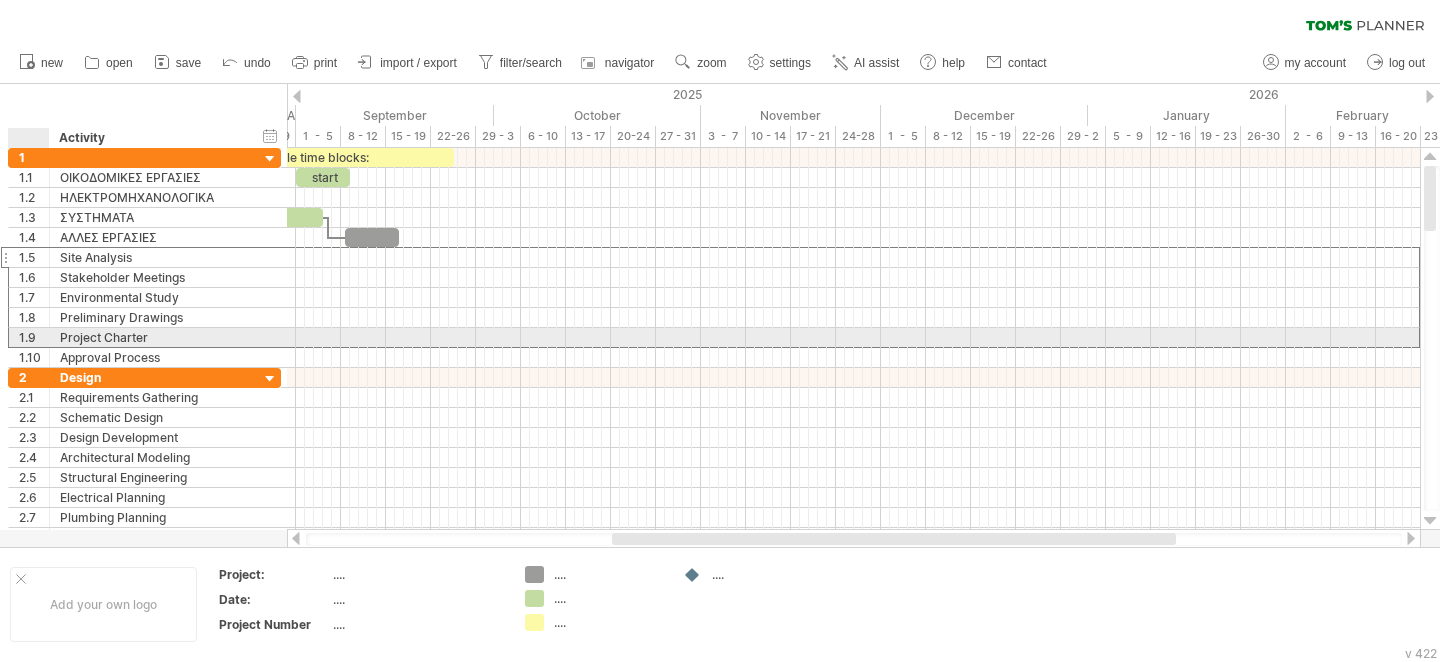 click on "1.9" at bounding box center (34, 337) 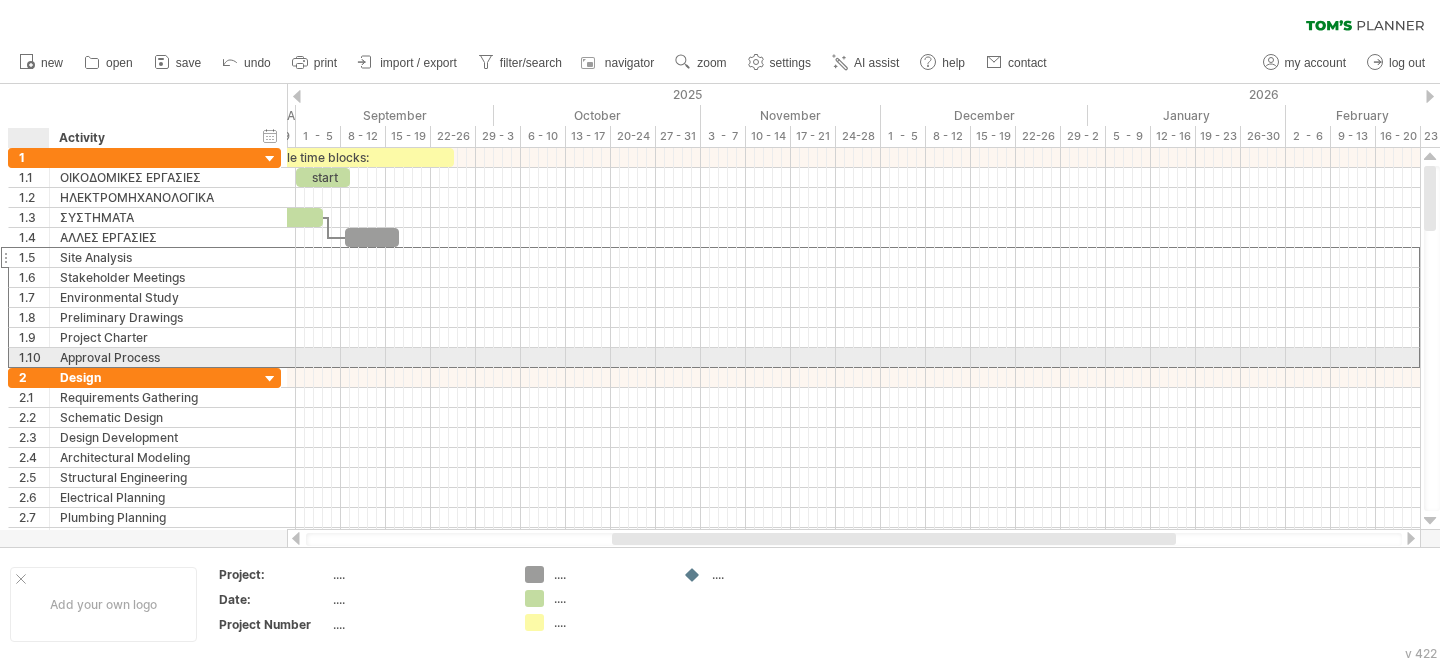 click on "1.10" at bounding box center (34, 357) 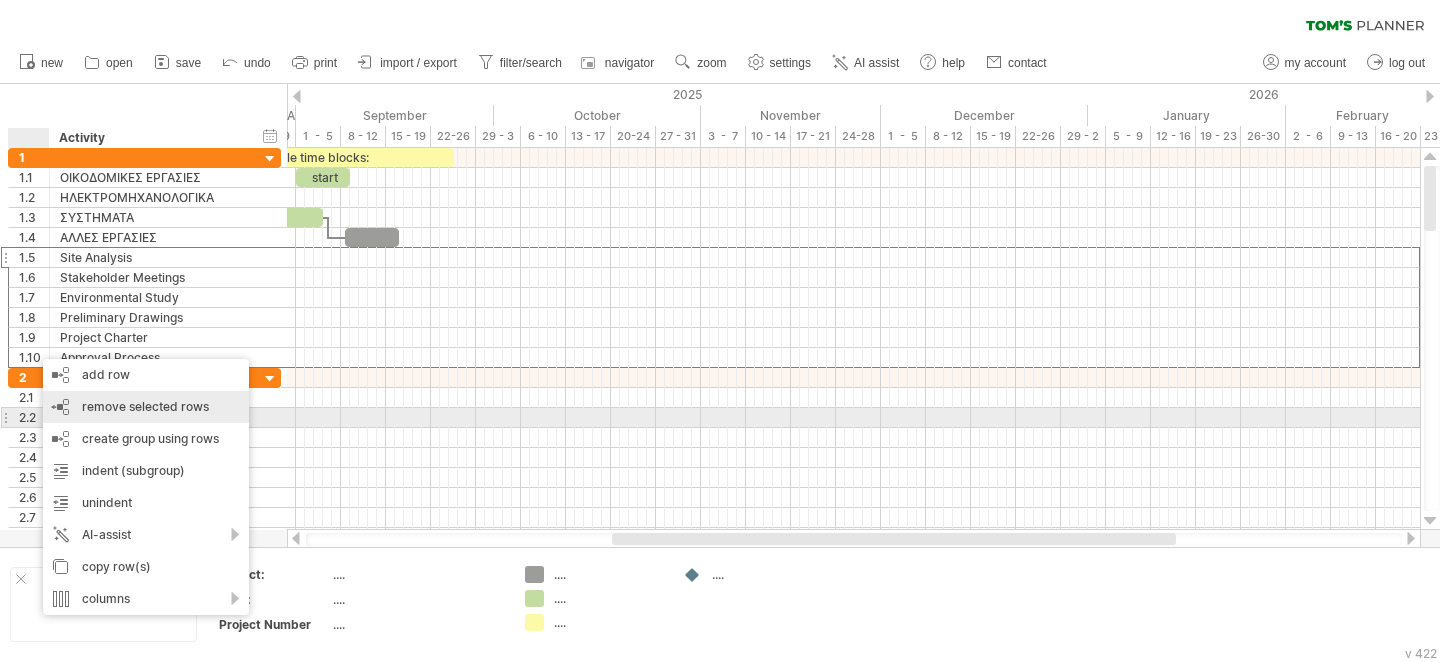 click on "remove selected rows" at bounding box center [145, 406] 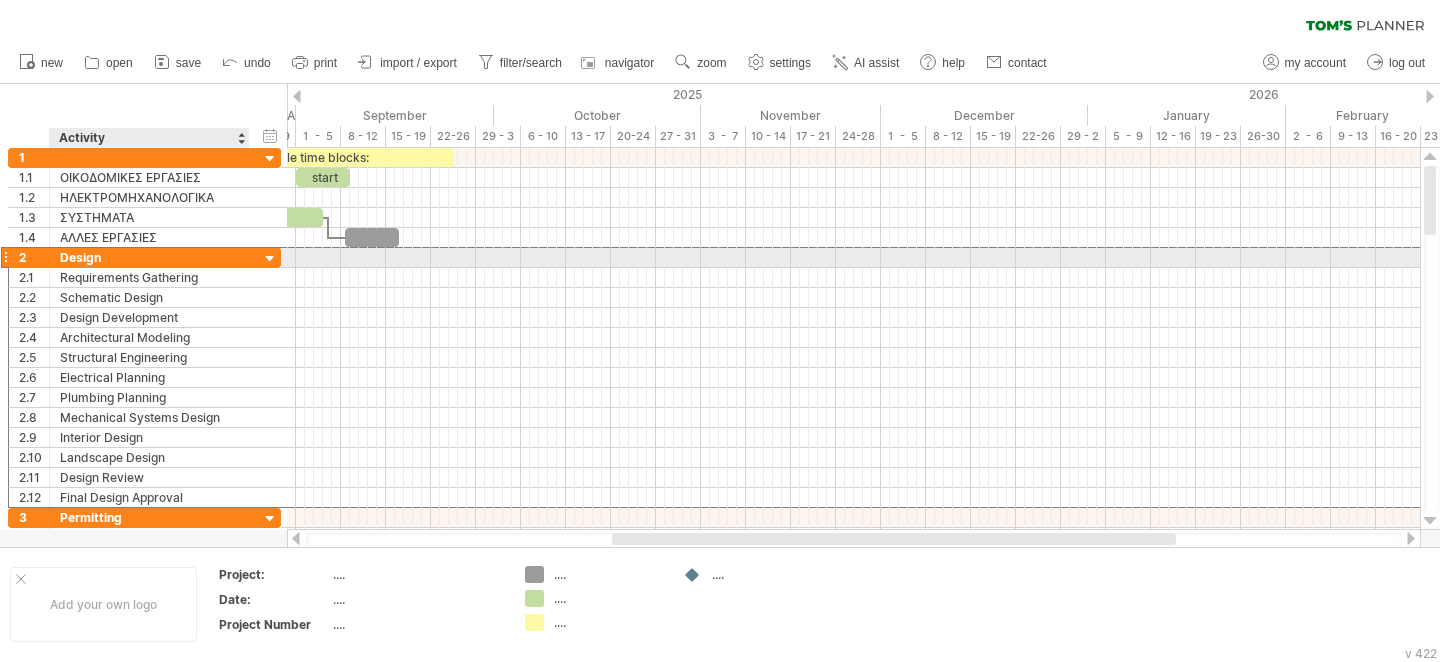 click on "Design" at bounding box center (149, 257) 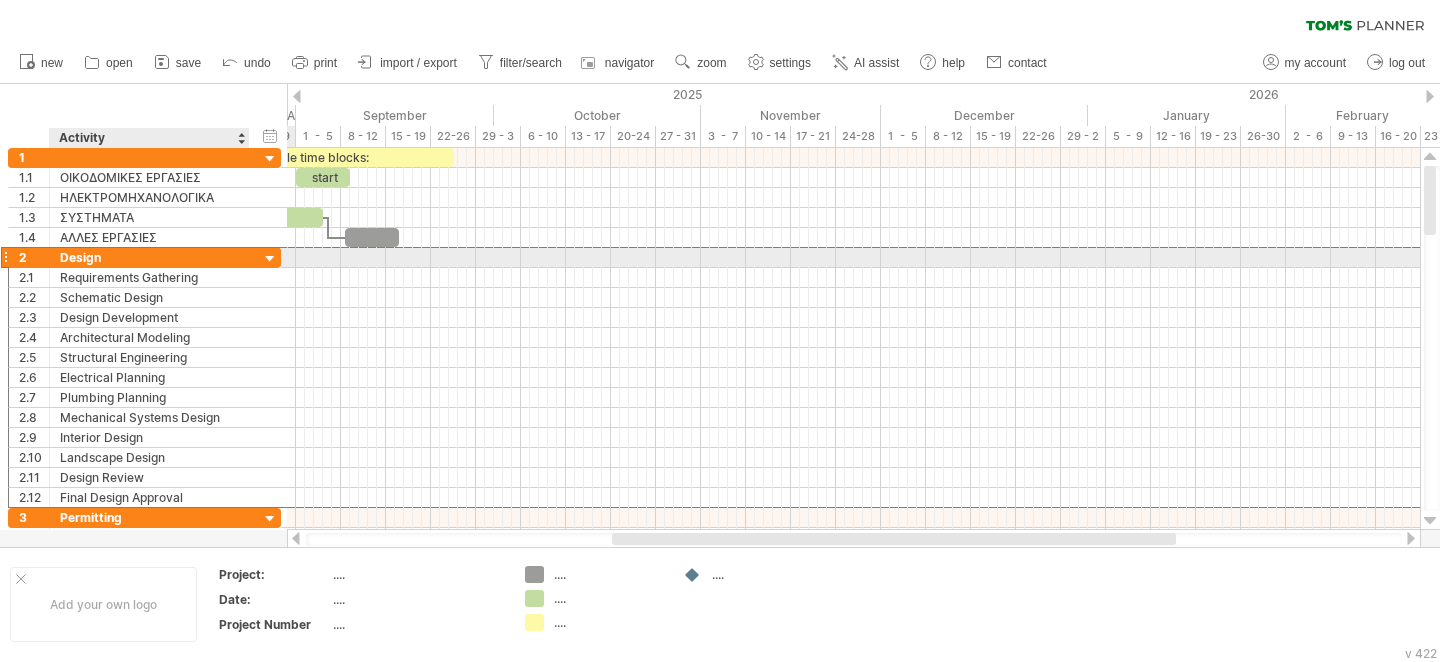 click on "Design" at bounding box center [149, 257] 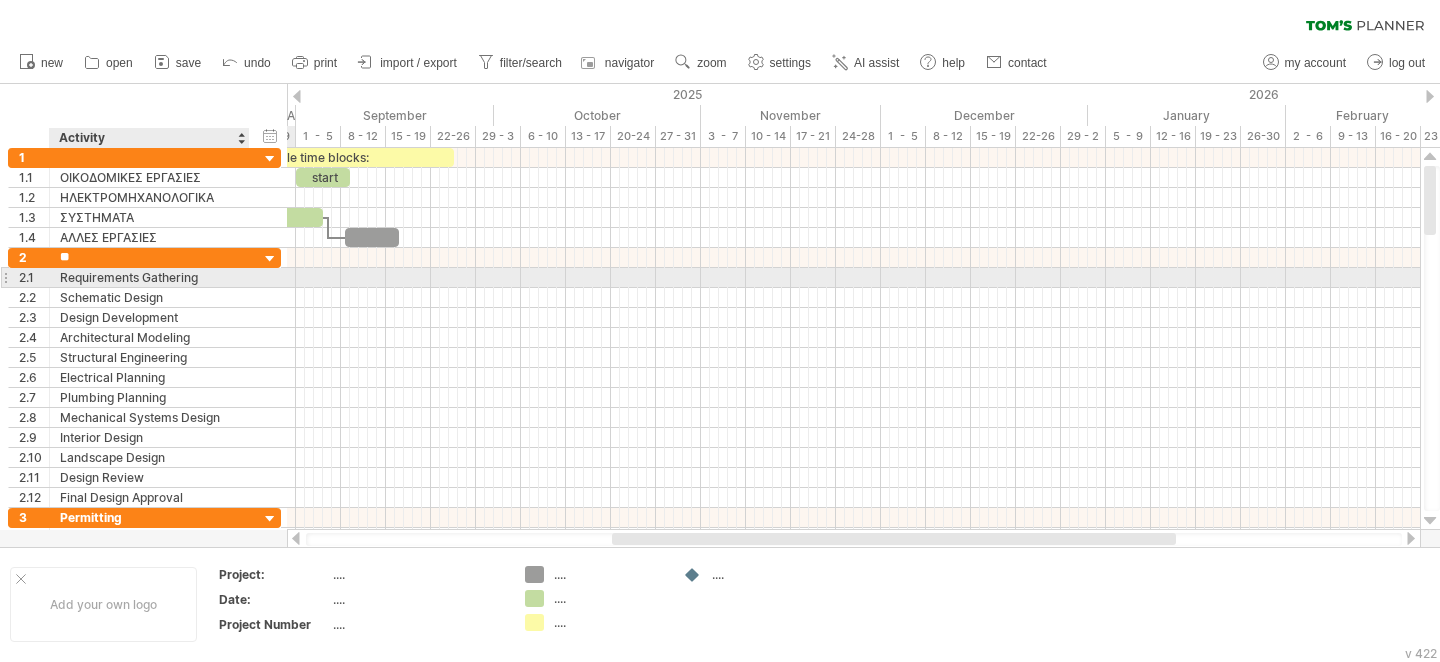 type on "*" 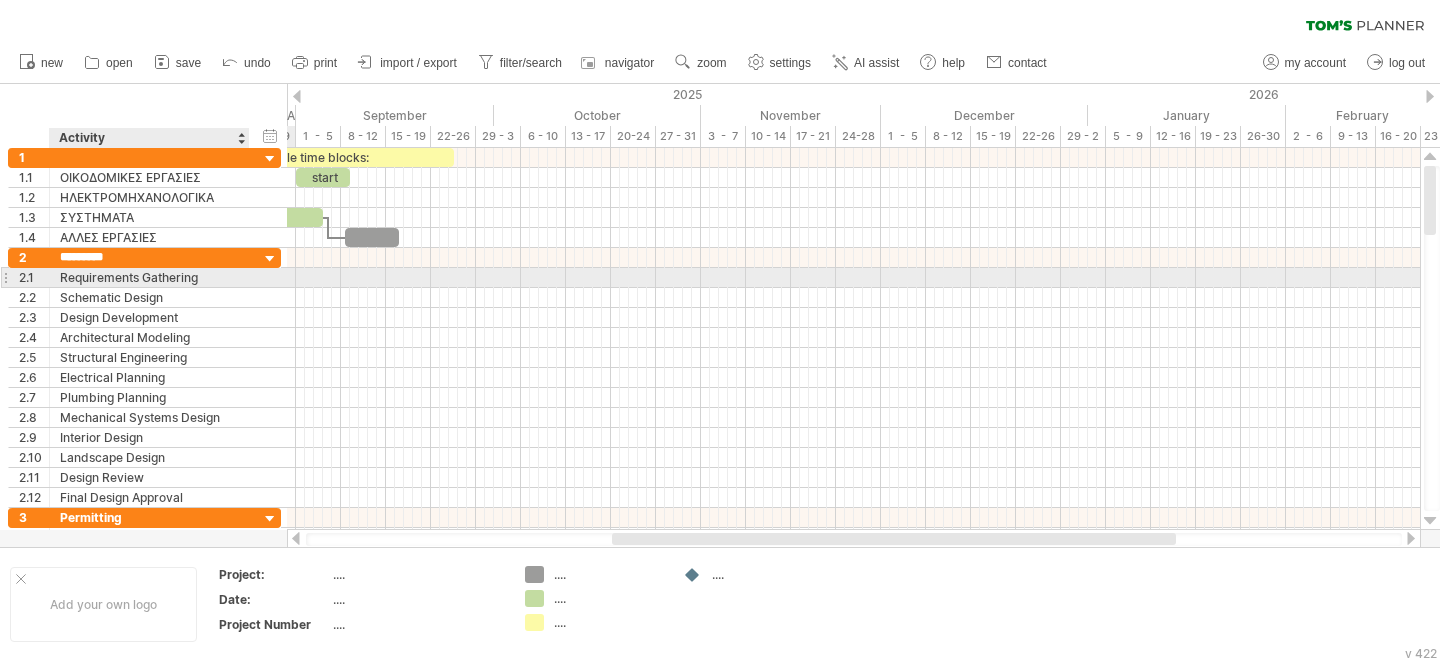 type on "**********" 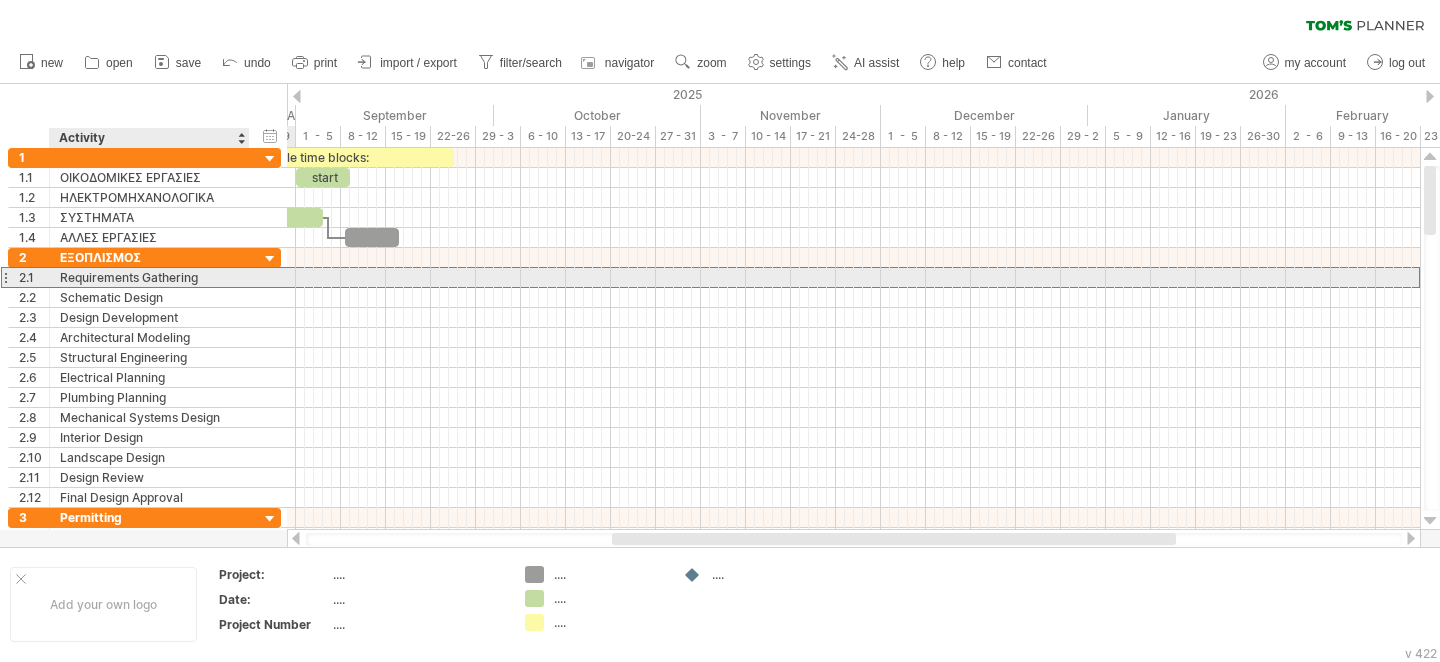 click on "Requirements Gathering" at bounding box center (149, 277) 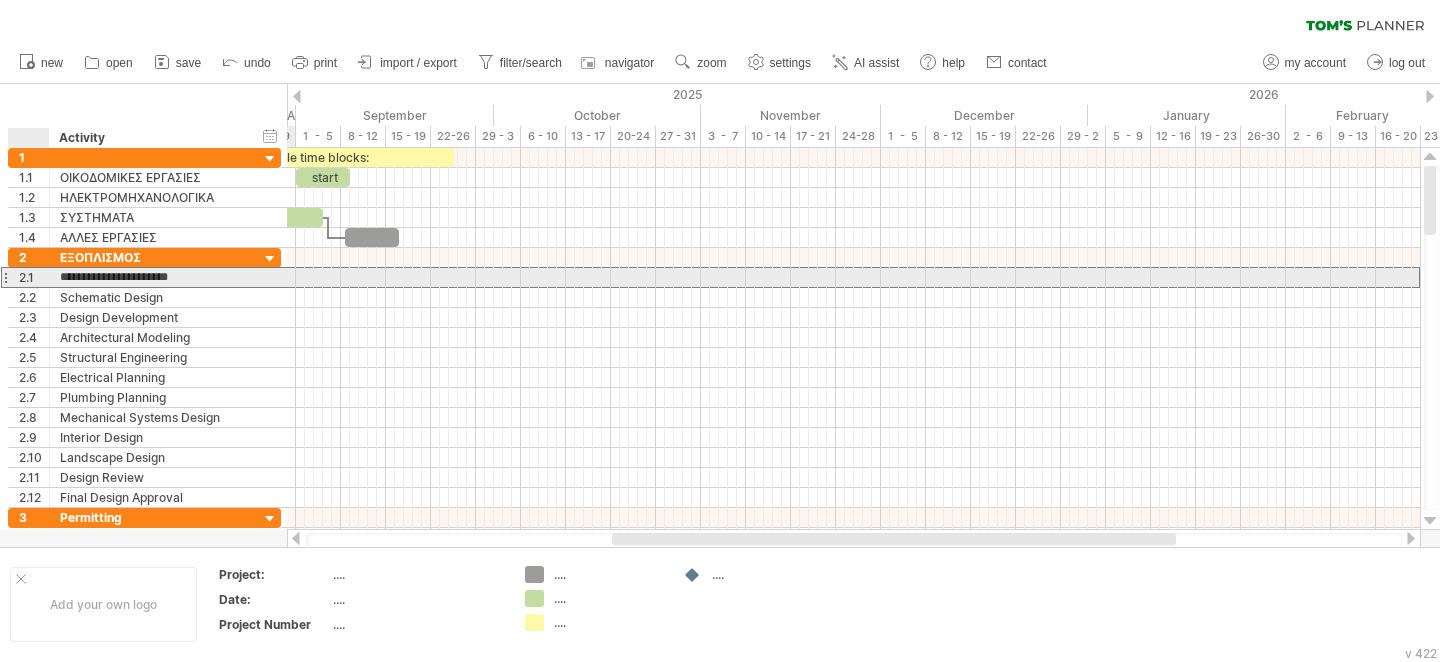 drag, startPoint x: 206, startPoint y: 275, endPoint x: 53, endPoint y: 270, distance: 153.08168 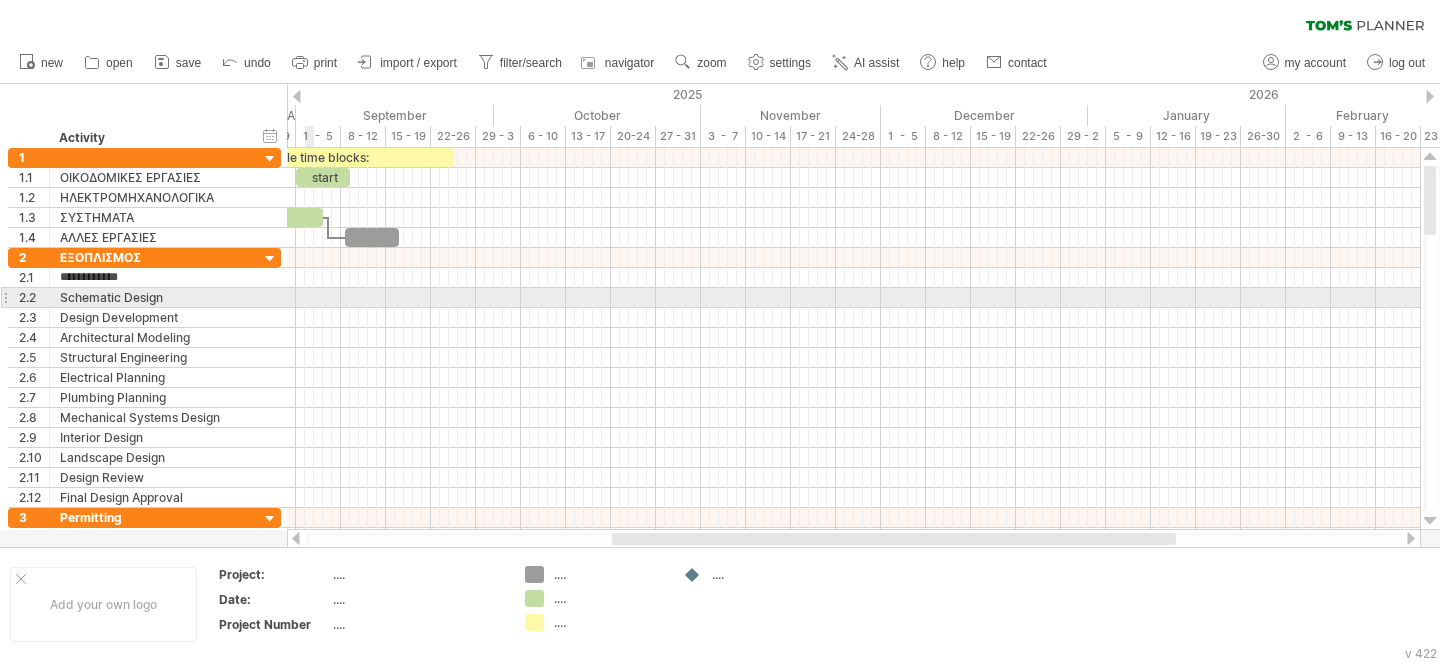 type on "**********" 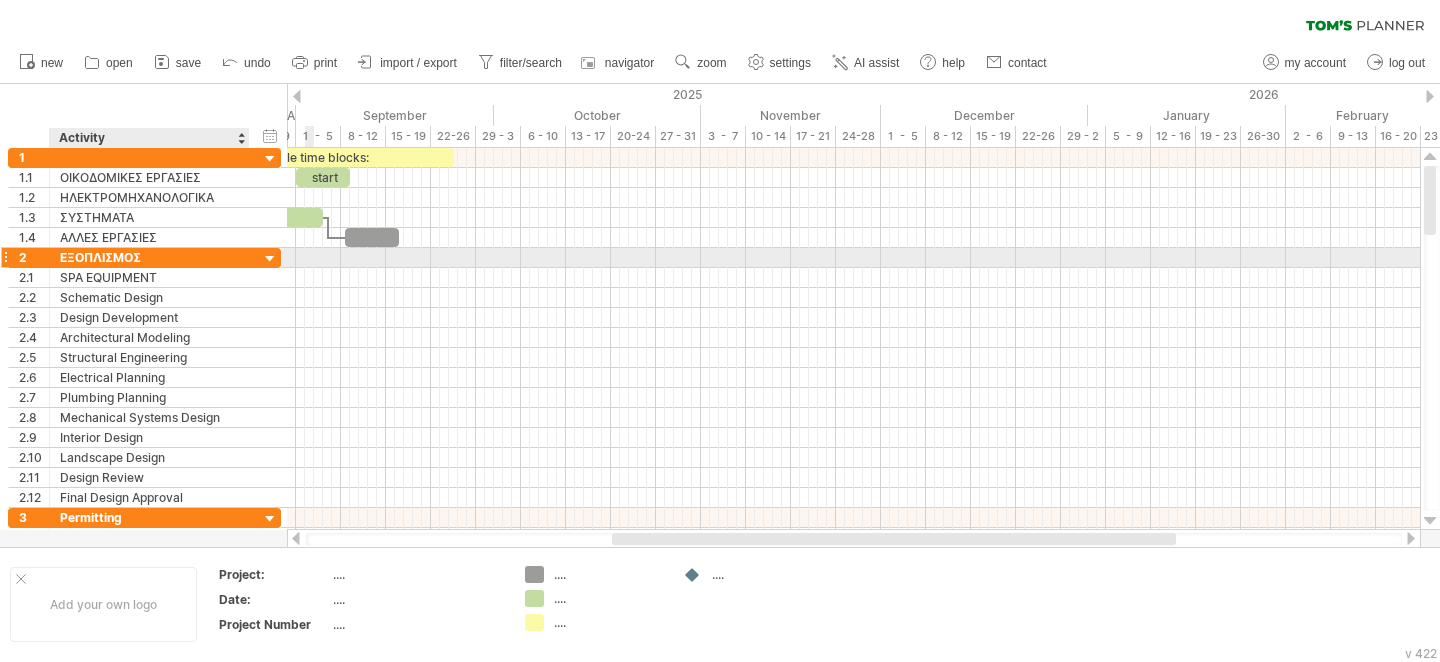 click on "ΕΞΟΠΛΙΣΜΟΣ" at bounding box center (149, 257) 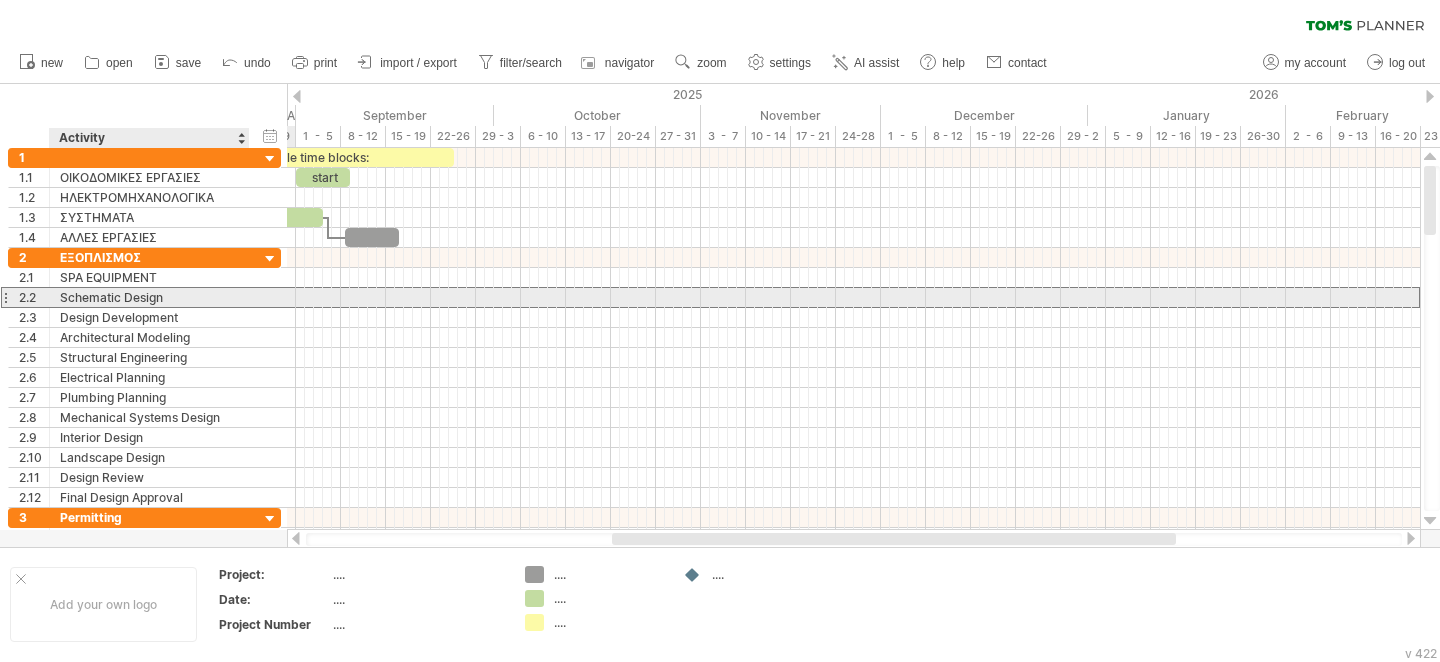 click on "Schematic Design" at bounding box center (149, 297) 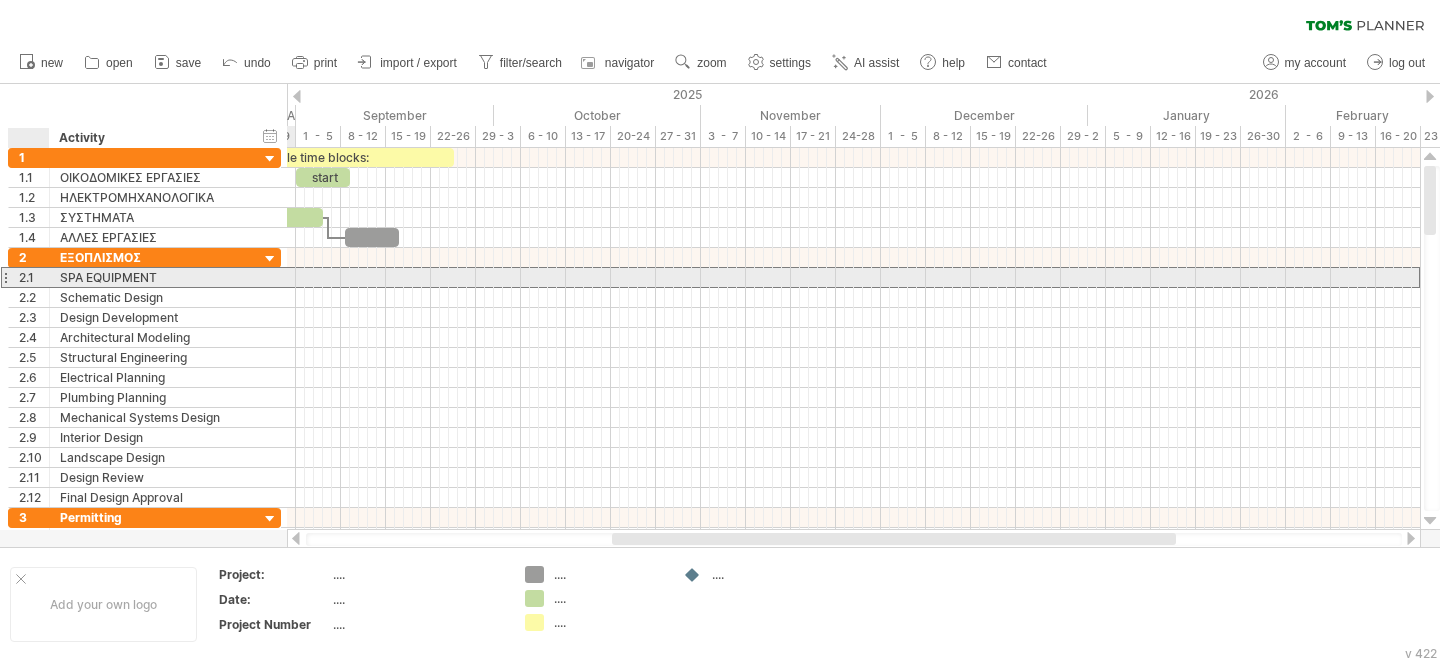 click on "2.1" at bounding box center (34, 277) 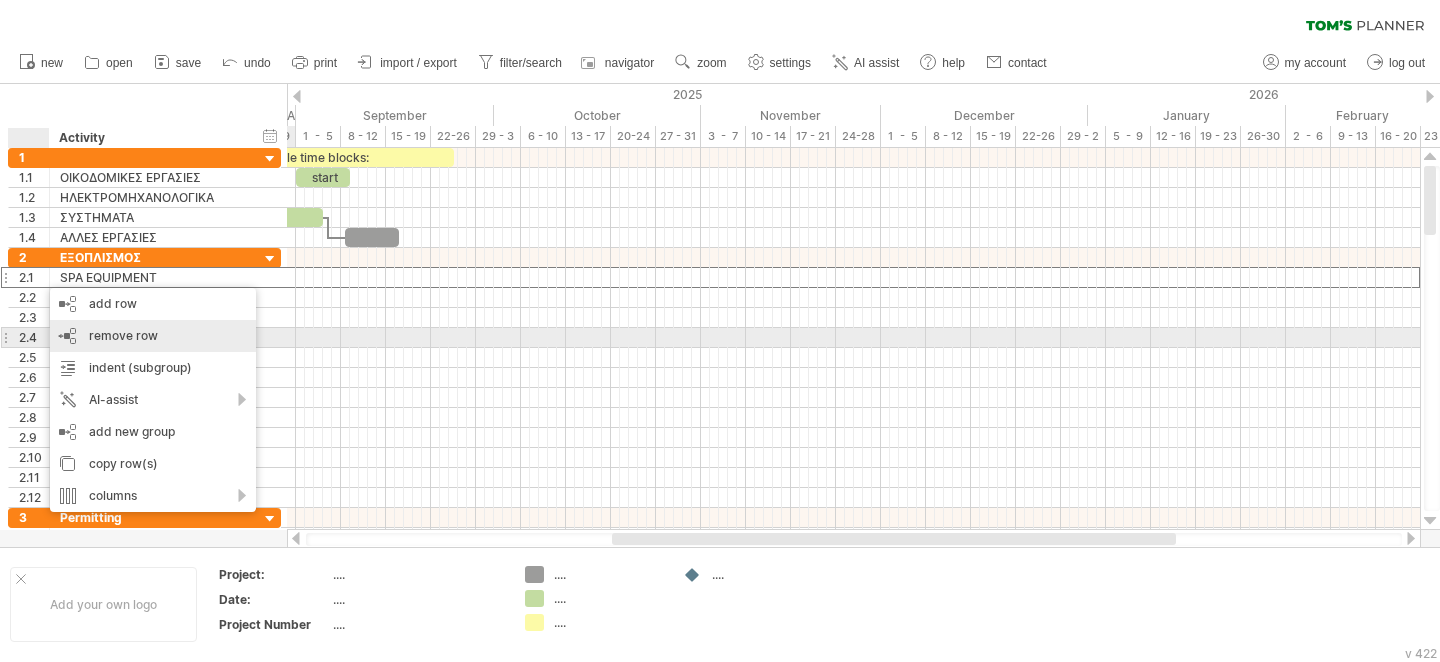 click on "remove row" at bounding box center (123, 335) 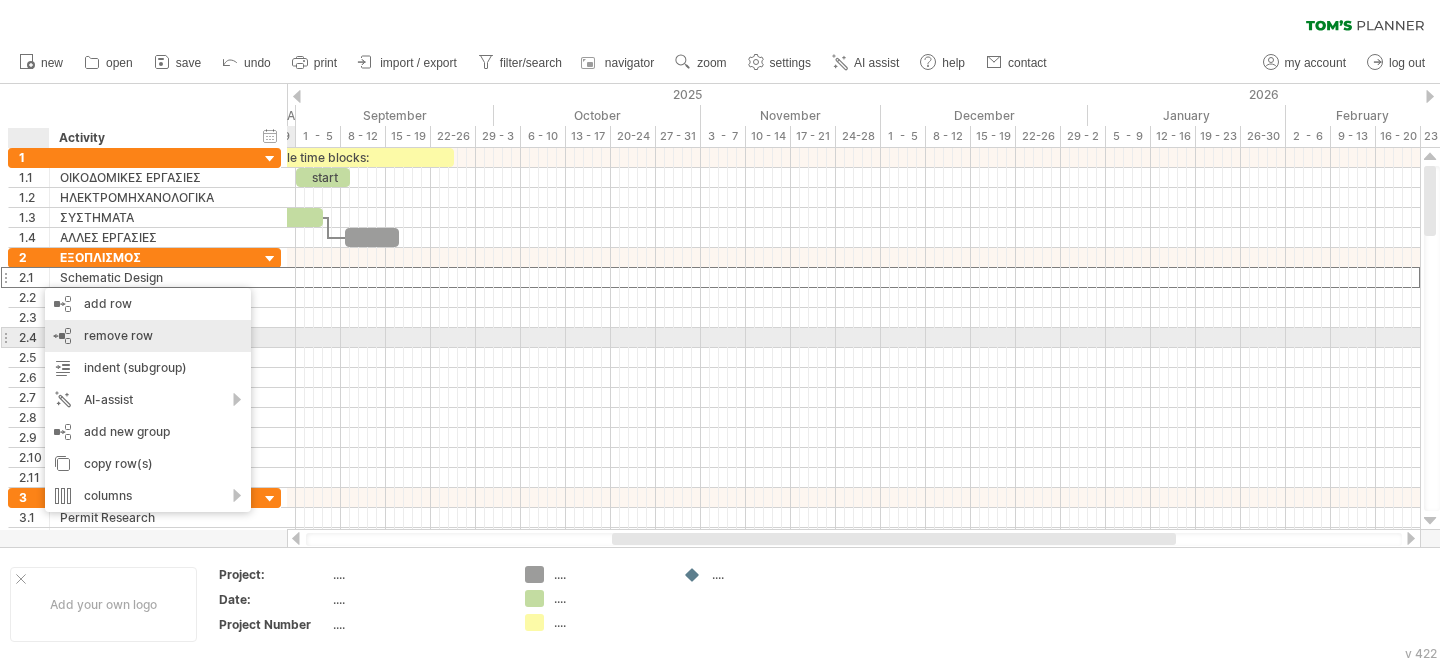 click on "remove row" at bounding box center [118, 335] 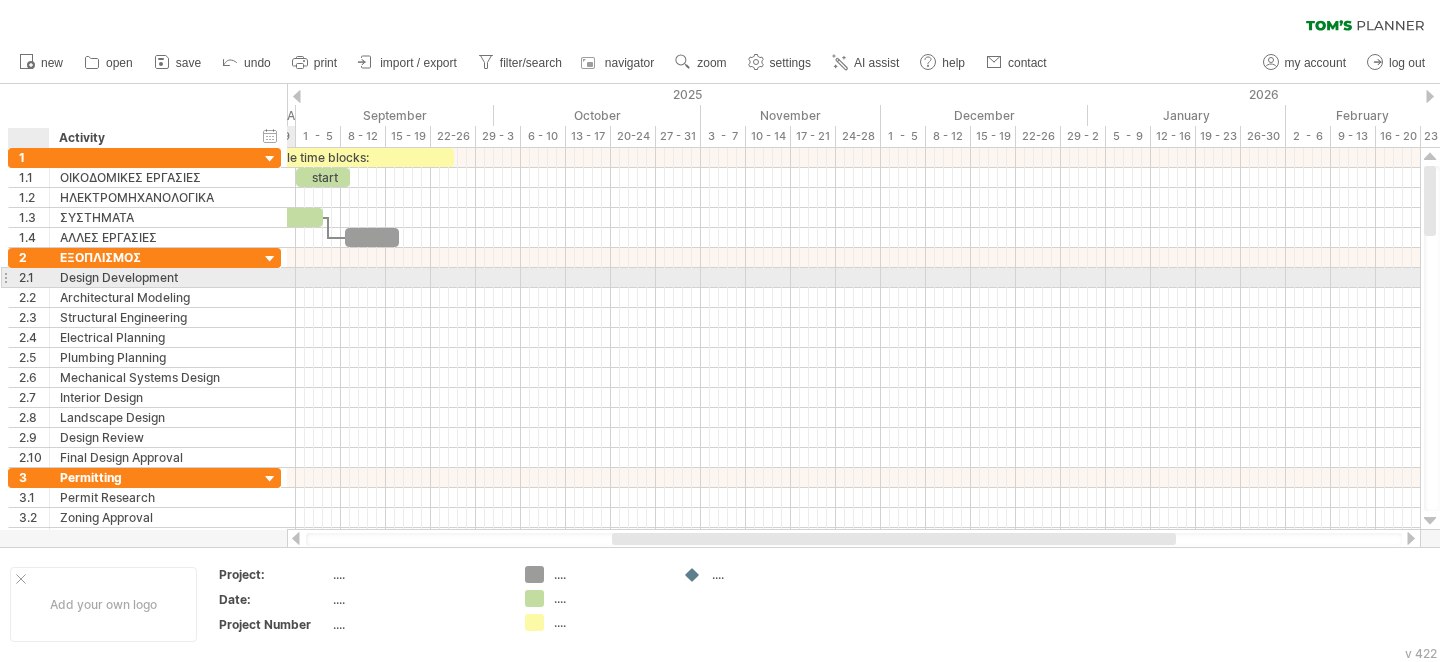 click on "**********" at bounding box center (150, 277) 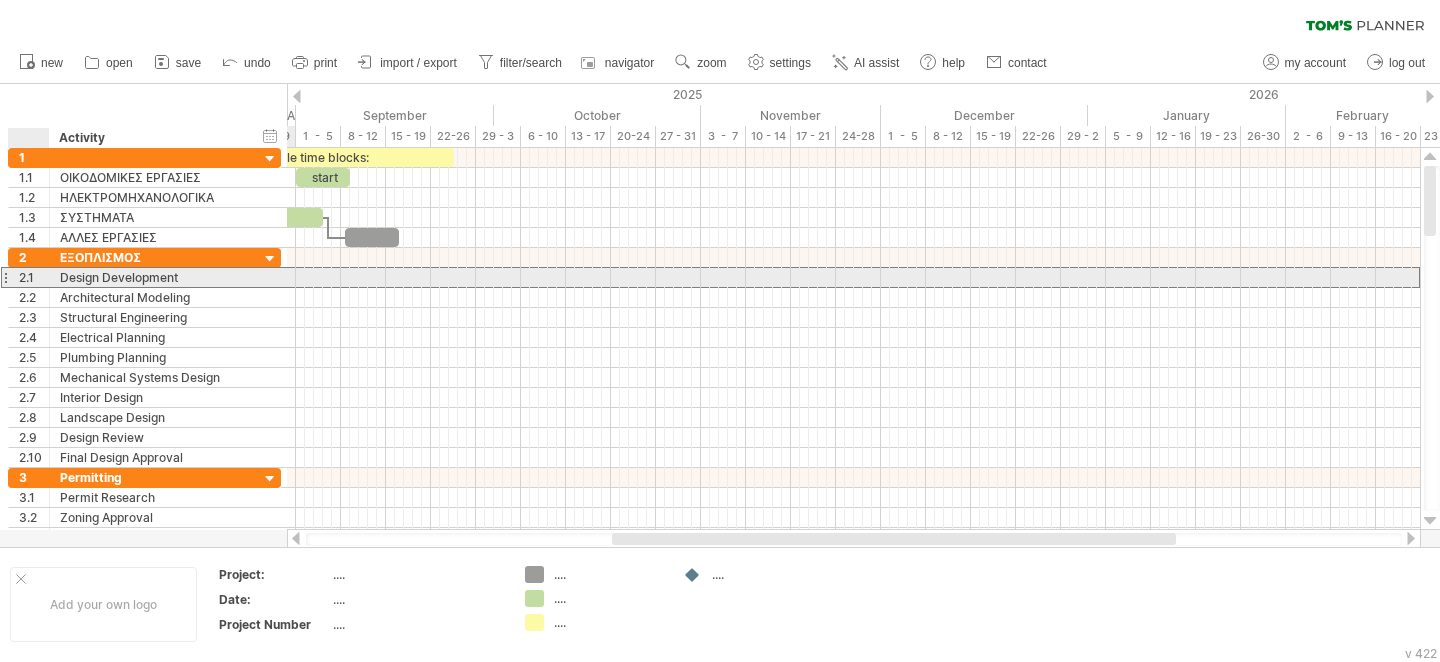 click on "**********" at bounding box center [150, 277] 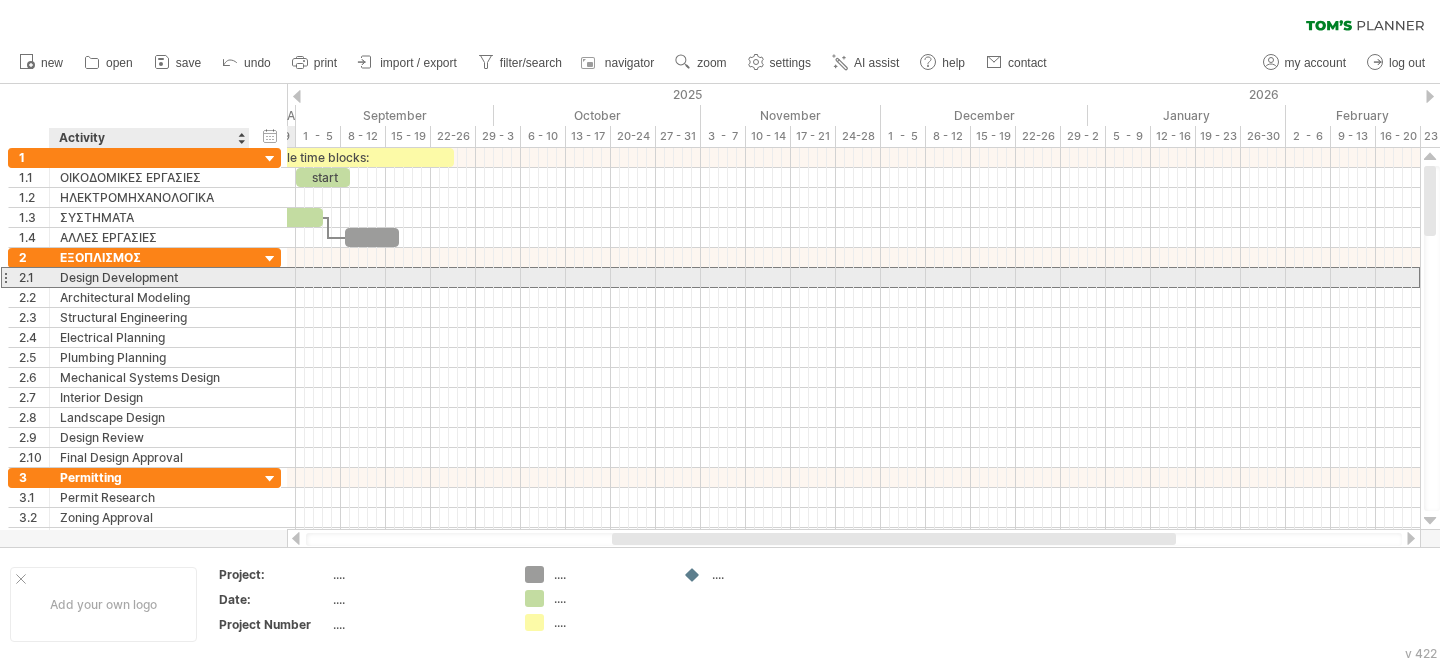 click on "Design Development" at bounding box center [149, 277] 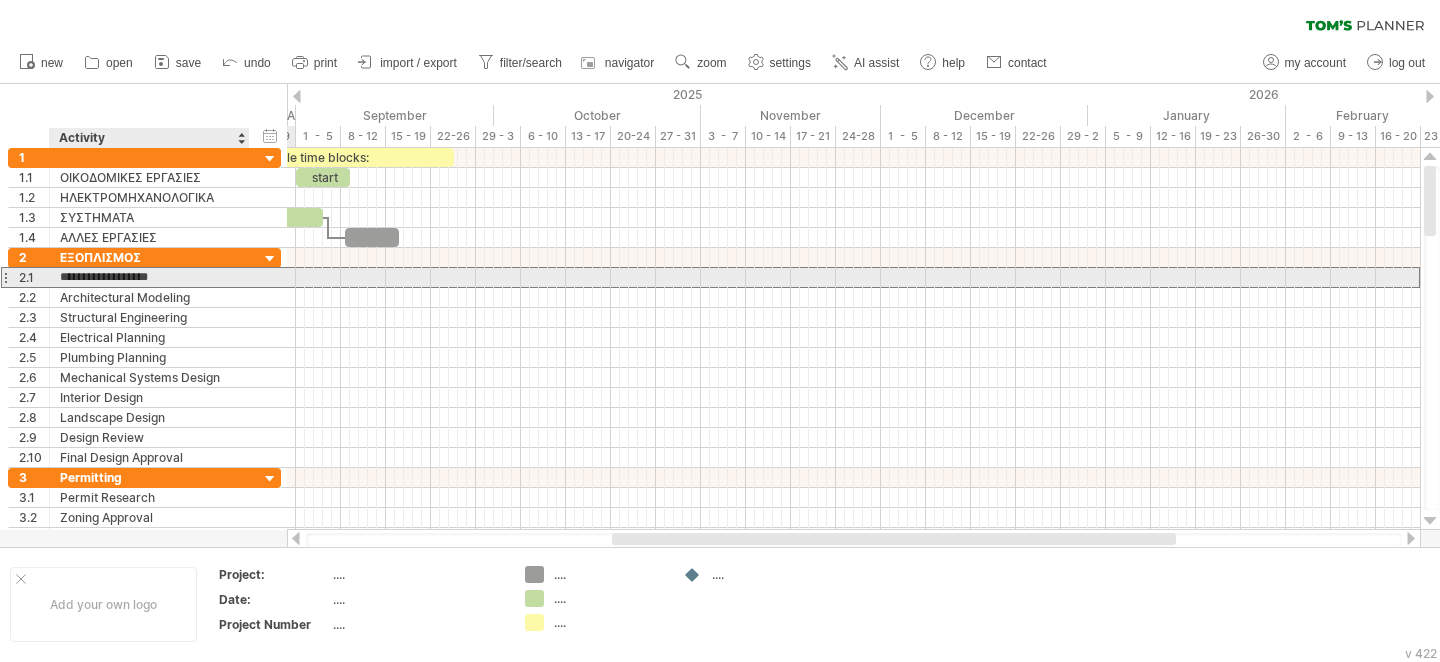 drag, startPoint x: 185, startPoint y: 271, endPoint x: 63, endPoint y: 278, distance: 122.20065 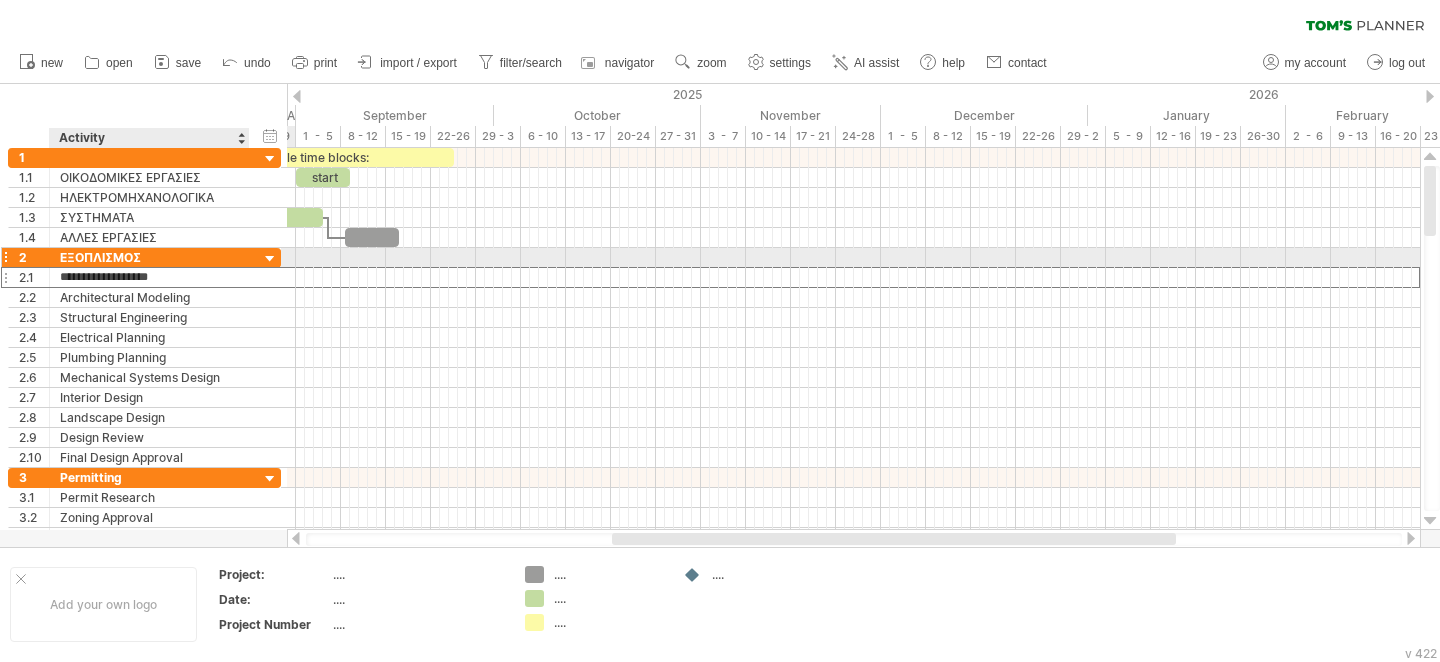 type 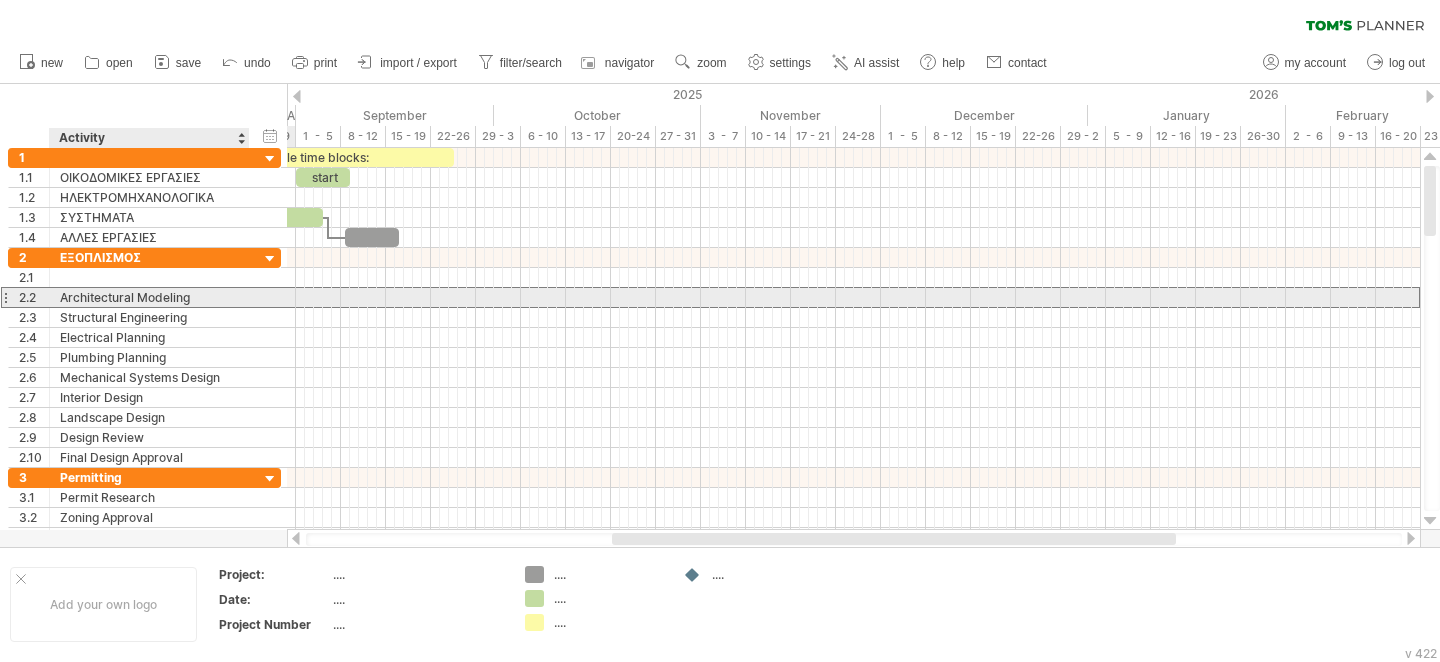 click on "Architectural Modeling" at bounding box center [149, 297] 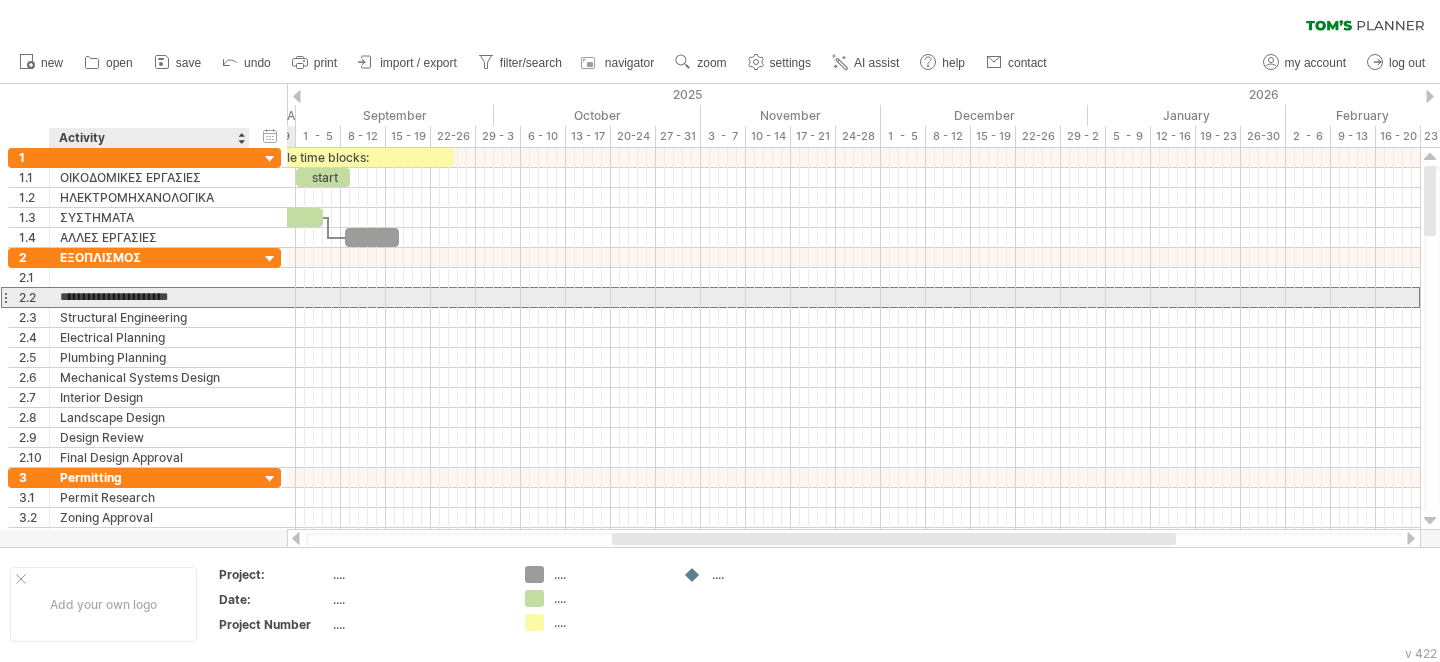 click on "**********" at bounding box center (149, 297) 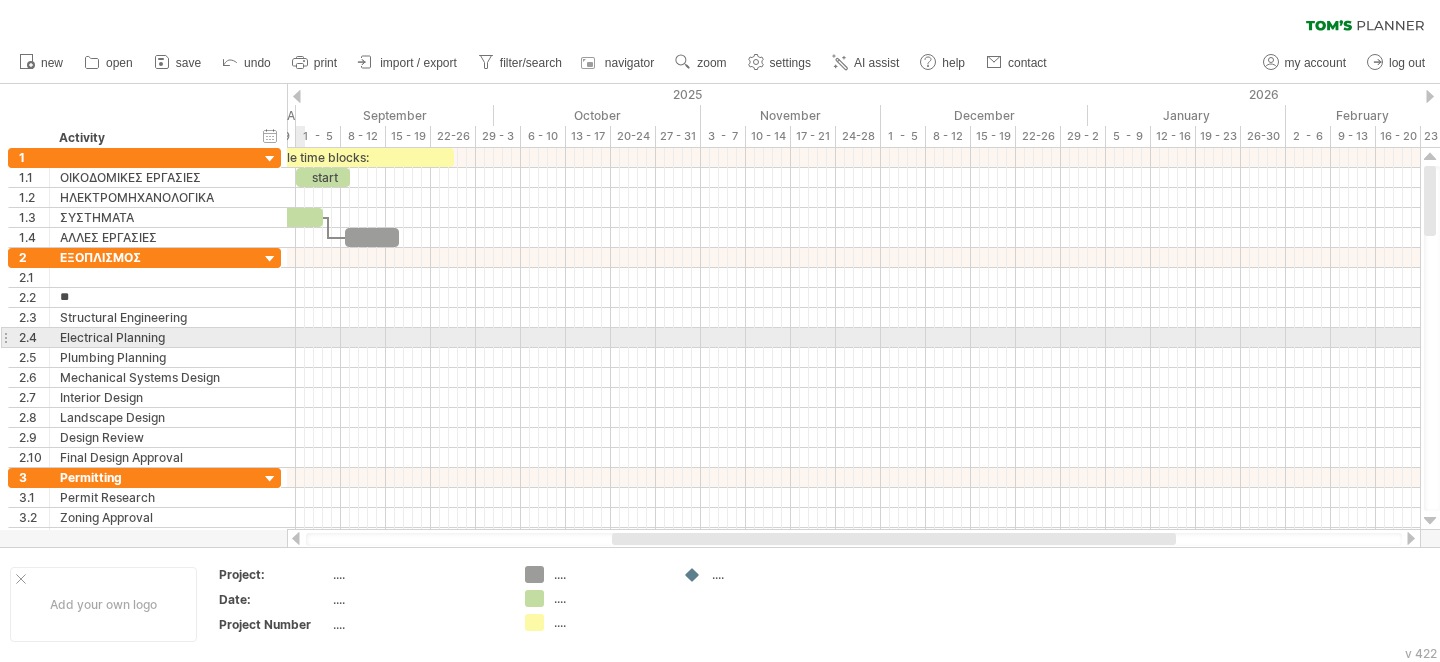 type on "*" 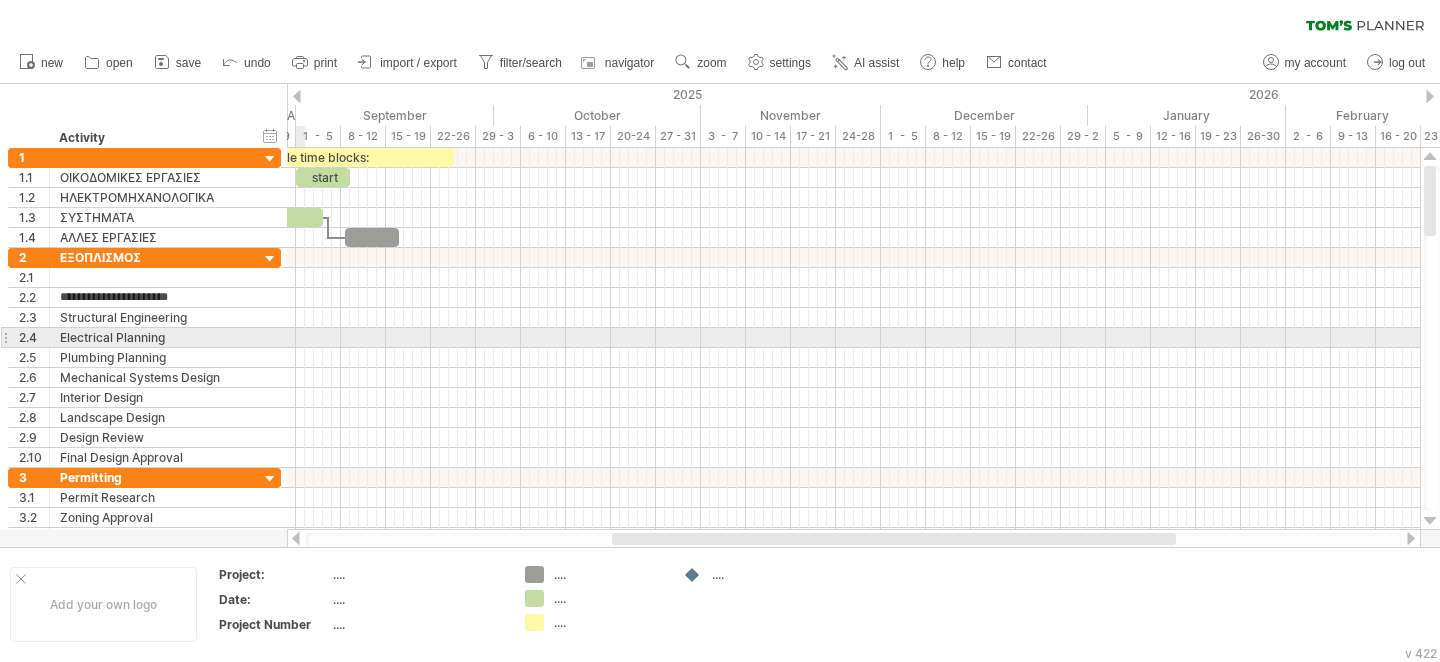 type on "**********" 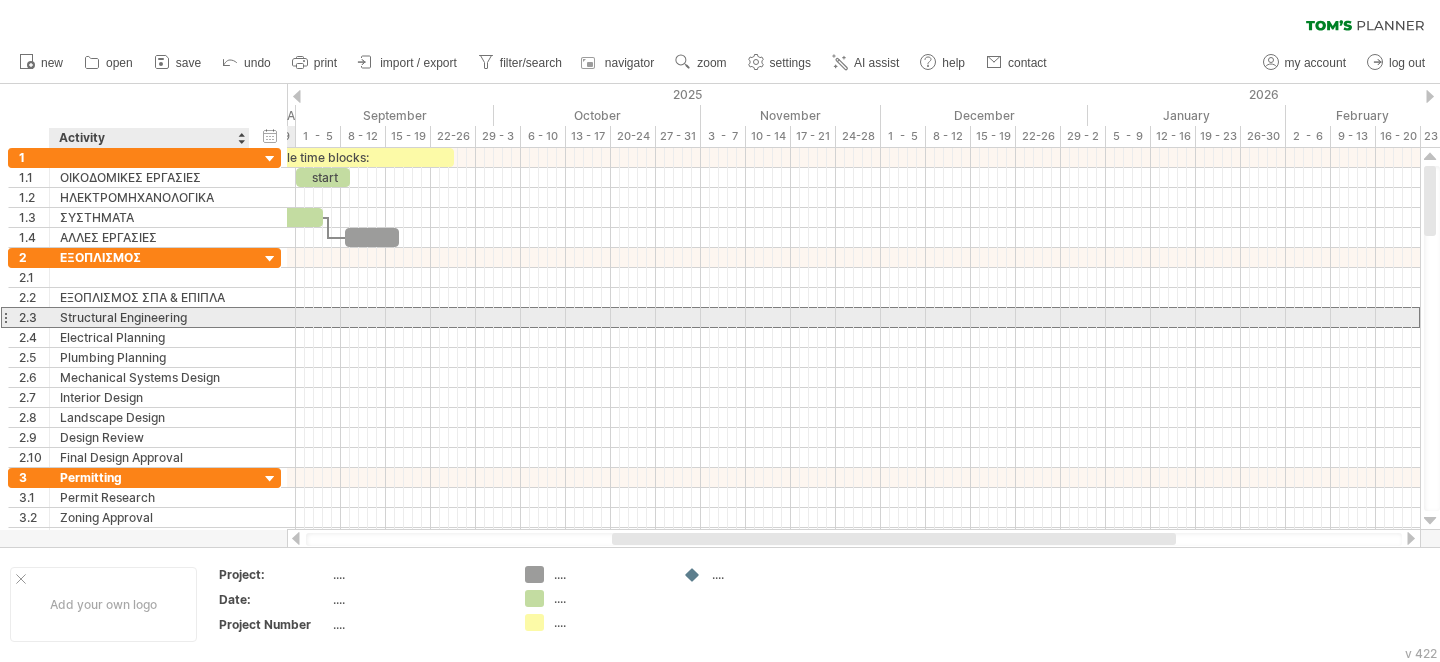 click on "Structural Engineering" at bounding box center (149, 317) 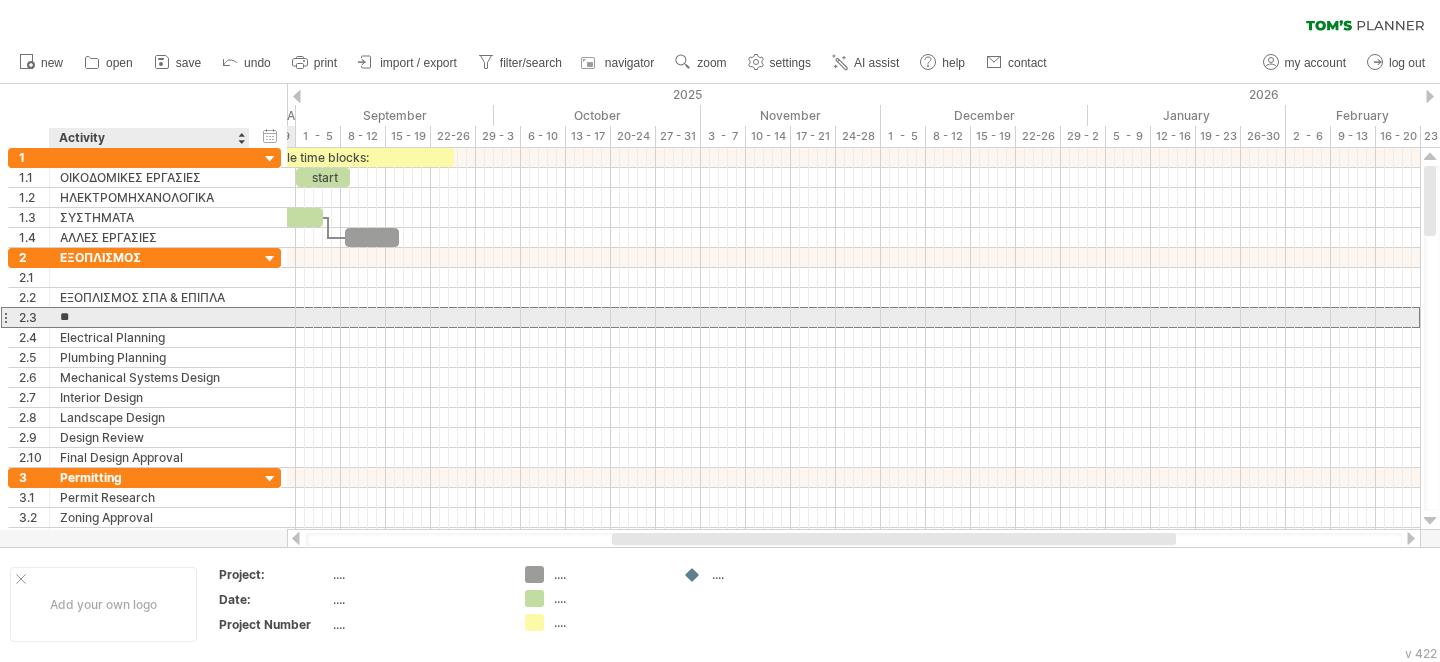 type on "*" 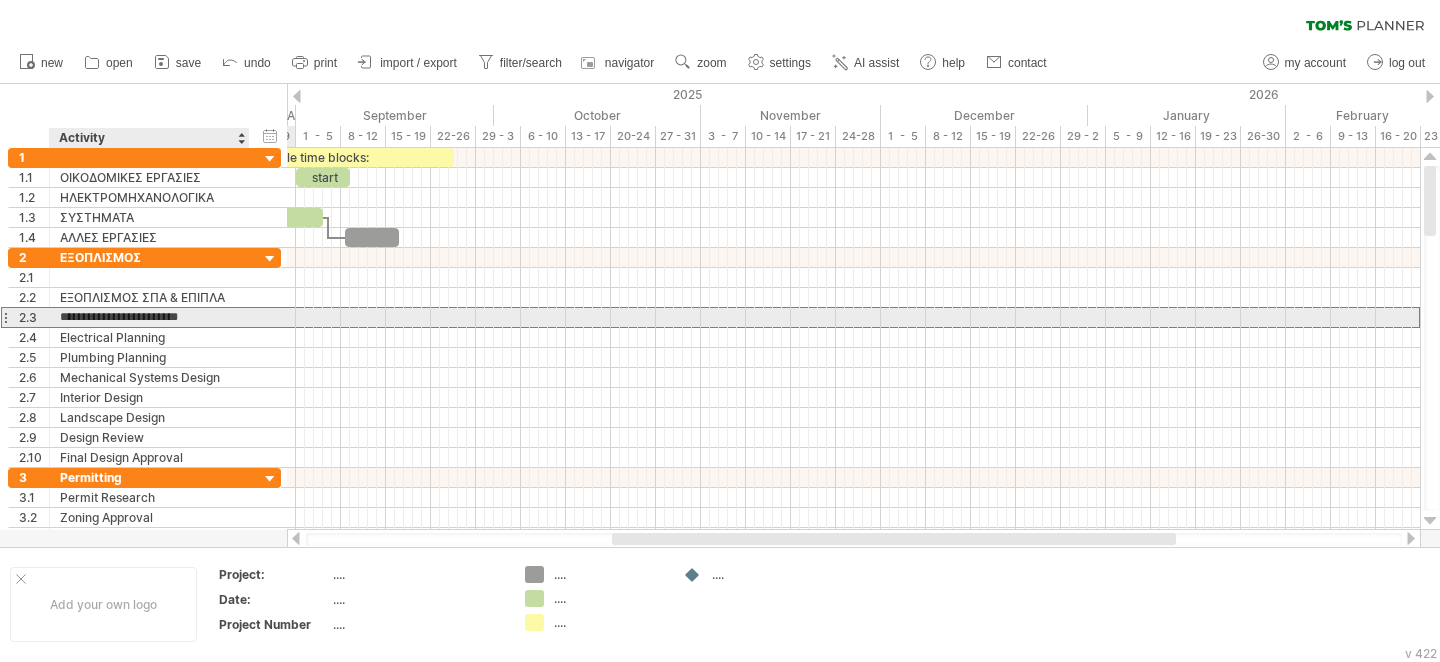 type on "**********" 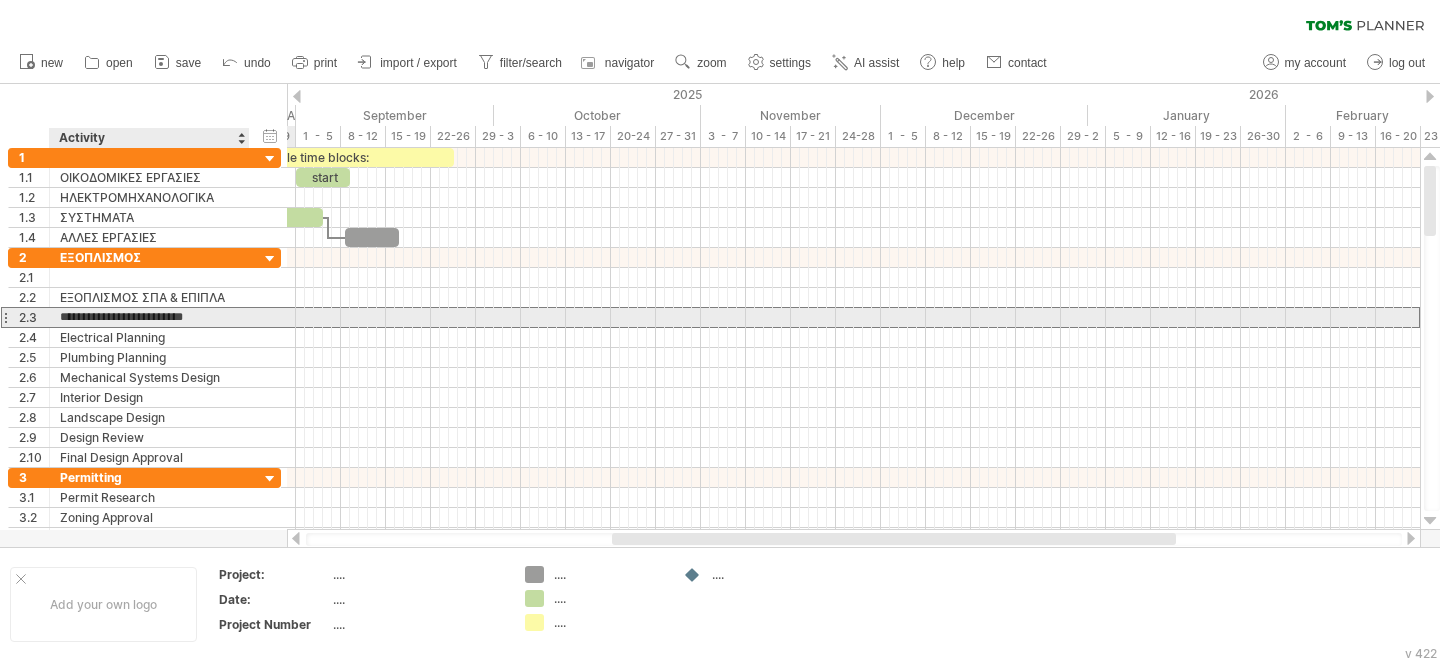 scroll, scrollTop: 0, scrollLeft: 1, axis: horizontal 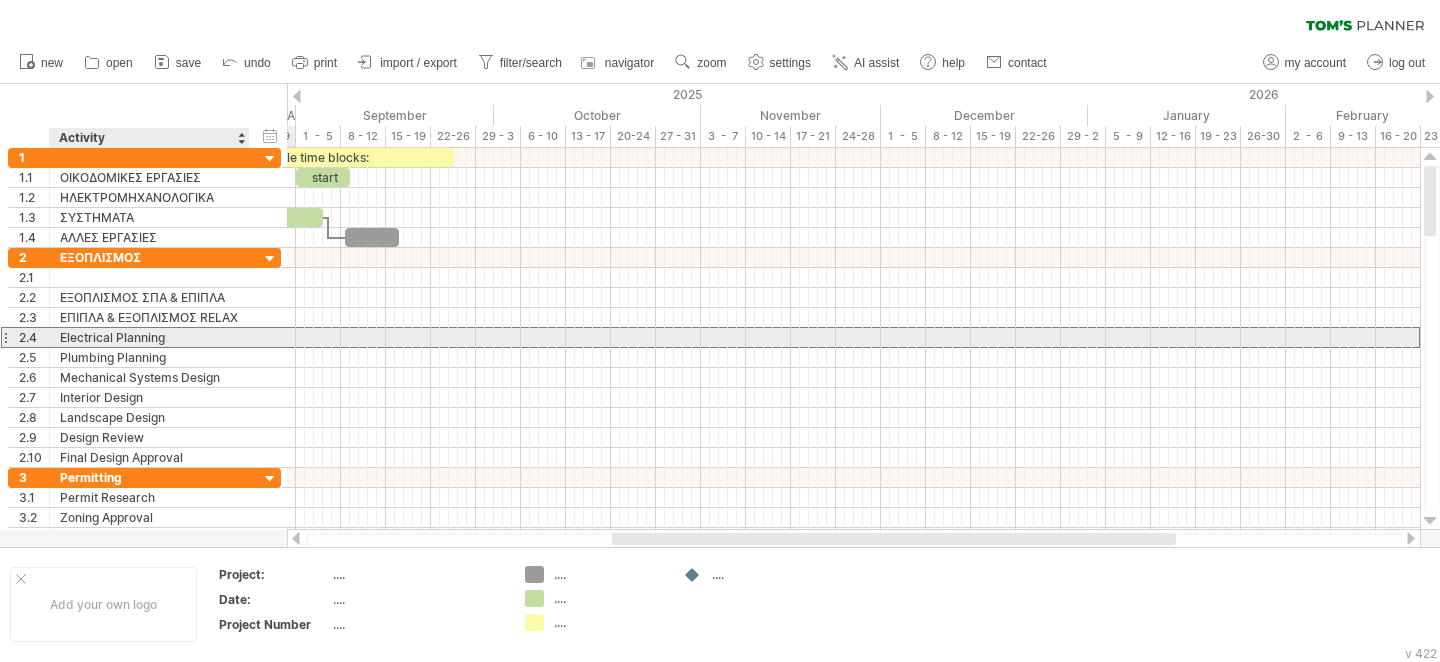 click on "Electrical Planning" at bounding box center (149, 337) 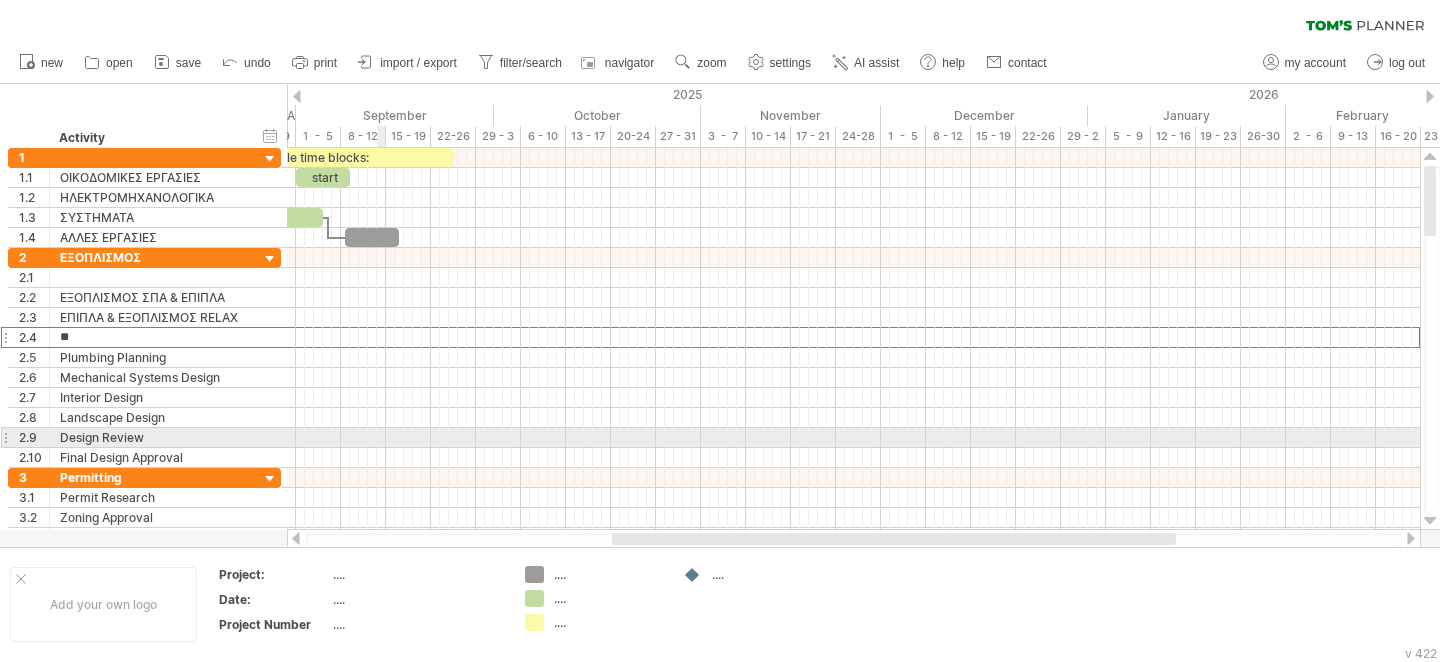 type on "*" 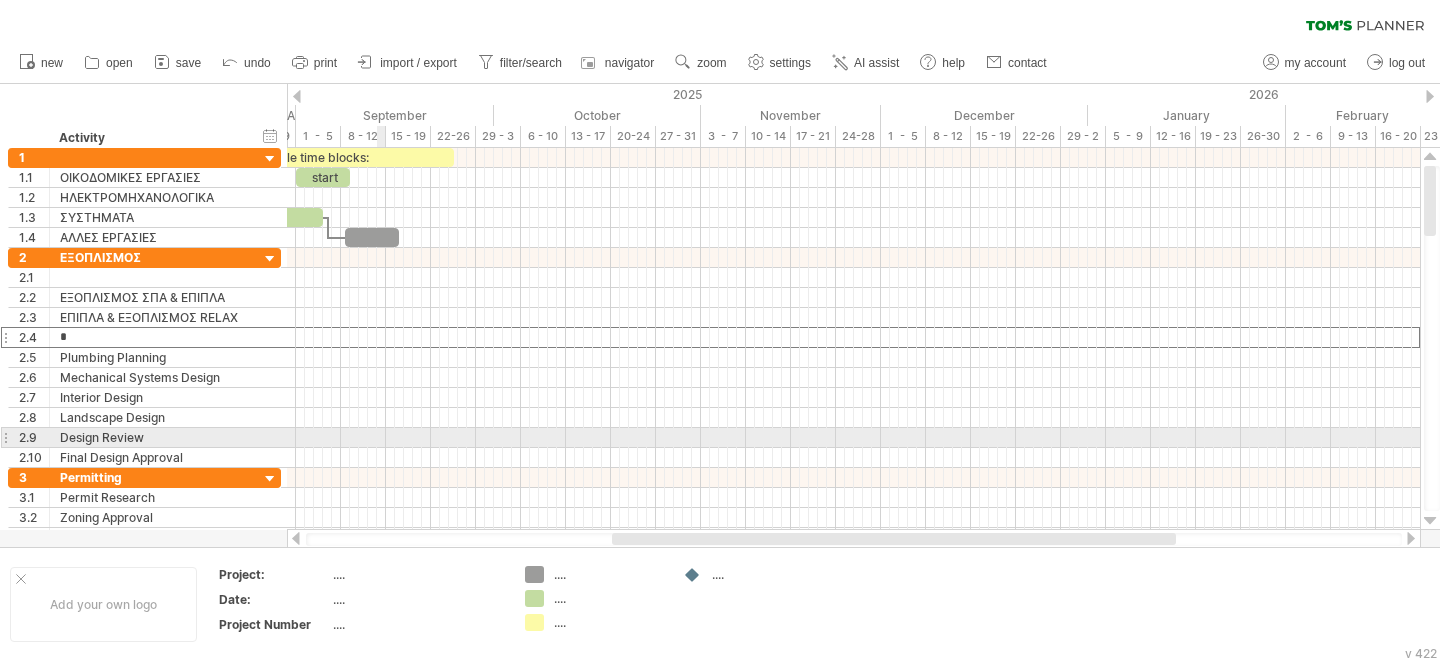 type 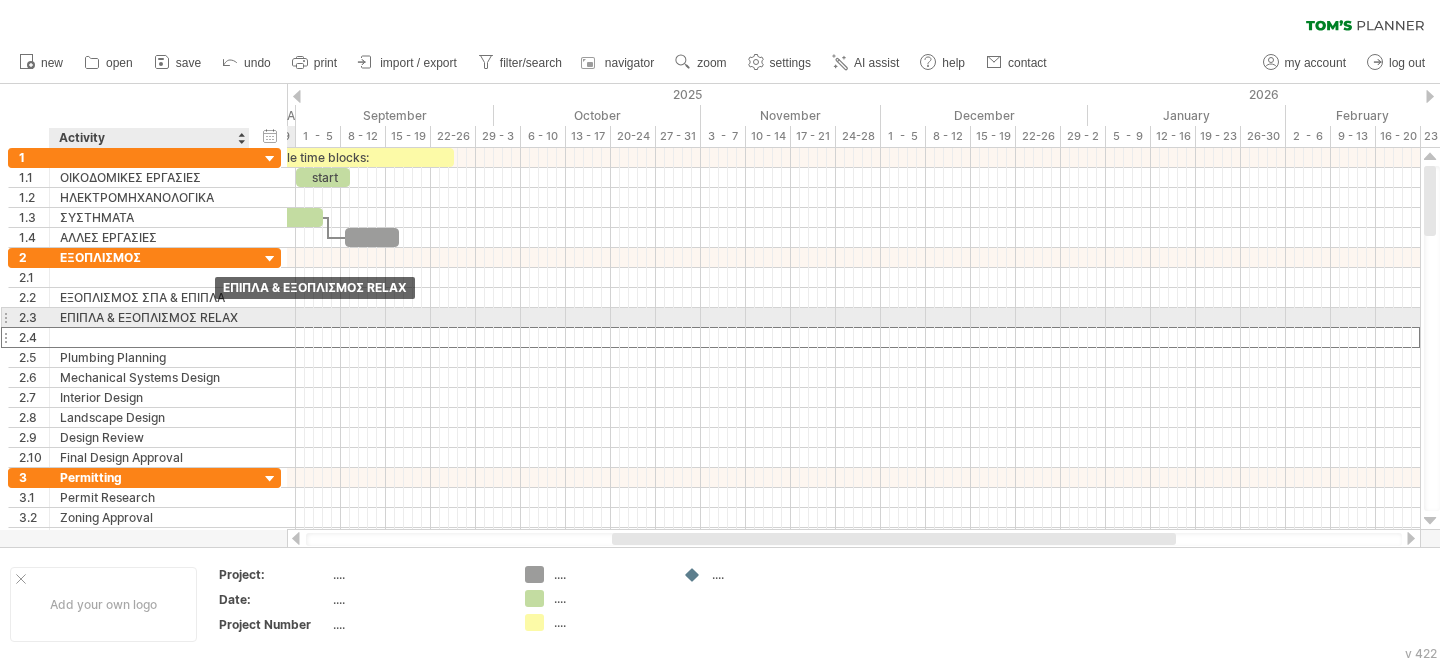 click on "ΕΠΙΠΛΑ & ΕΞΟΠΛΙΣΜΟΣ RELAX" at bounding box center (149, 317) 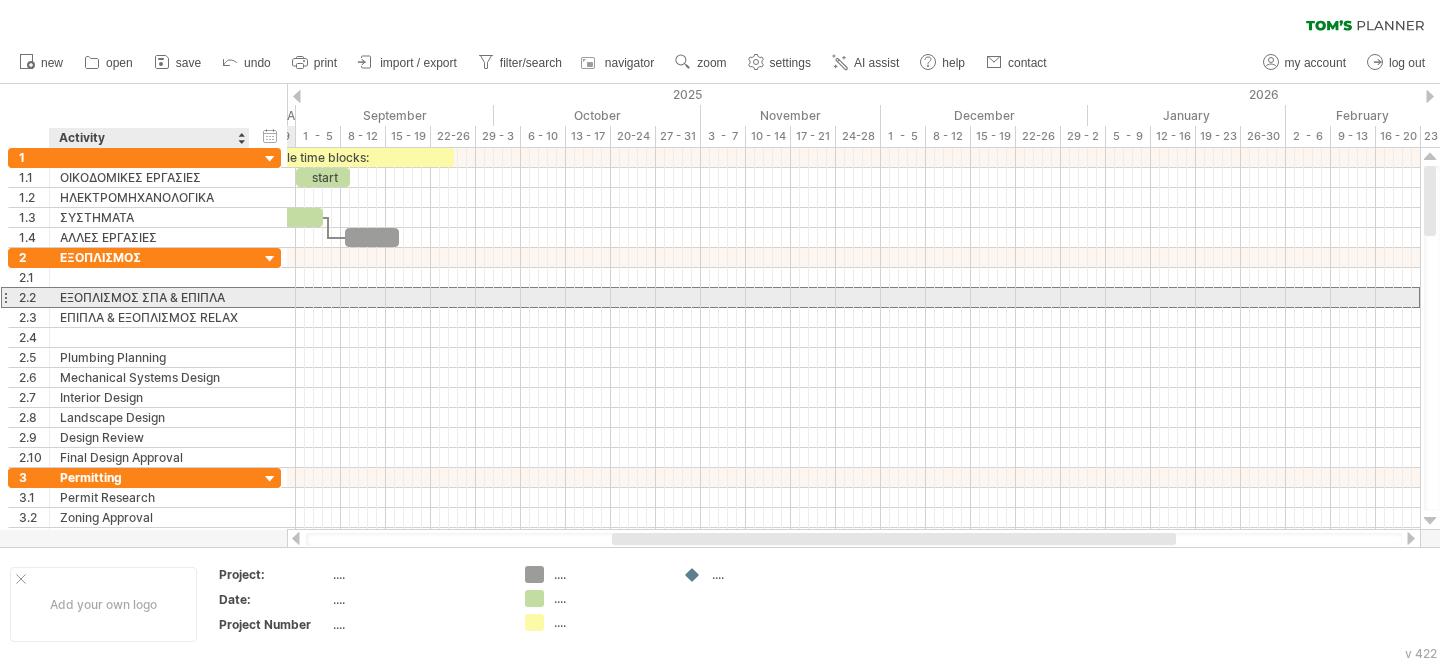 click on "ΕΞΟΠΛΙΣΜΟΣ ΣΠΑ & ΕΠΙΠΛΑ" at bounding box center [149, 297] 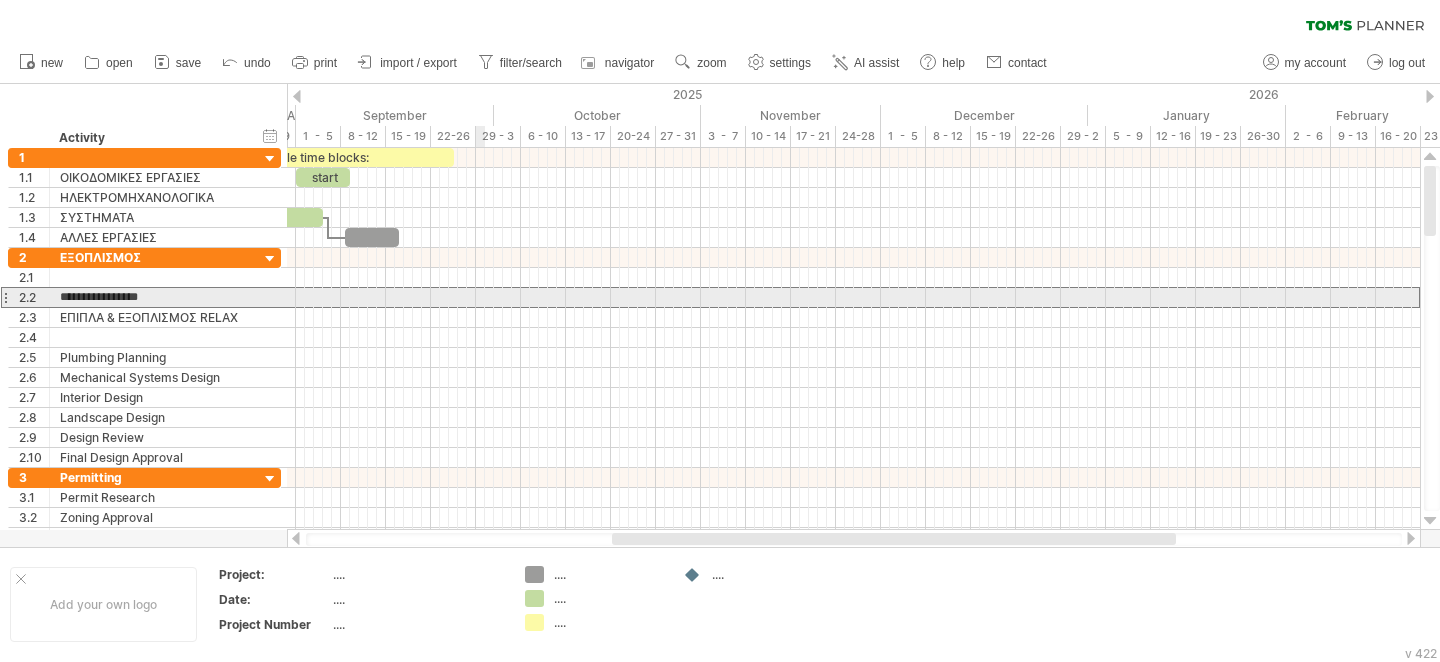 type on "**********" 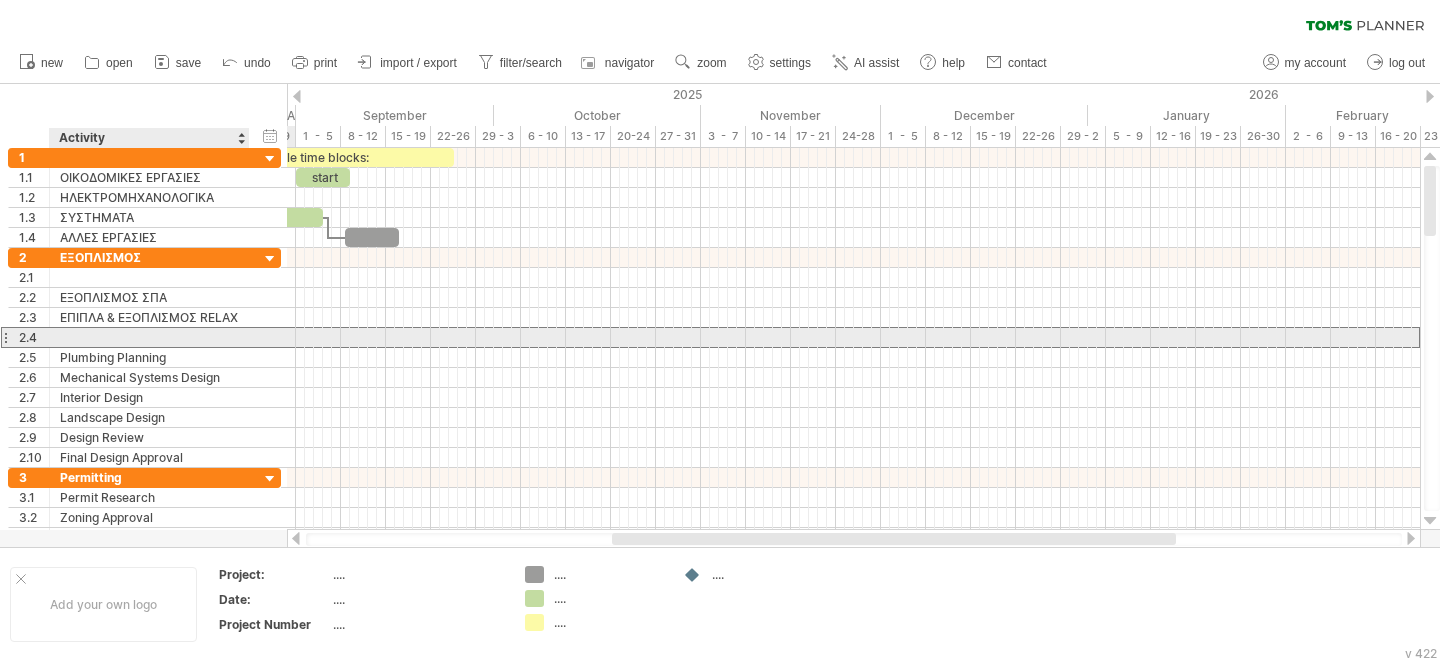 click at bounding box center (149, 337) 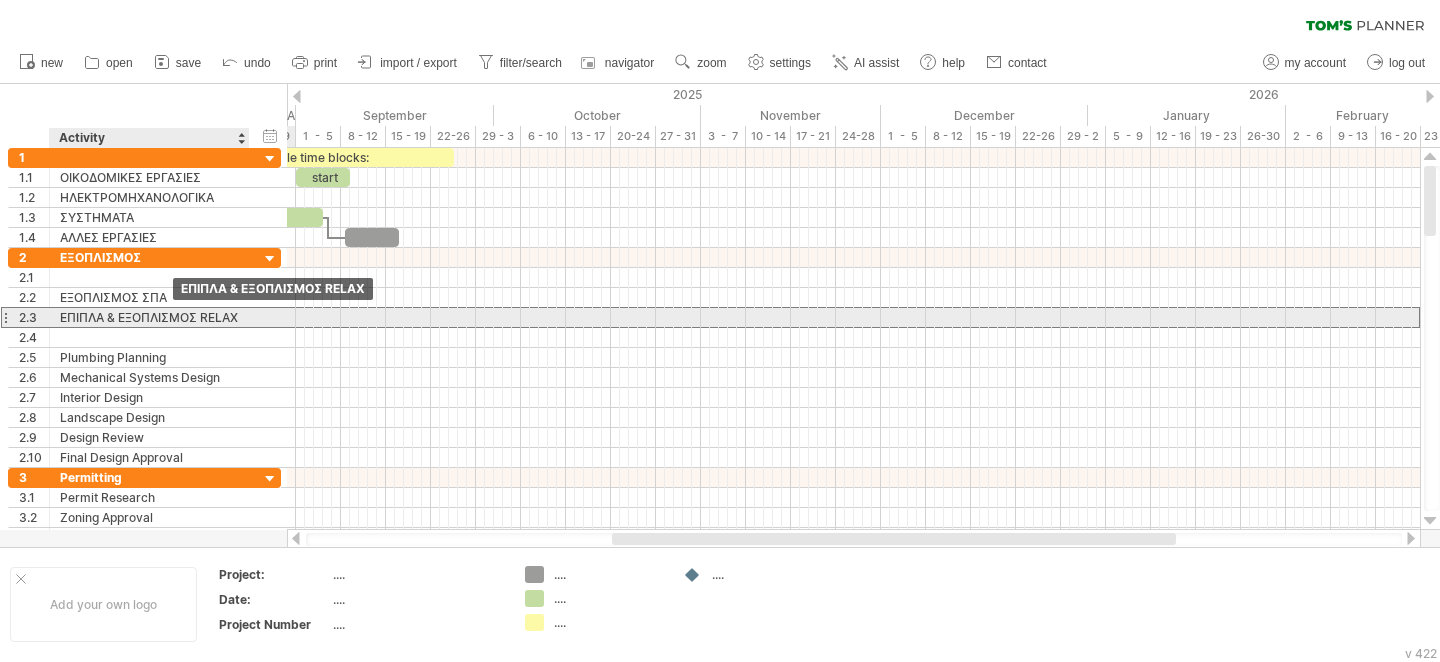 click on "ΕΠΙΠΛΑ & ΕΞΟΠΛΙΣΜΟΣ RELAX" at bounding box center (149, 317) 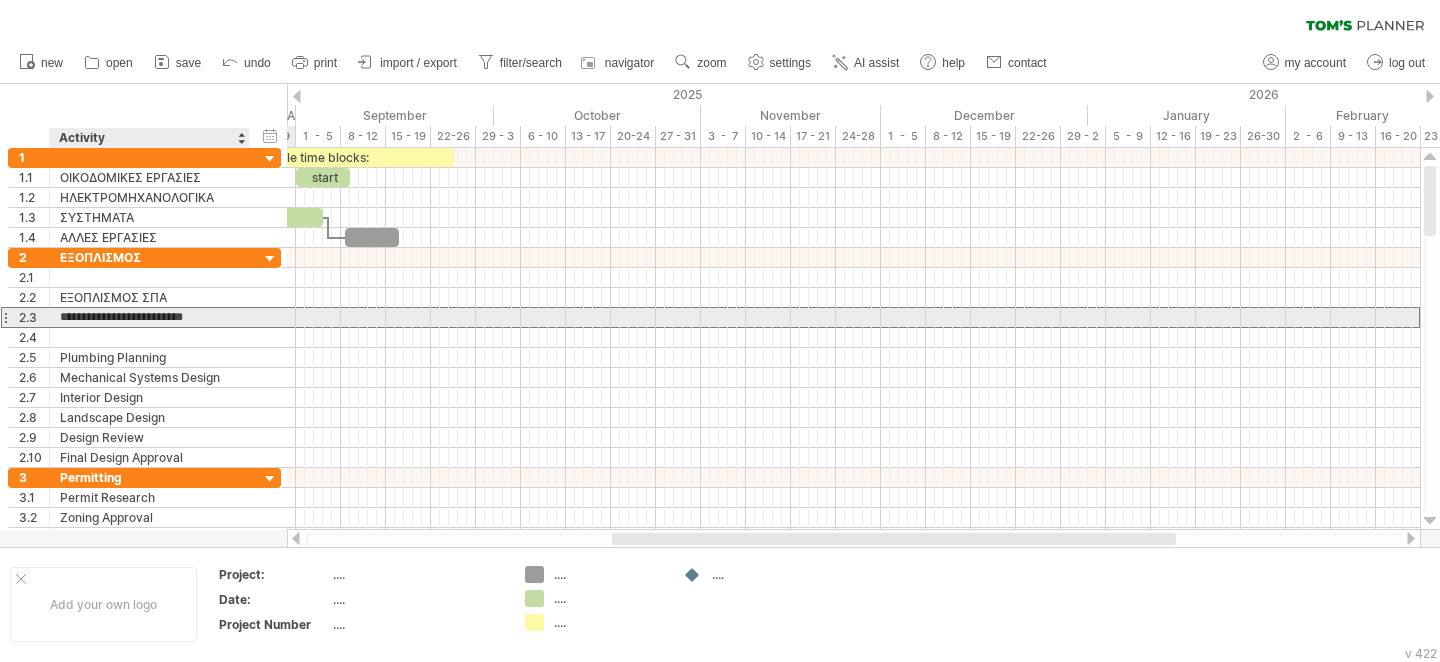 click on "**********" at bounding box center (149, 317) 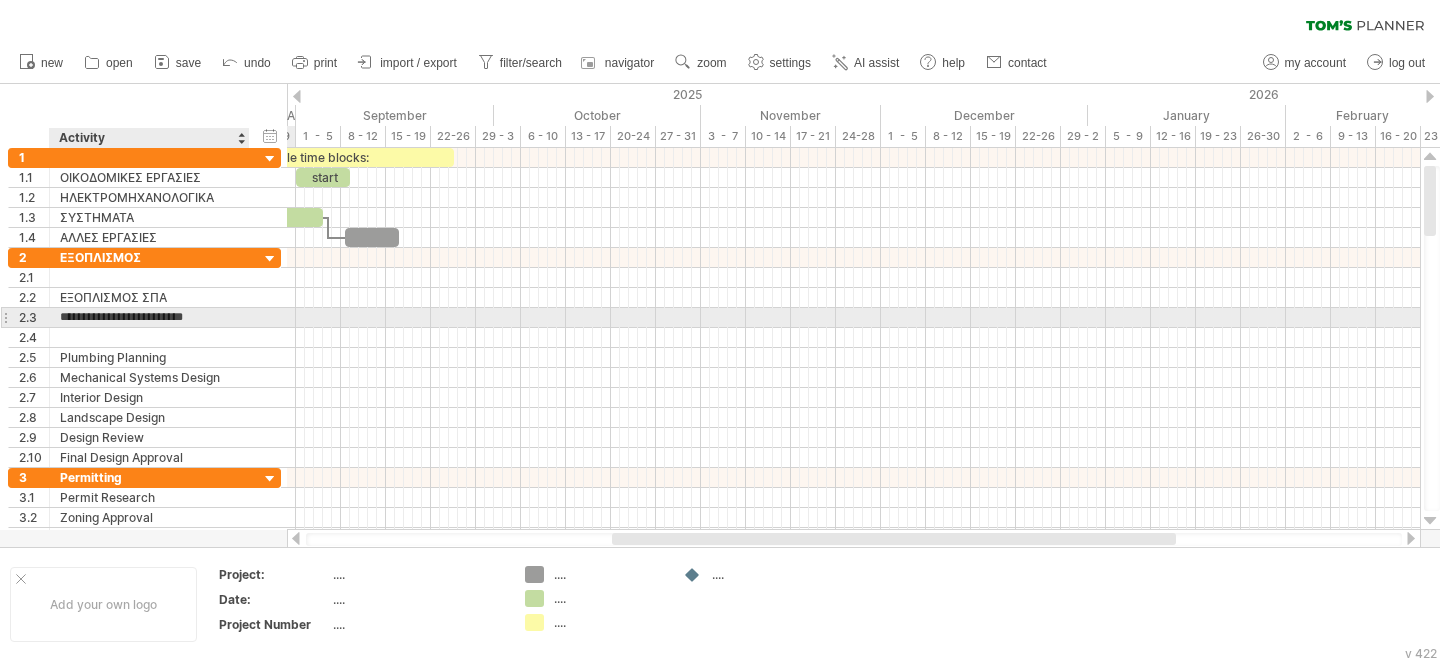 click on "**********" at bounding box center [149, 317] 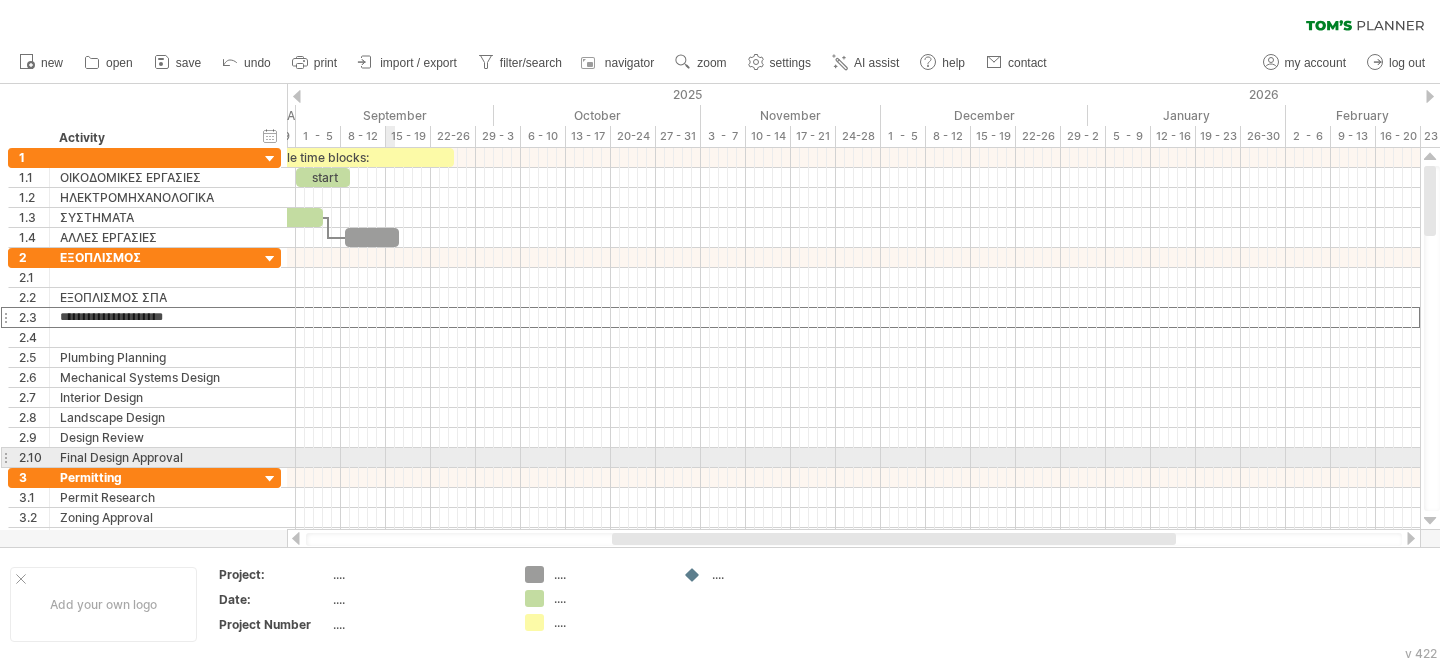 type on "**********" 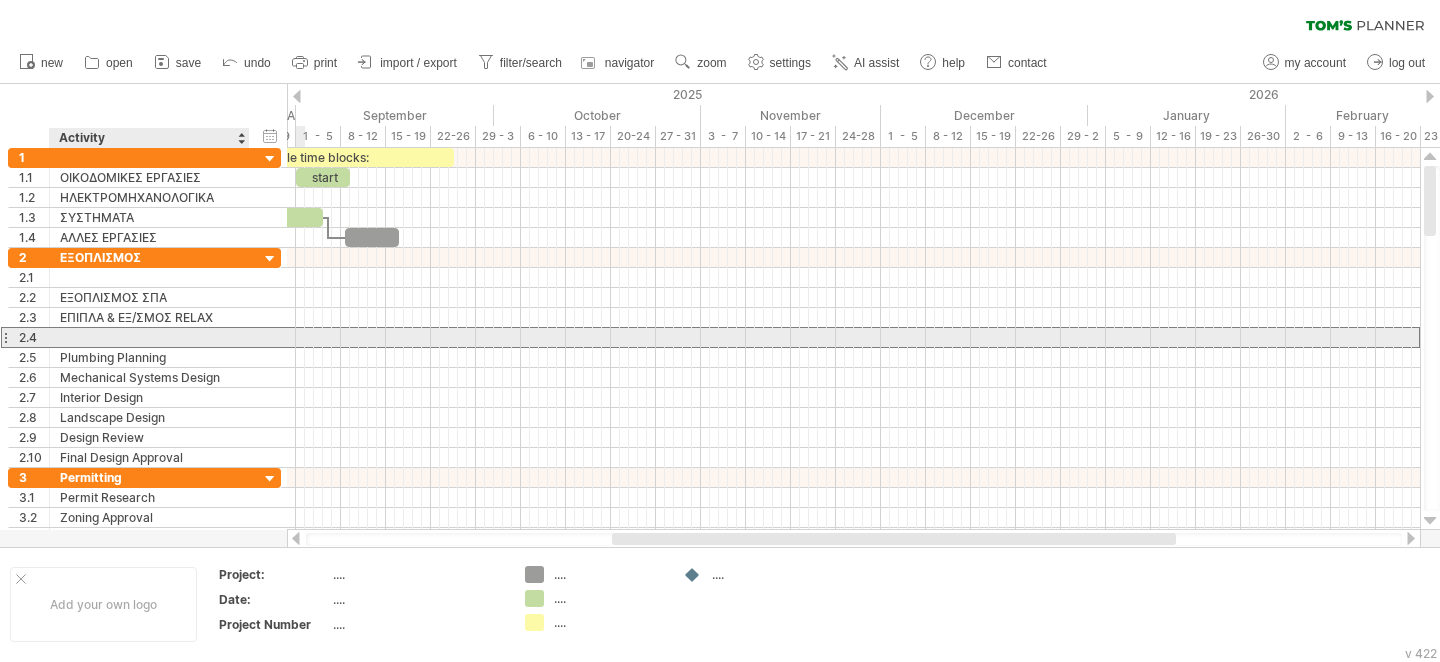 click at bounding box center [149, 337] 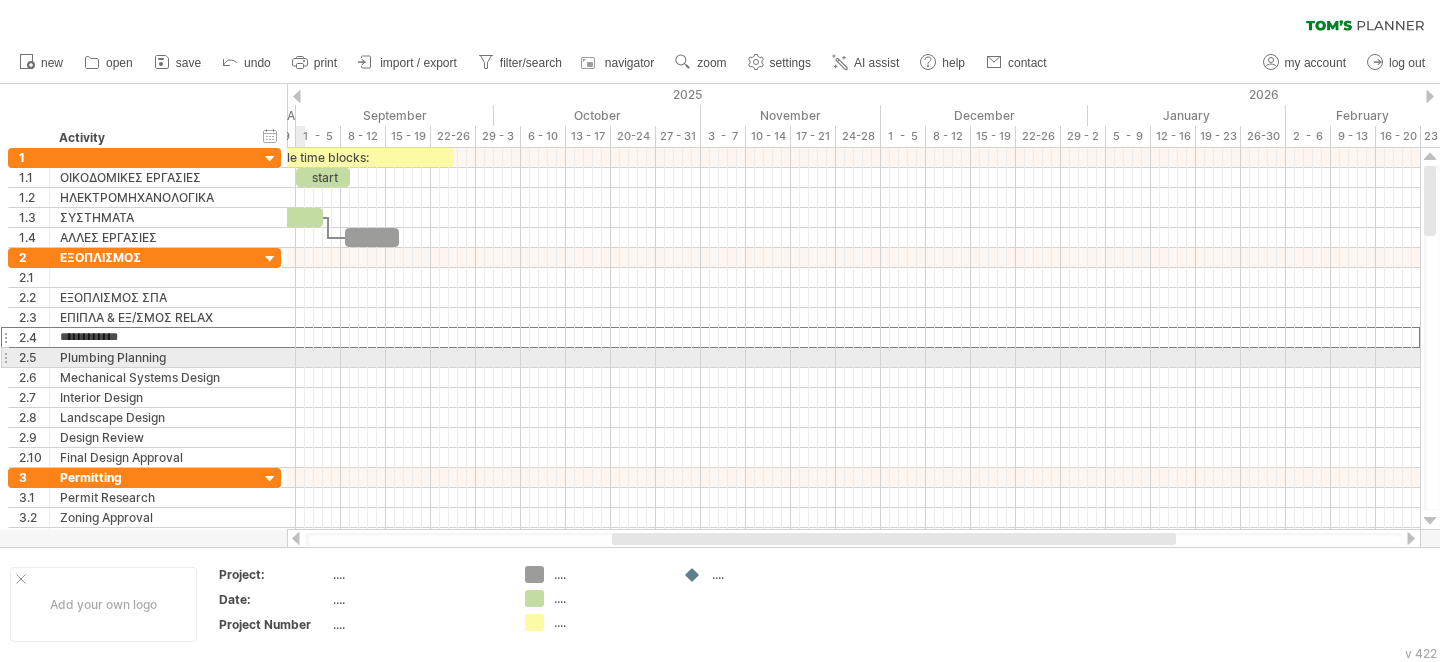 type on "**********" 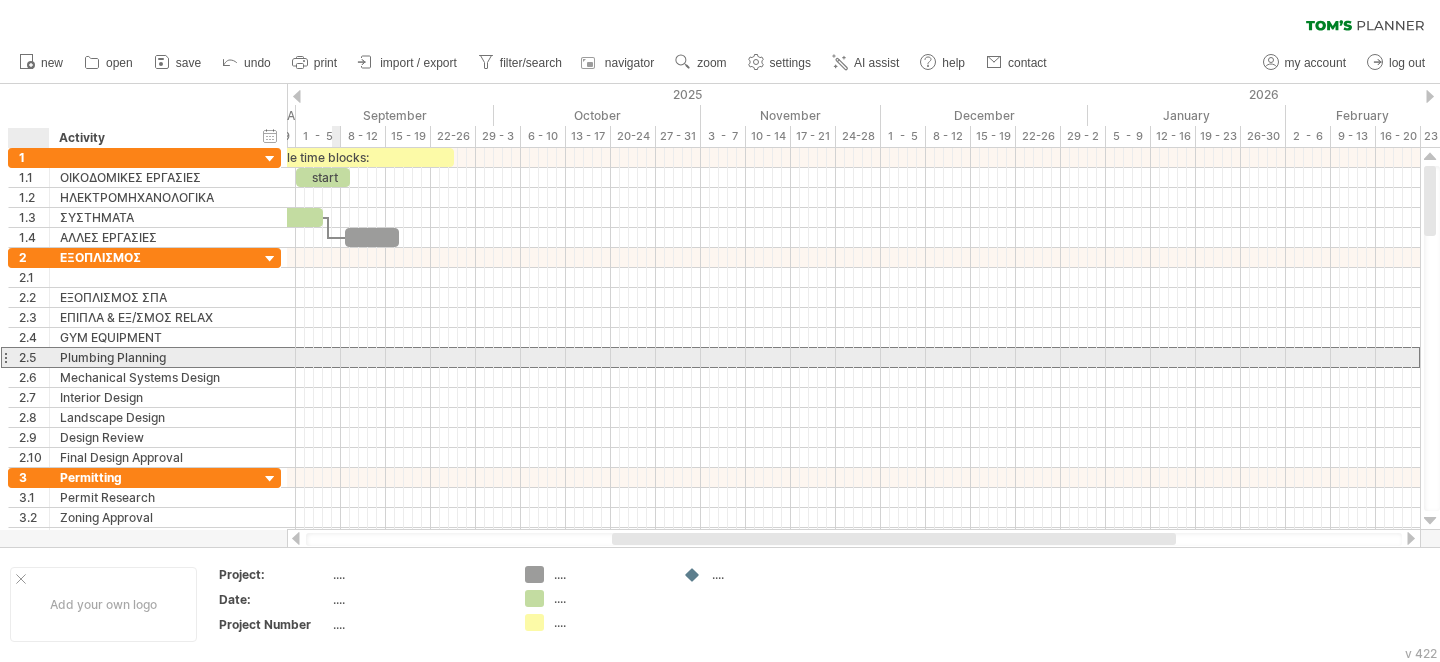 click on "2.5" at bounding box center [34, 357] 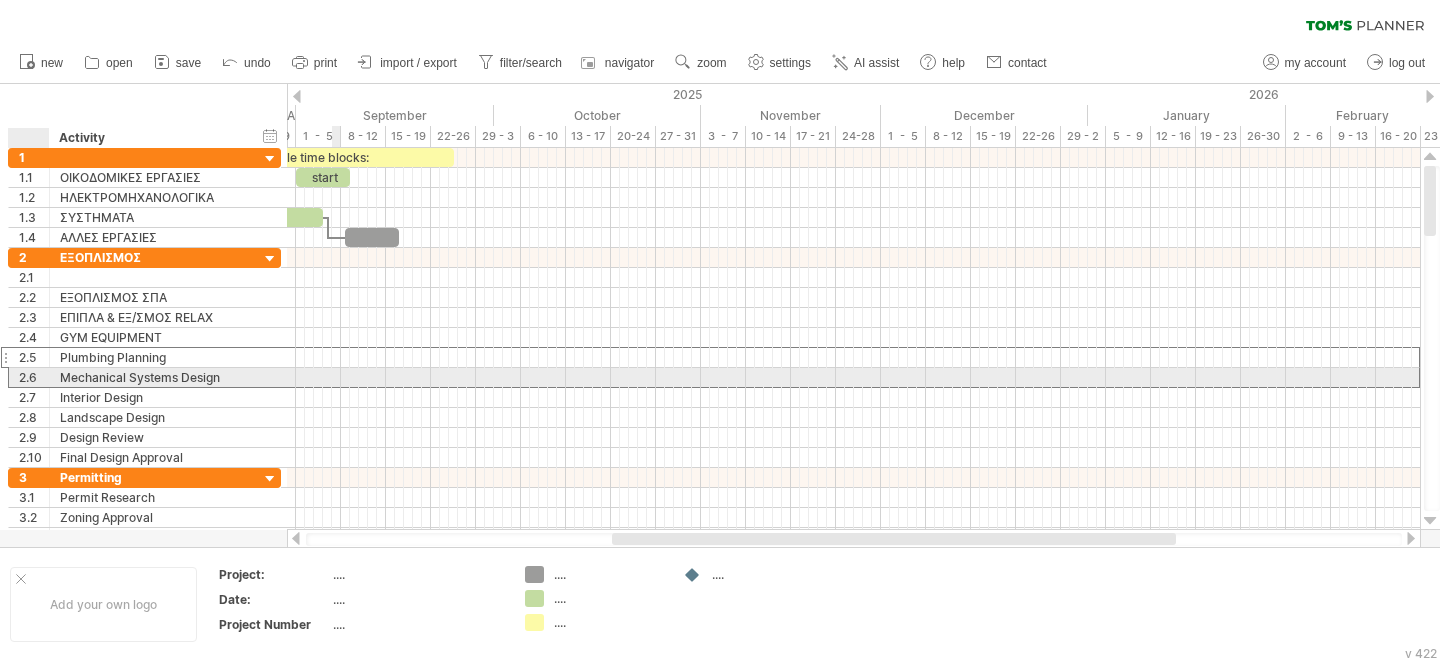 click on "2.6" at bounding box center [34, 377] 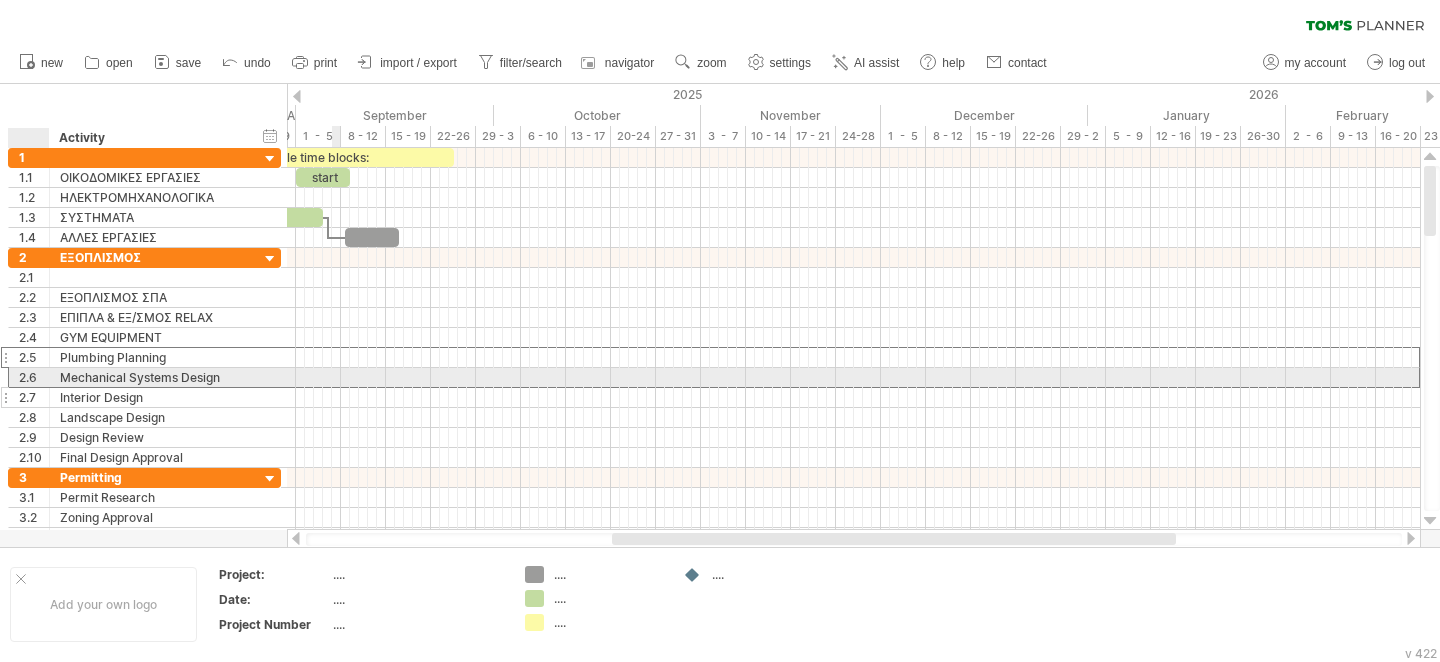 click on "2.7" at bounding box center [34, 397] 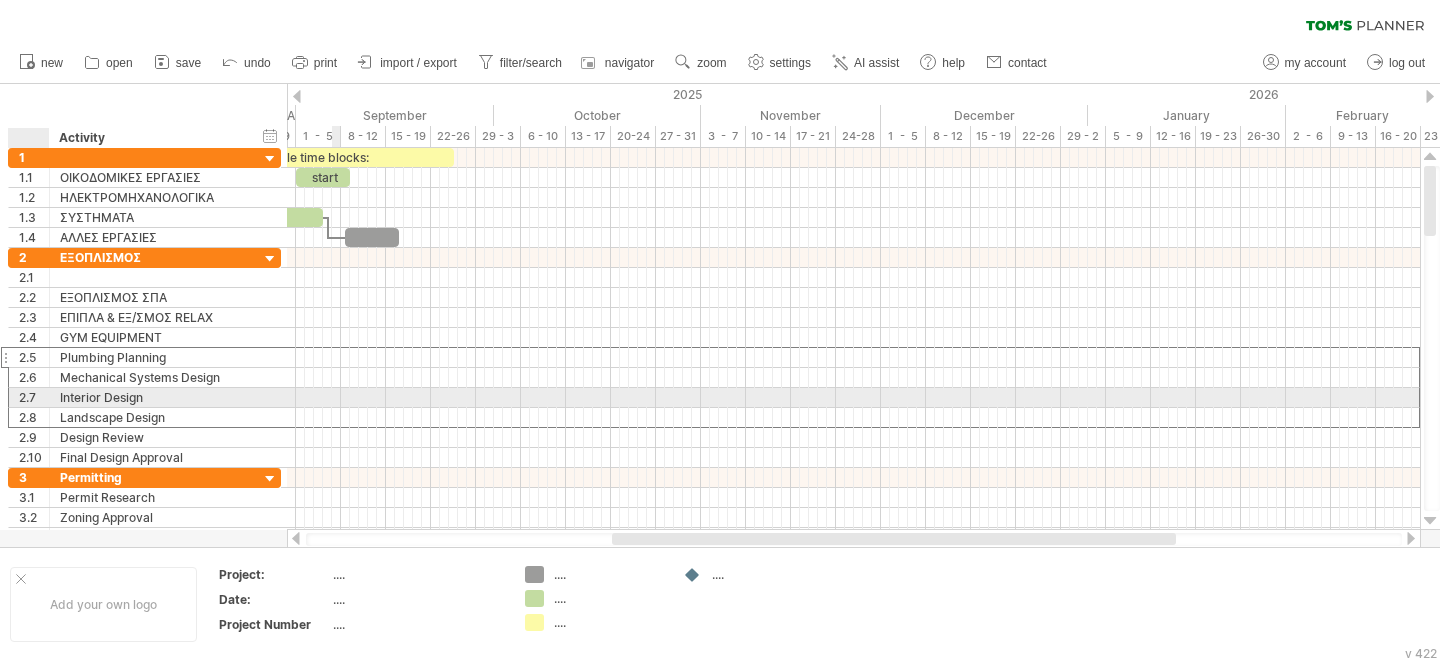 click on "2.8" at bounding box center (34, 417) 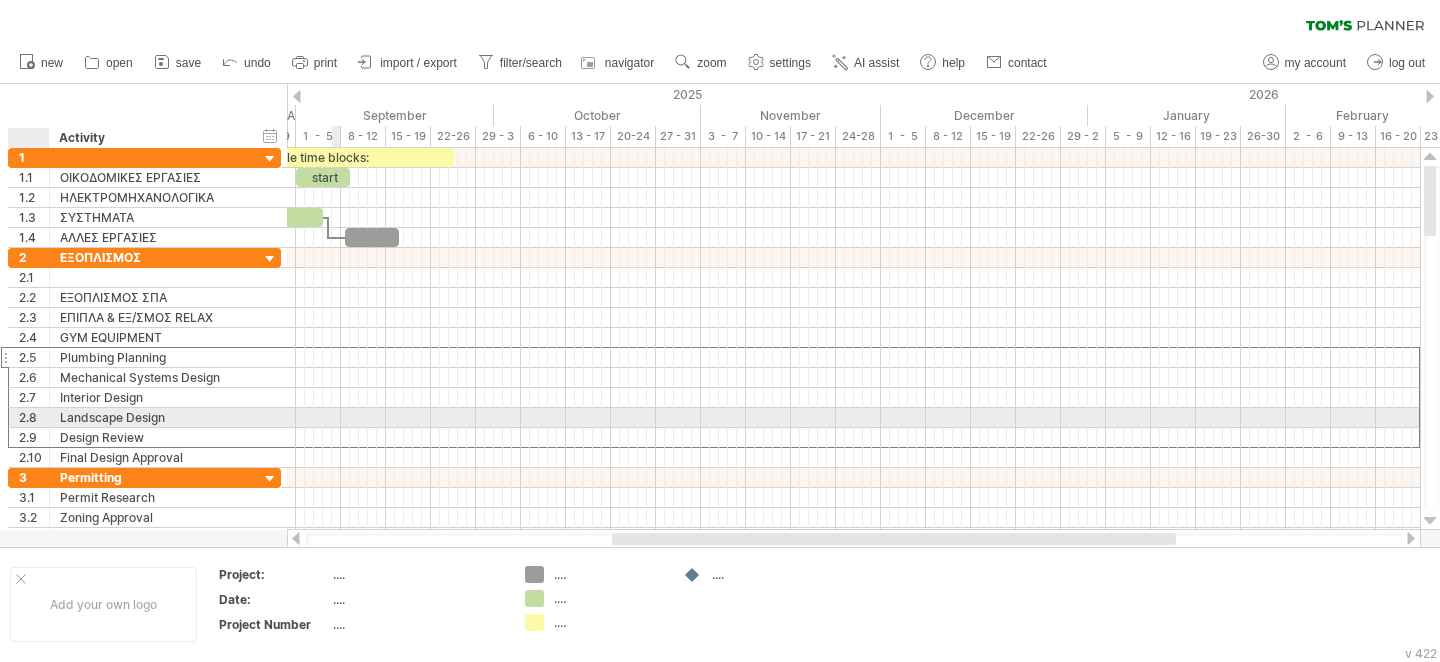 click on "2.9" at bounding box center [34, 437] 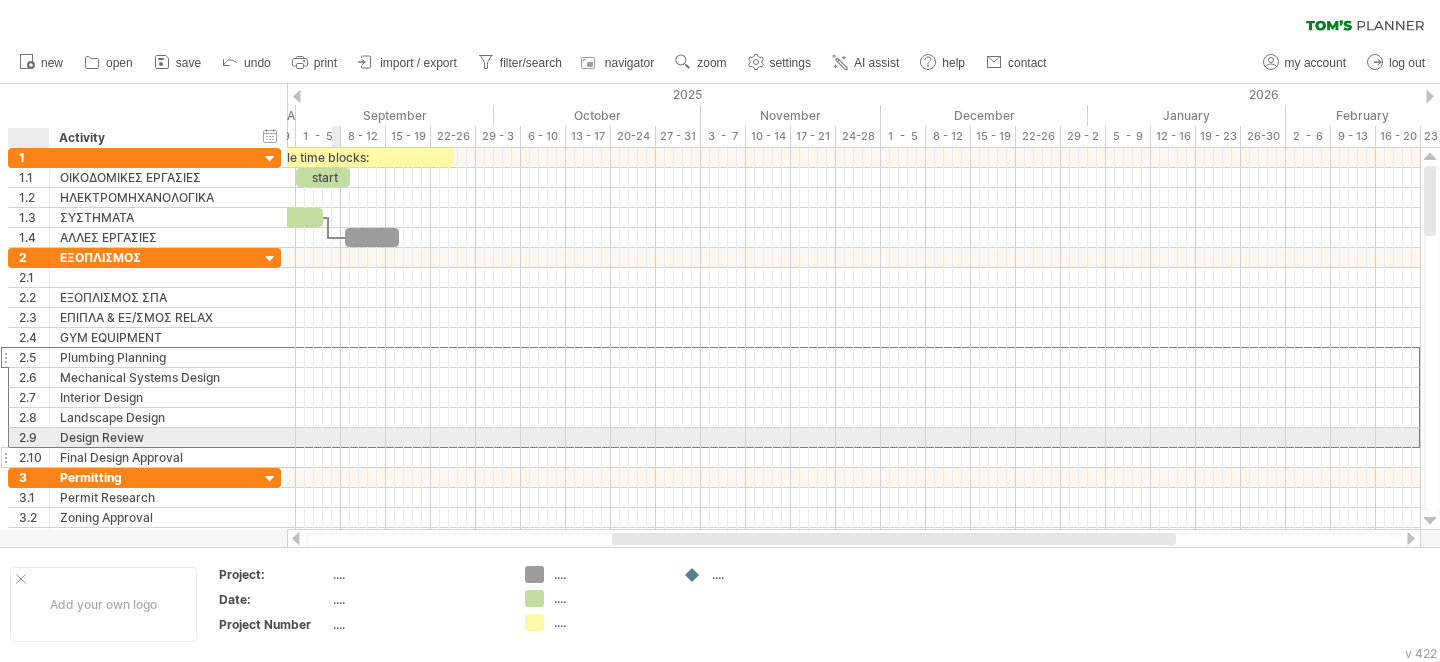 click on "2.10" at bounding box center (34, 457) 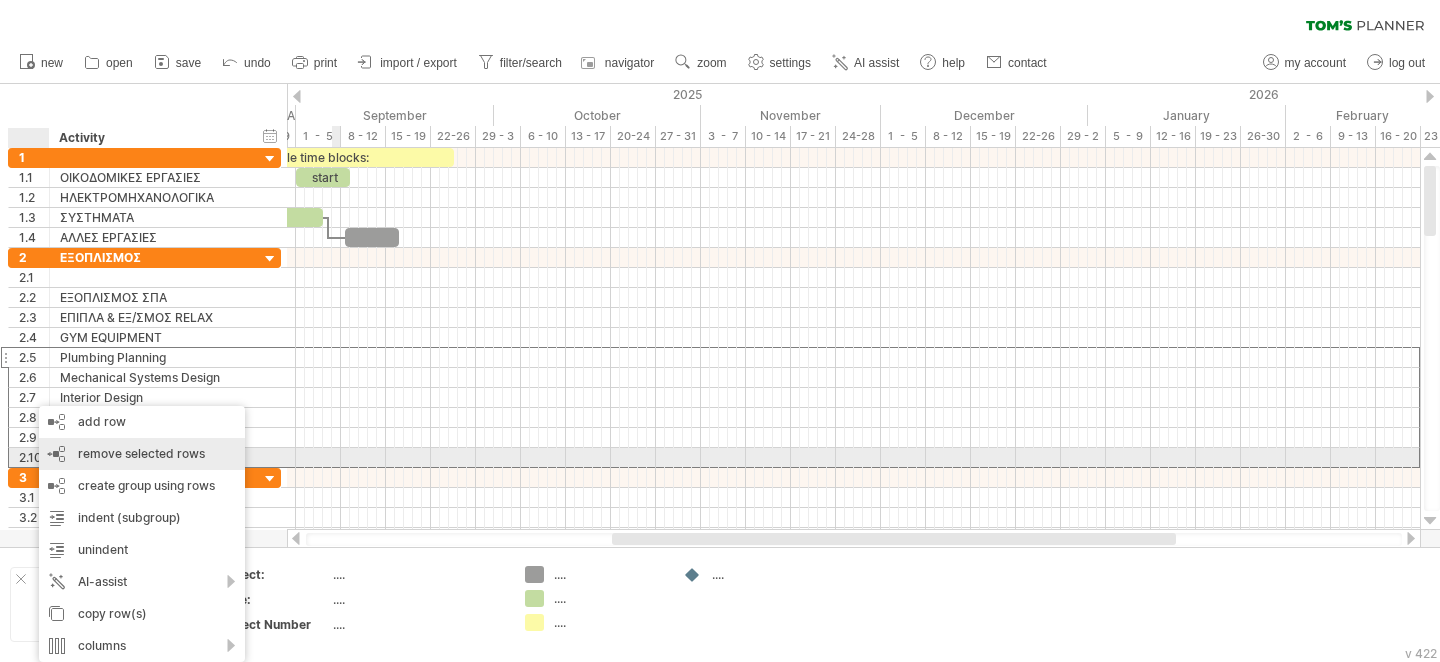 click on "remove selected rows" at bounding box center (141, 453) 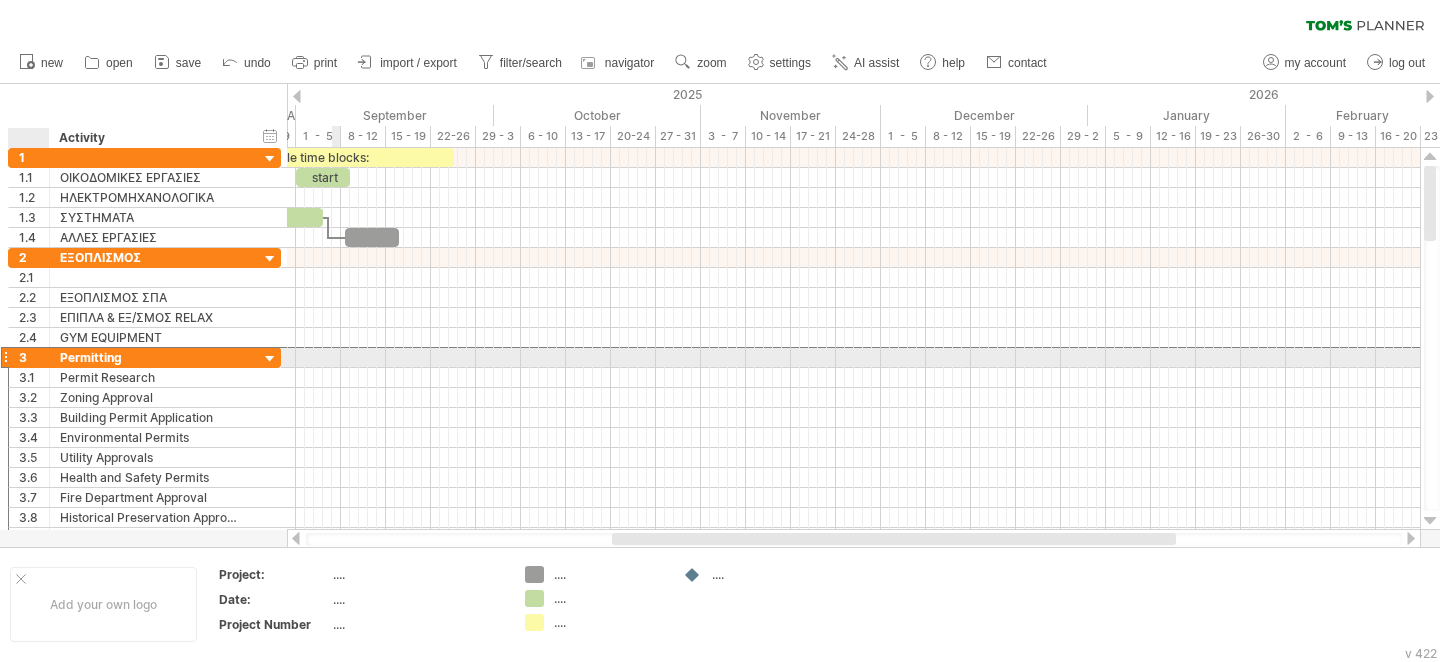 click on "3" at bounding box center [34, 357] 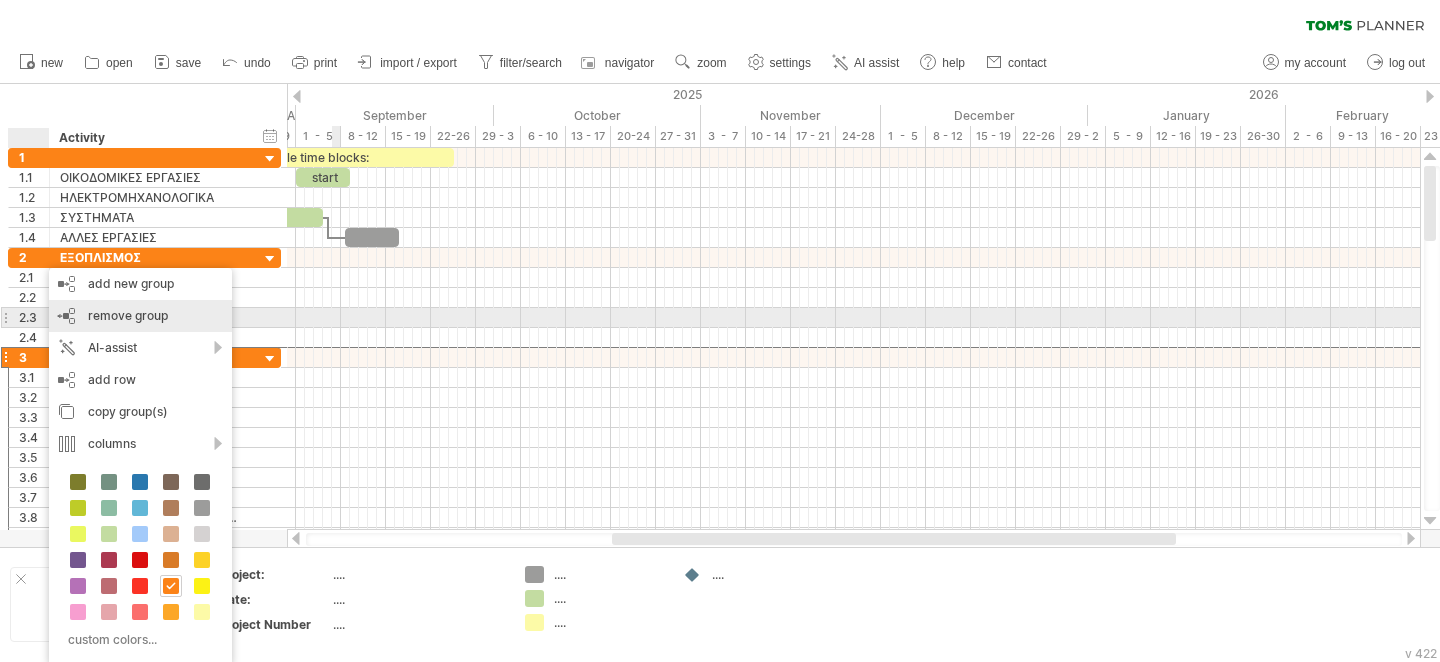 click on "remove group" at bounding box center (128, 315) 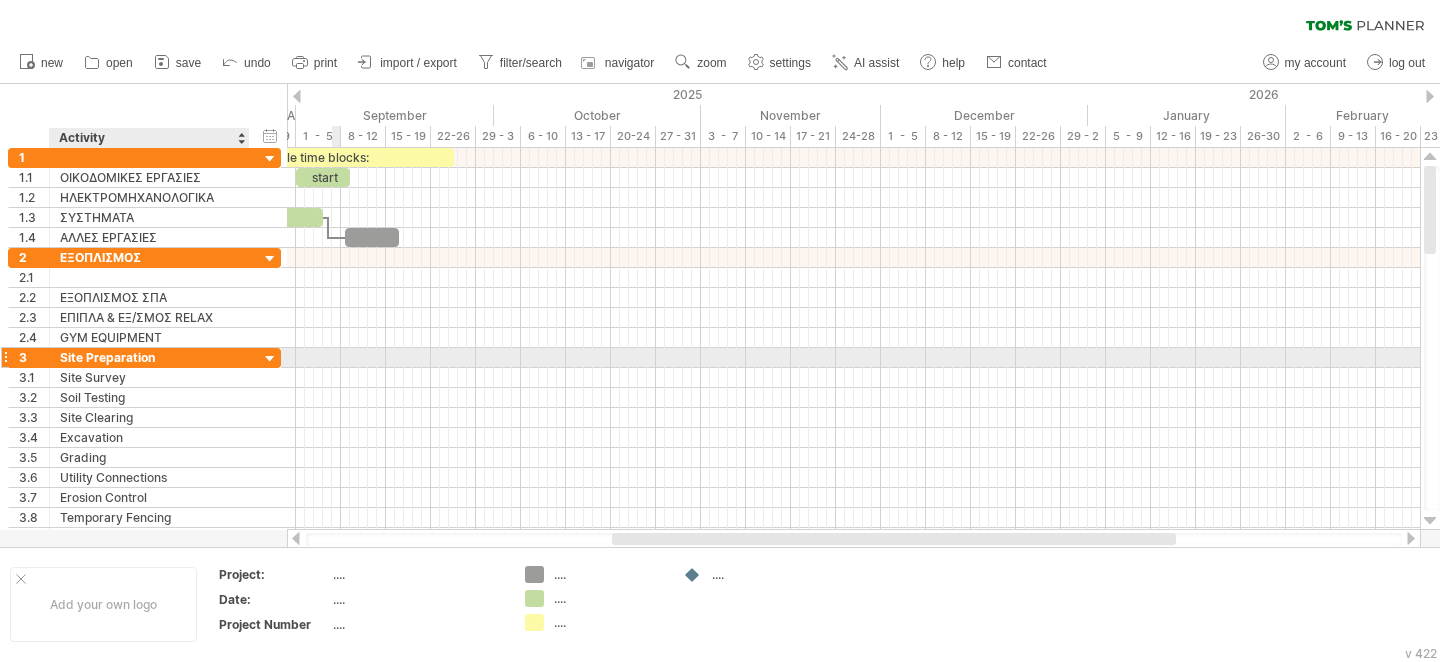 click on "Site Preparation" at bounding box center [149, 357] 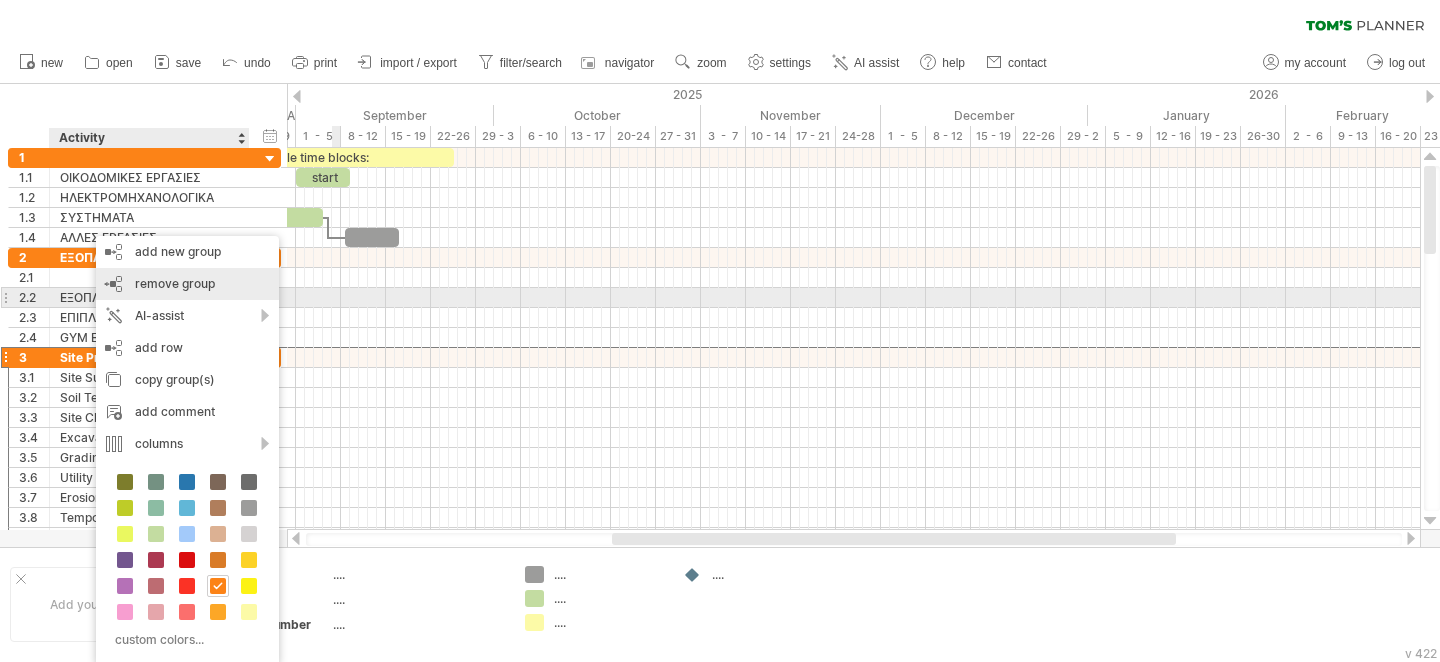 click on "remove group" at bounding box center (175, 283) 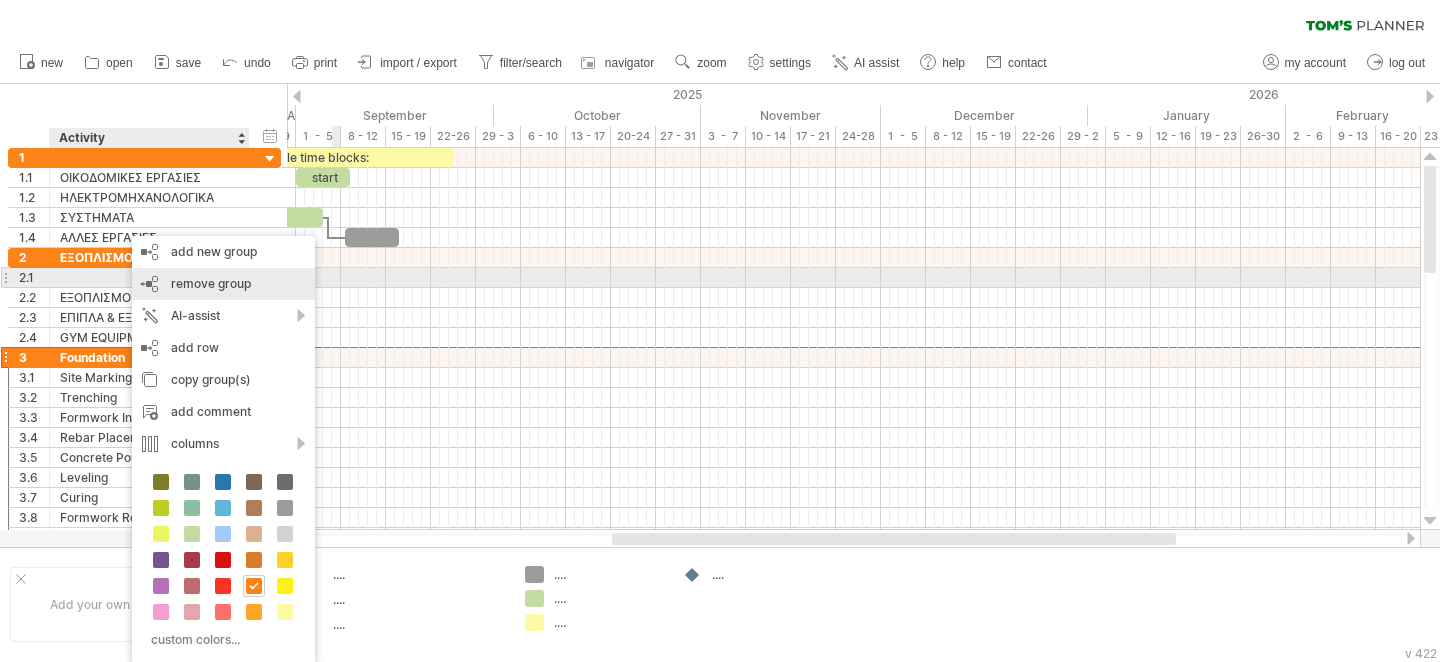 click on "remove group" at bounding box center (211, 283) 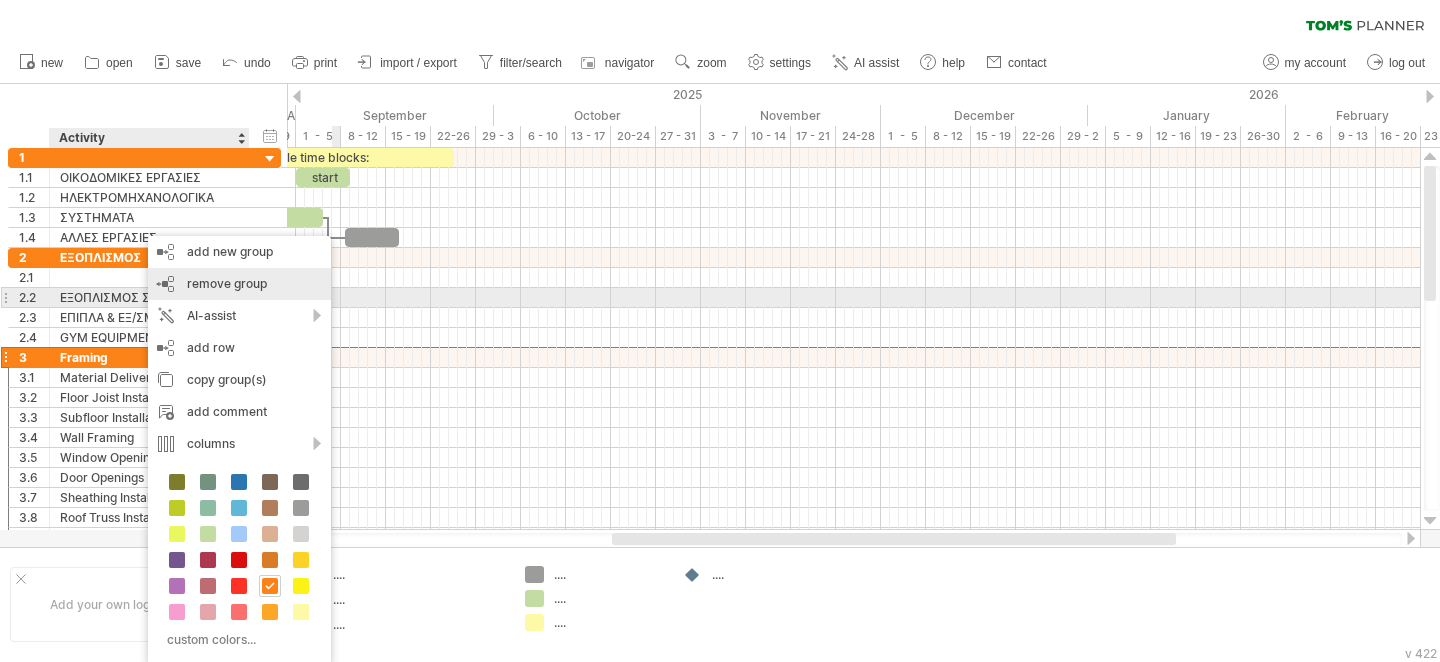 click on "remove group" at bounding box center (227, 283) 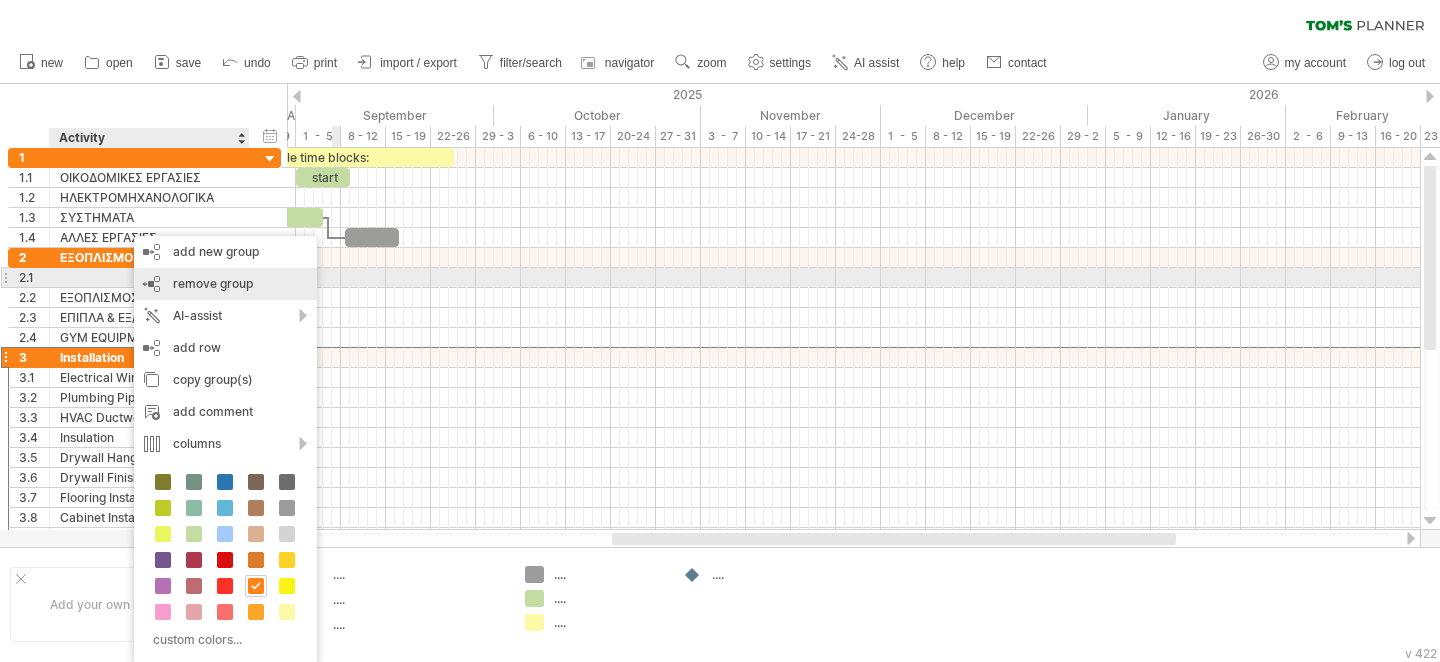 click on "remove group" at bounding box center (213, 283) 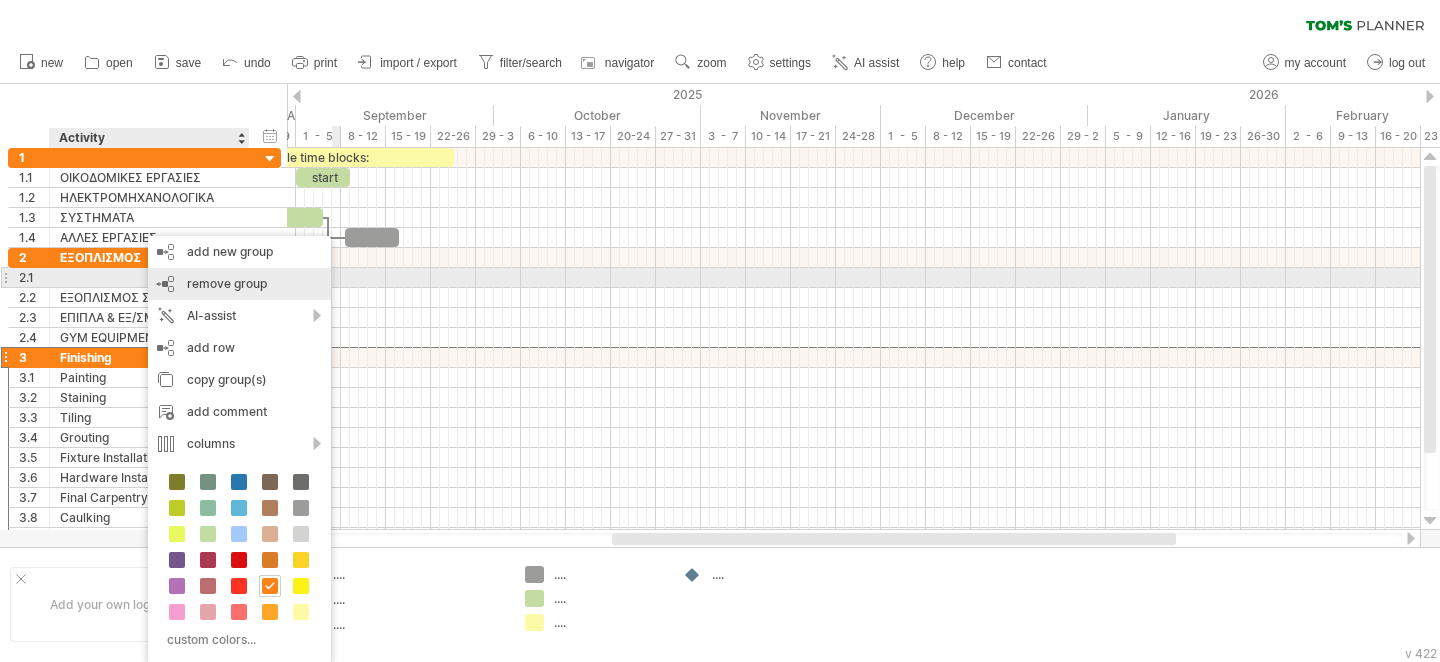 click on "remove group" at bounding box center (227, 283) 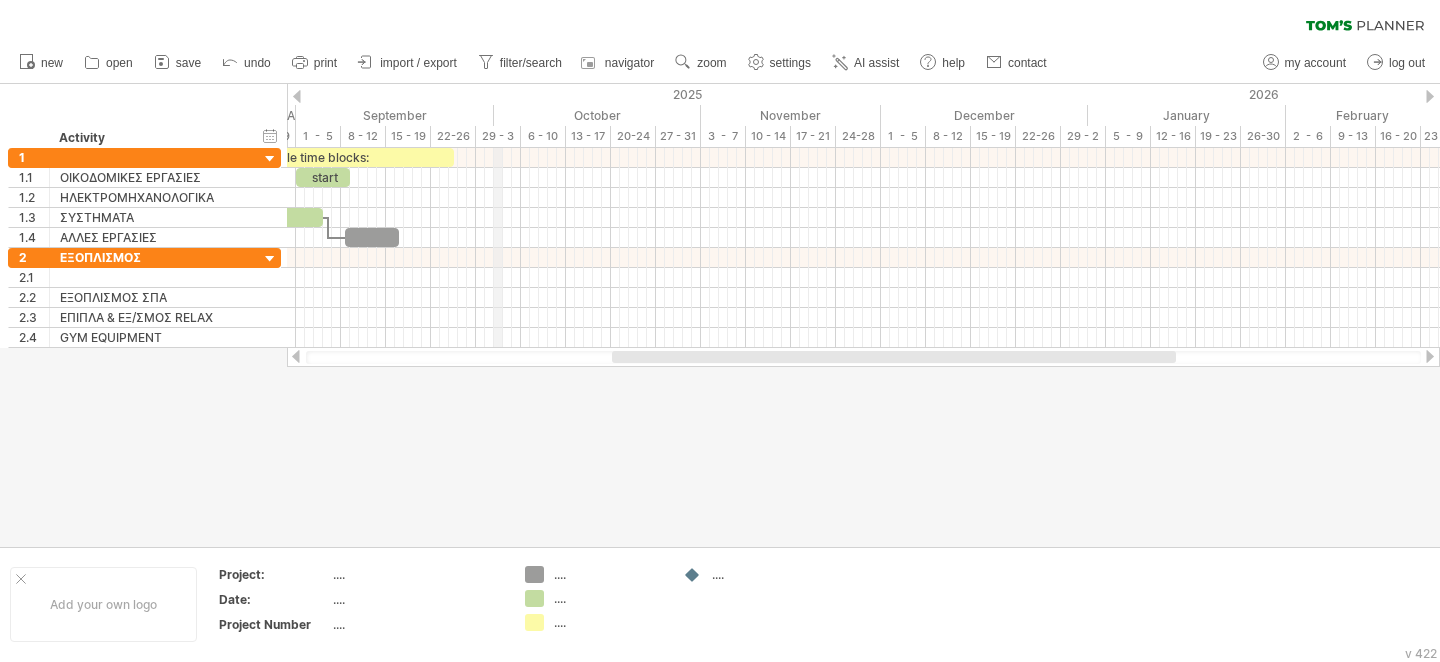 click on "October" at bounding box center [597, 115] 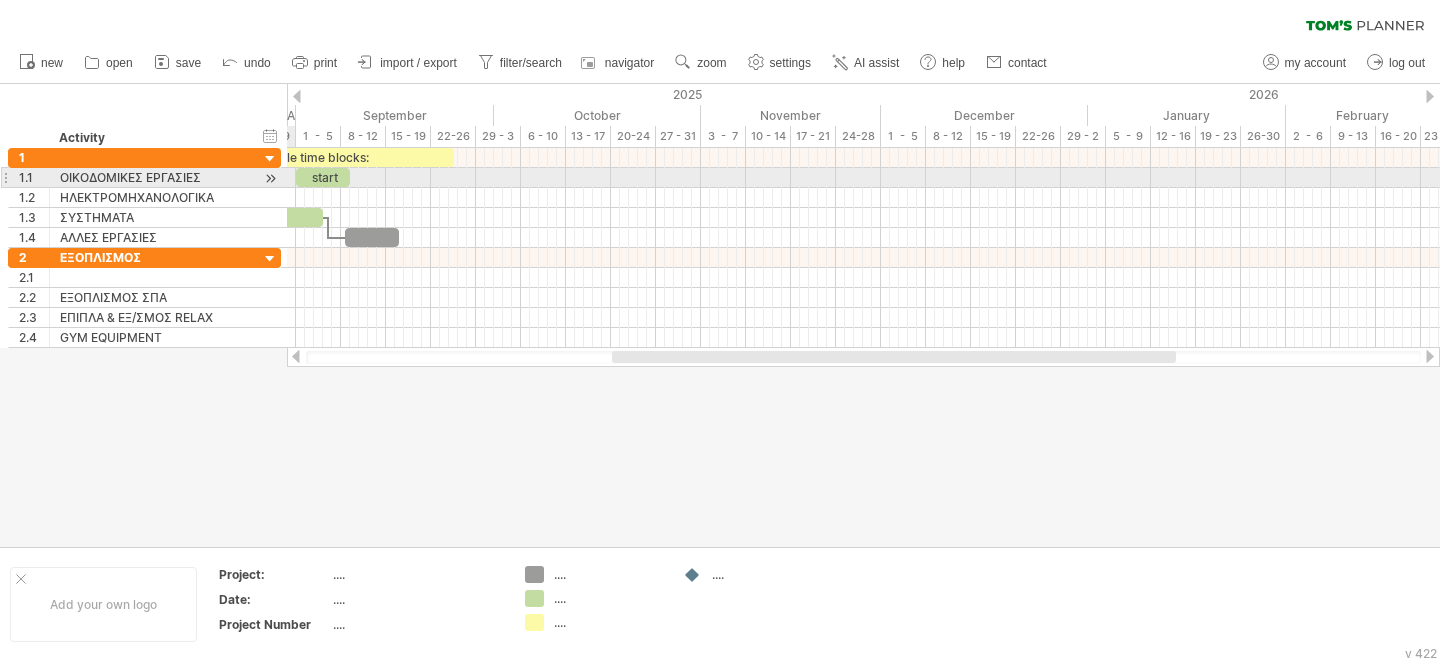 click at bounding box center [270, 178] 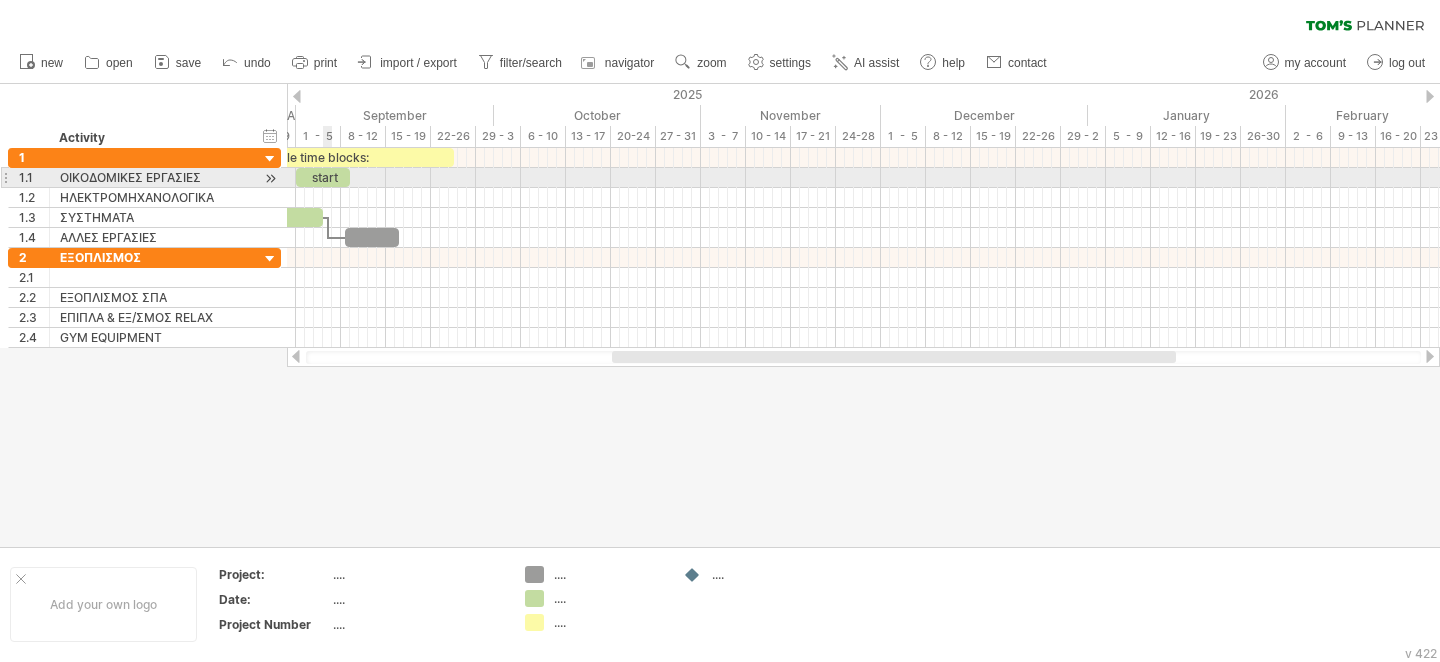 click on "start" at bounding box center (323, 177) 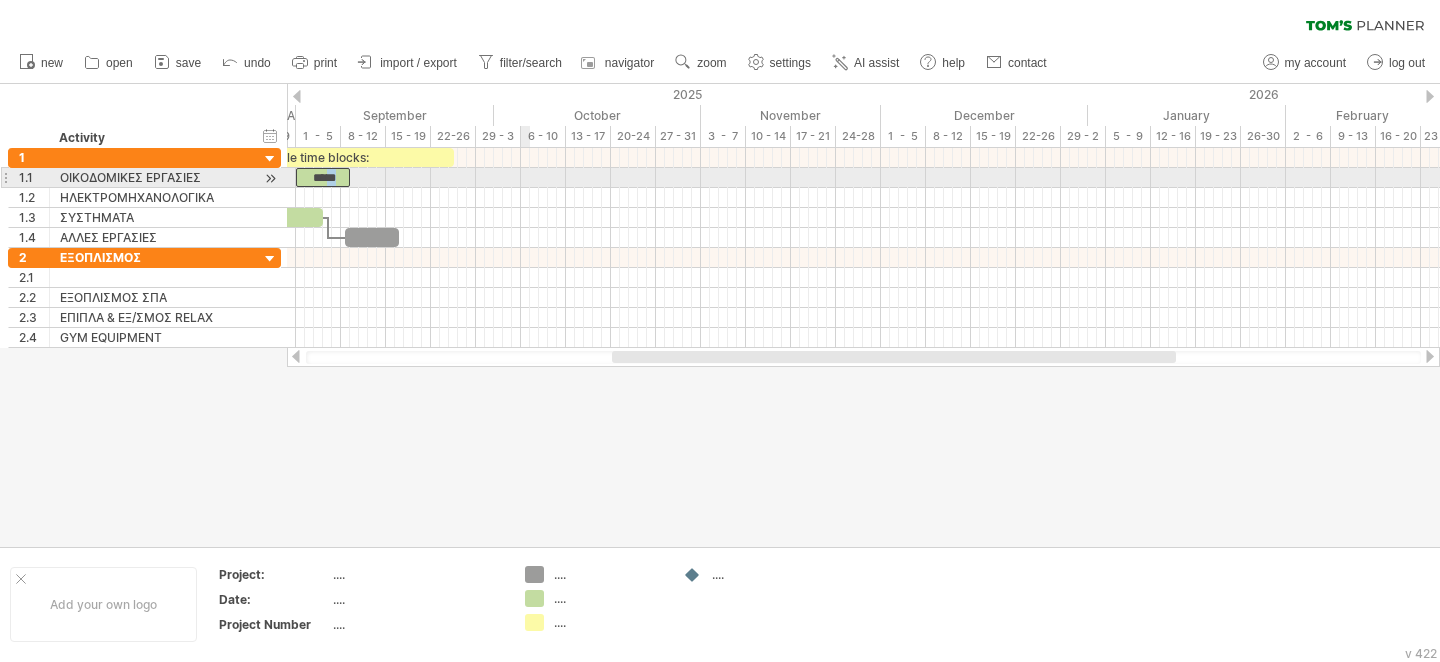 drag, startPoint x: 330, startPoint y: 178, endPoint x: 526, endPoint y: 170, distance: 196.1632 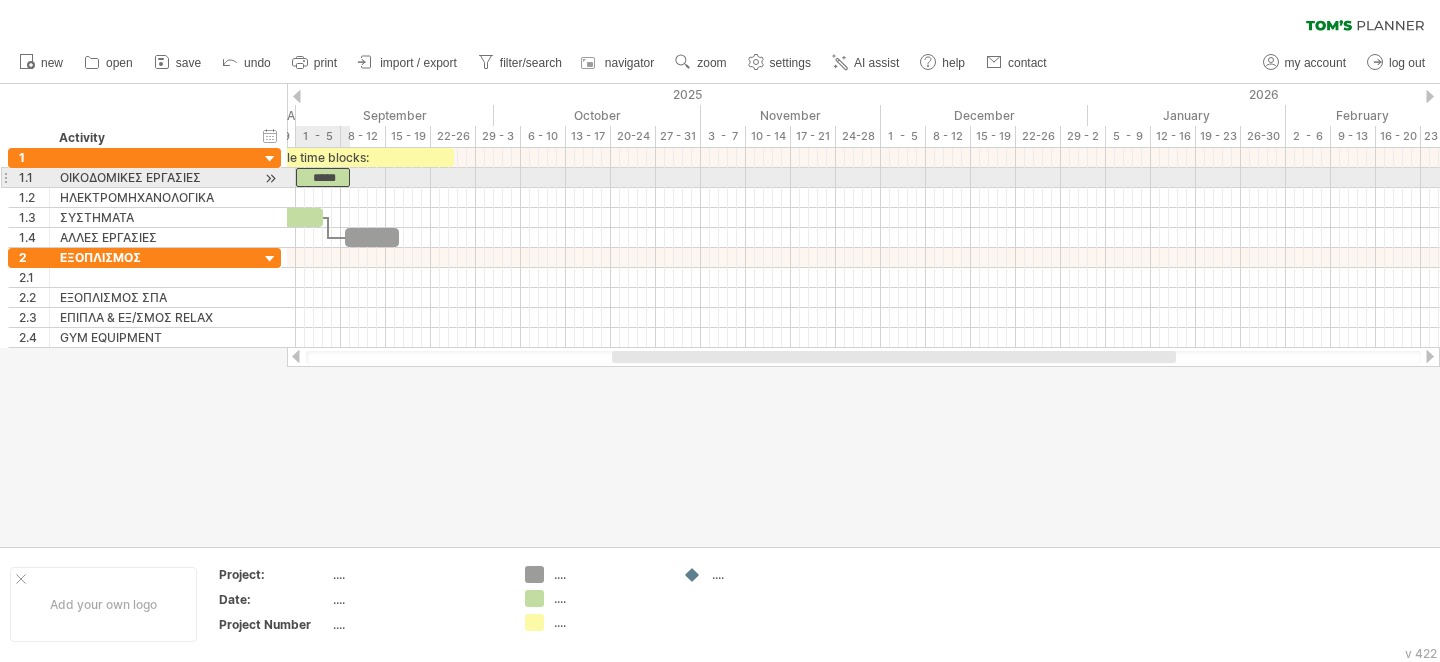 click on "*****" at bounding box center [323, 177] 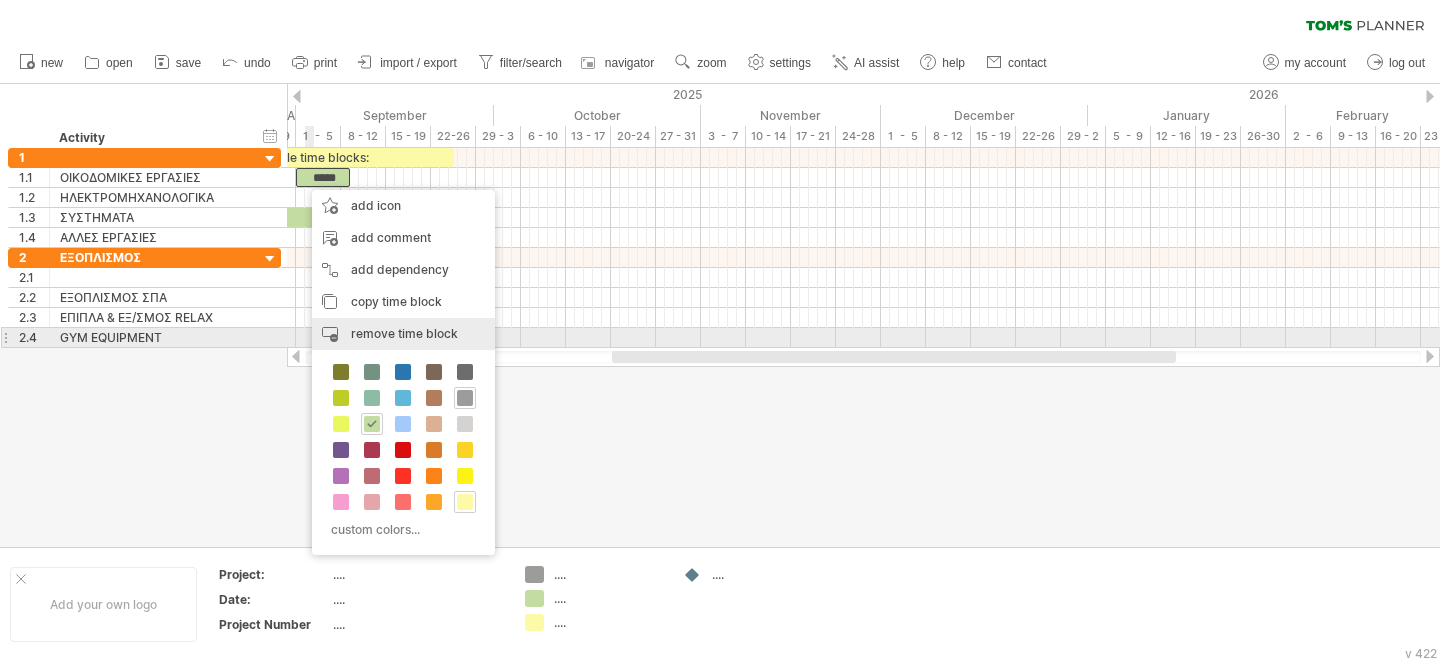 click on "remove time block" at bounding box center (404, 333) 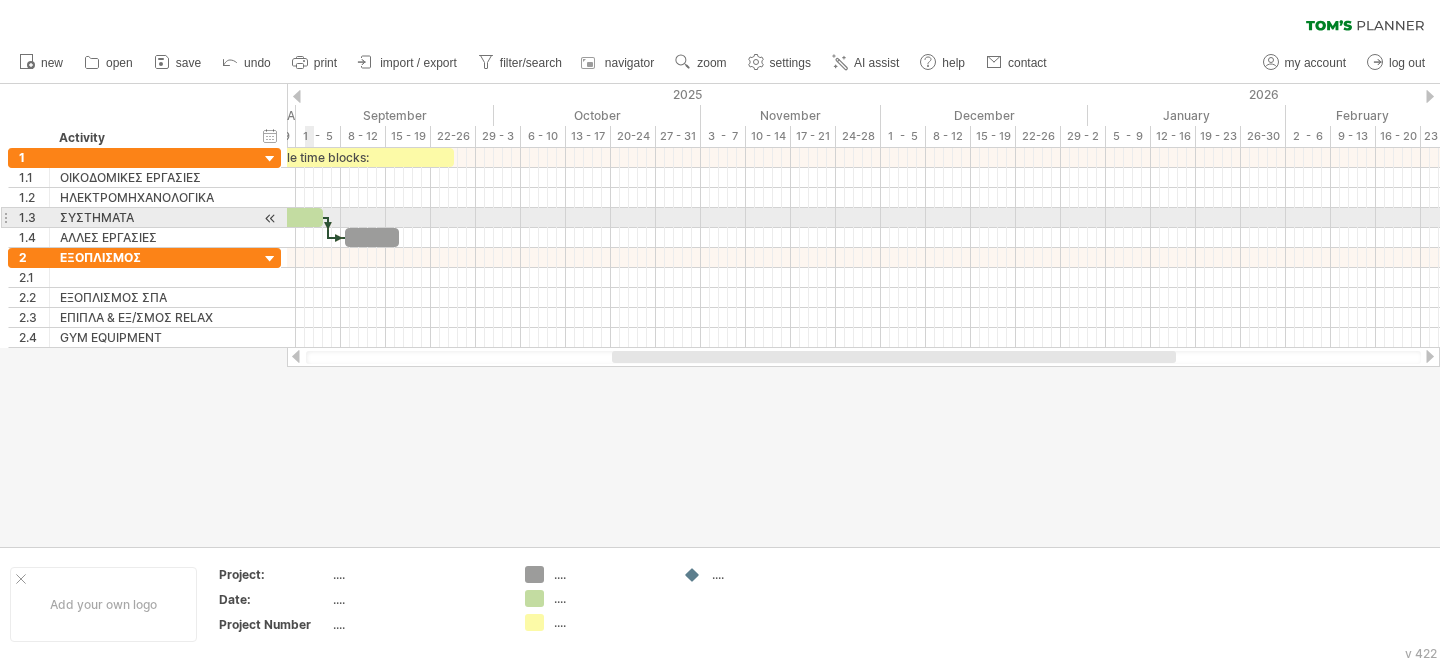 click on "​" at bounding box center (296, 217) 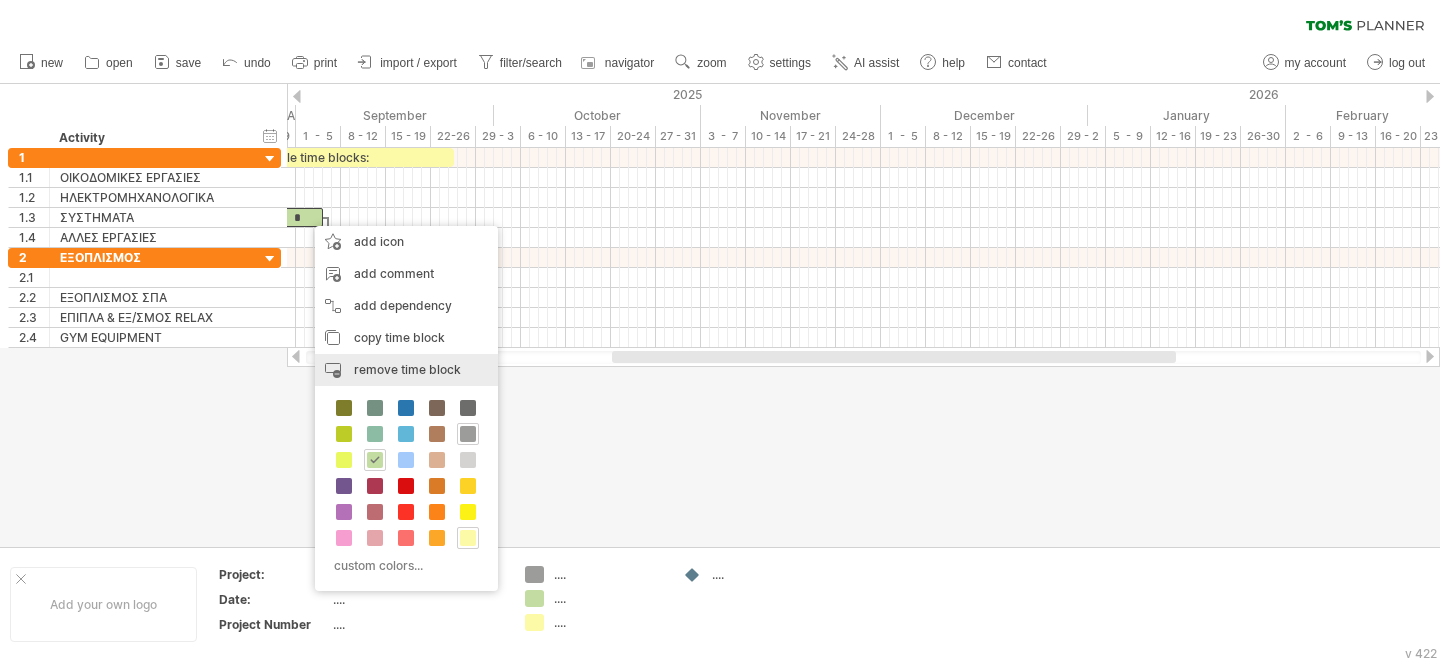 click on "remove time block" at bounding box center (407, 369) 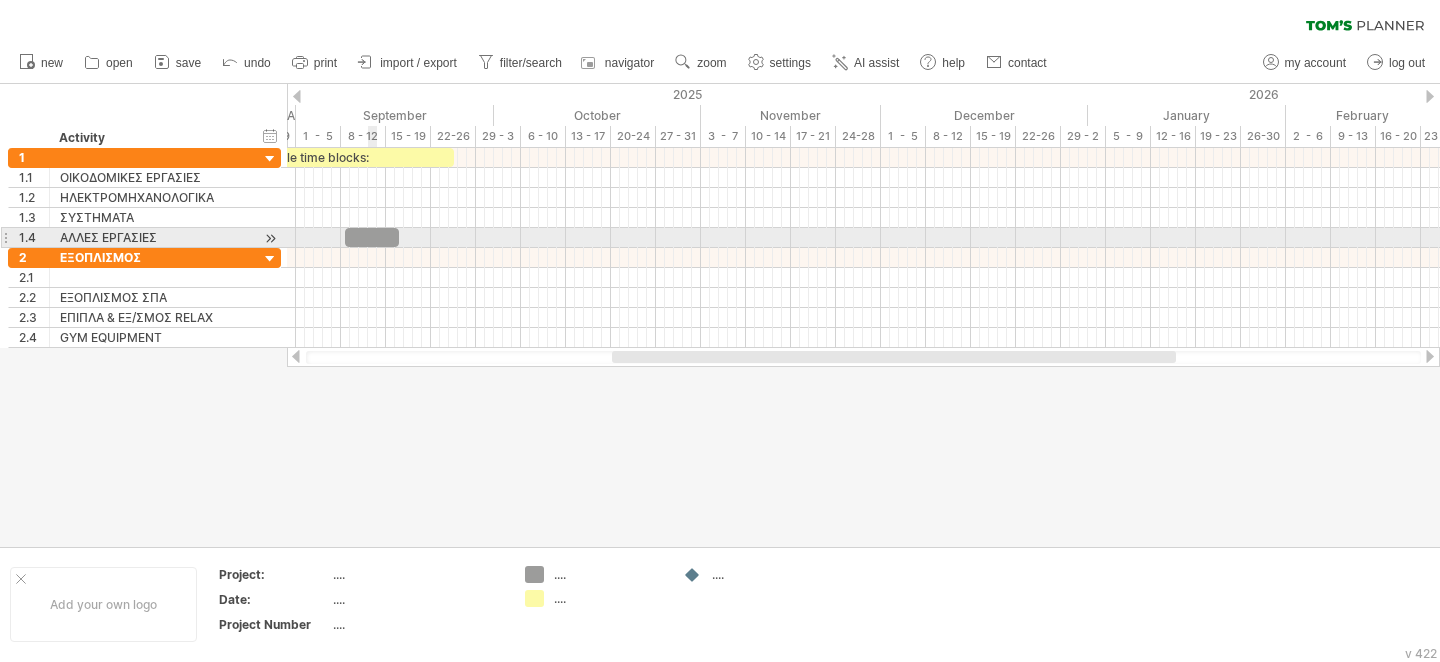 click on "​" at bounding box center (372, 237) 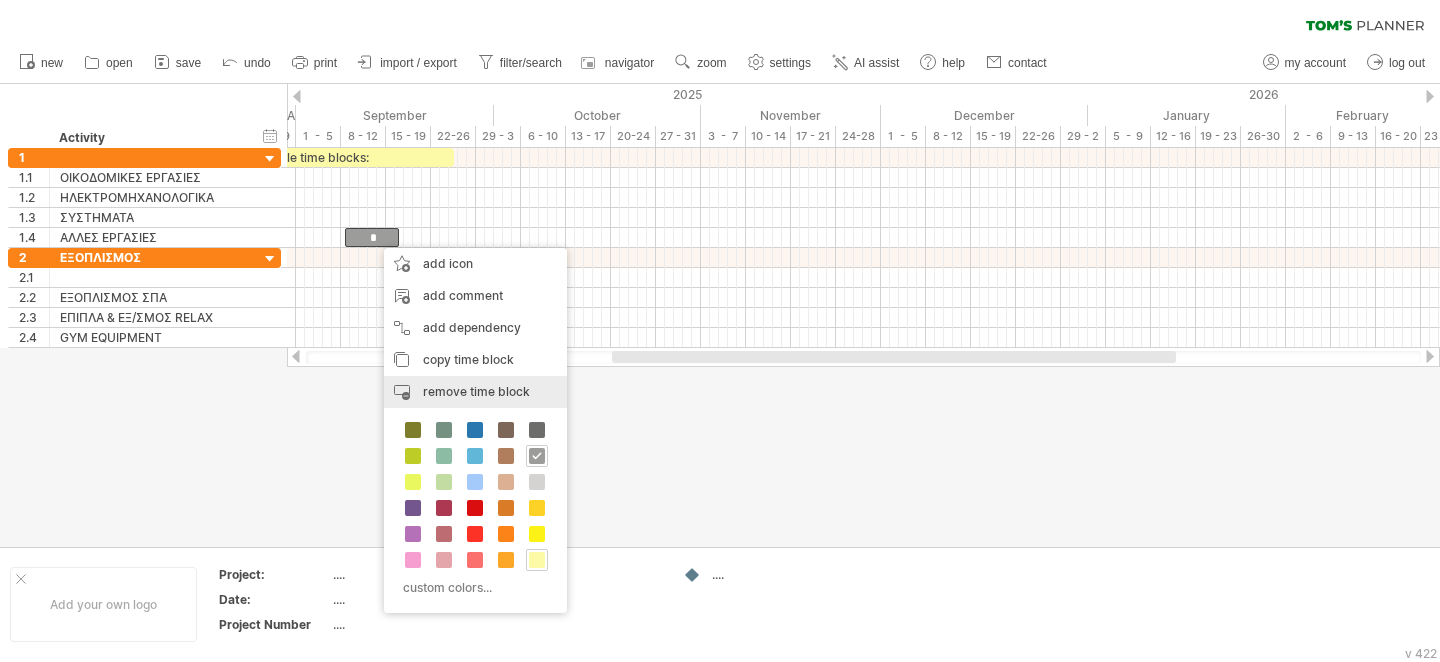 click on "remove time block" at bounding box center (476, 391) 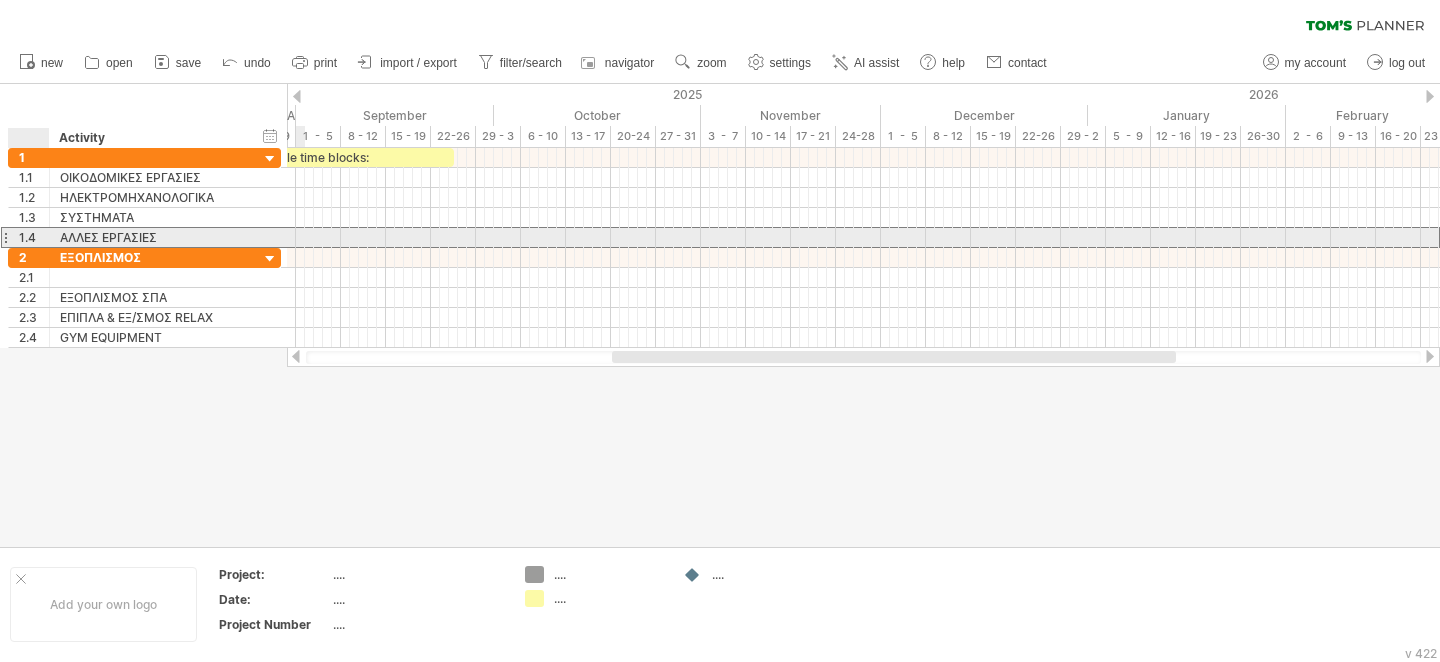 click on "1.4" at bounding box center (29, 237) 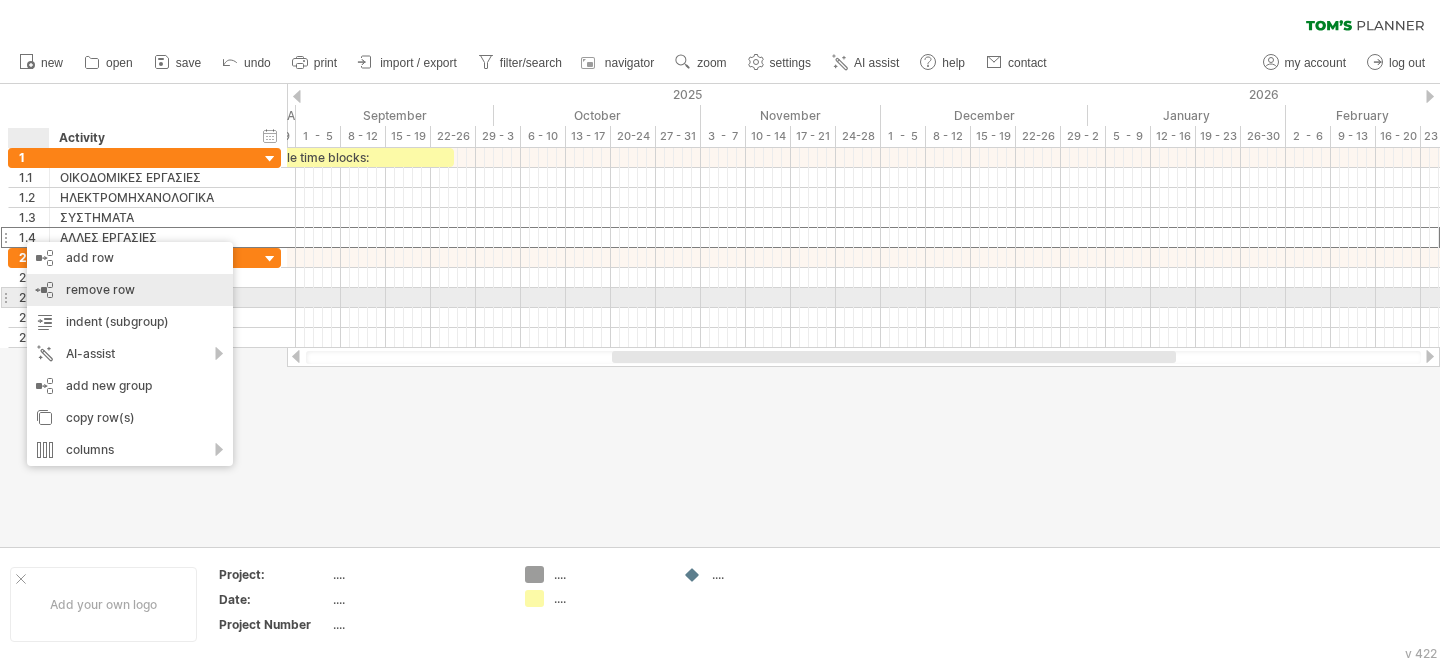 click on "remove row" at bounding box center [100, 289] 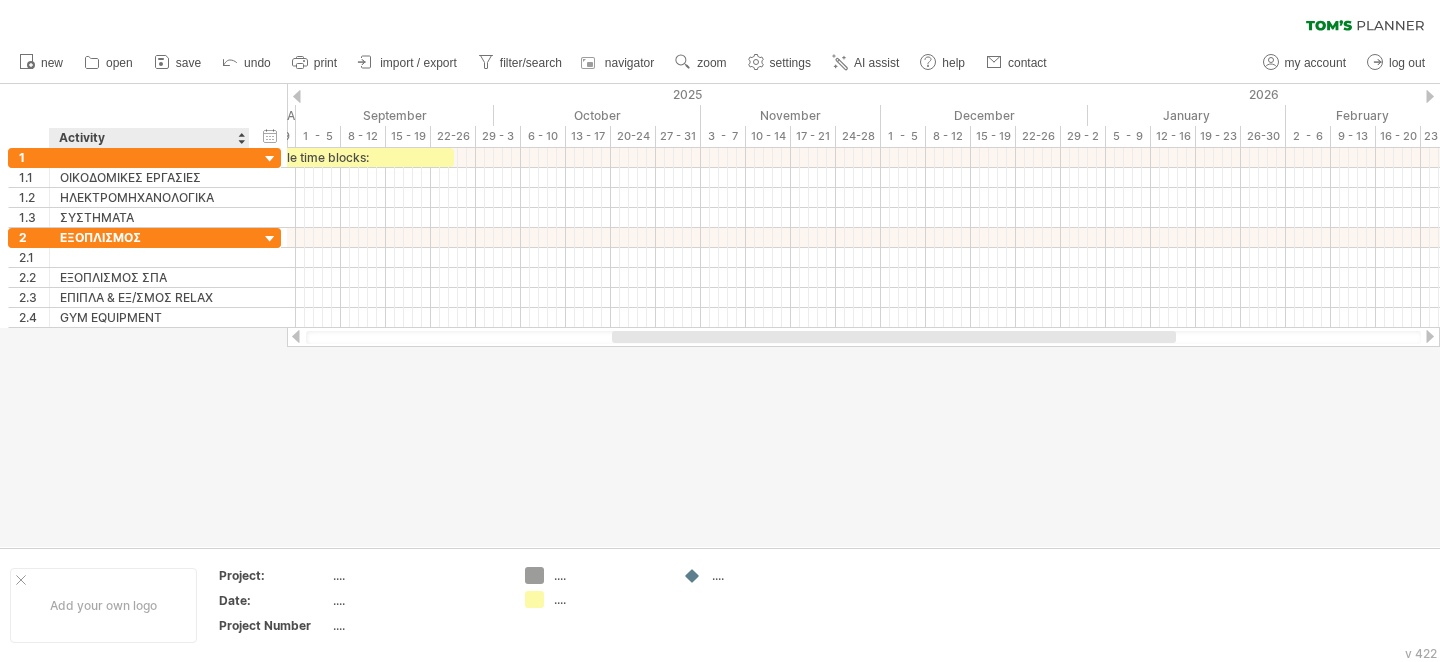 click at bounding box center (720, 315) 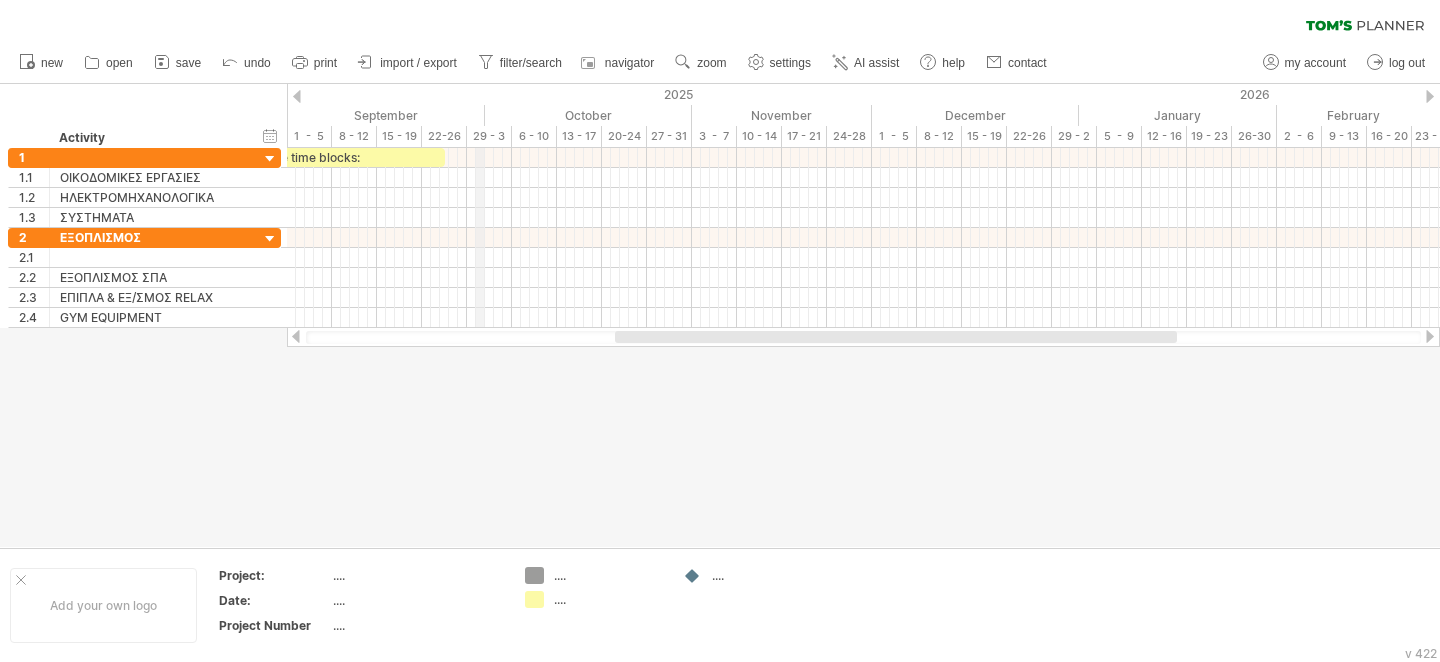 drag, startPoint x: 492, startPoint y: 110, endPoint x: 482, endPoint y: 116, distance: 11.661903 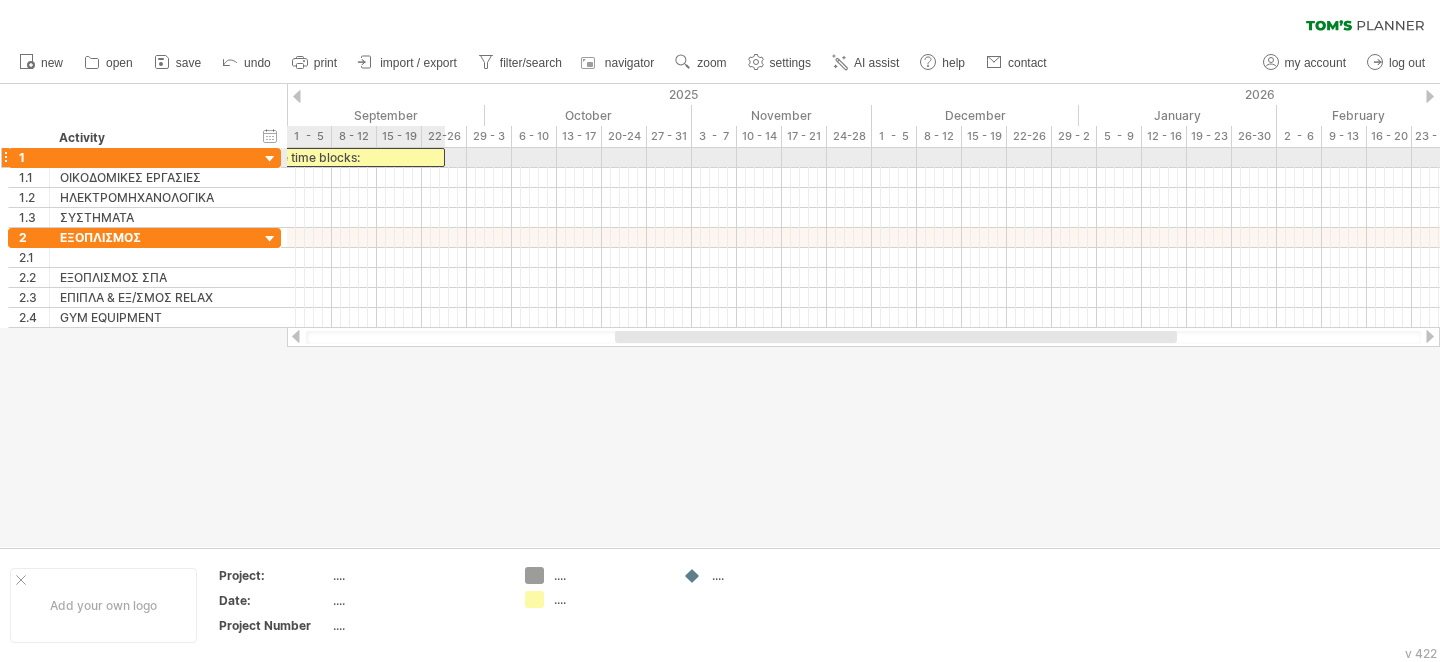click on "example time blocks:" at bounding box center [298, 157] 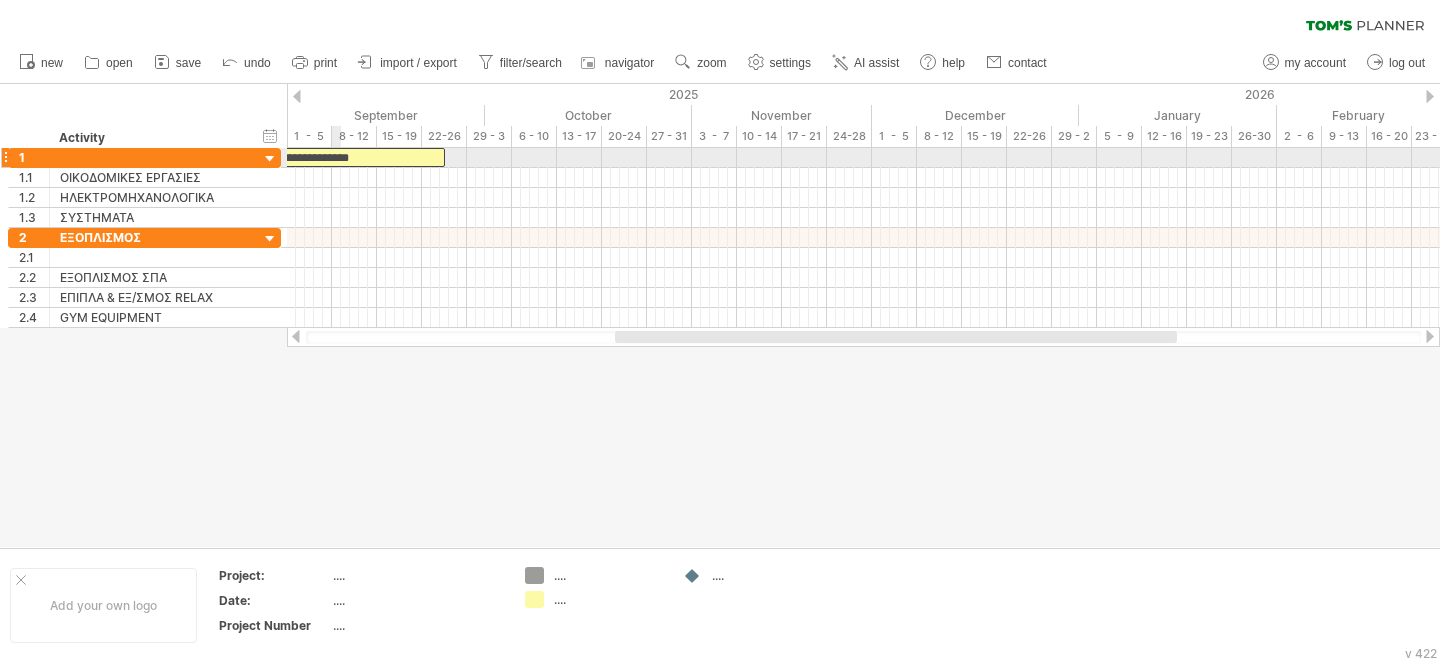 click on "**********" at bounding box center [298, 157] 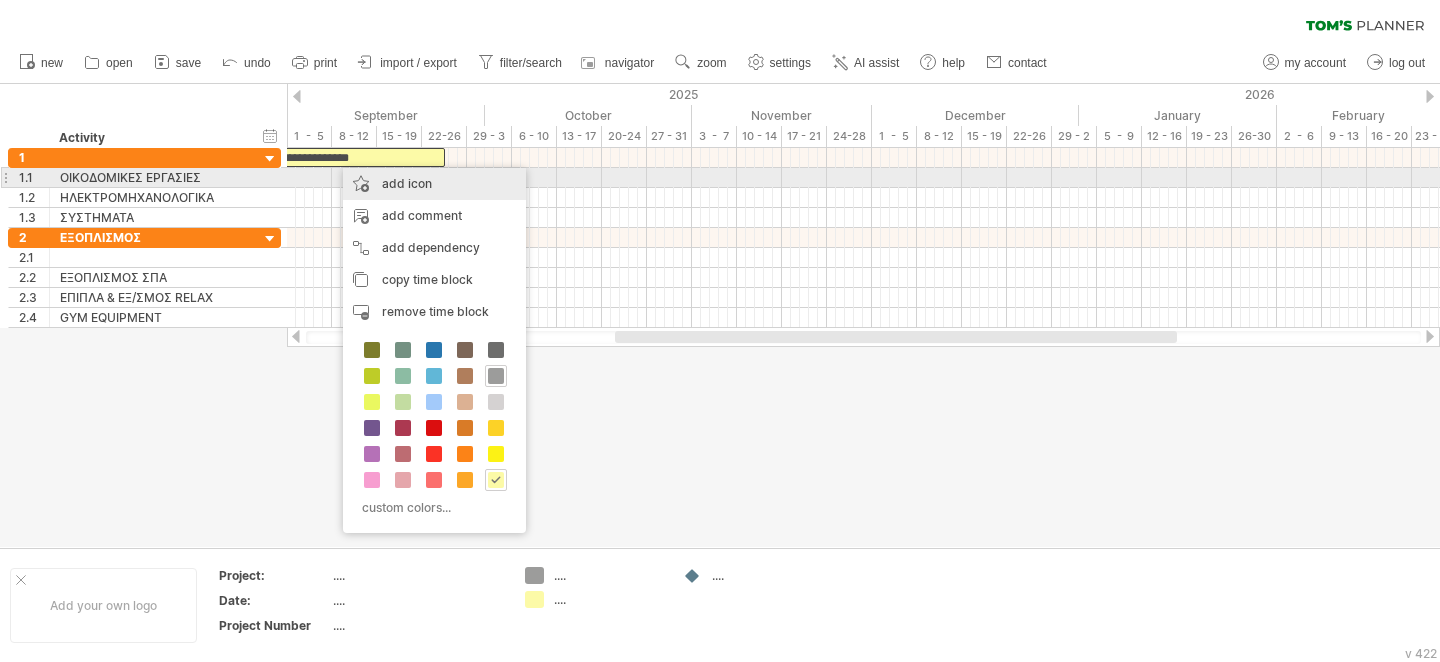 click on "add icon" at bounding box center [434, 184] 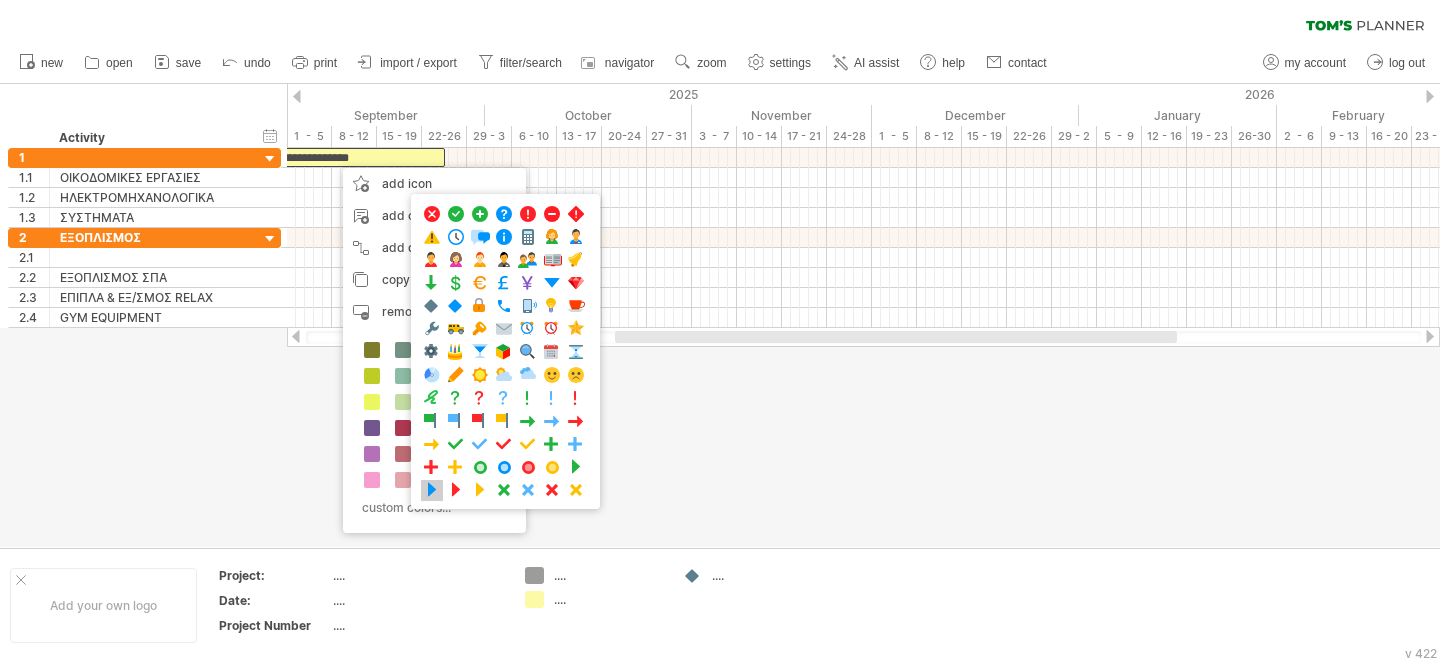 click at bounding box center [432, 490] 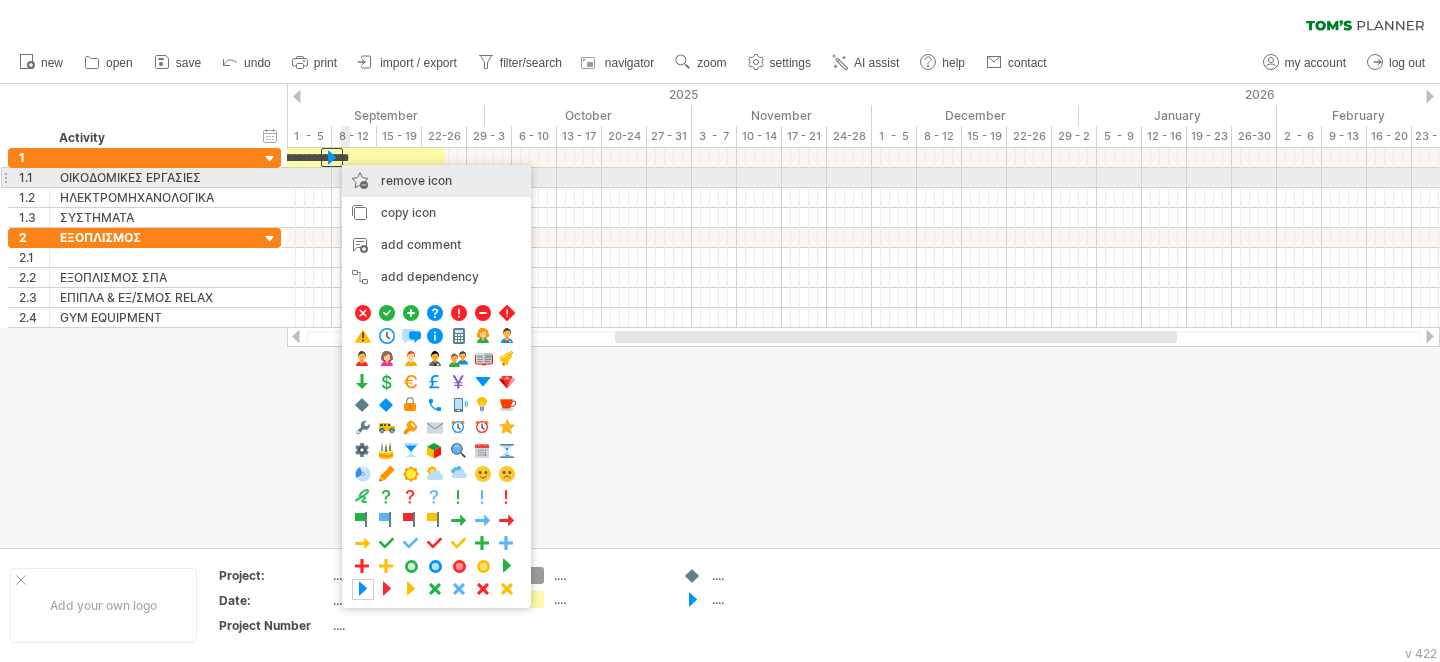 click on "remove icon" at bounding box center [416, 180] 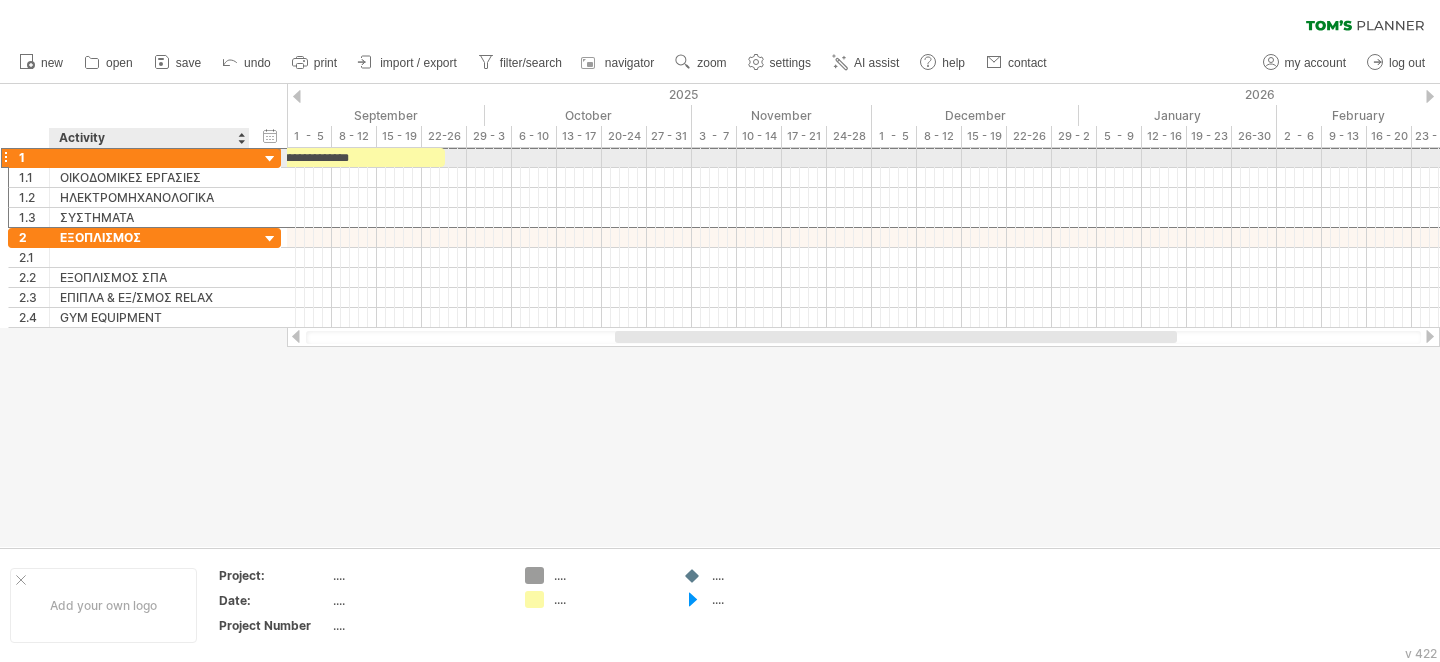 click at bounding box center [149, 157] 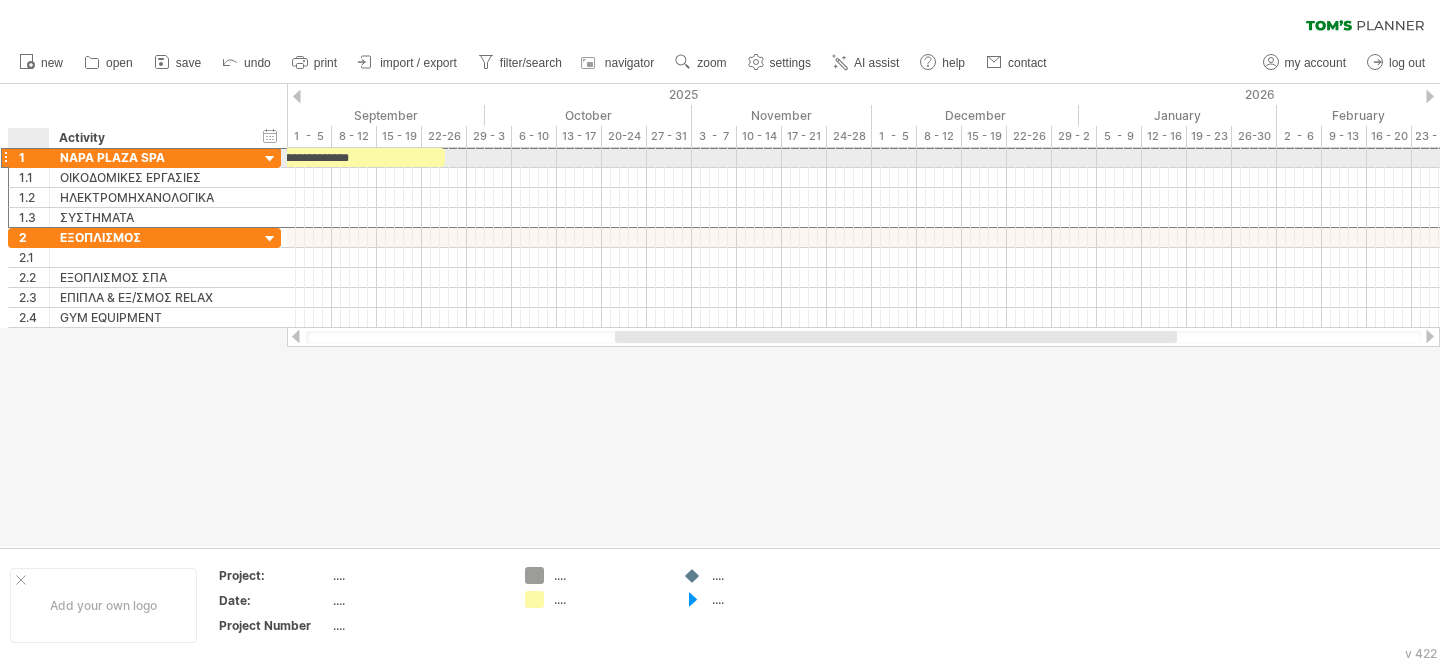 click on "1" at bounding box center [34, 157] 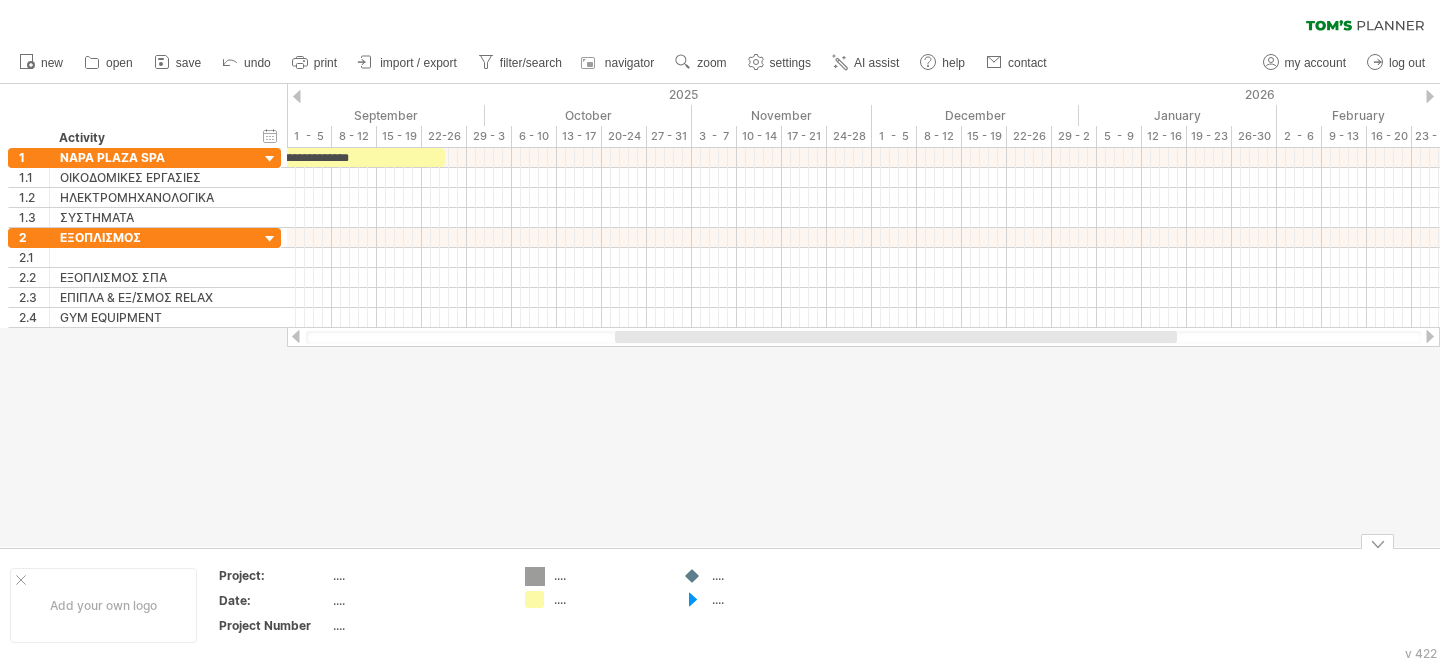 click on "Trying to reach plan.tomsplanner.com
Connected again...
0%
clear filter
new 1" at bounding box center (720, 331) 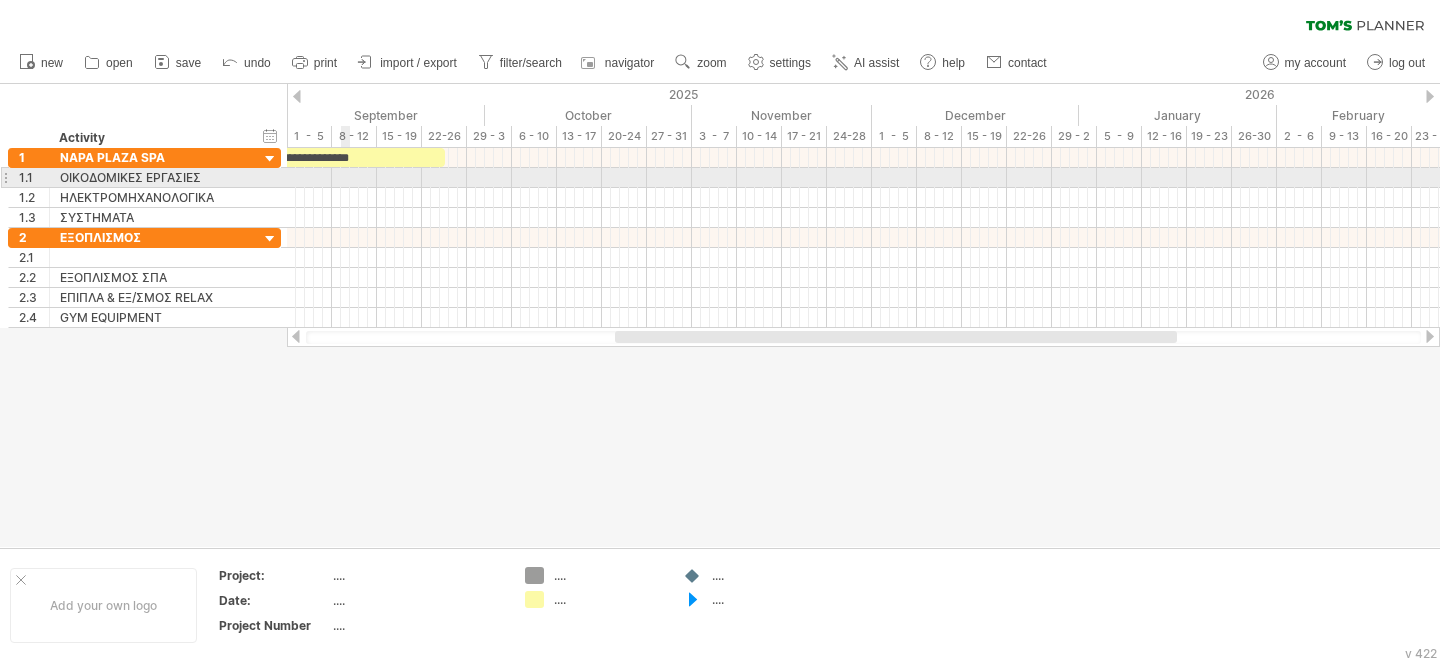 click at bounding box center (863, 178) 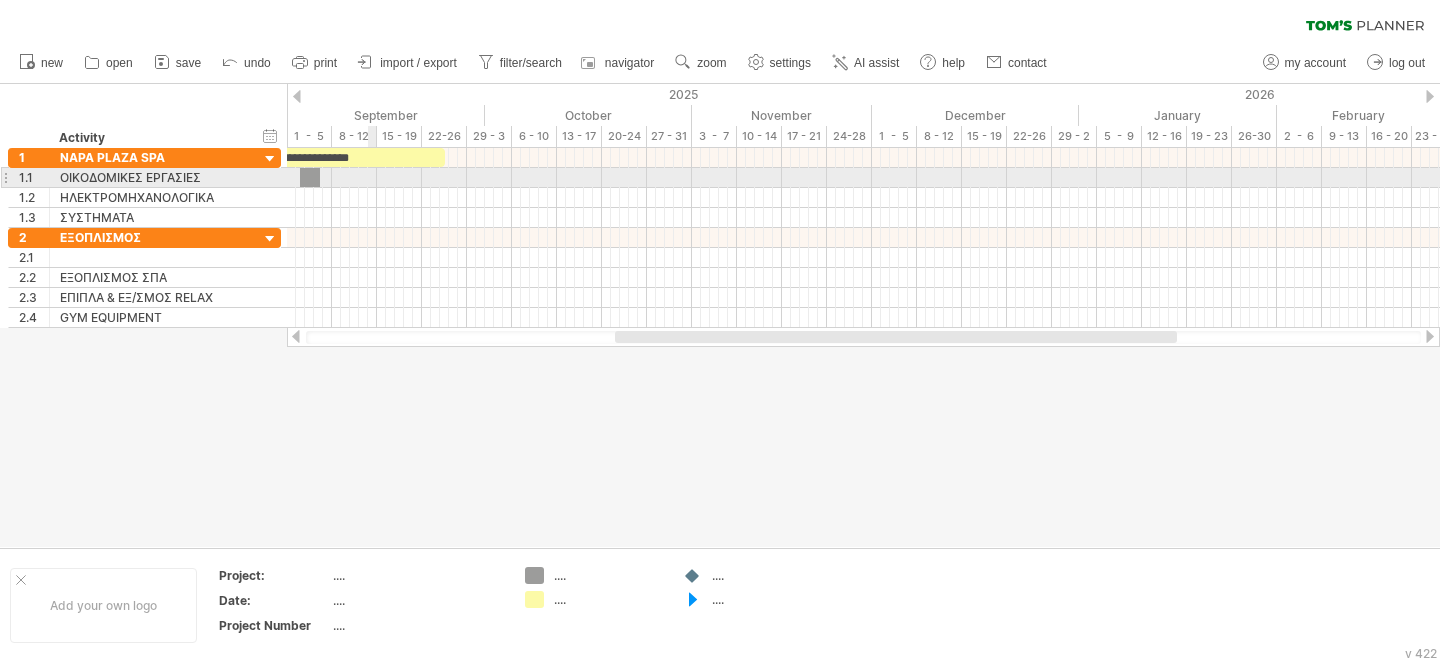 drag, startPoint x: 540, startPoint y: 579, endPoint x: 306, endPoint y: 176, distance: 466.00964 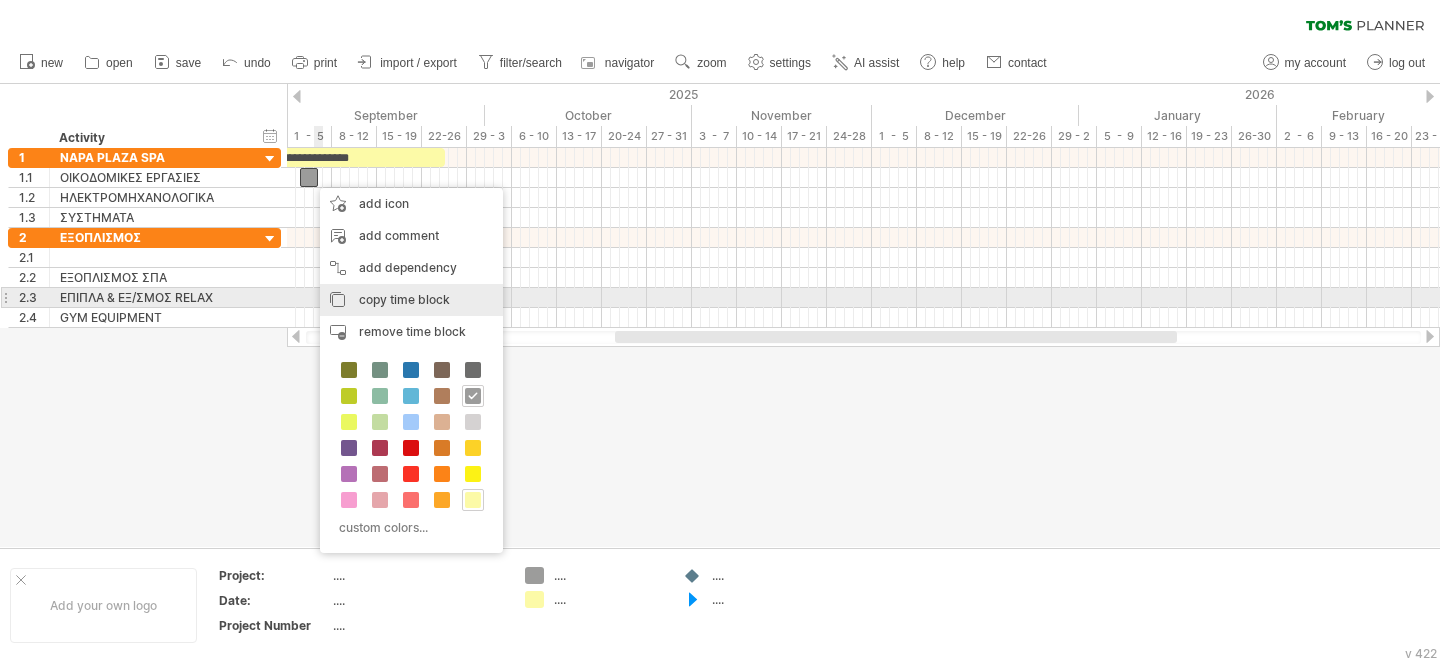 click on "copy time block" at bounding box center [404, 299] 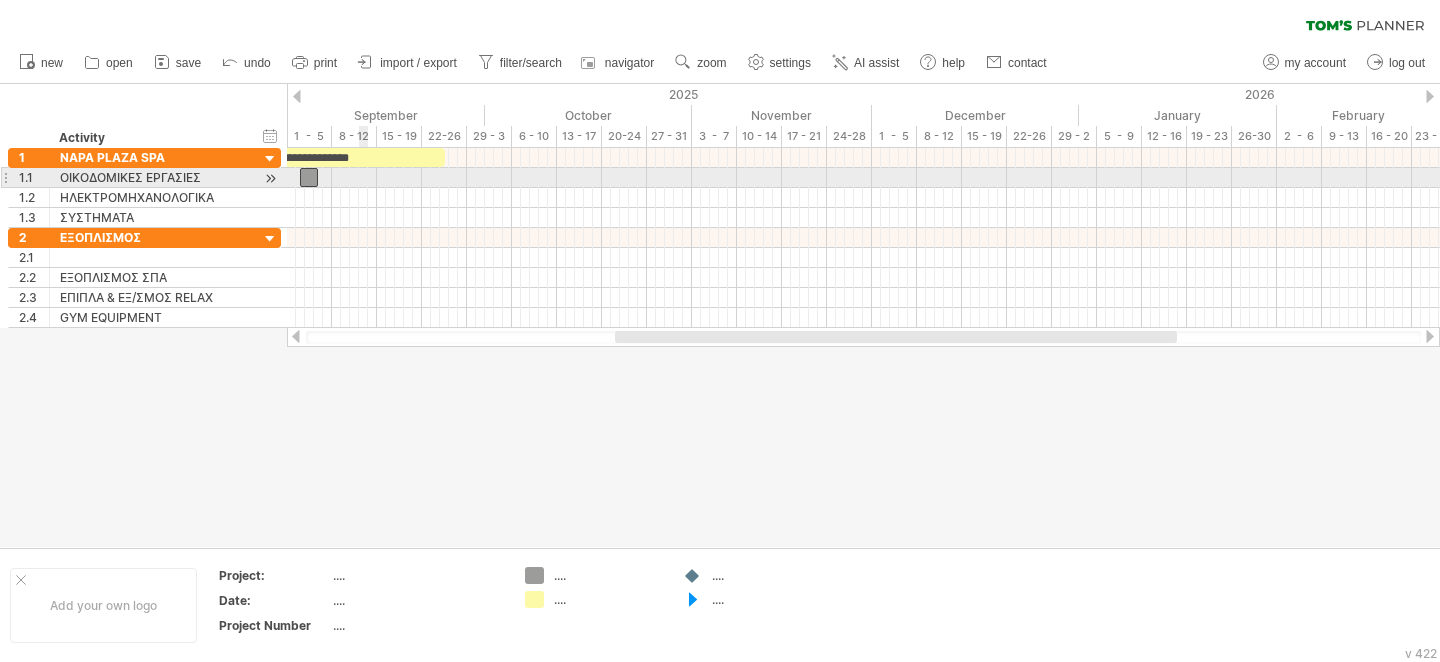click at bounding box center [863, 178] 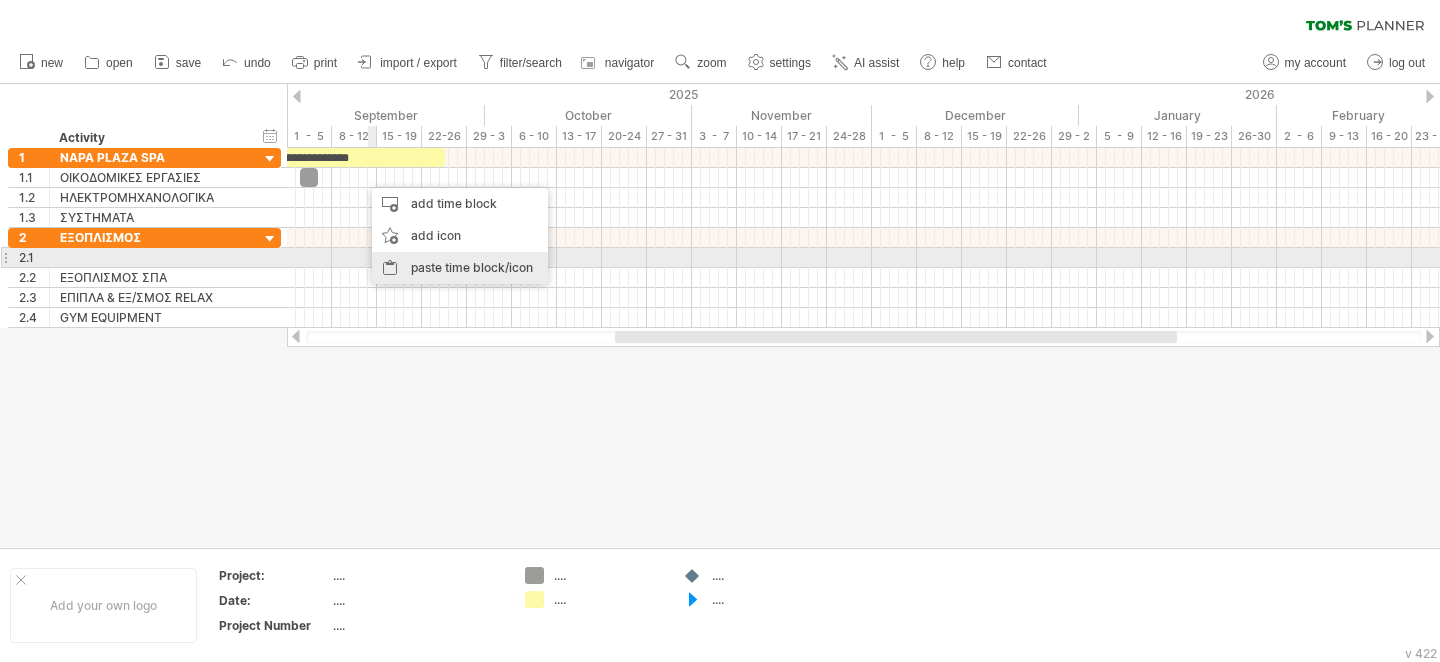 click on "paste time block/icon" at bounding box center (460, 268) 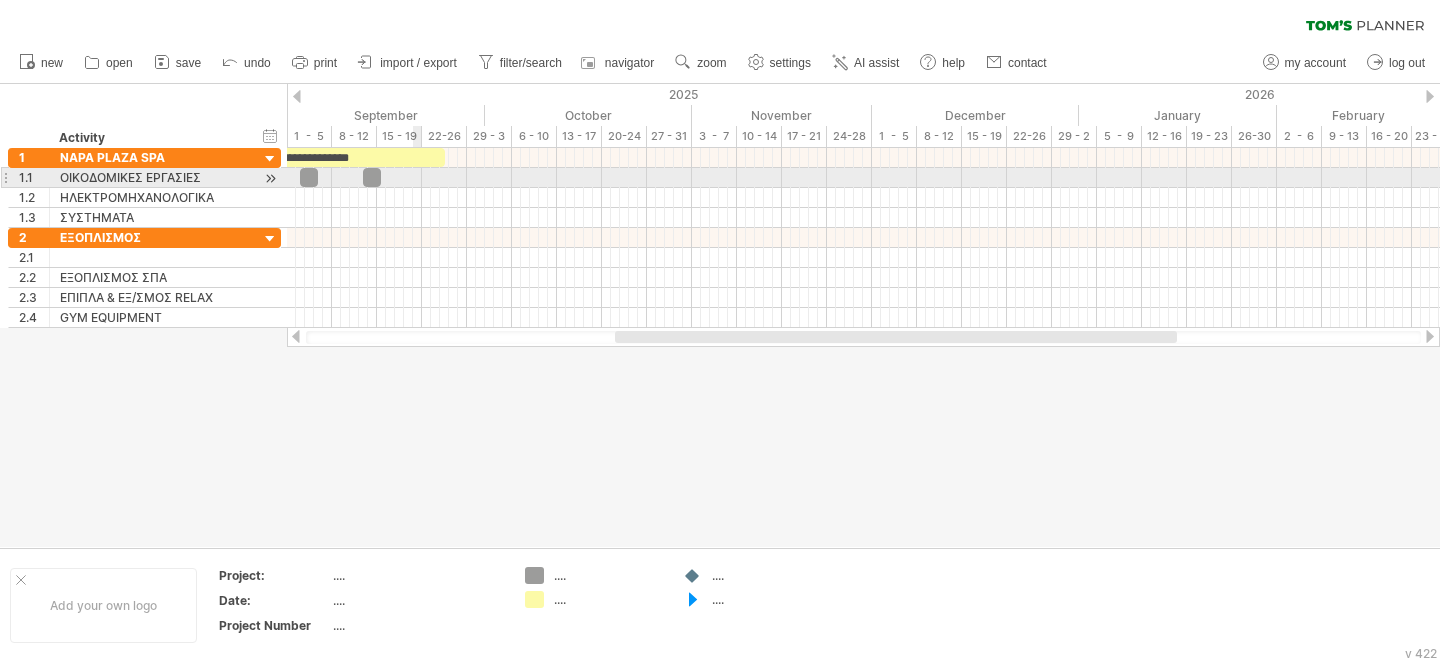 click at bounding box center (863, 178) 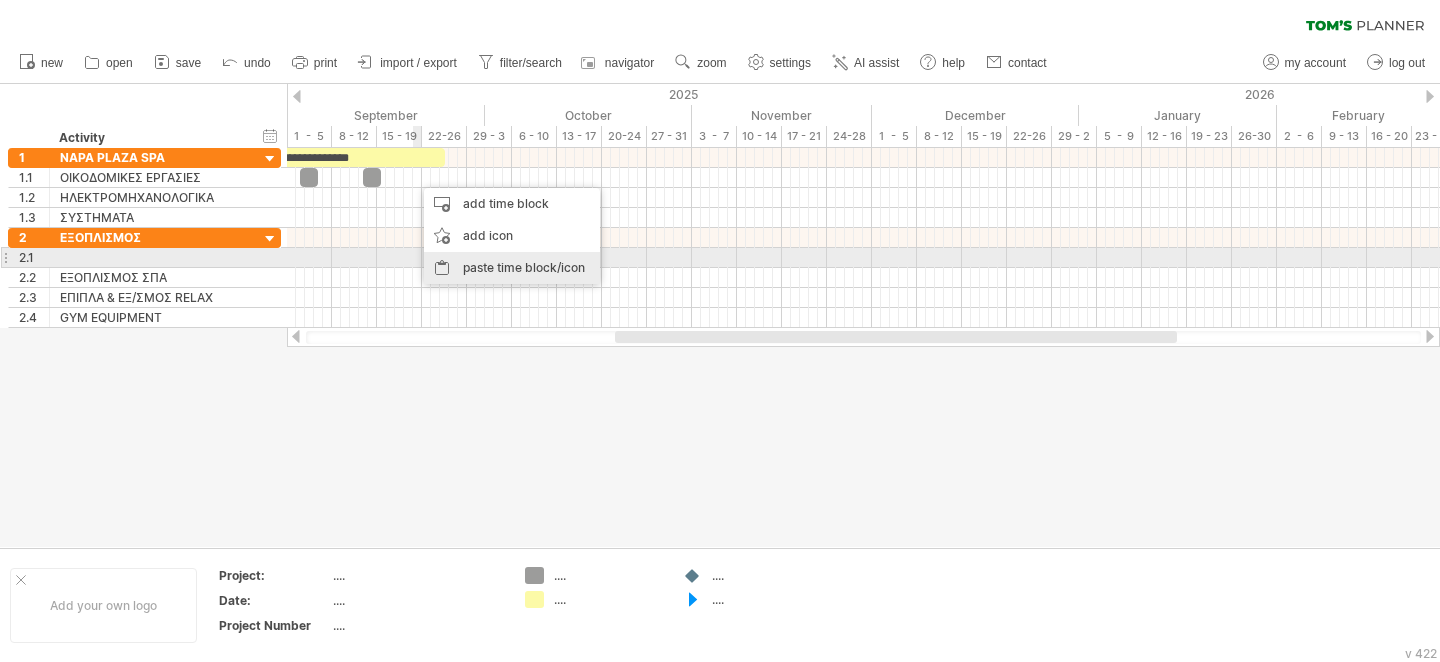 click on "paste time block/icon" at bounding box center [512, 268] 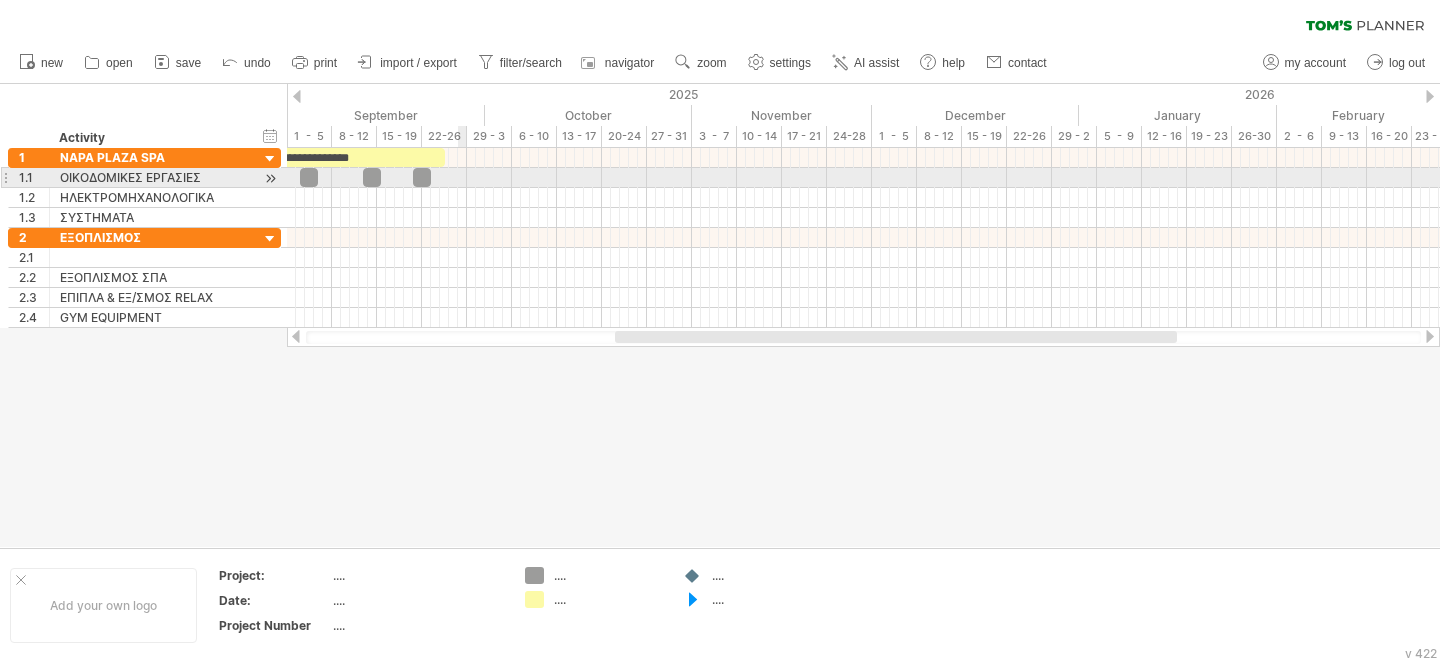 click at bounding box center (863, 178) 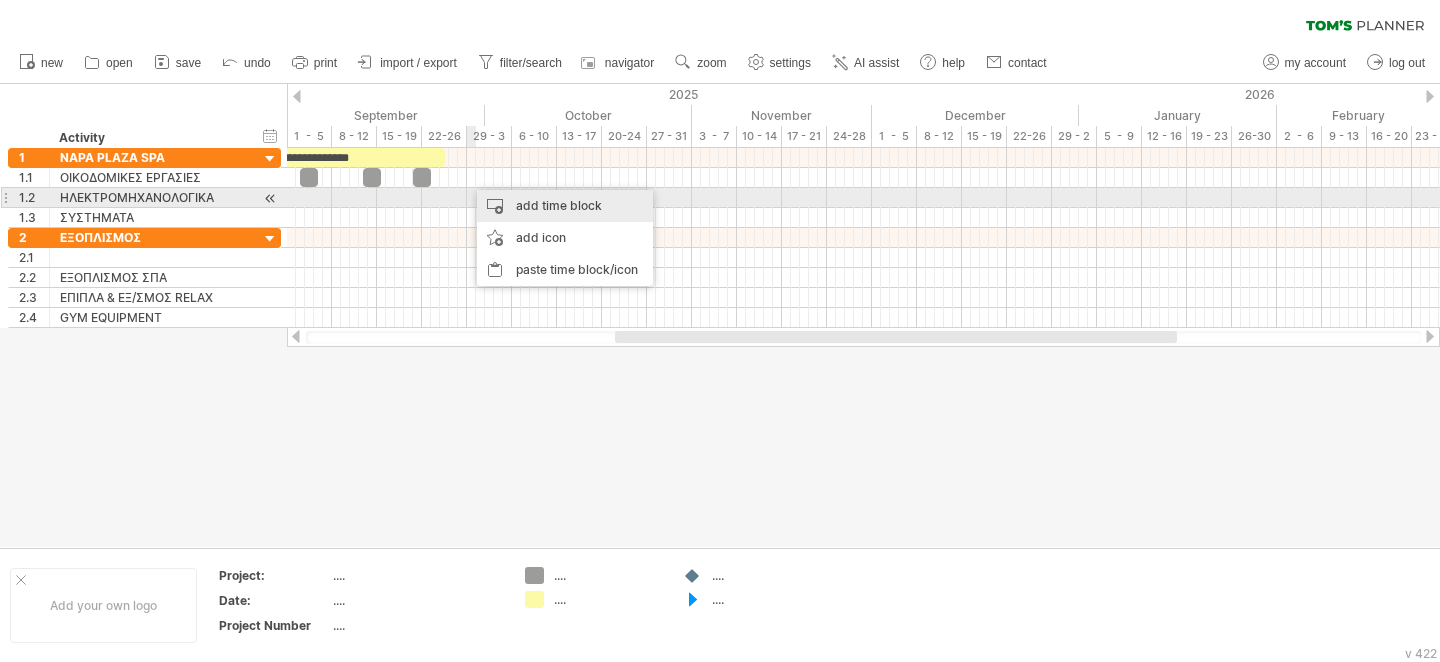 click on "add time block" at bounding box center [565, 206] 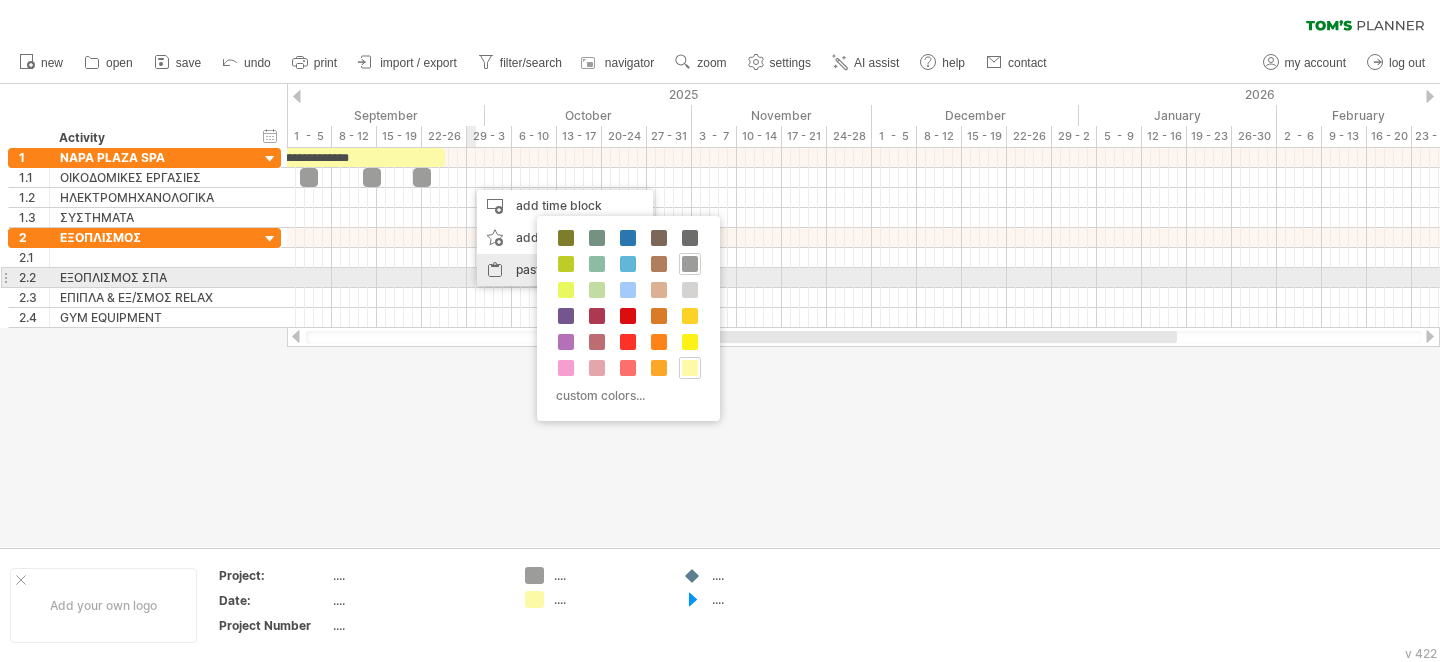 click on "paste time block/icon" at bounding box center [565, 270] 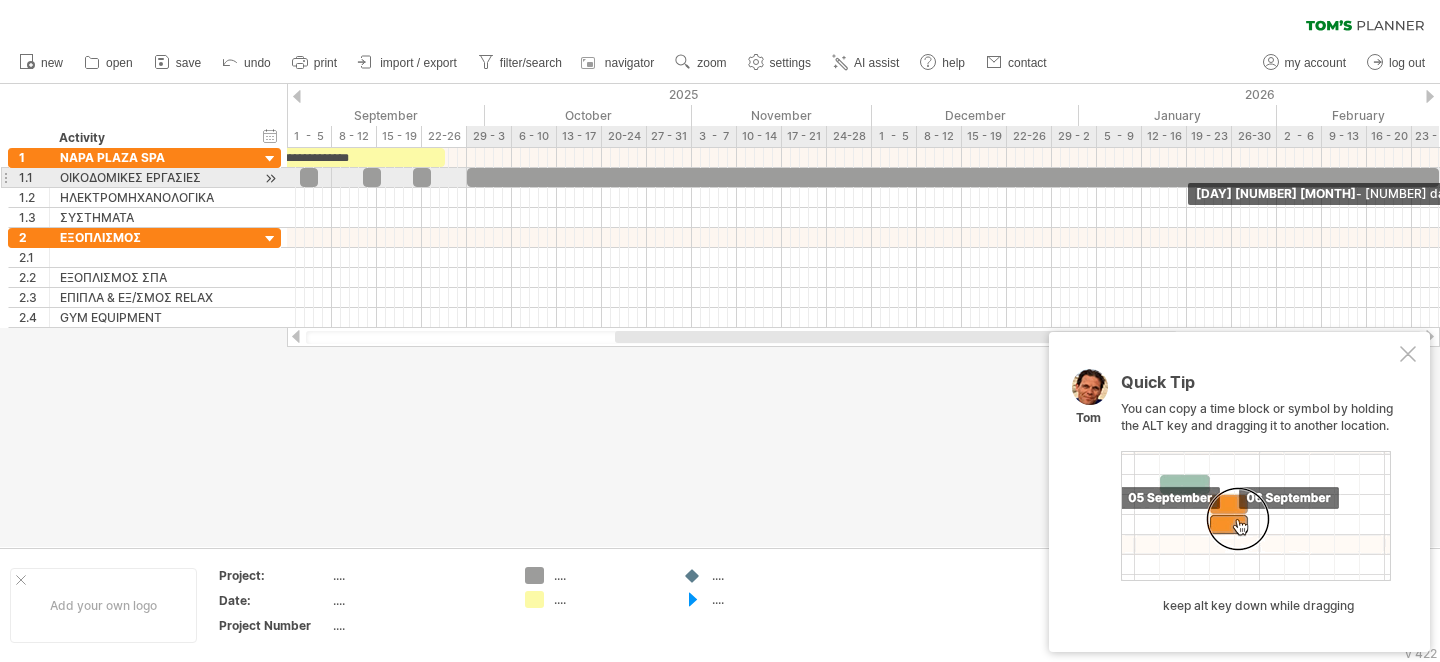 drag, startPoint x: 482, startPoint y: 179, endPoint x: 1439, endPoint y: 170, distance: 957.0423 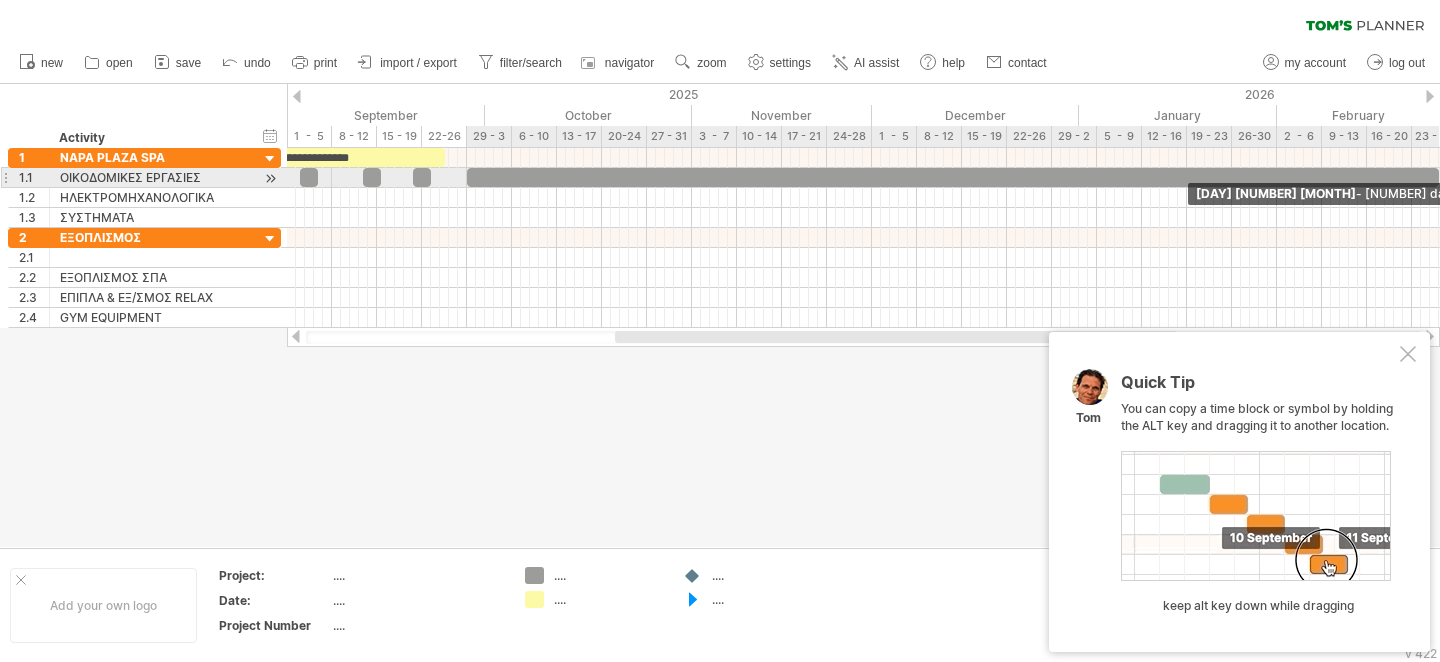 click at bounding box center (1439, 177) 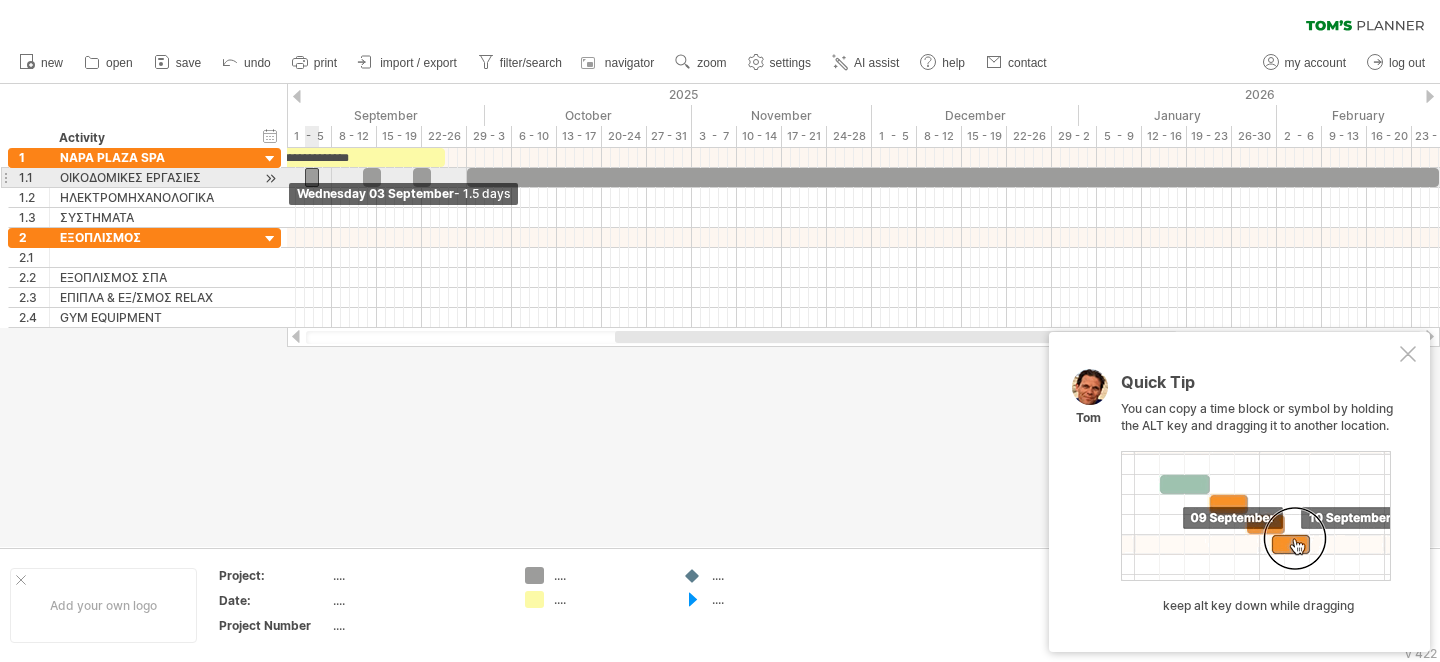click at bounding box center (305, 177) 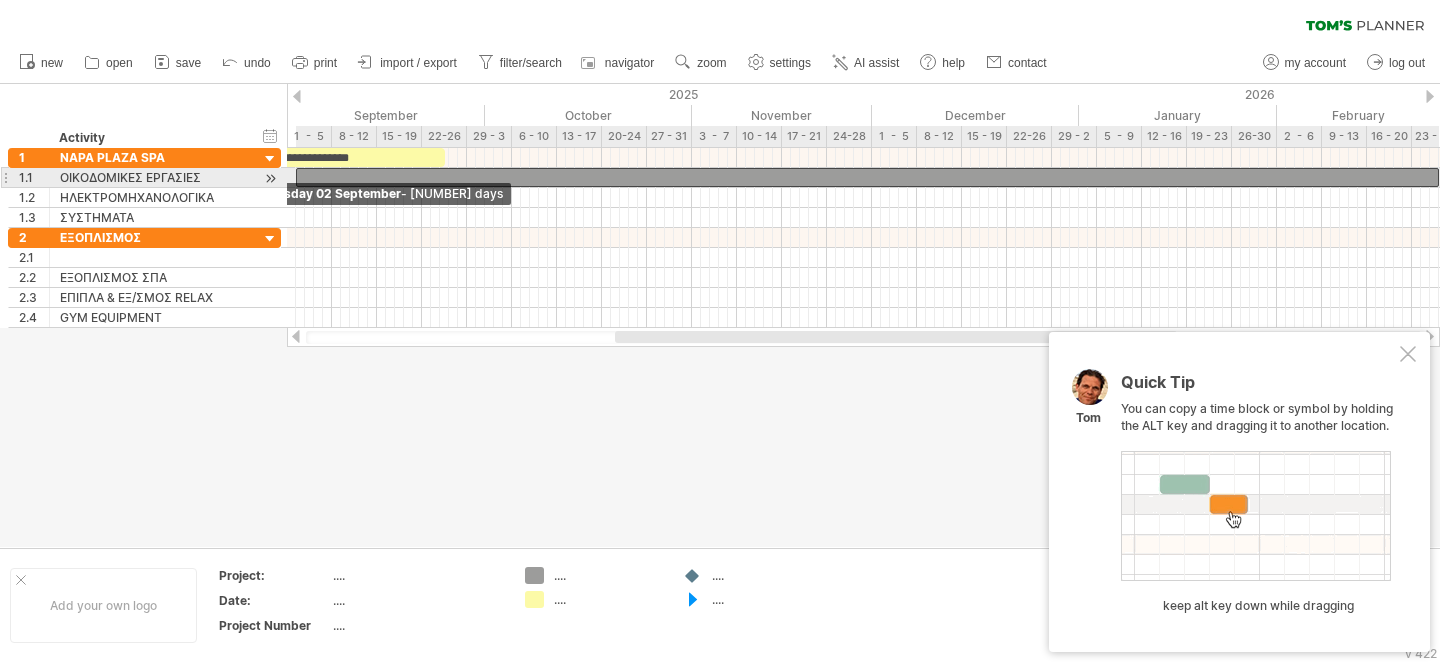 drag, startPoint x: 470, startPoint y: 177, endPoint x: 299, endPoint y: 171, distance: 171.10522 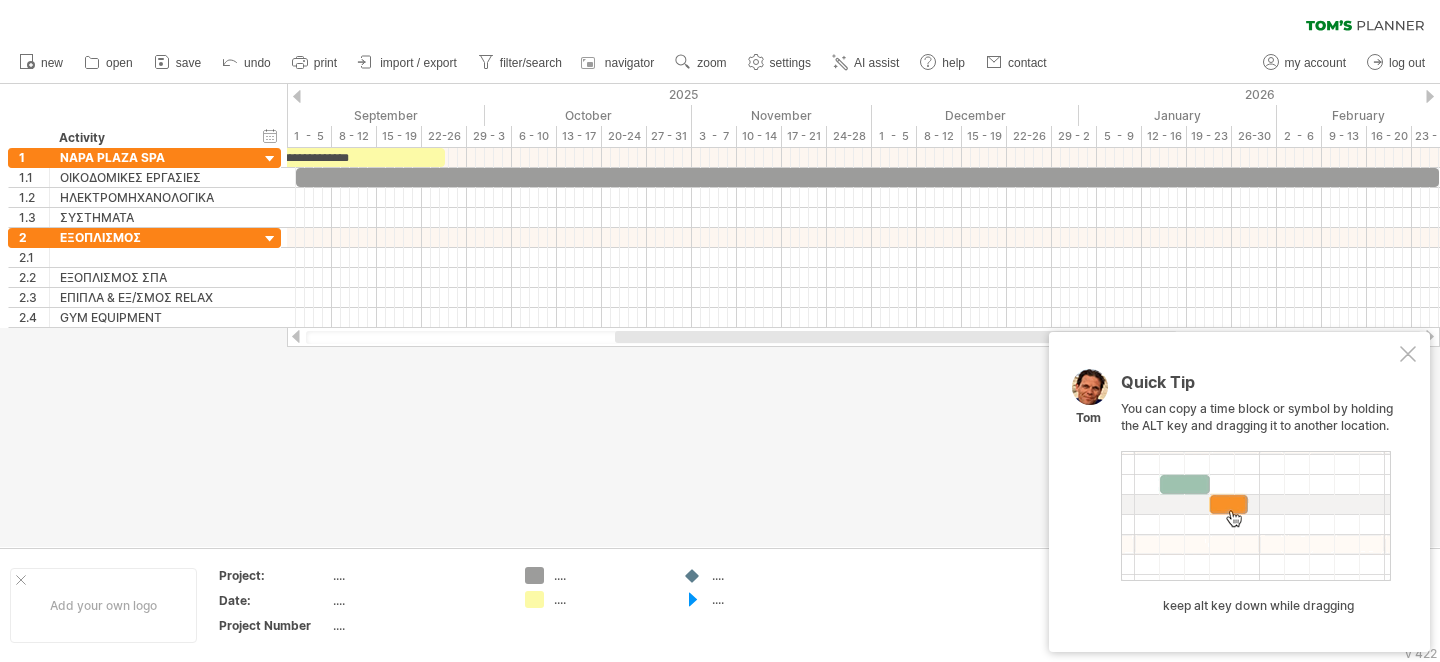 click at bounding box center [1408, 354] 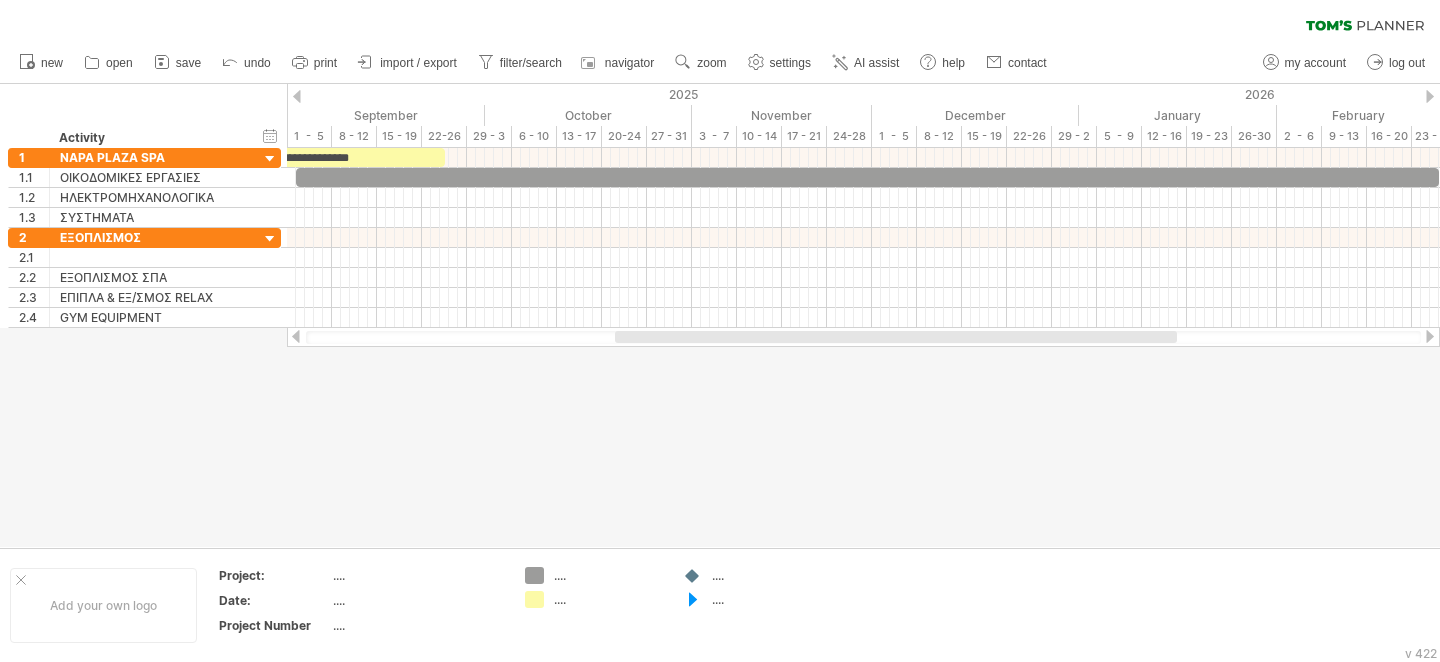 click at bounding box center (1430, 336) 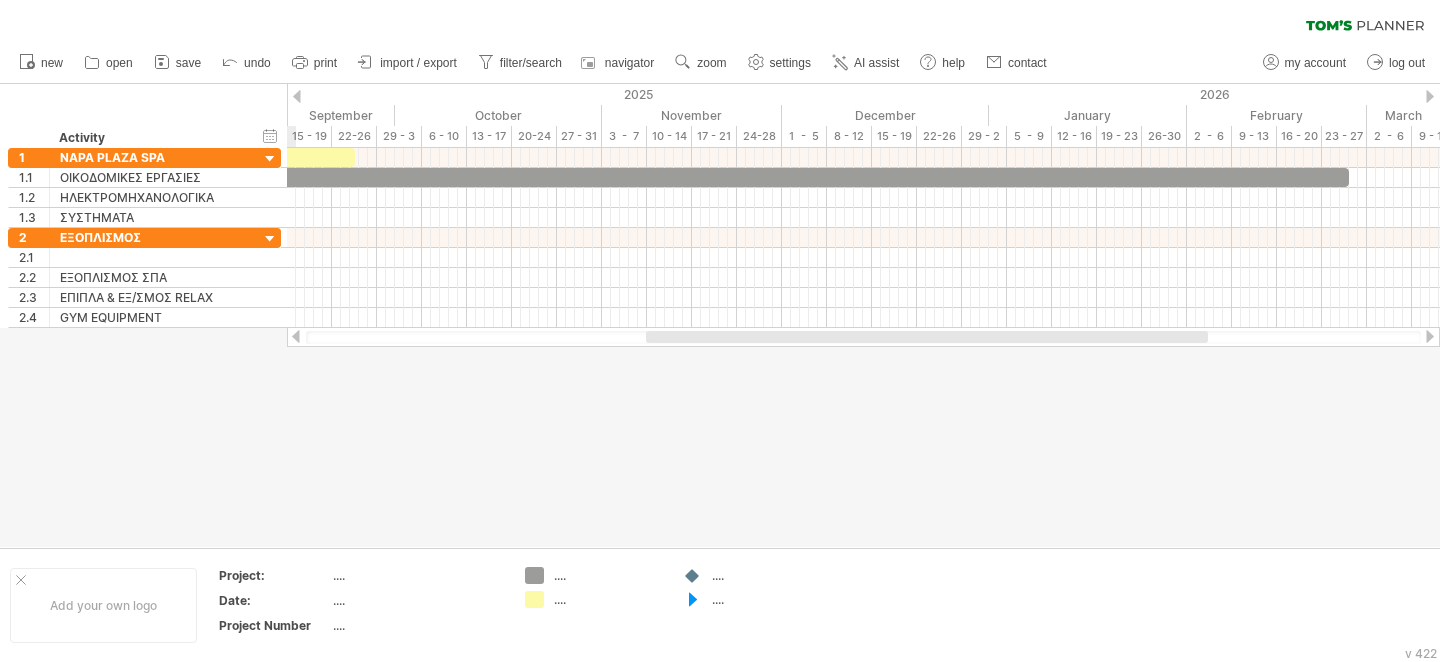 click at bounding box center [1430, 336] 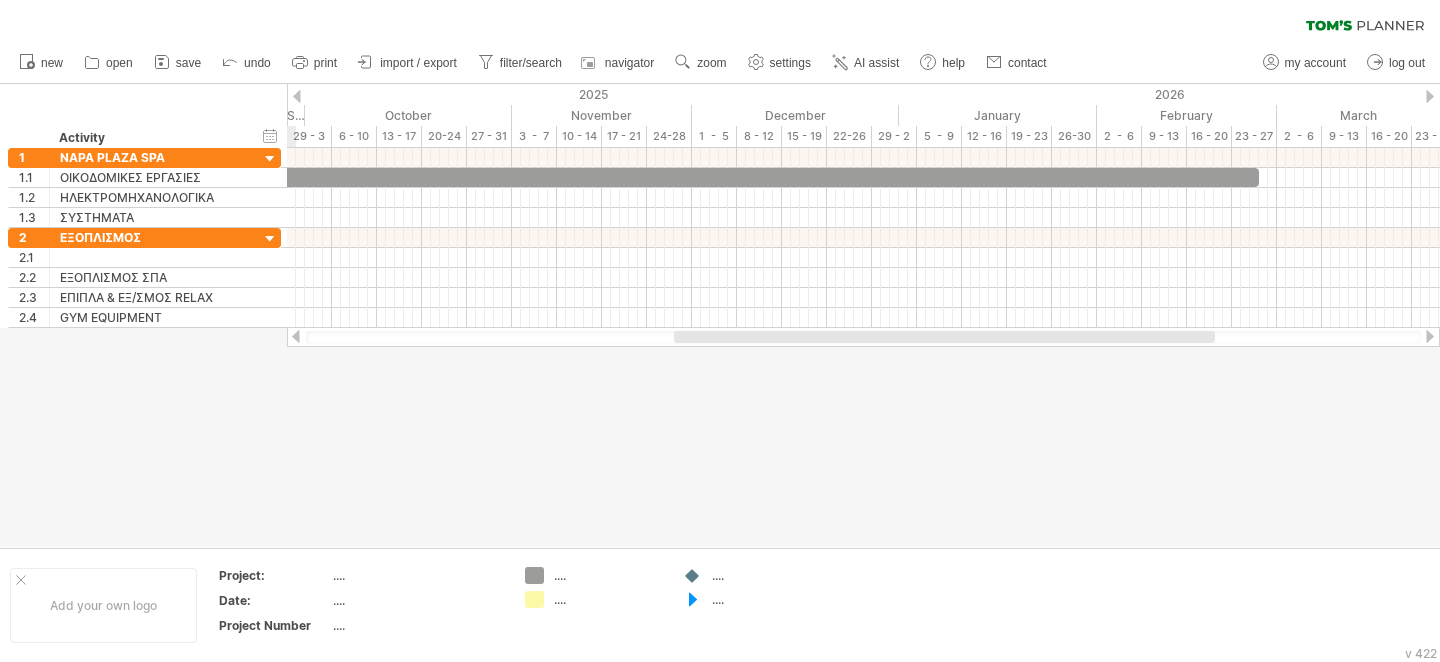 click at bounding box center (1430, 336) 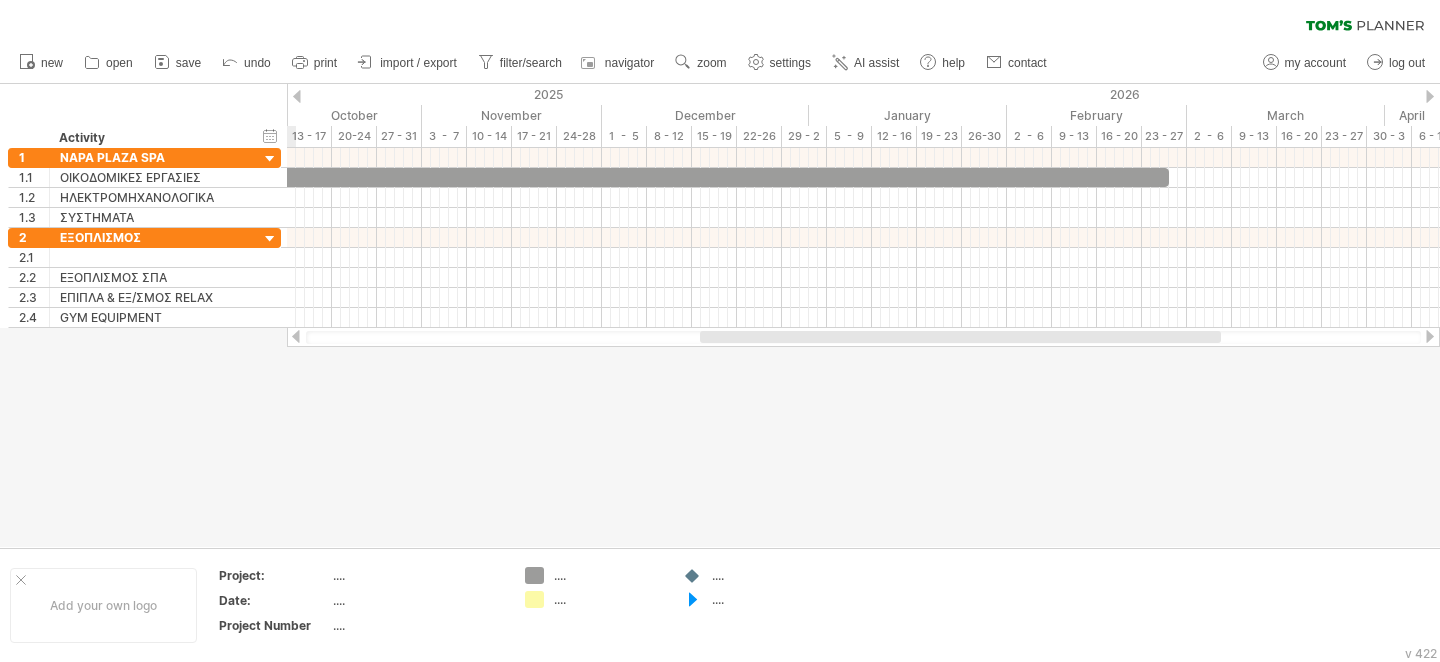 click at bounding box center (1430, 336) 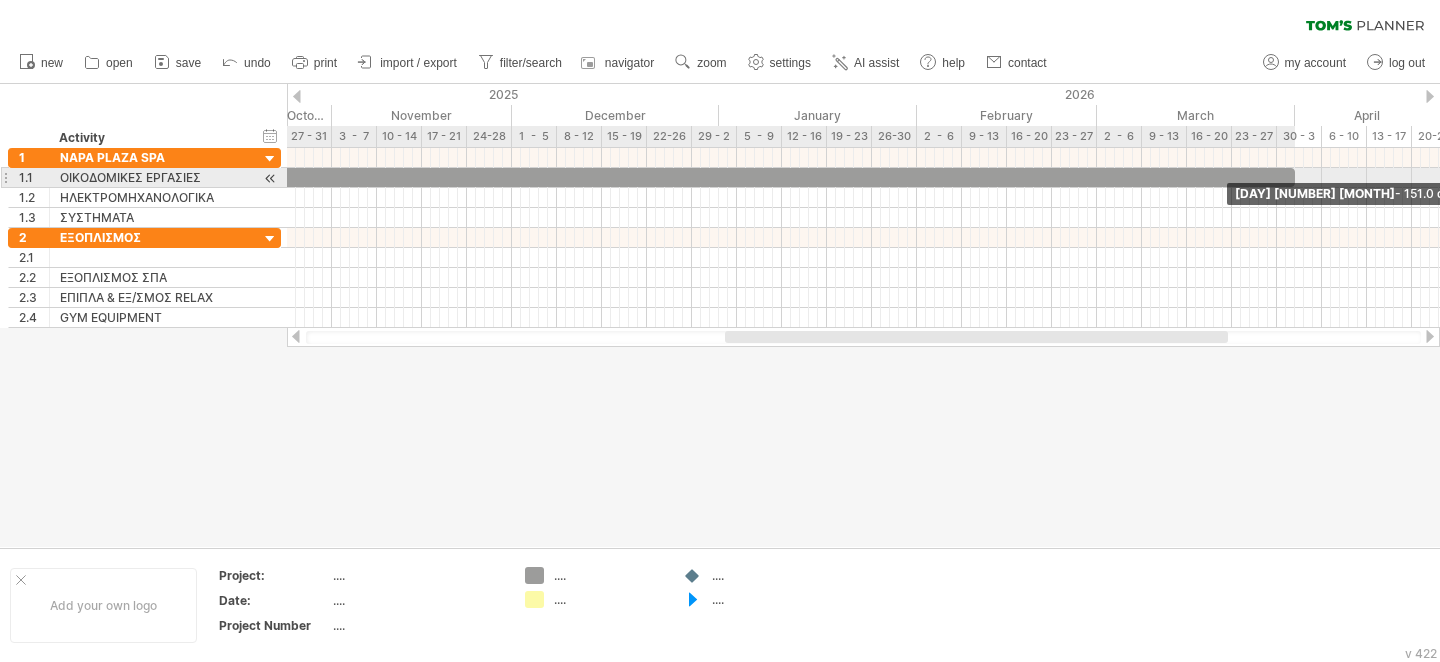 drag, startPoint x: 1079, startPoint y: 172, endPoint x: 1295, endPoint y: 176, distance: 216.03703 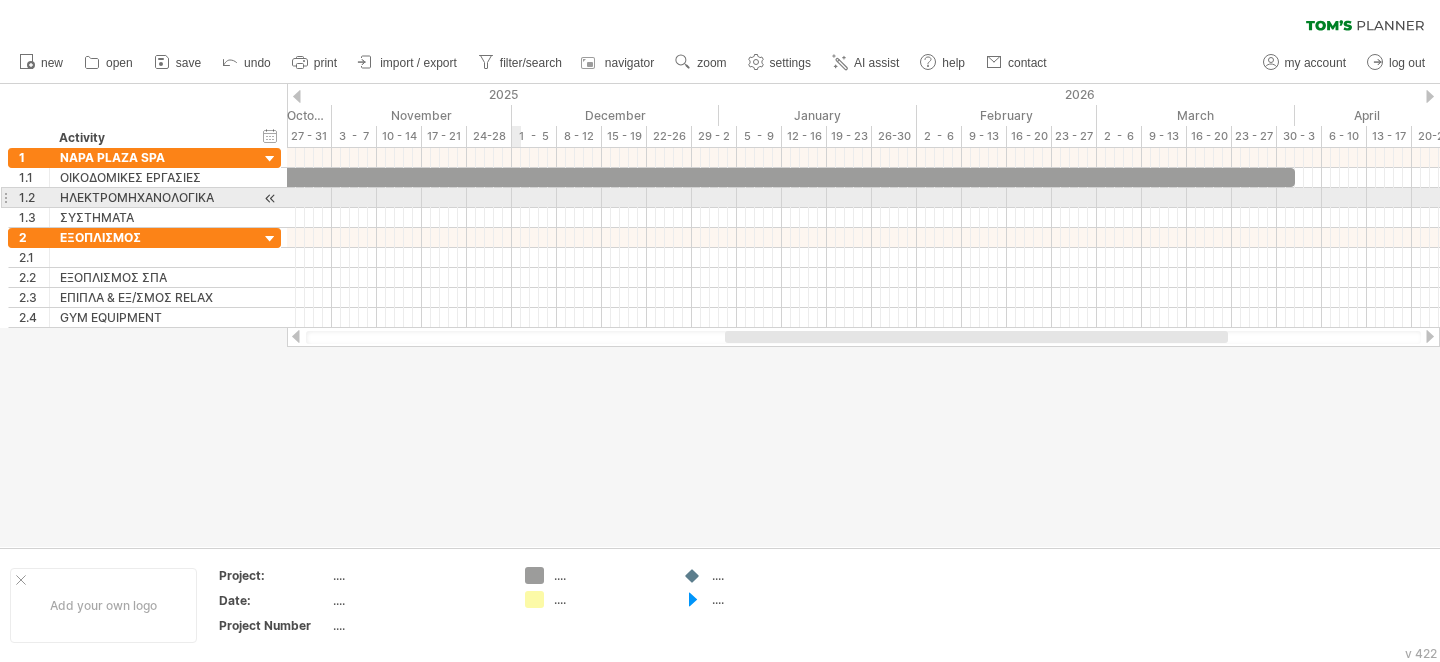 click at bounding box center [863, 198] 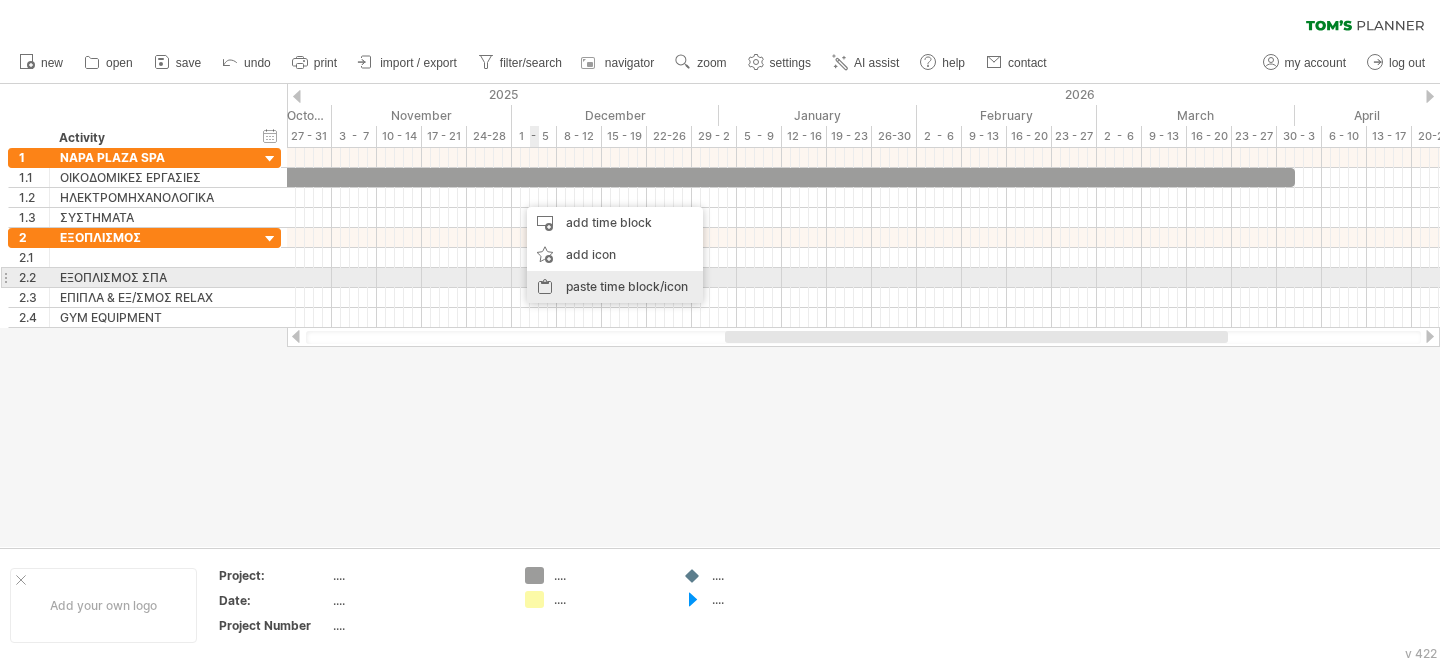 click on "paste time block/icon" at bounding box center (615, 287) 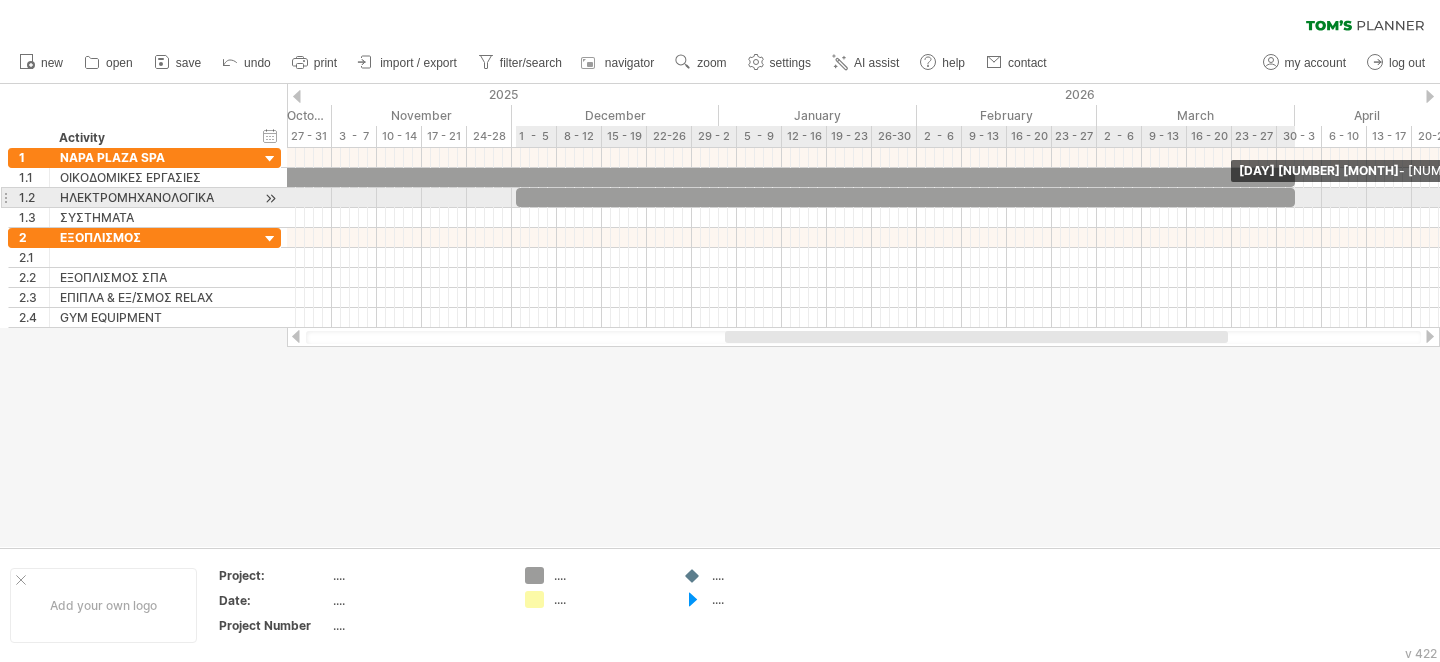 drag, startPoint x: 535, startPoint y: 199, endPoint x: 1296, endPoint y: 203, distance: 761.0105 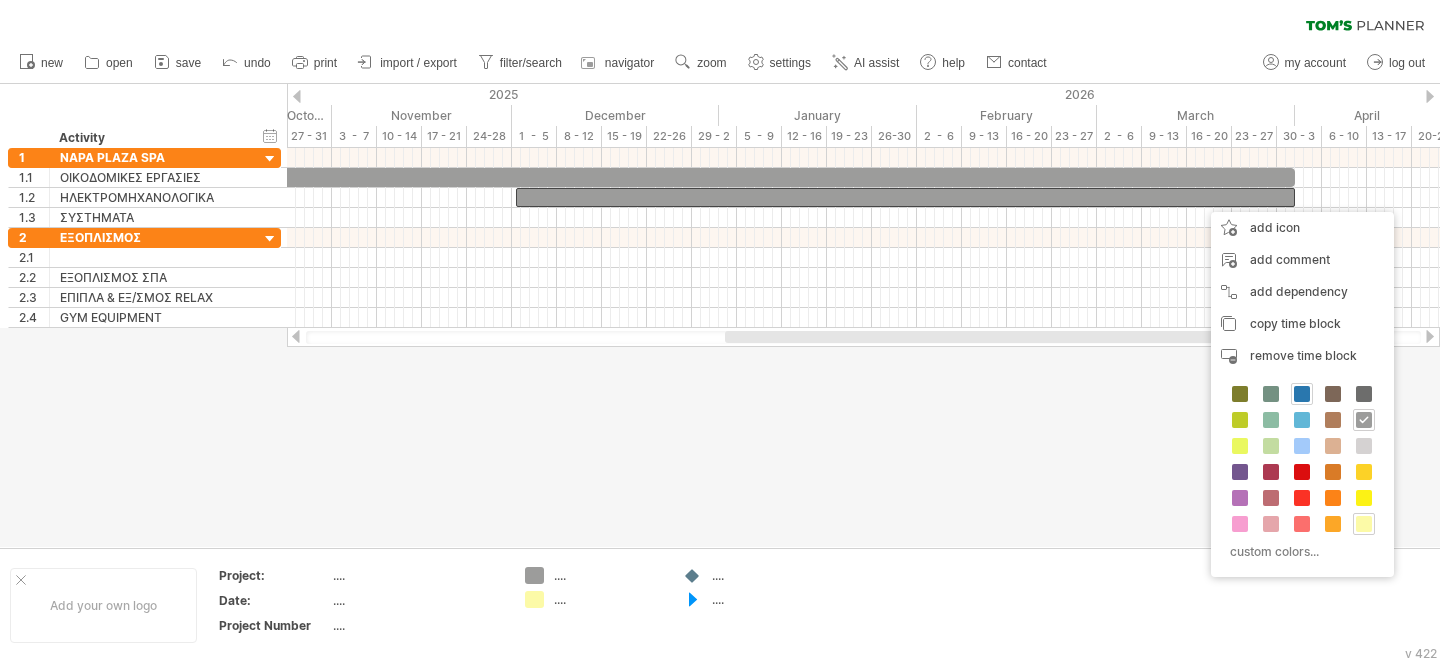 click at bounding box center [1302, 394] 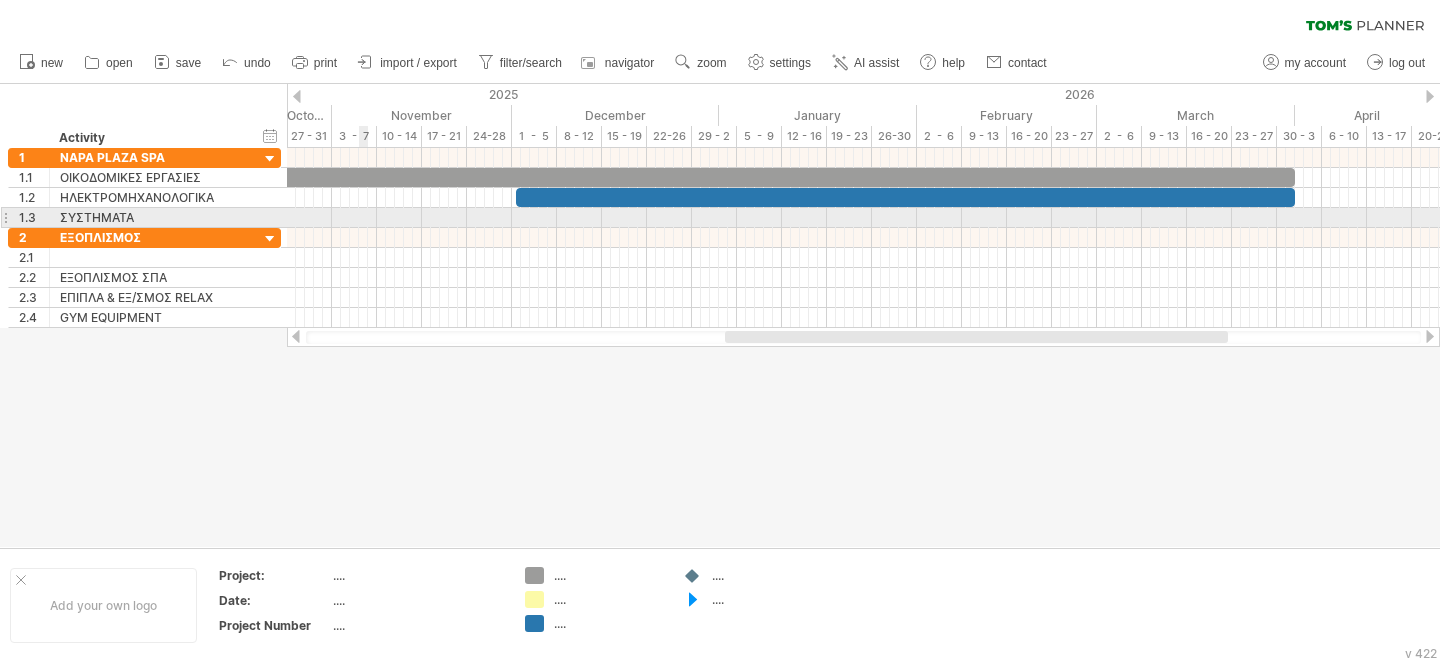 click at bounding box center [863, 218] 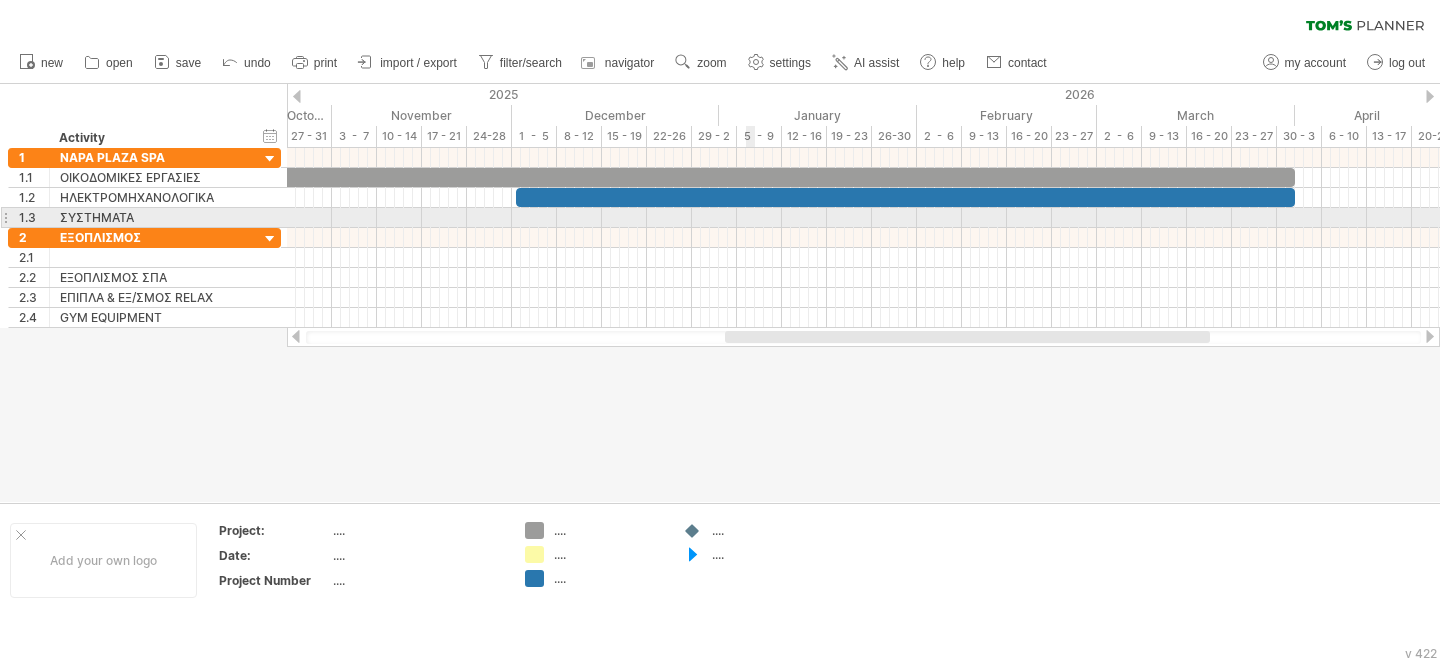 click at bounding box center (863, 238) 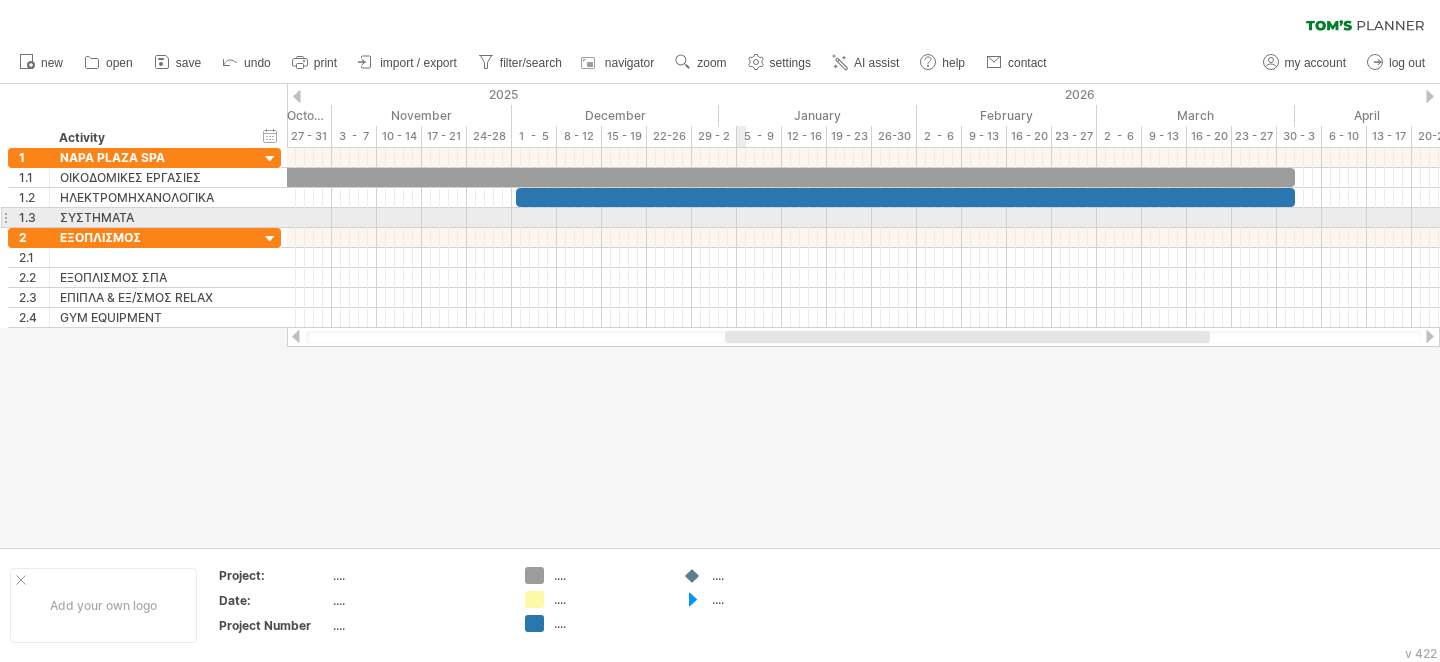 click at bounding box center [863, 218] 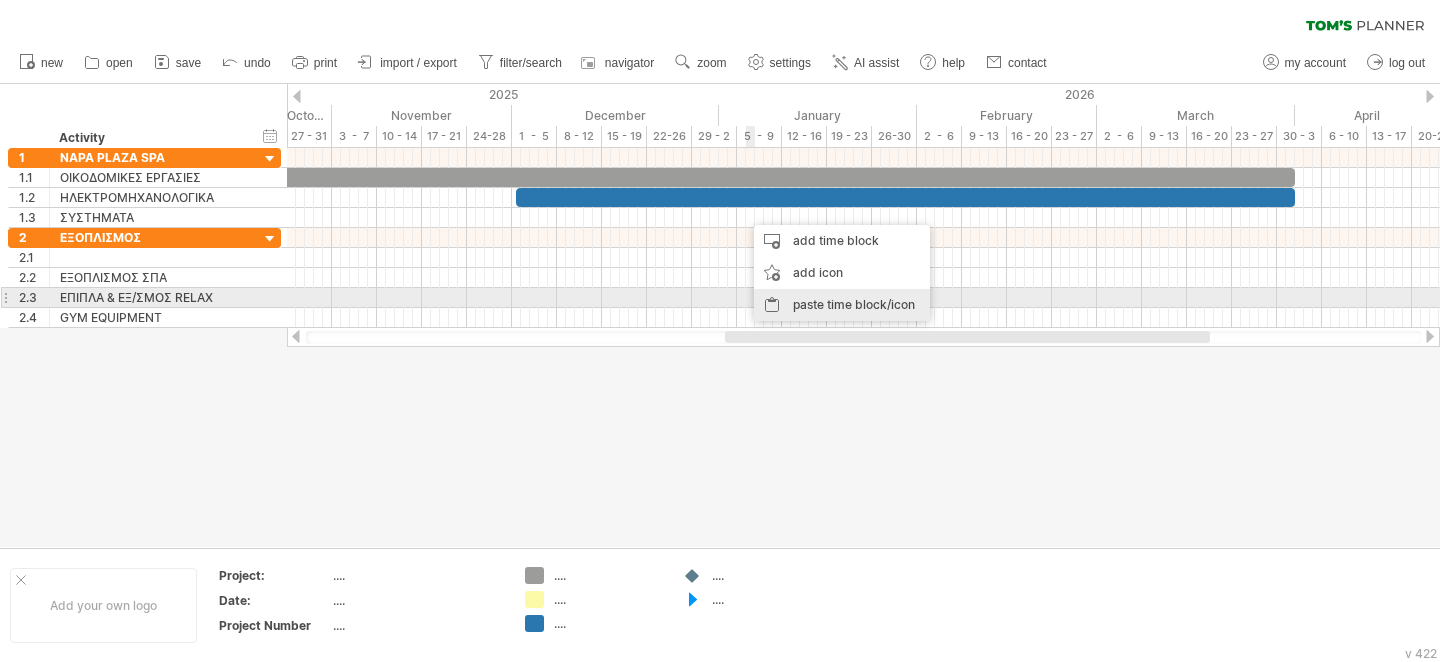 click on "paste time block/icon" at bounding box center (842, 305) 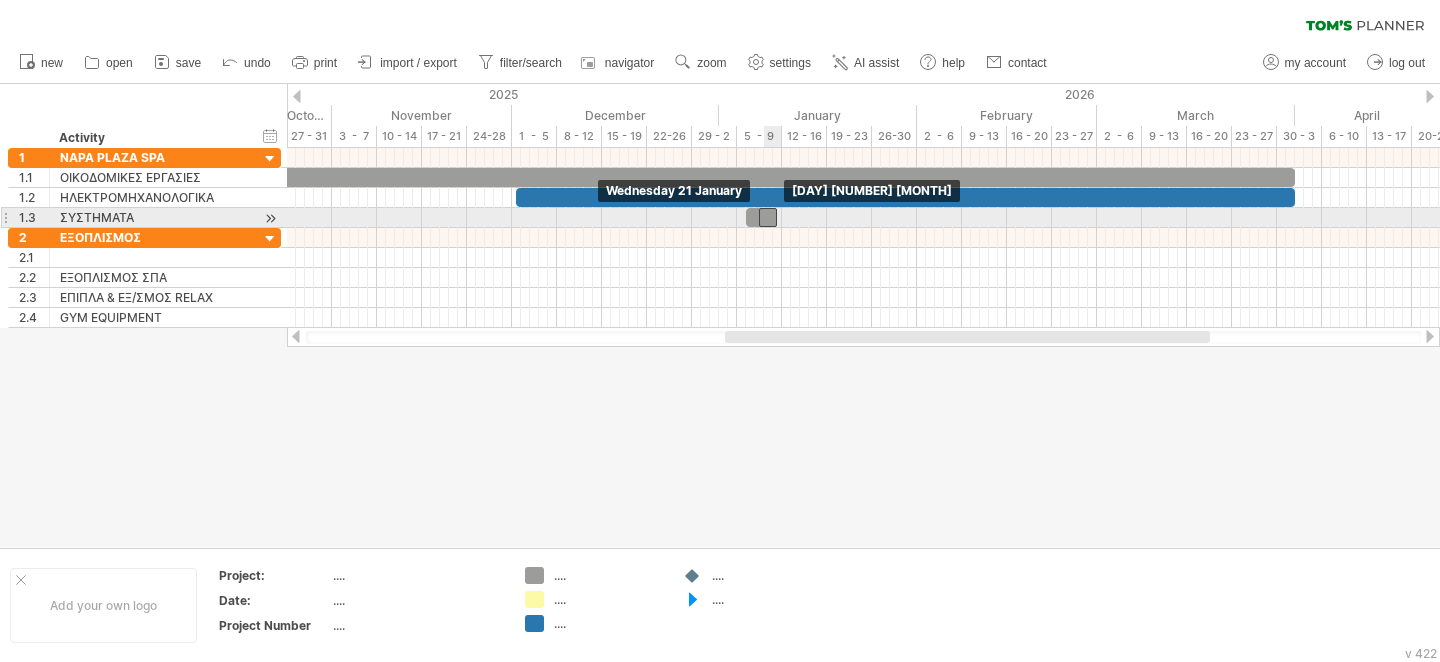 drag, startPoint x: 750, startPoint y: 213, endPoint x: 764, endPoint y: 218, distance: 14.866069 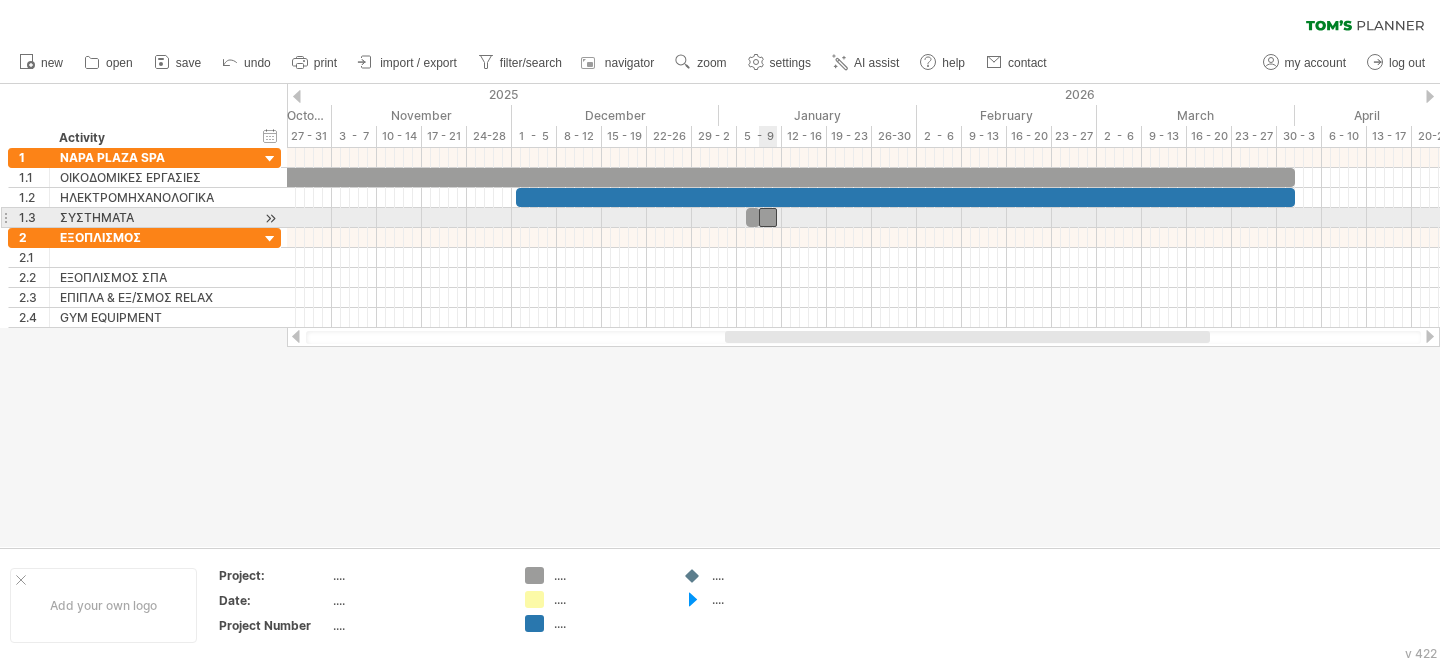 click on "​" at bounding box center [768, 217] 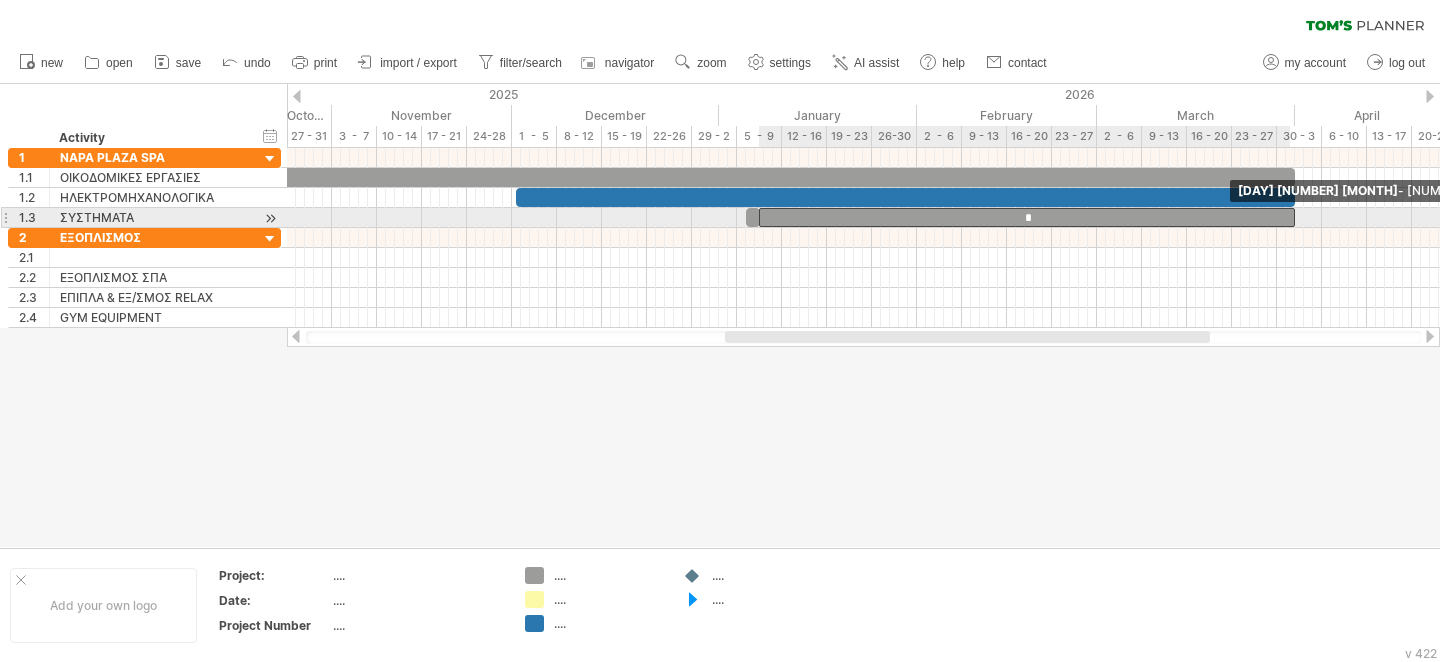 drag, startPoint x: 775, startPoint y: 212, endPoint x: 1291, endPoint y: 214, distance: 516.0039 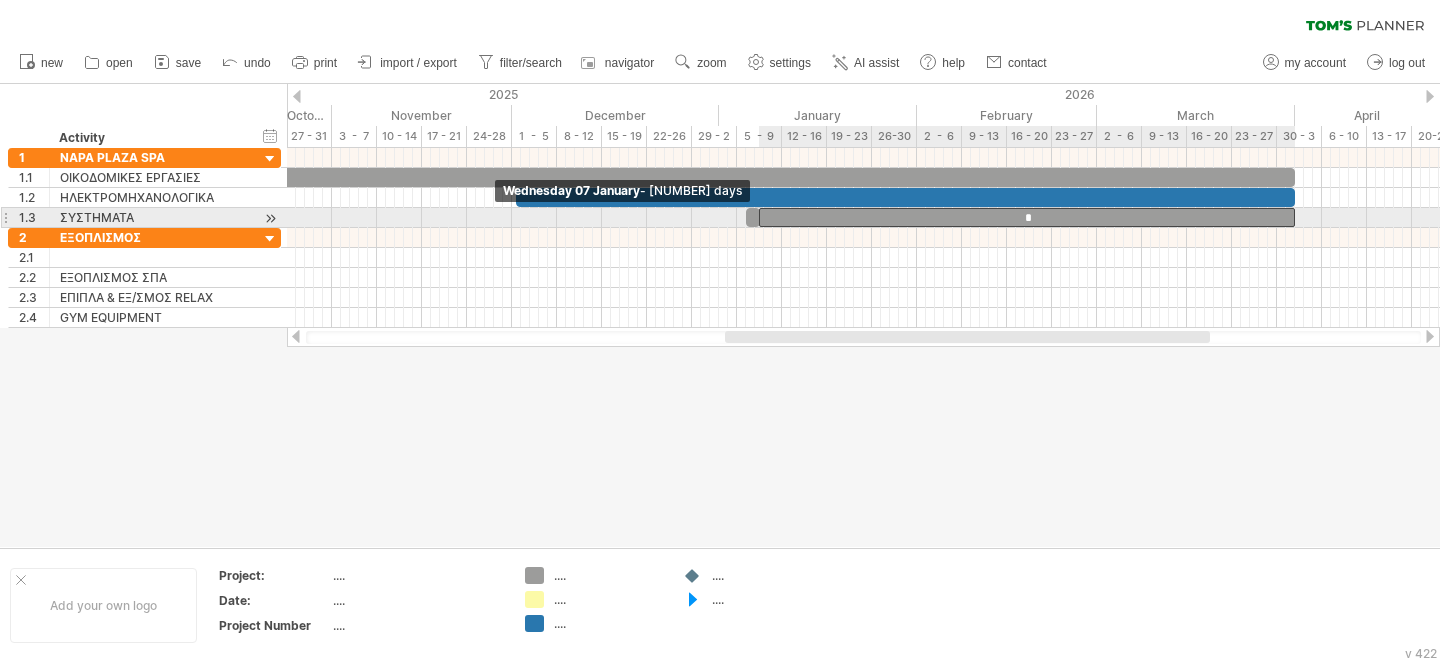 click at bounding box center [759, 217] 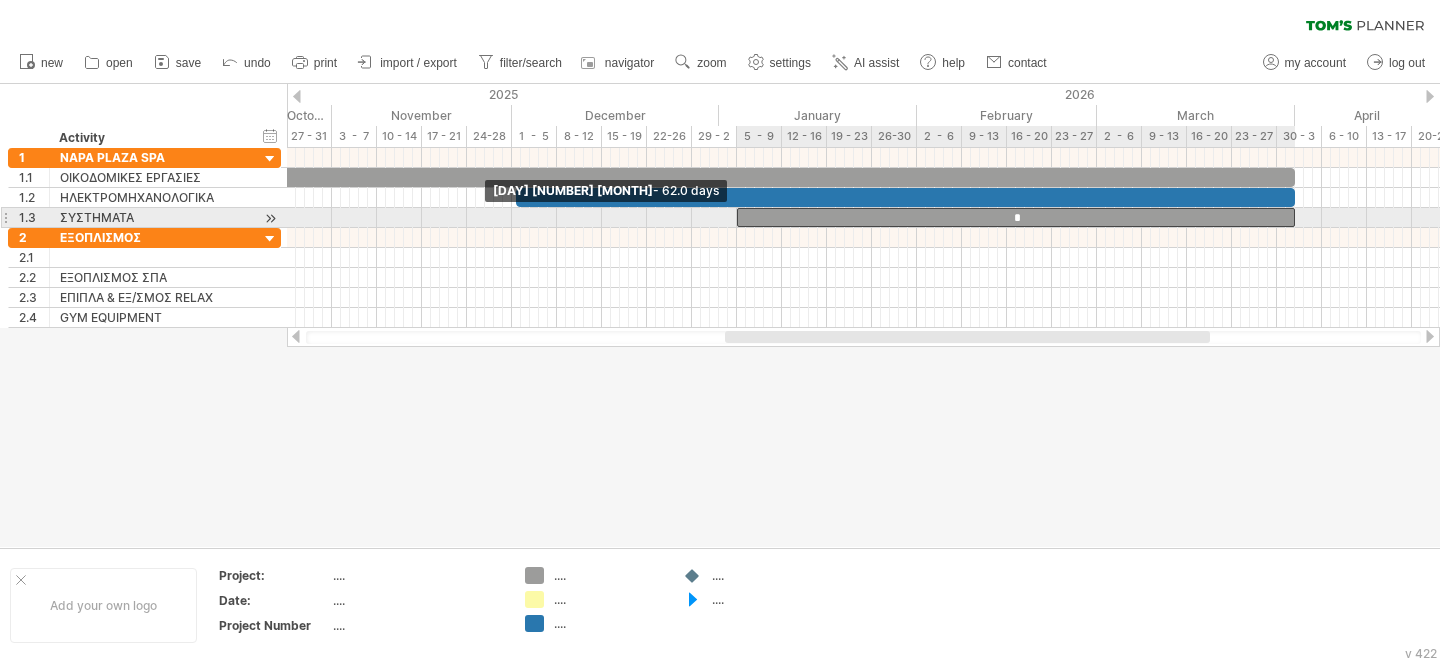 drag, startPoint x: 755, startPoint y: 218, endPoint x: 733, endPoint y: 215, distance: 22.203604 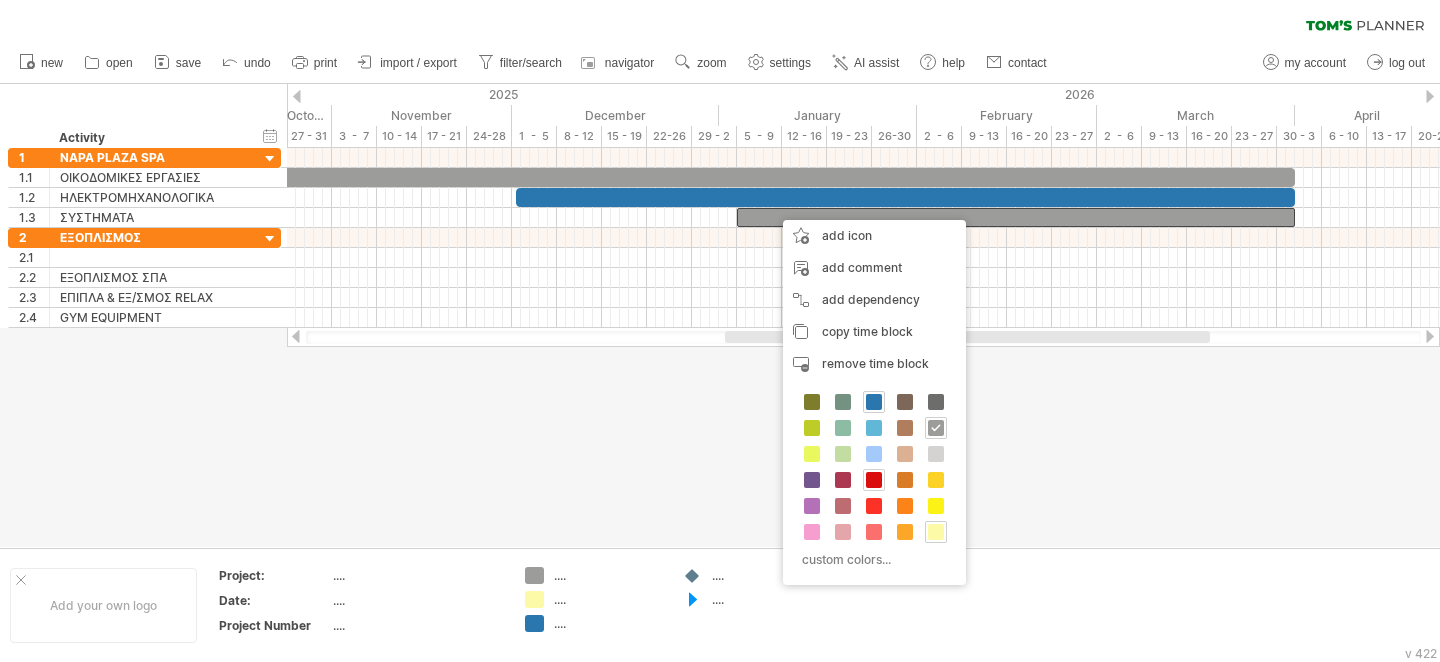 click at bounding box center [874, 480] 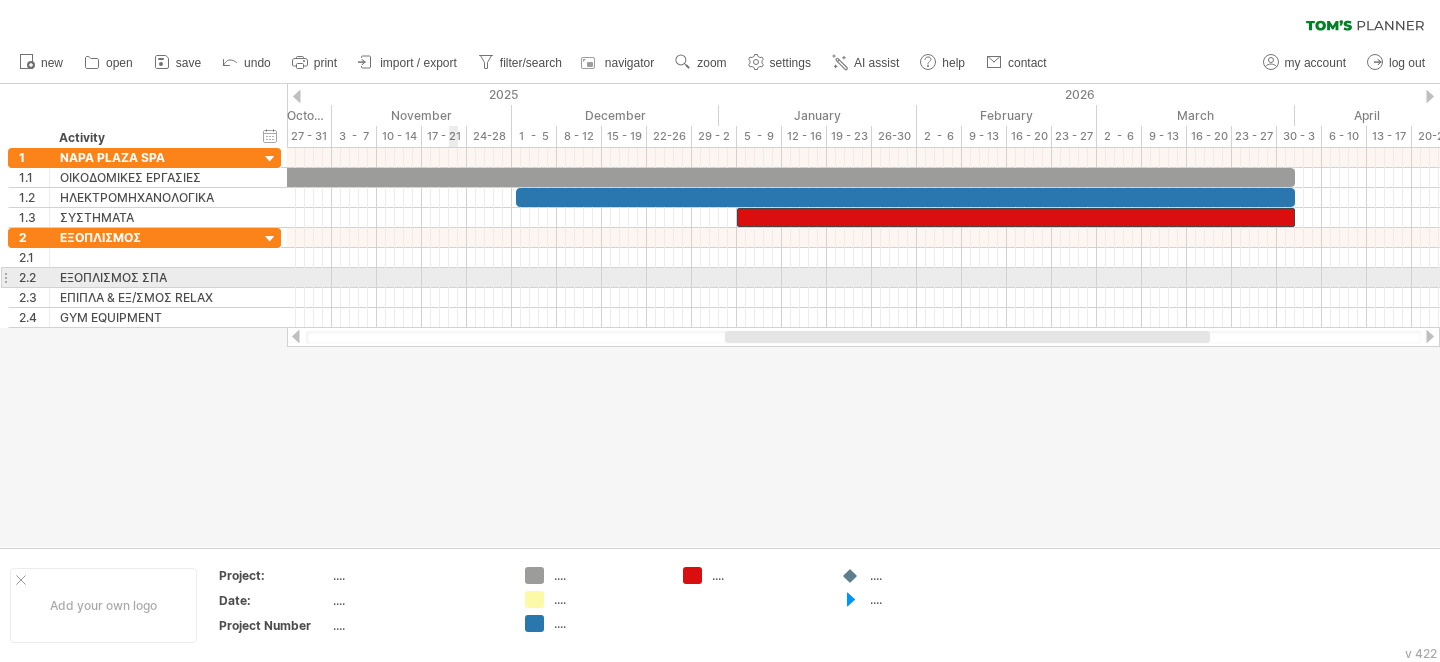 click at bounding box center [863, 278] 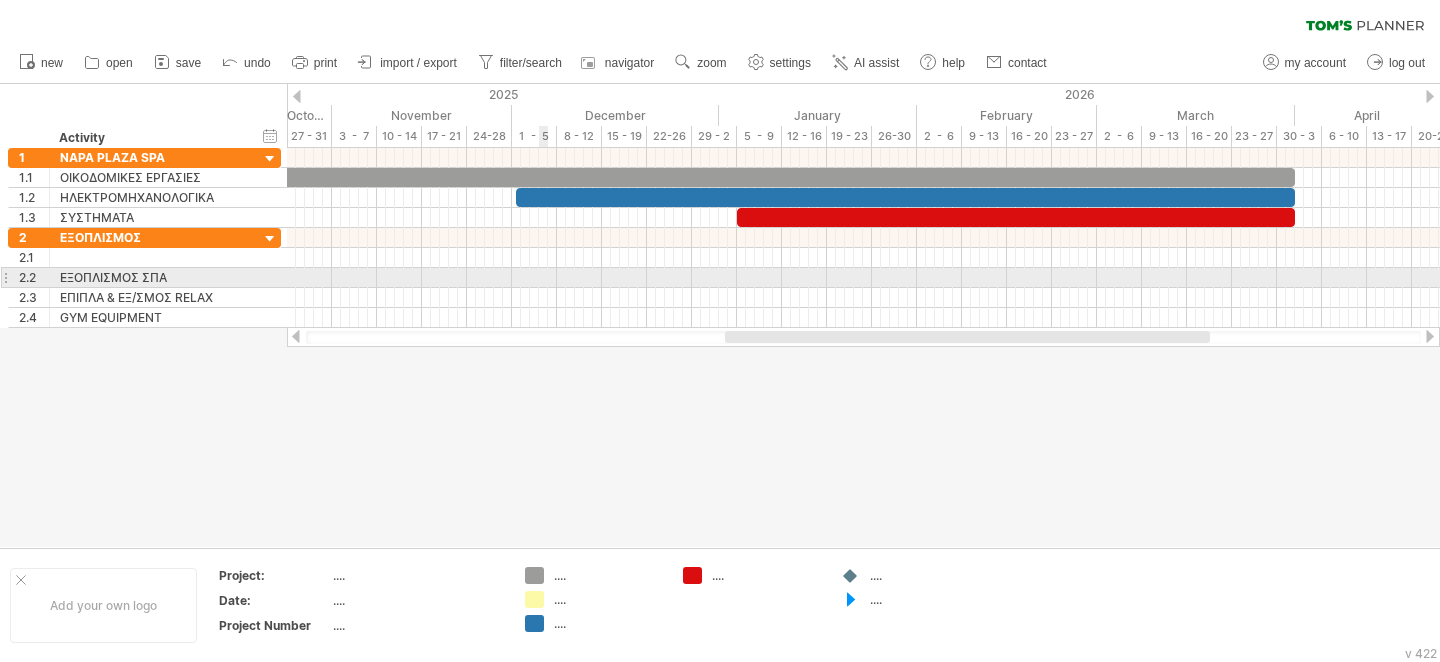click at bounding box center [863, 278] 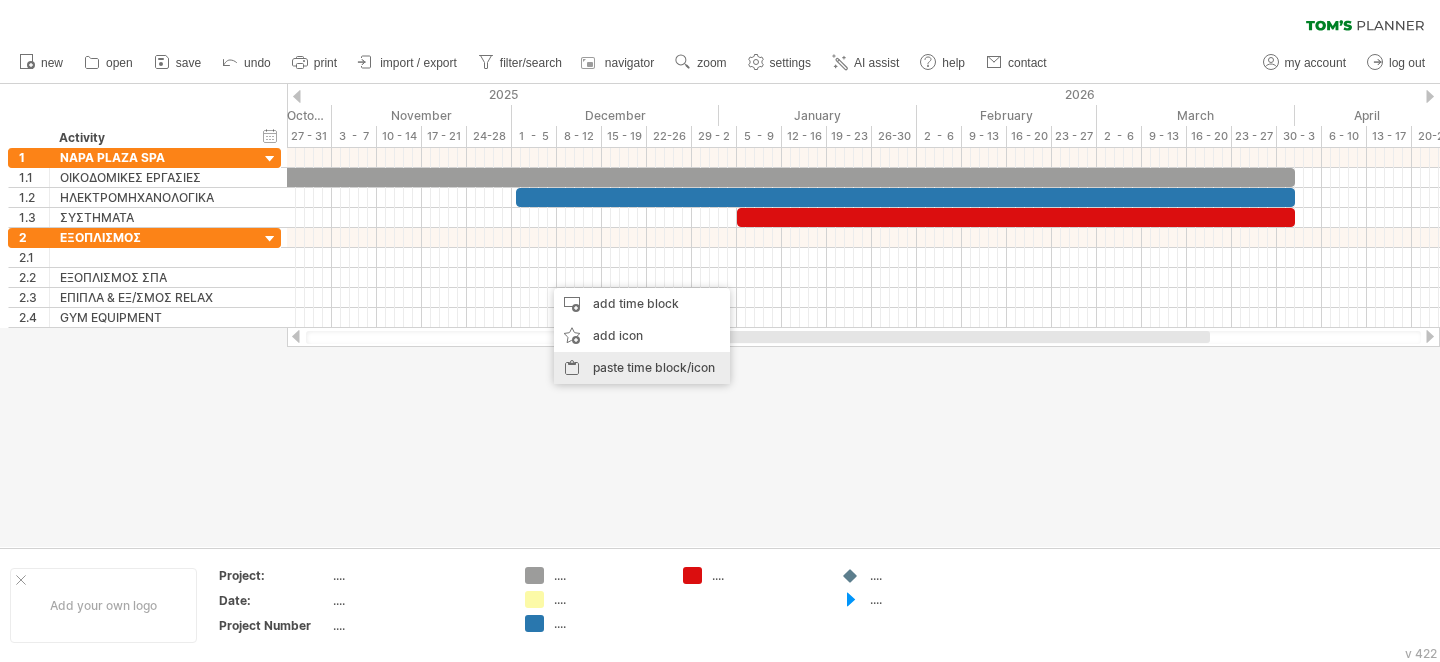 click on "paste time block/icon" at bounding box center [642, 368] 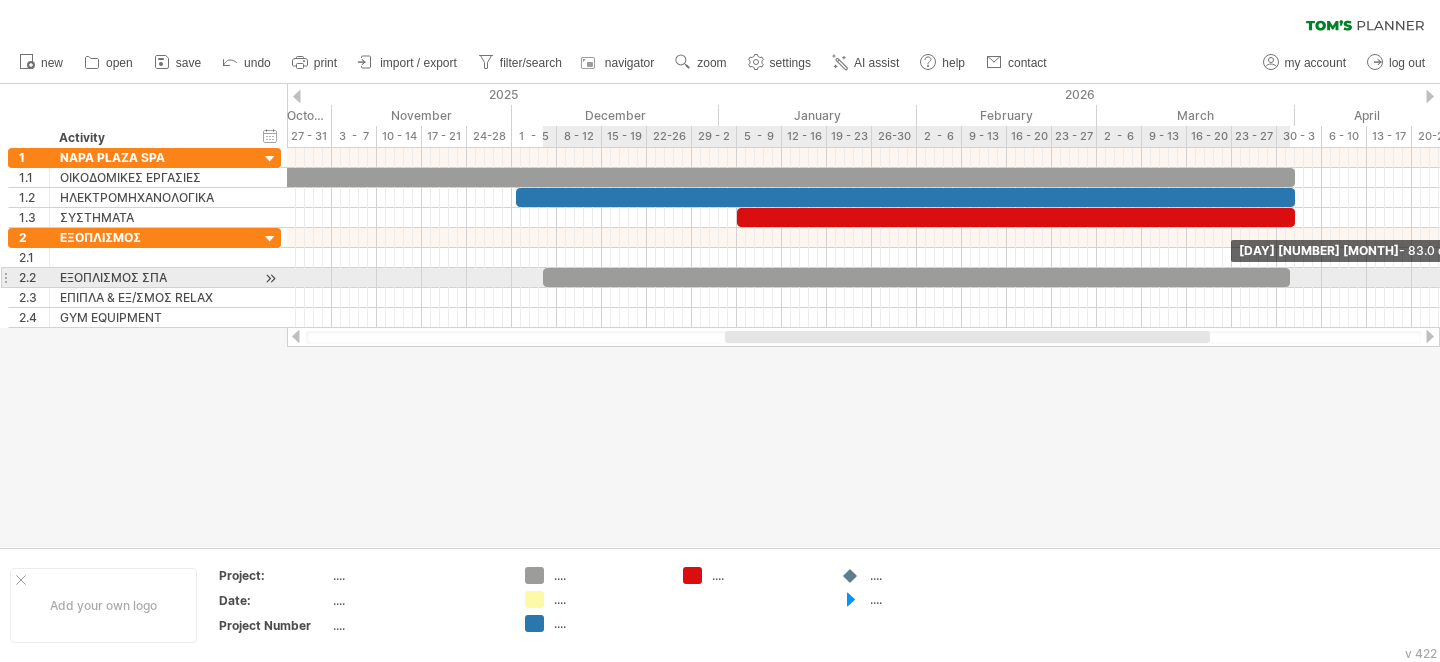 drag, startPoint x: 563, startPoint y: 277, endPoint x: 1292, endPoint y: 272, distance: 729.01715 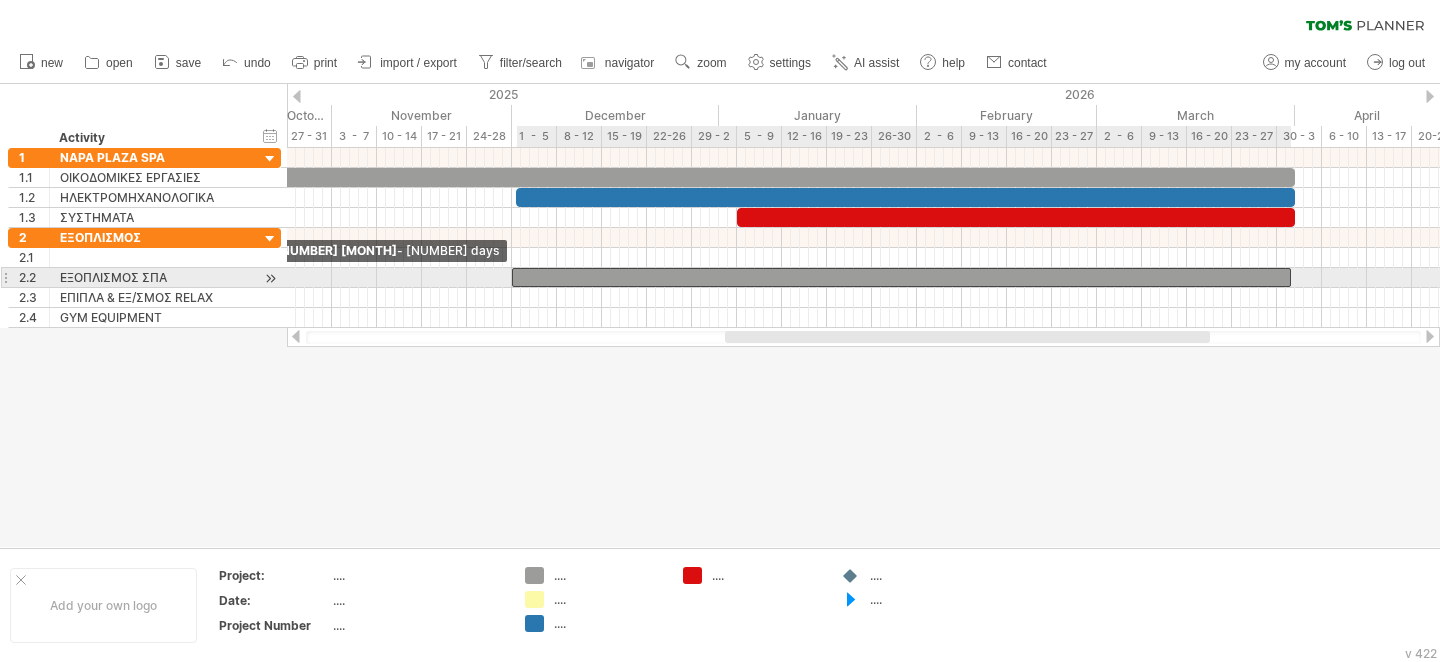 drag, startPoint x: 541, startPoint y: 269, endPoint x: 511, endPoint y: 269, distance: 30 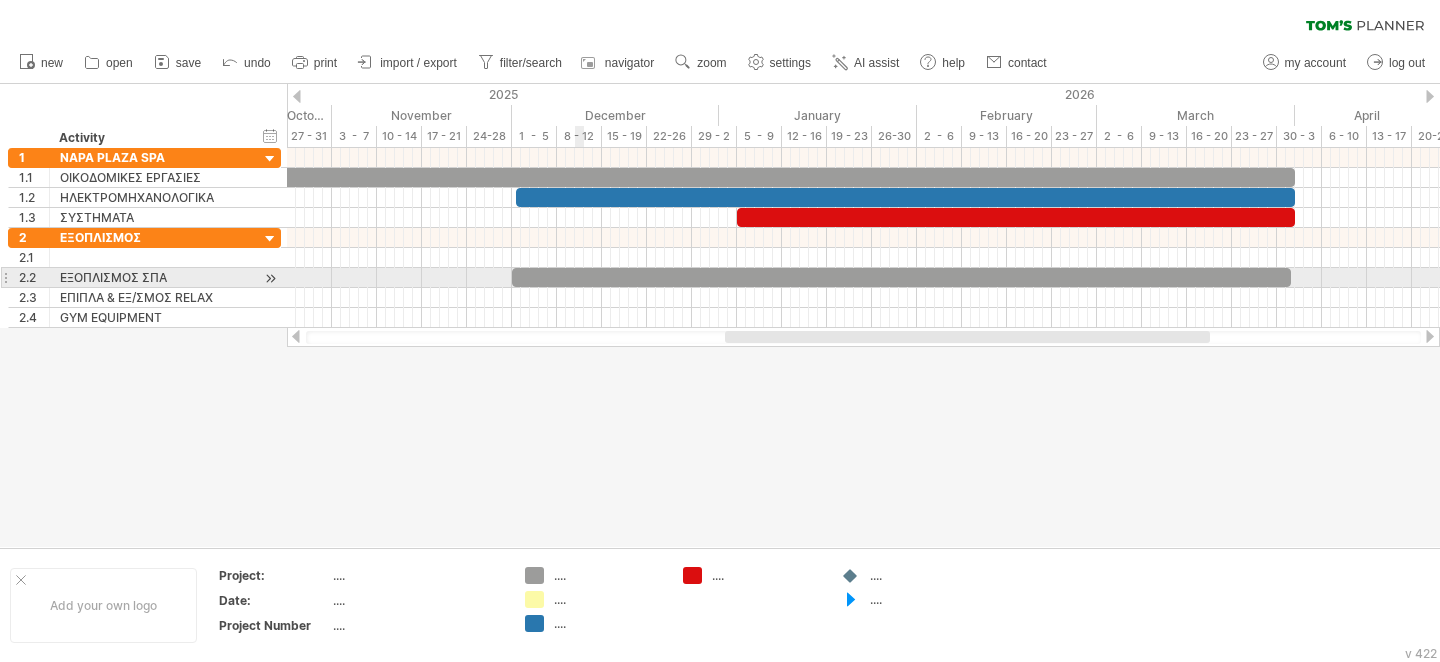 click on "​" at bounding box center (901, 277) 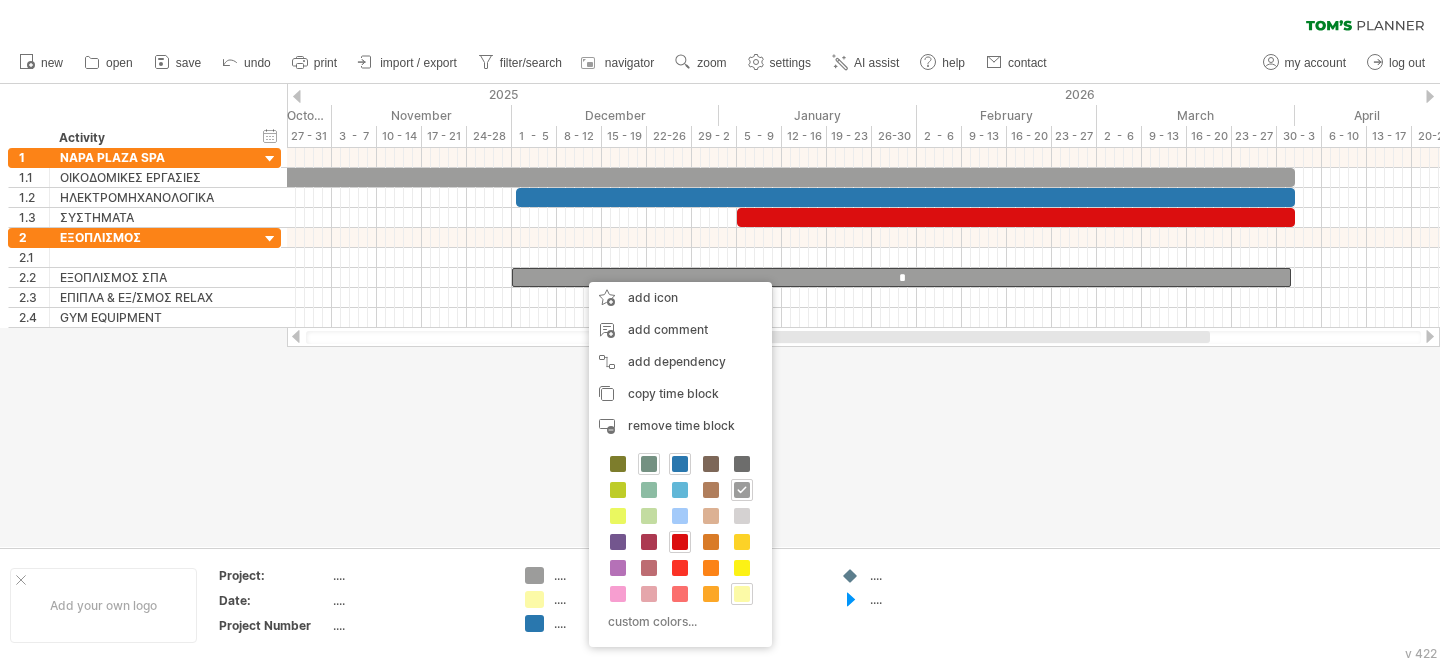 click at bounding box center [649, 464] 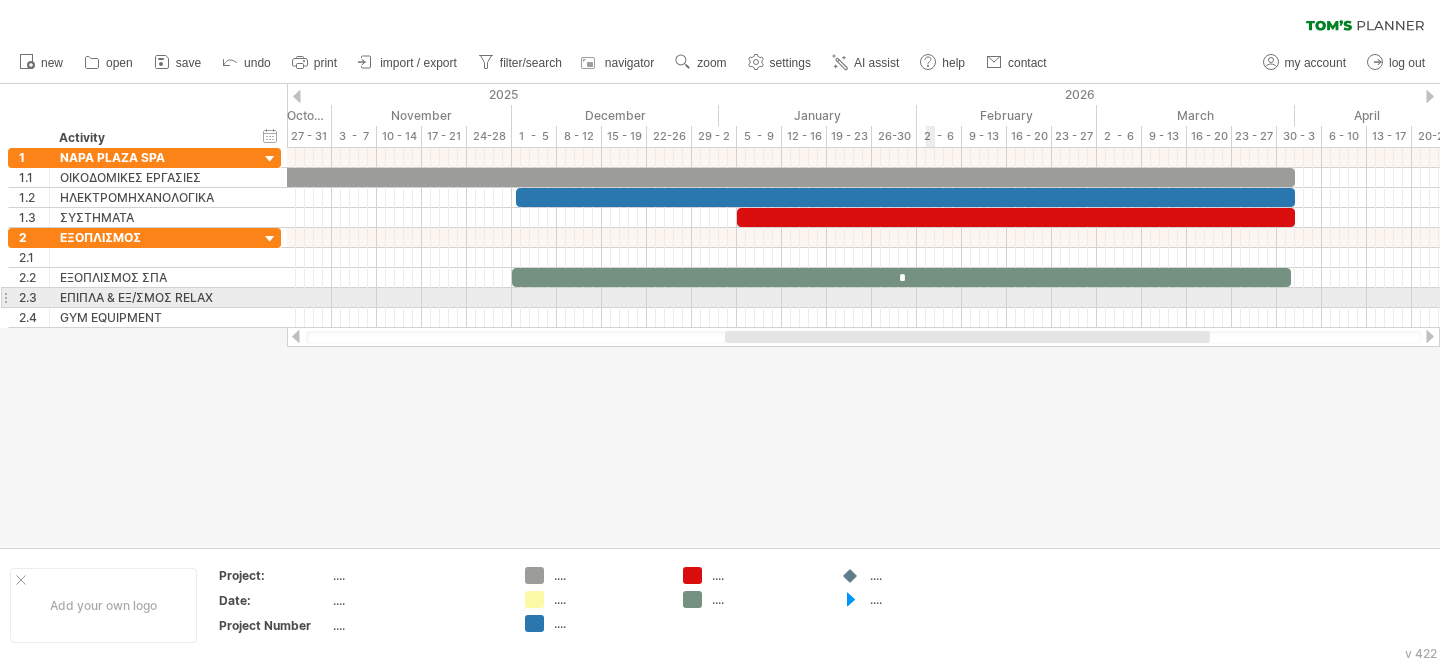 click at bounding box center (863, 298) 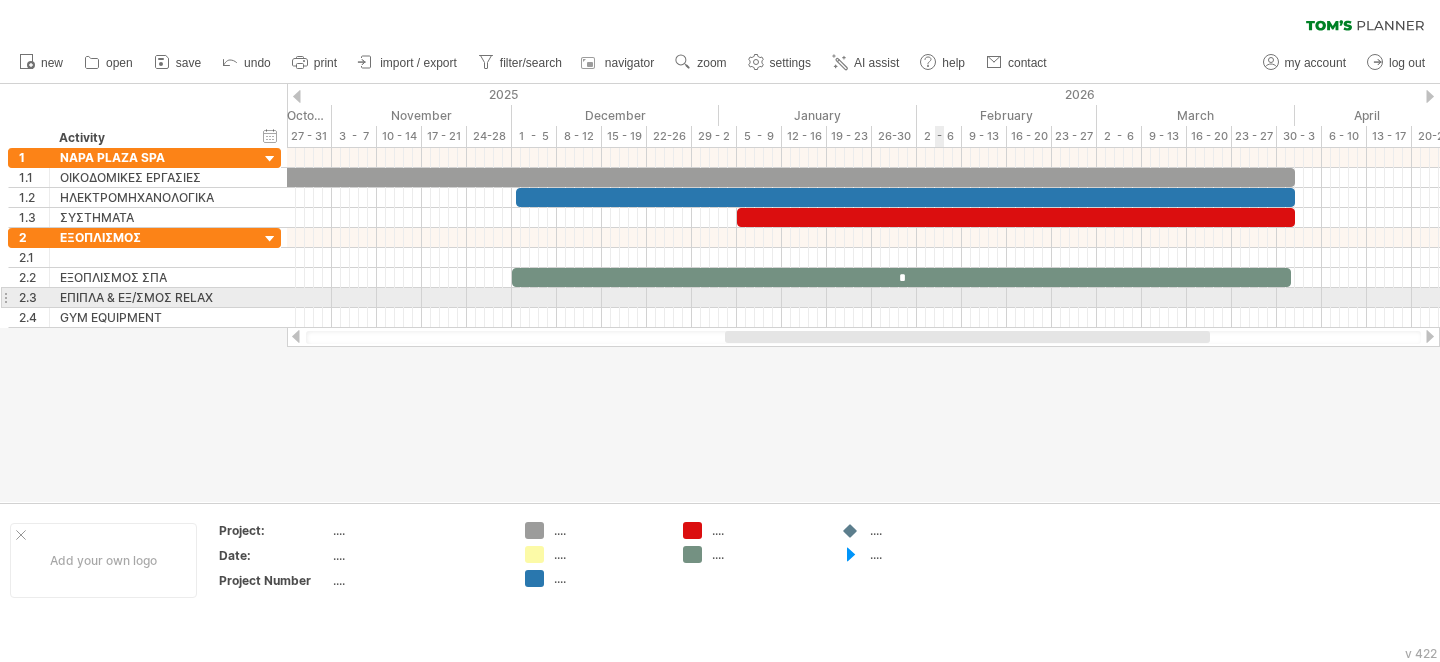 click on "Trying to reach plan.tomsplanner.com
Connected again...
0%
clear filter
new 1" at bounding box center [720, 308] 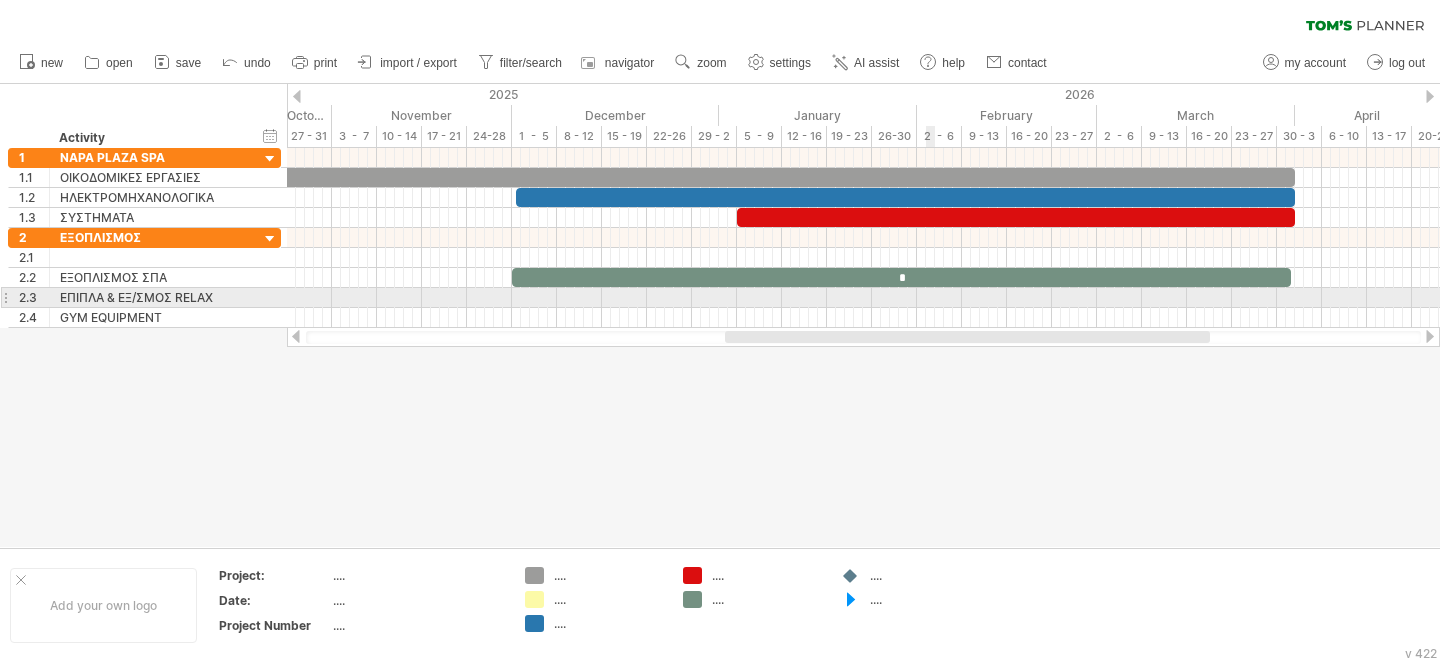 click at bounding box center [863, 298] 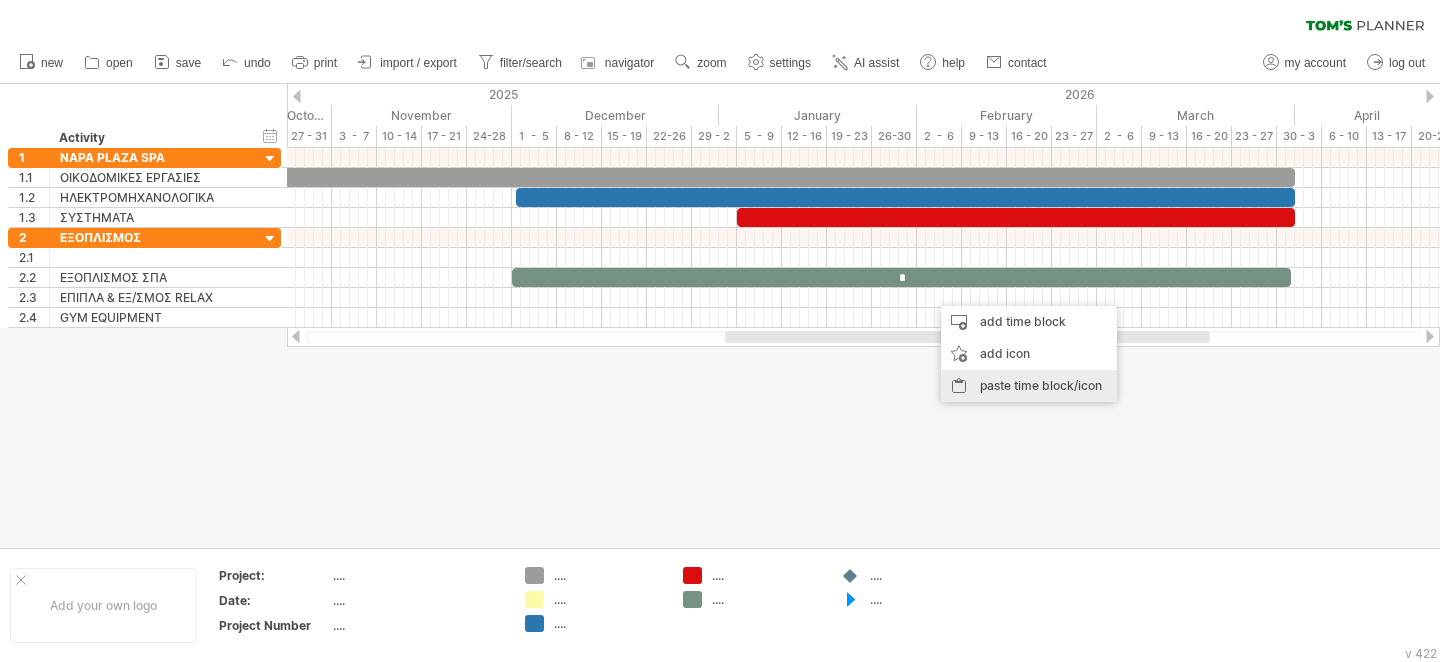 click on "paste time block/icon" at bounding box center (1029, 386) 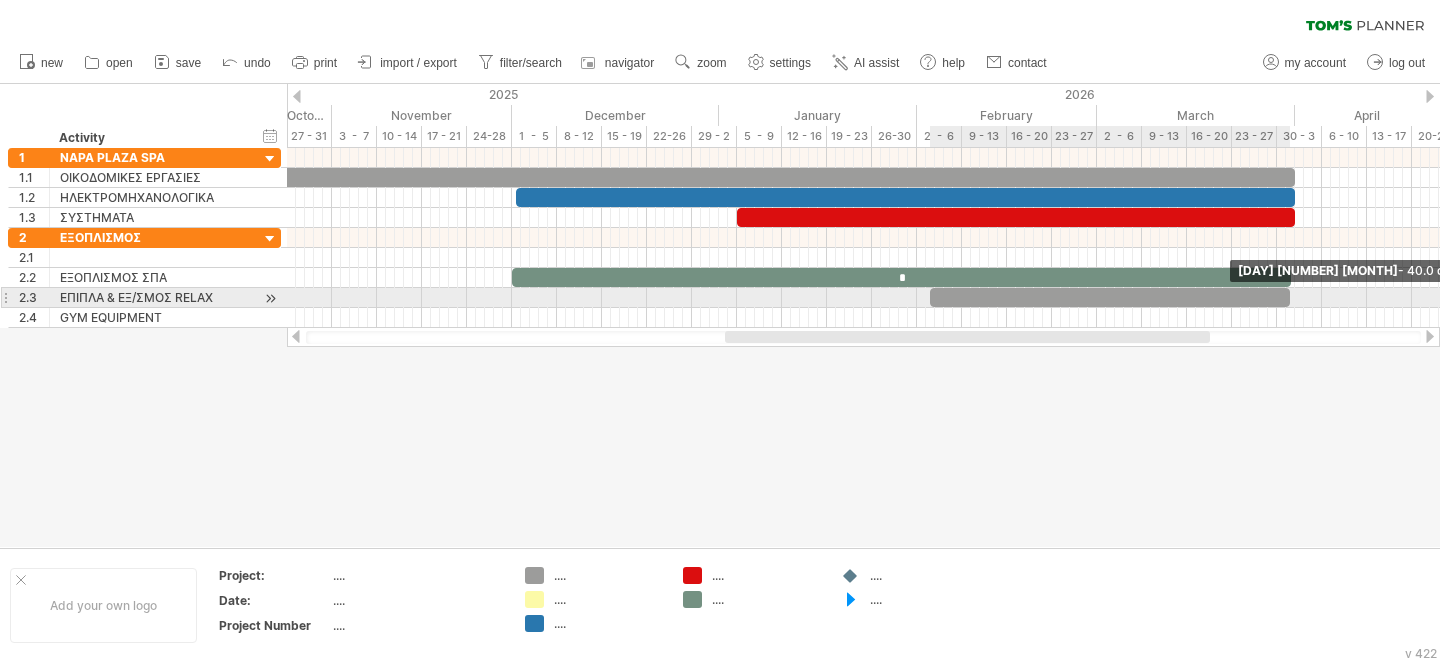 drag, startPoint x: 944, startPoint y: 288, endPoint x: 1284, endPoint y: 303, distance: 340.33072 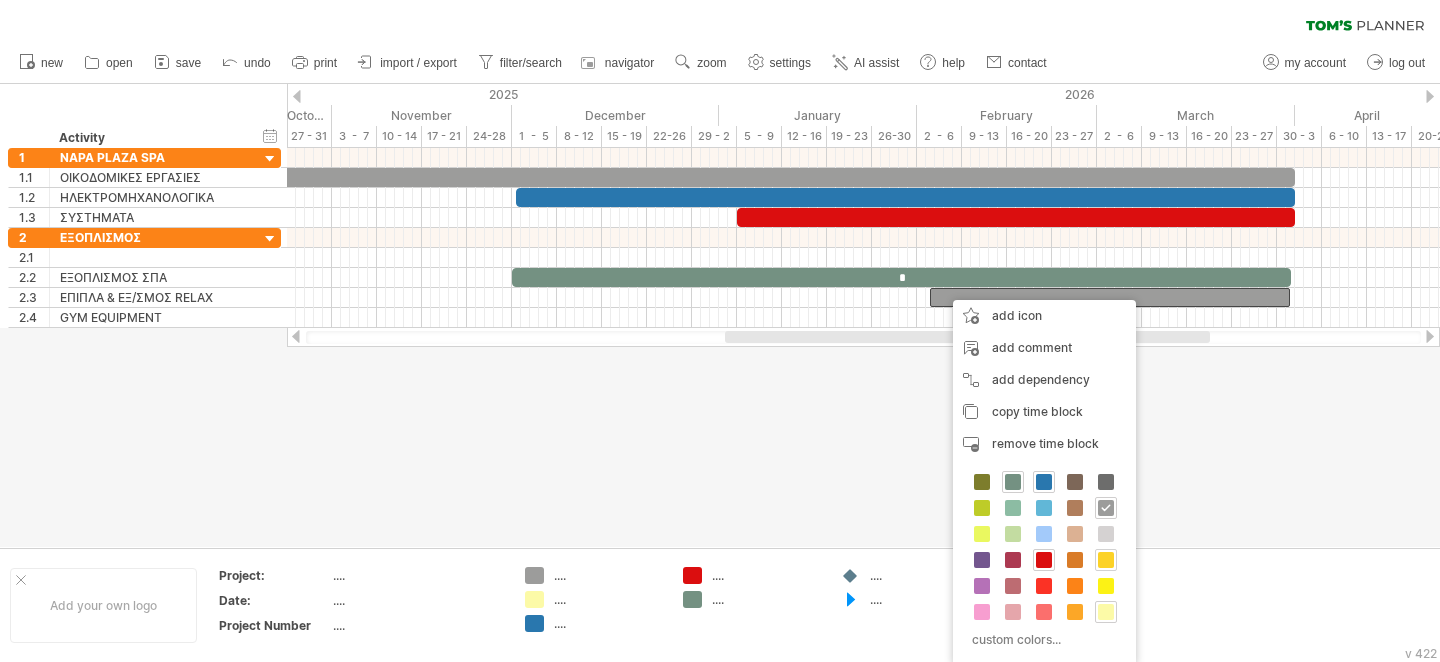 click at bounding box center (1106, 560) 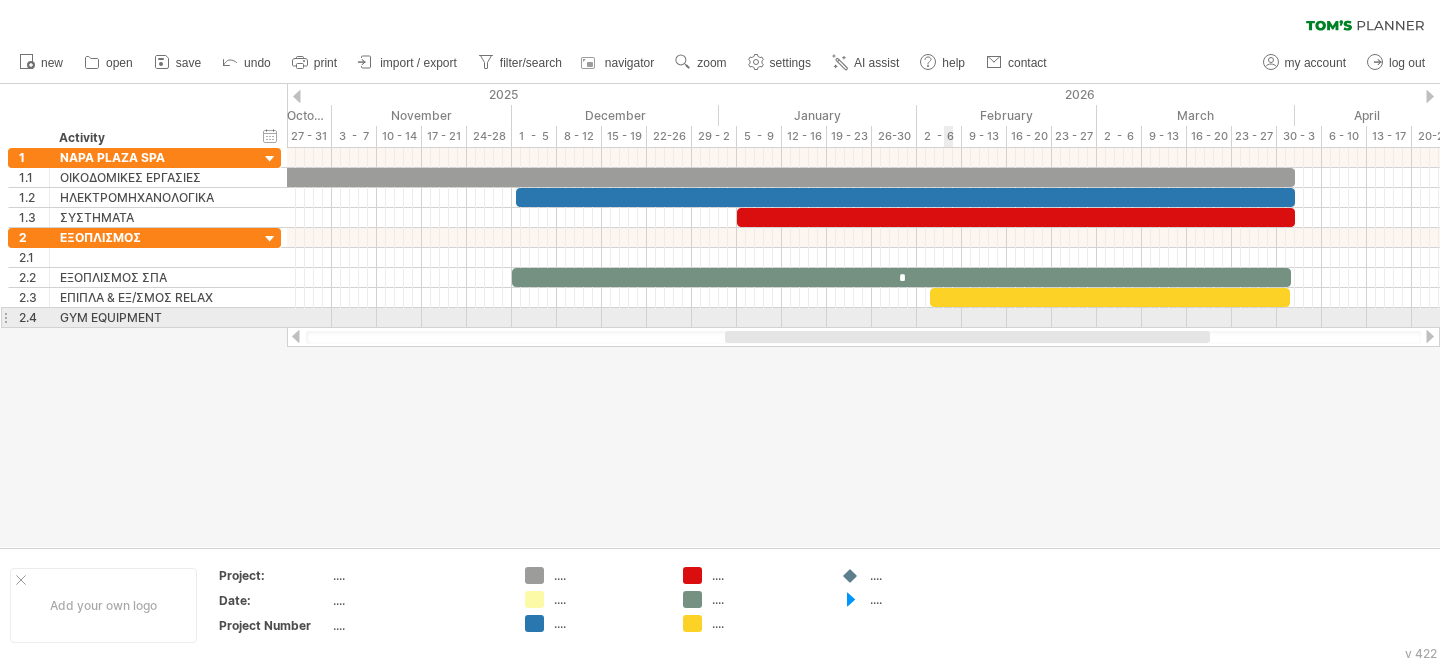 click at bounding box center (863, 318) 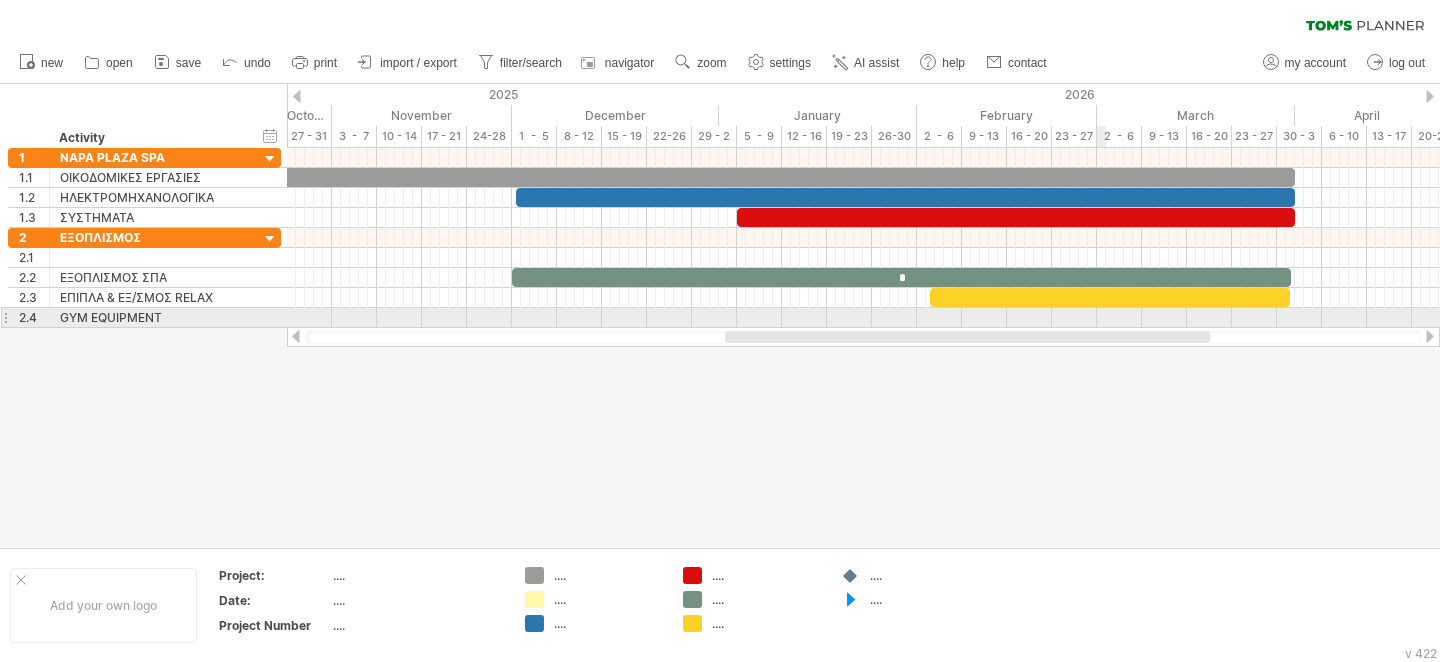 click at bounding box center [863, 318] 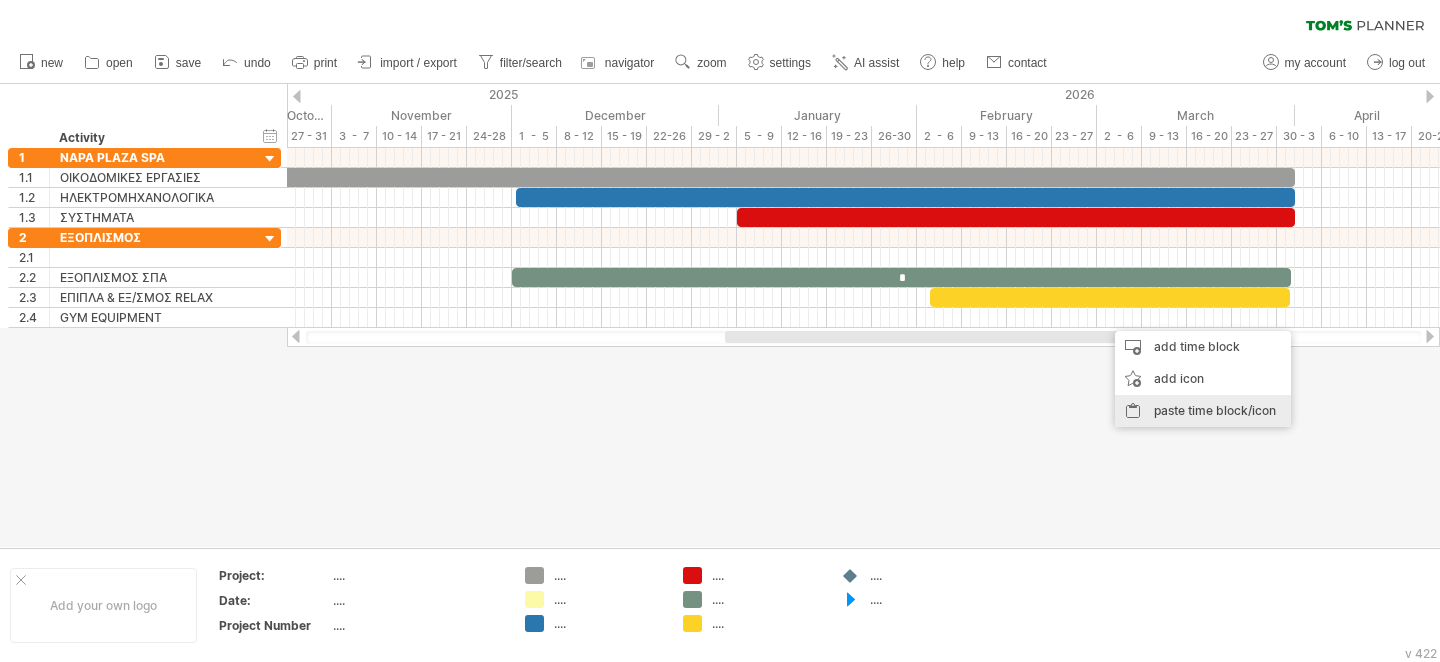 click on "paste time block/icon" at bounding box center (1203, 411) 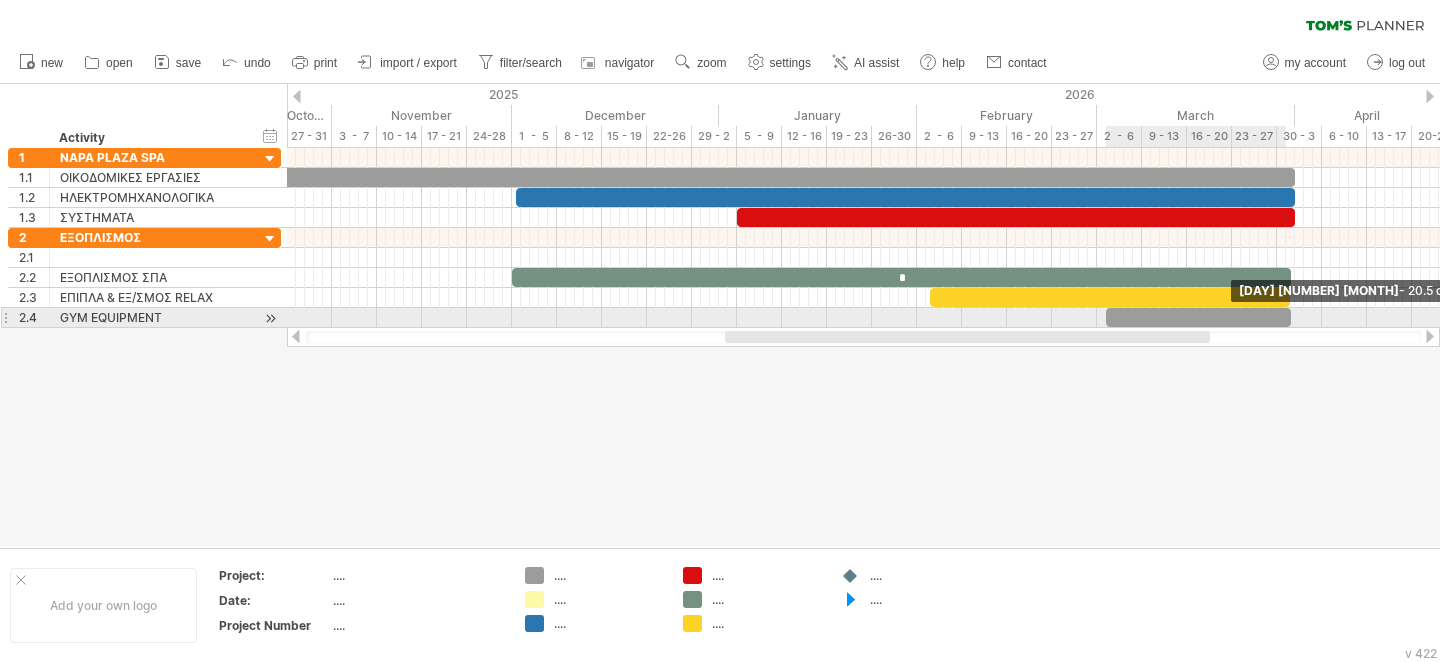 drag, startPoint x: 1127, startPoint y: 320, endPoint x: 1292, endPoint y: 323, distance: 165.02727 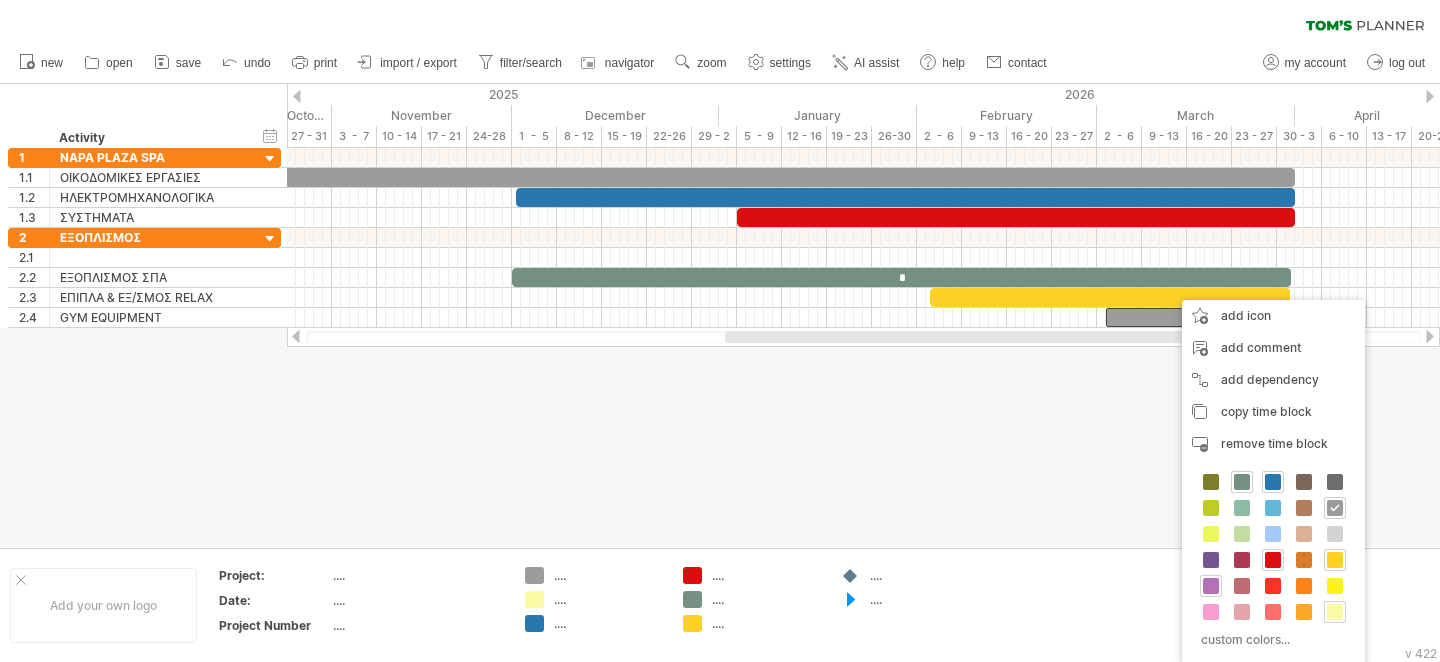 click at bounding box center (1211, 586) 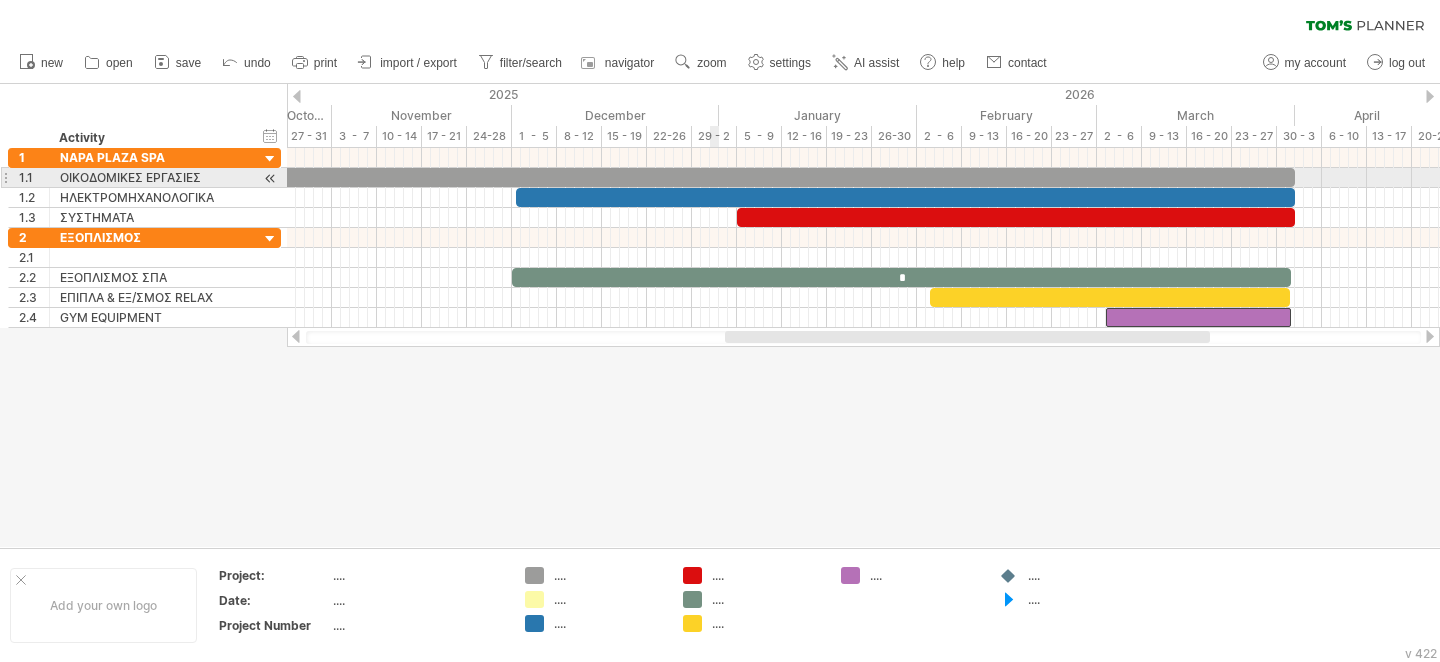 click on "​" at bounding box center (615, 177) 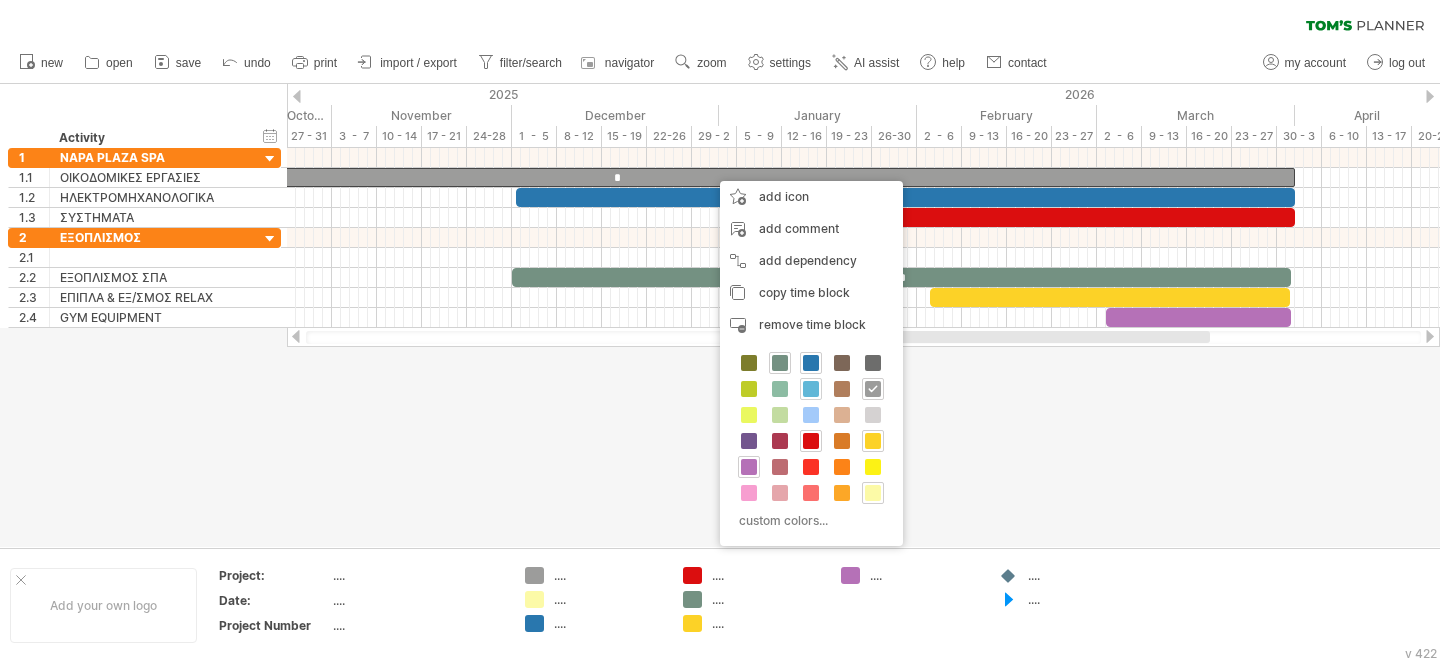 click at bounding box center (811, 389) 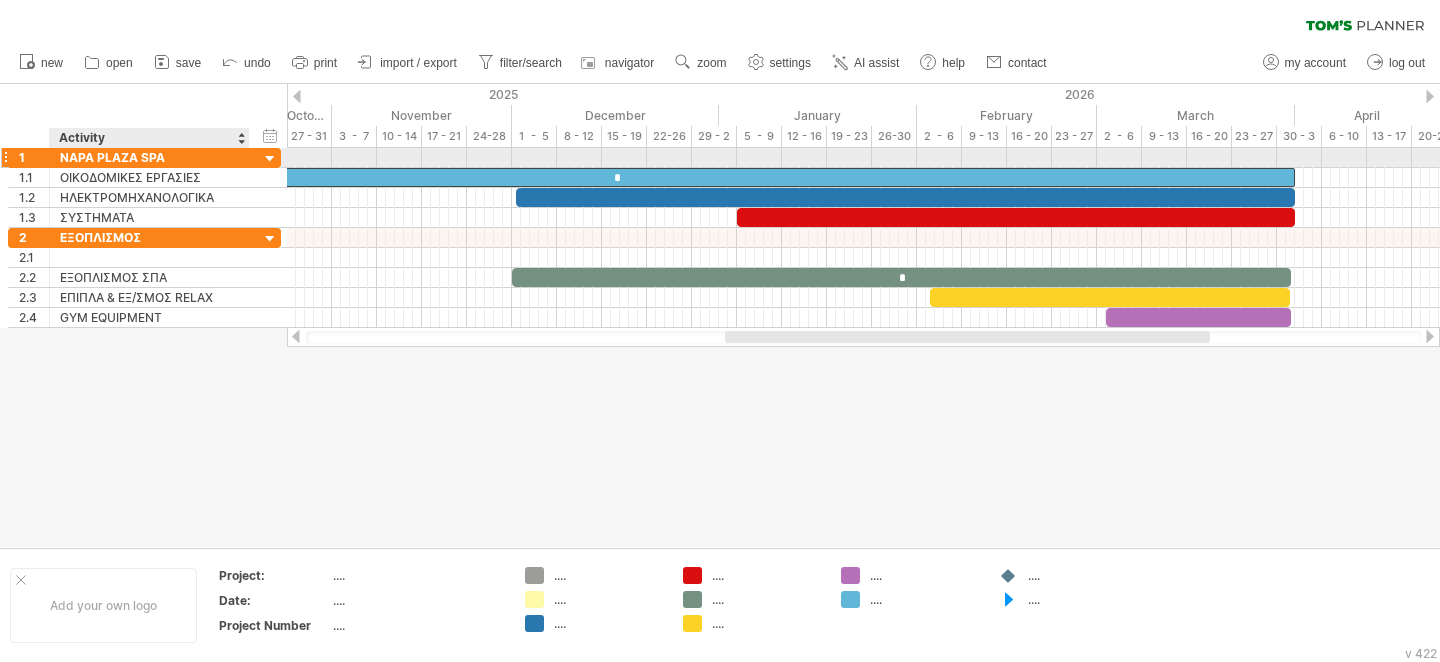 click on "NAPA PLAZA SPA" at bounding box center (149, 157) 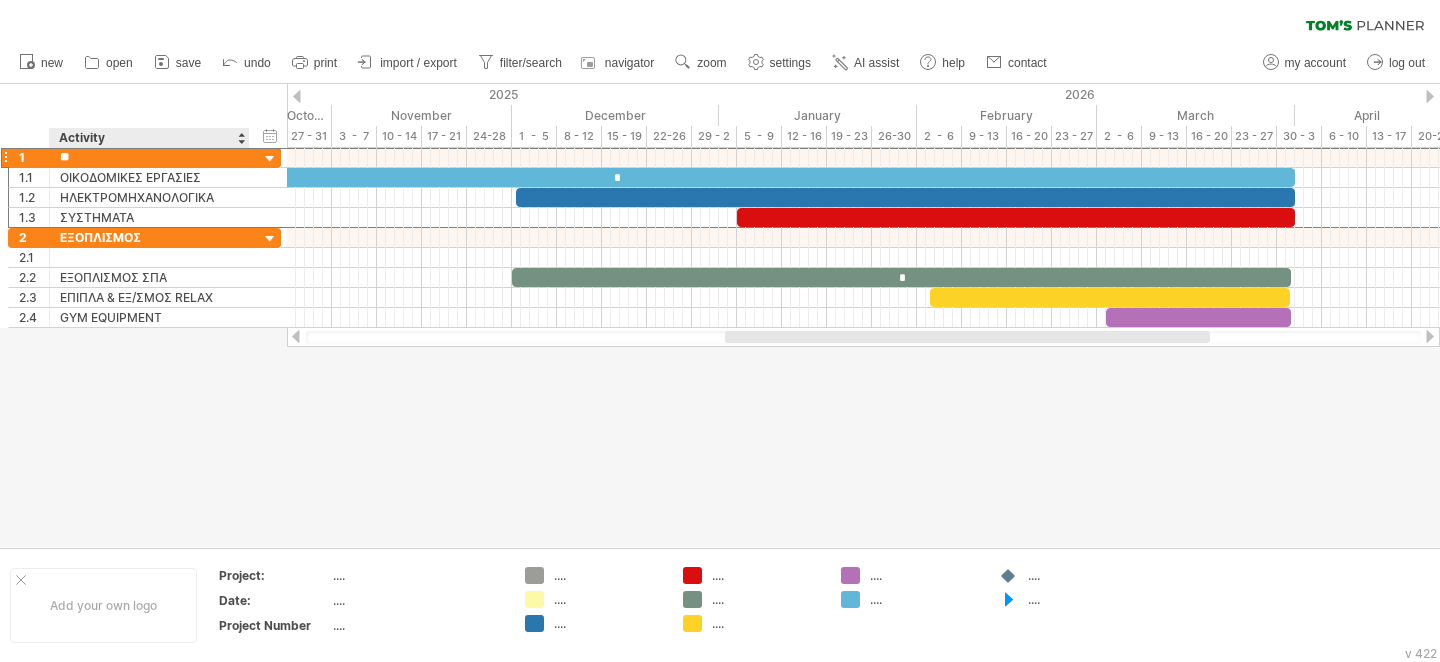 type on "*" 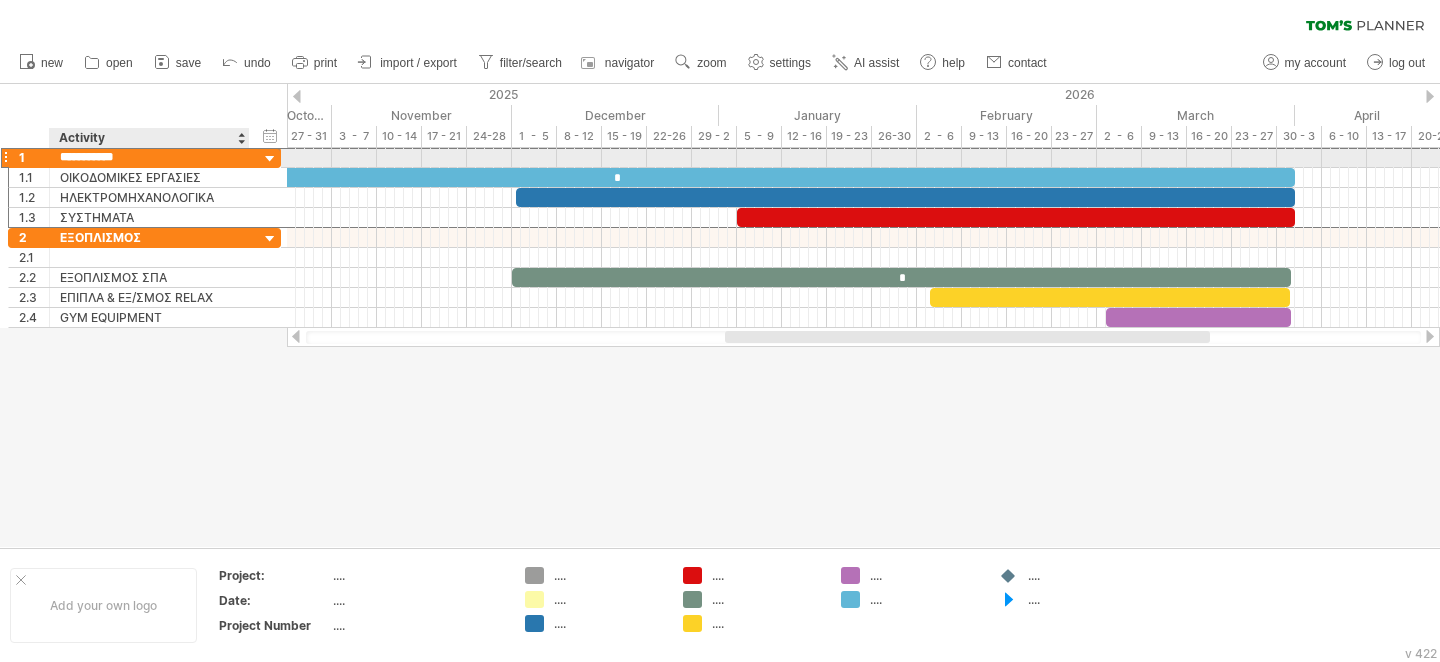 click on "**********" at bounding box center (149, 157) 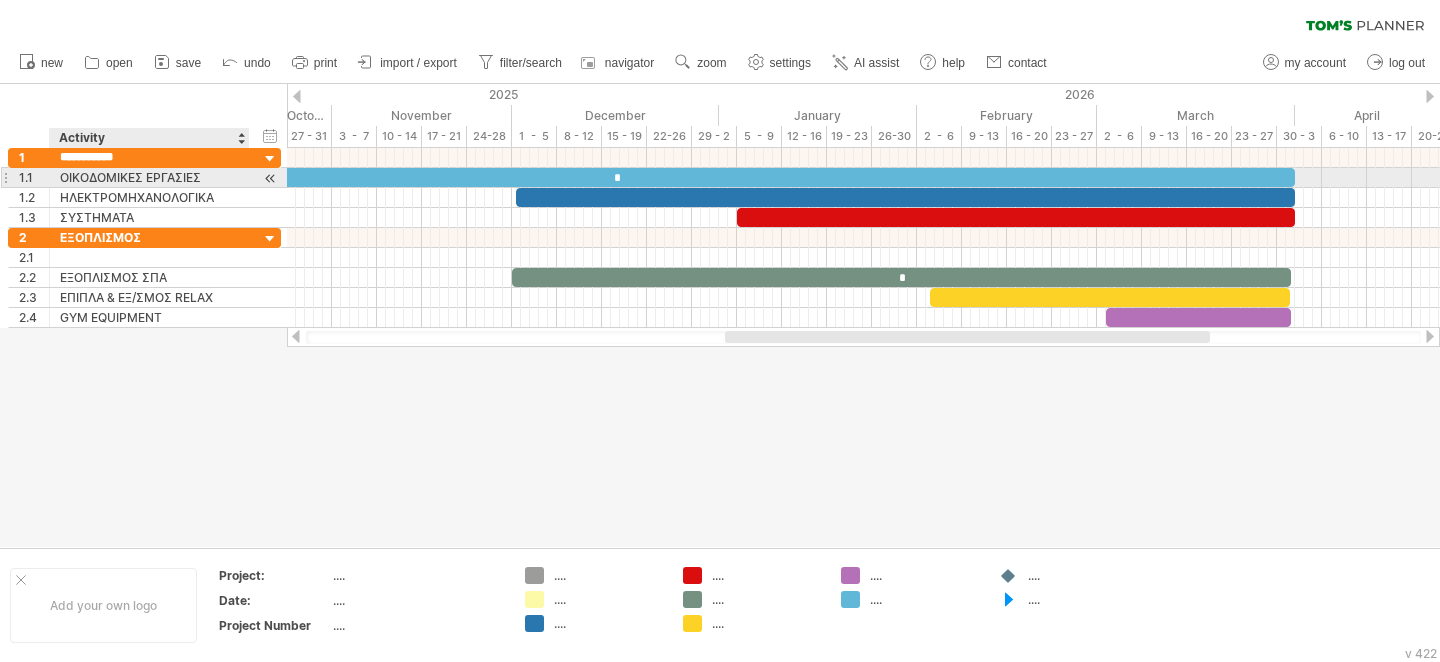 type on "**********" 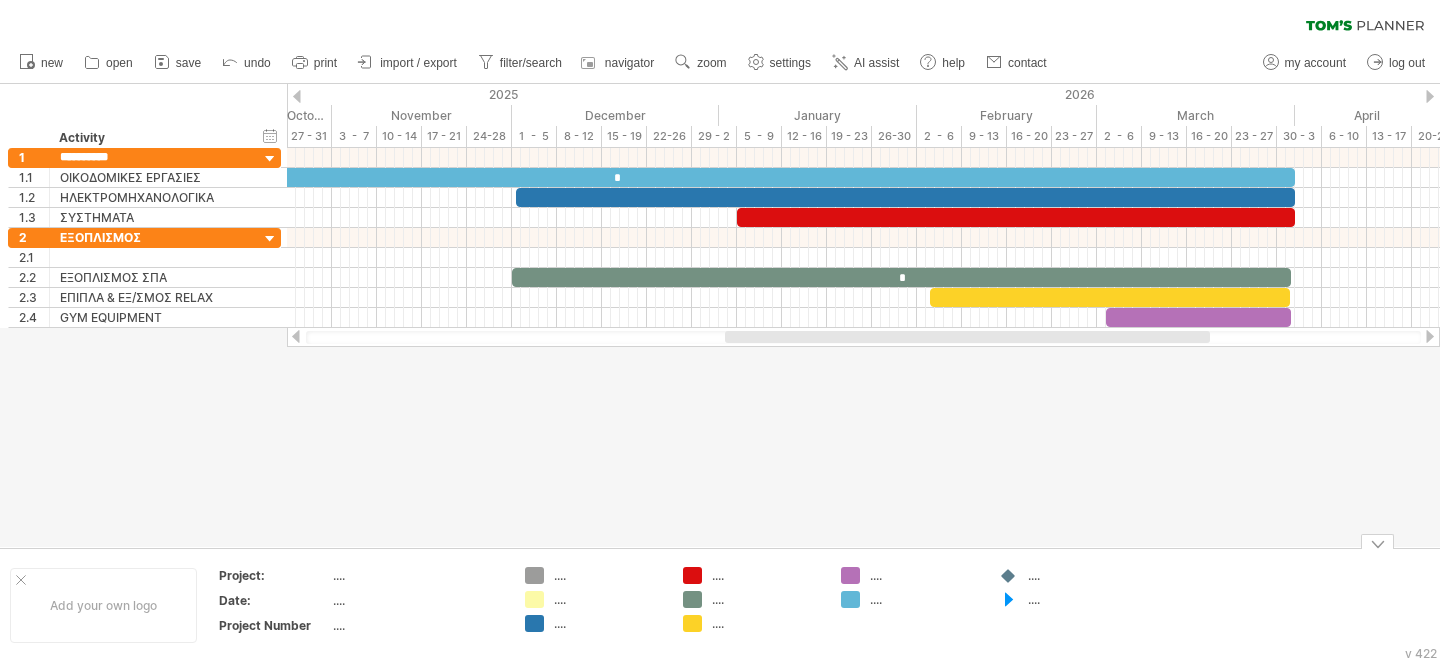 click on "...." at bounding box center (417, 575) 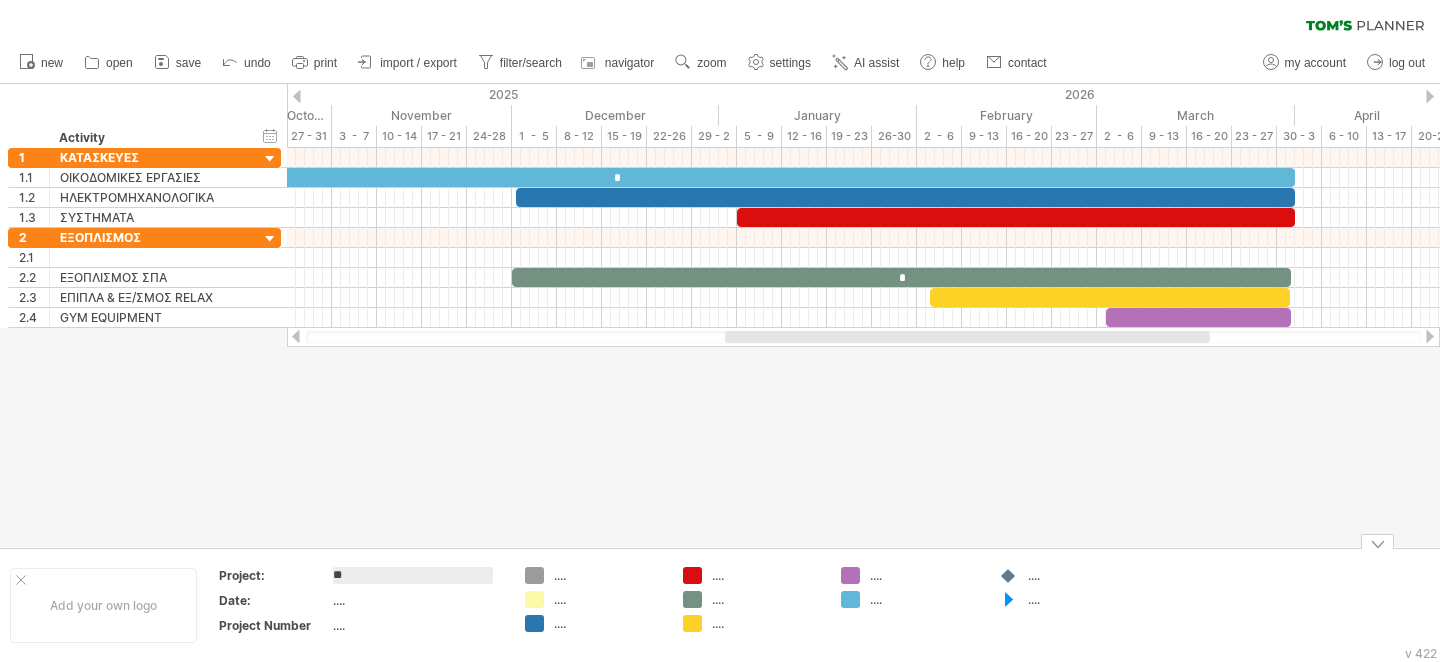 type on "*" 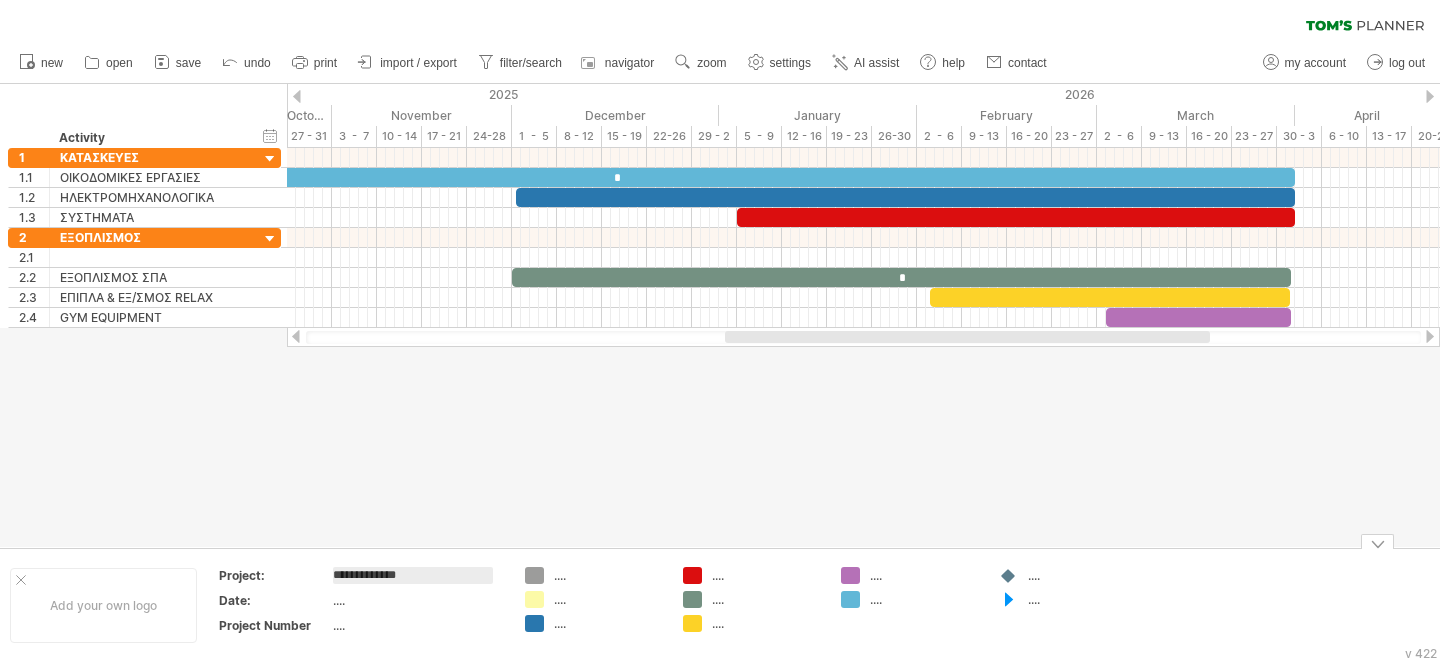 type on "**********" 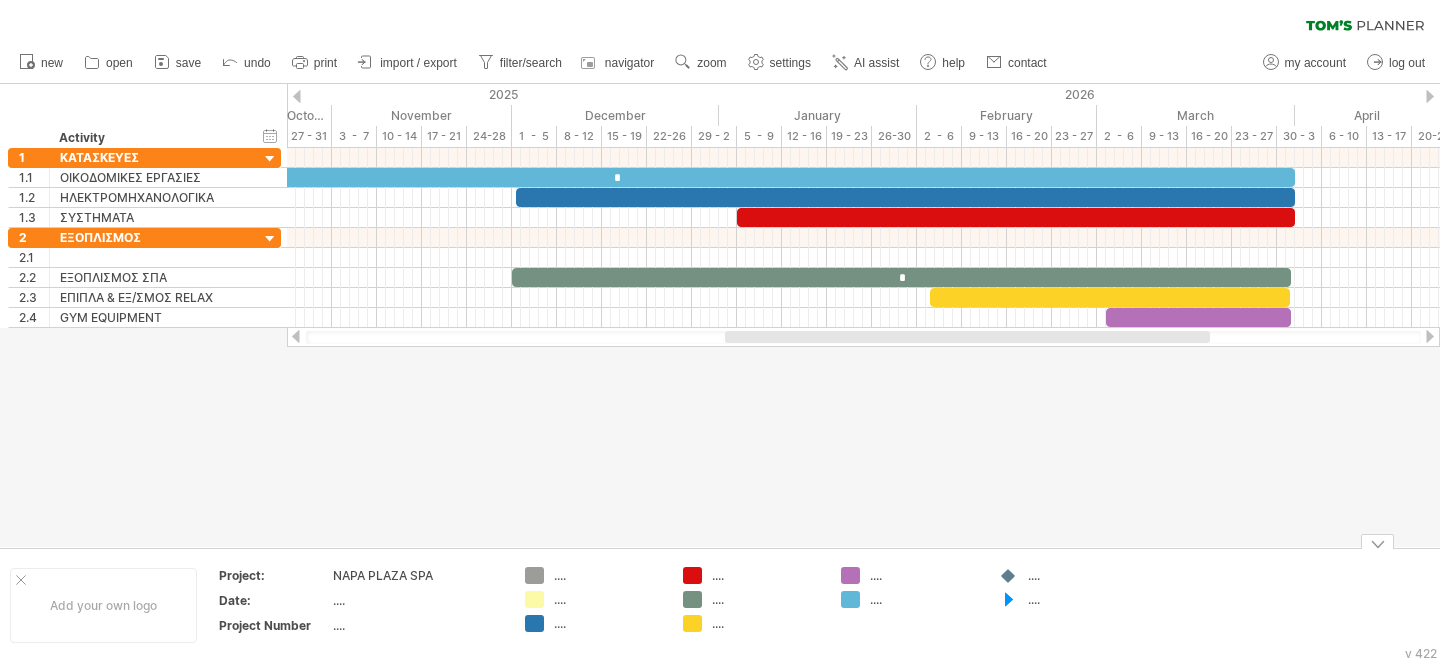 click on "...." at bounding box center [417, 600] 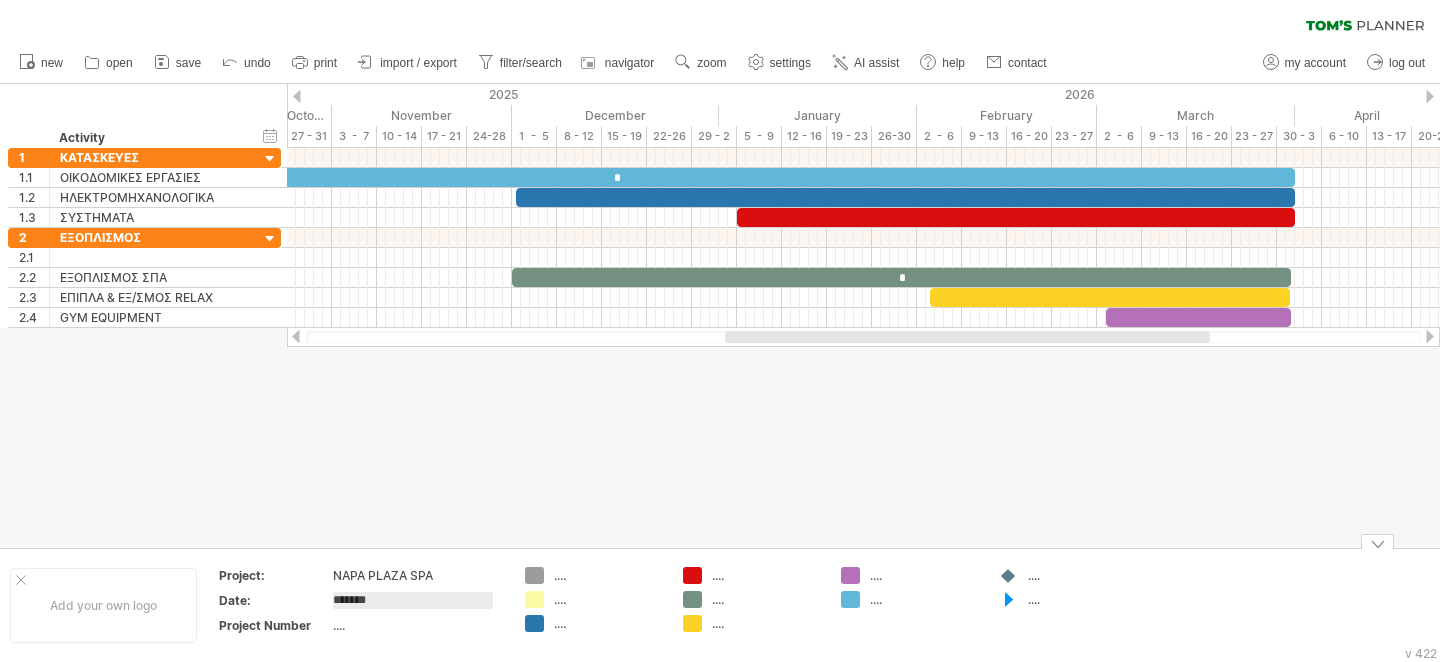 type on "********" 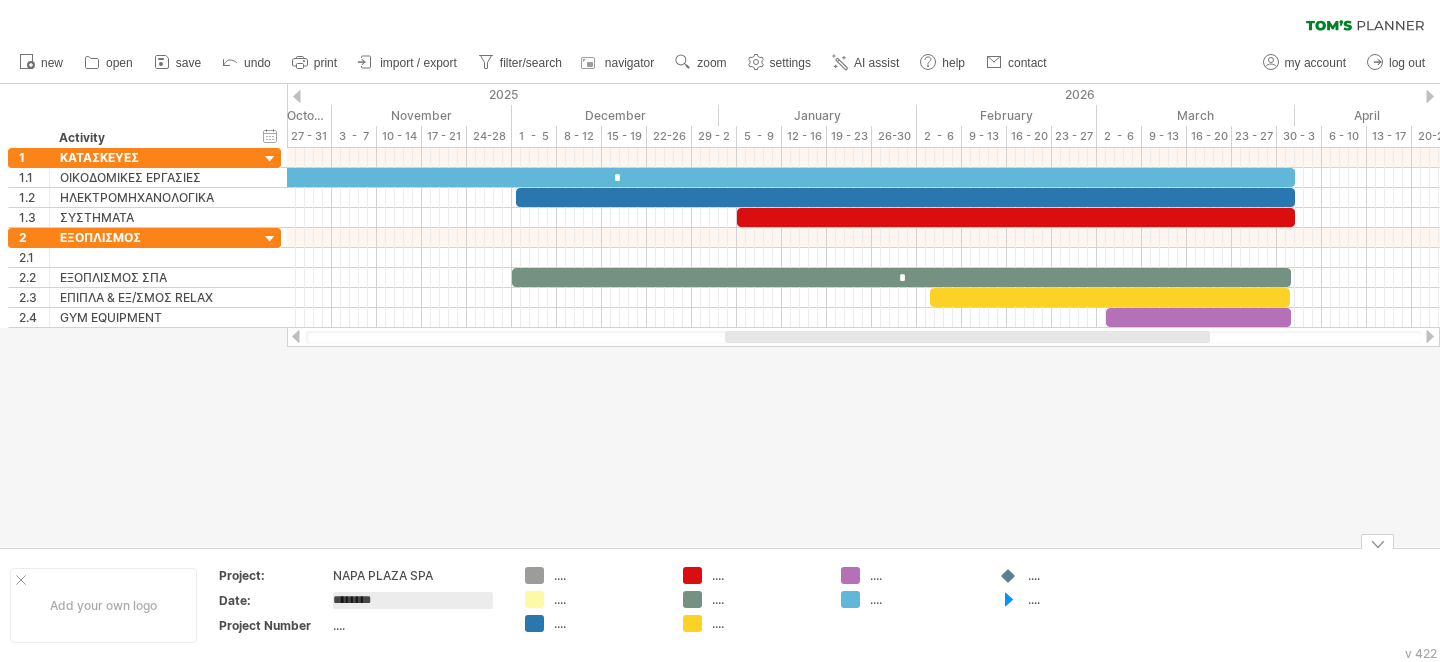 click on "Trying to reach plan.tomsplanner.com
Connected again...
0%
clear filter
new 1" at bounding box center [720, 331] 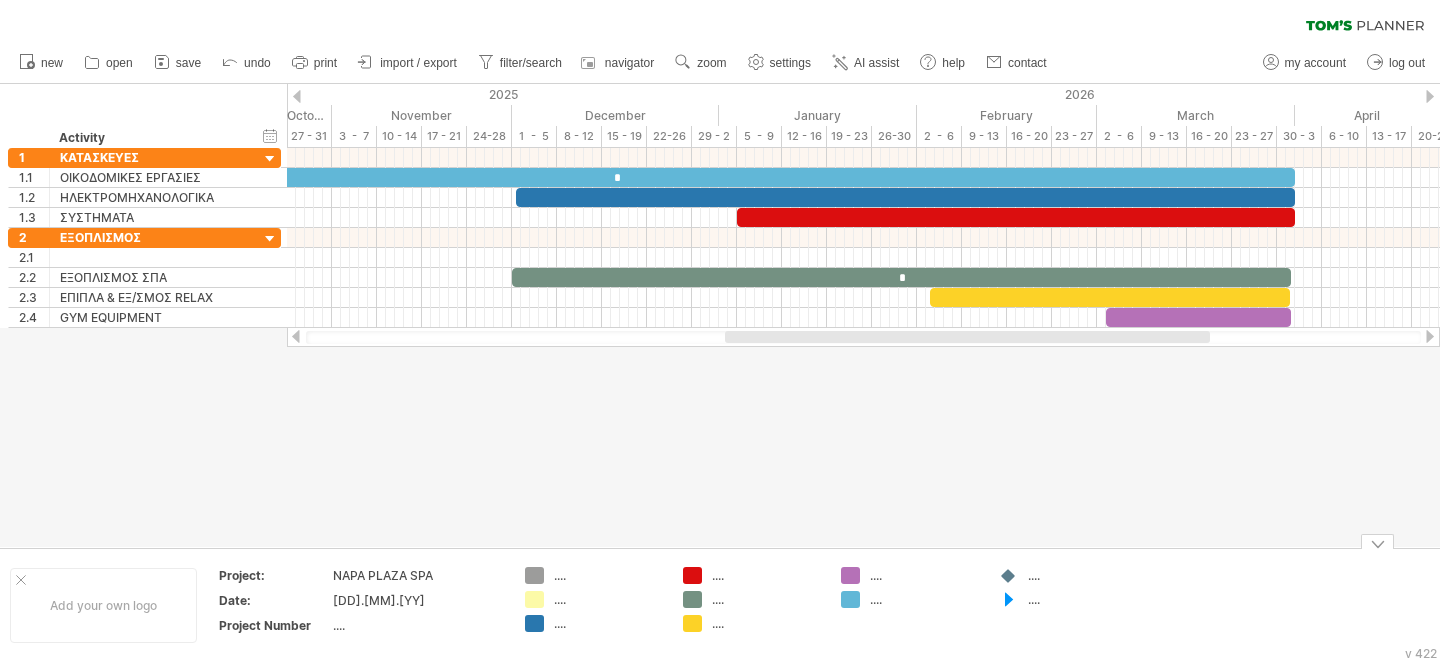 click on "...." at bounding box center (608, 575) 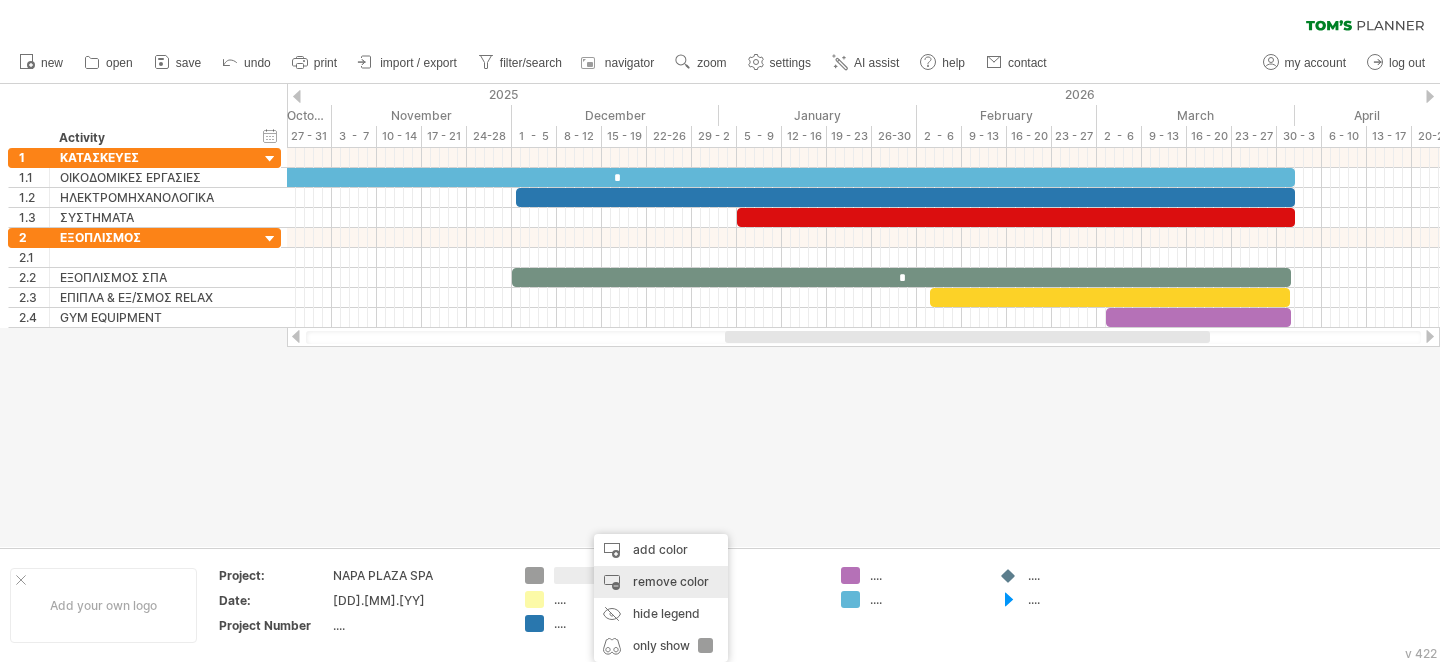click on "remove color" at bounding box center [661, 582] 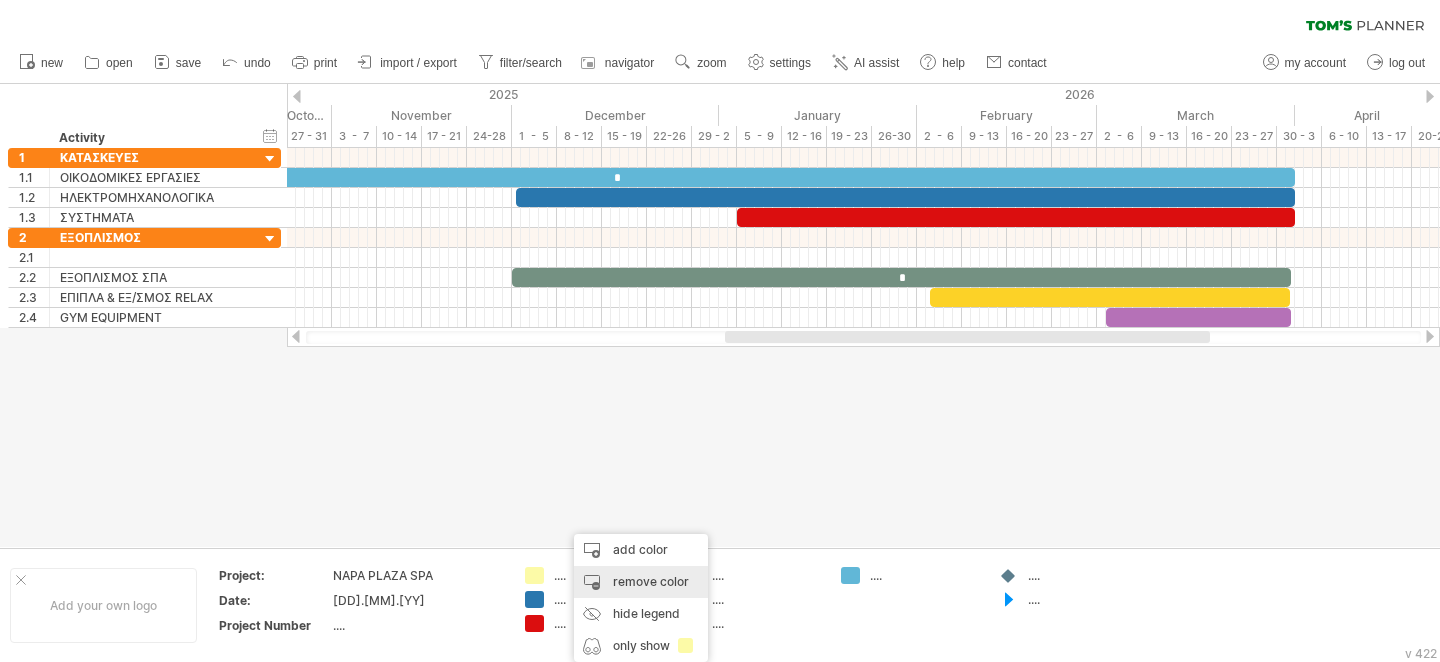 click on "remove color" at bounding box center [641, 582] 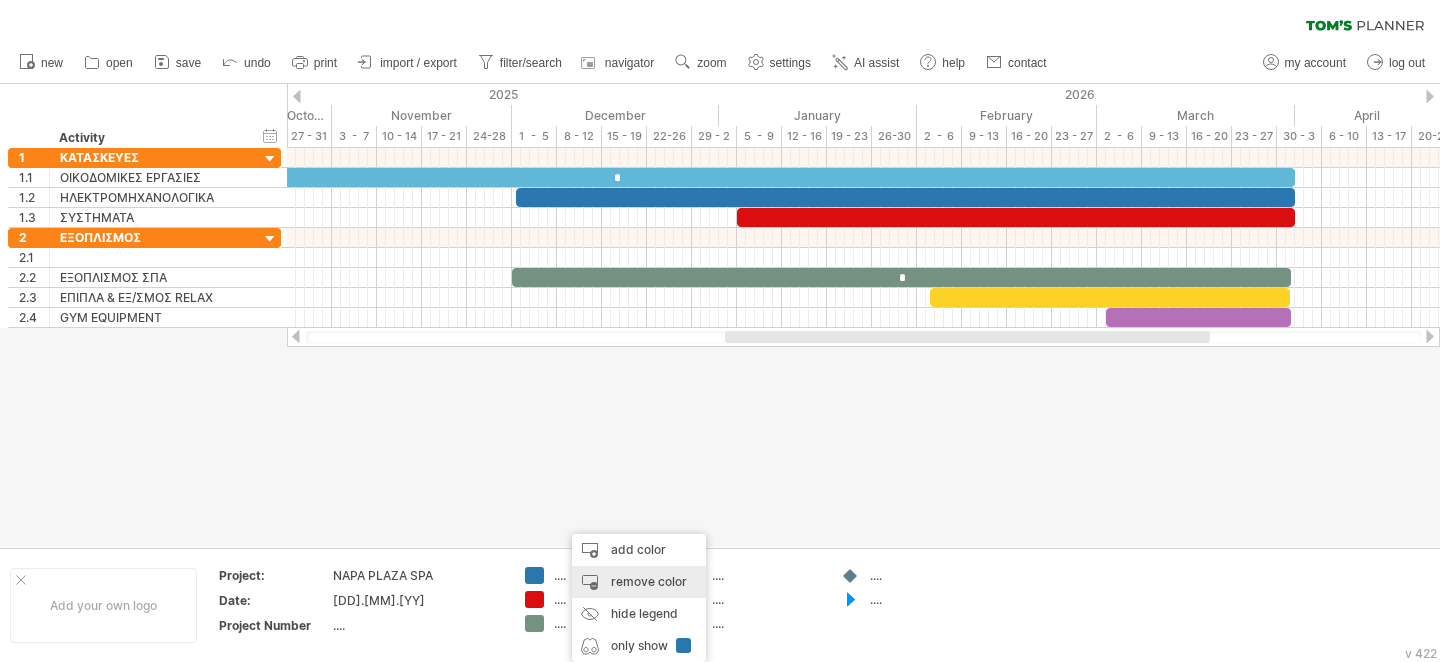 click on "remove color" at bounding box center [639, 582] 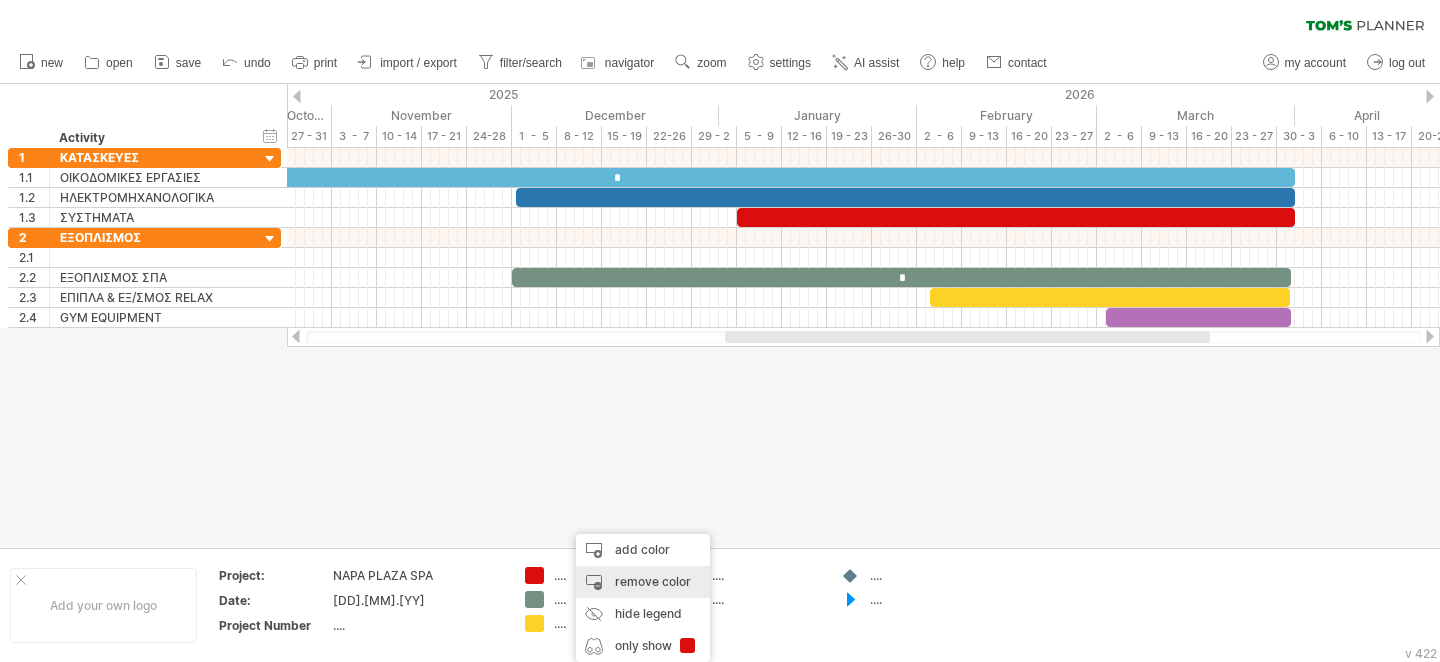 click on "remove color" at bounding box center [643, 582] 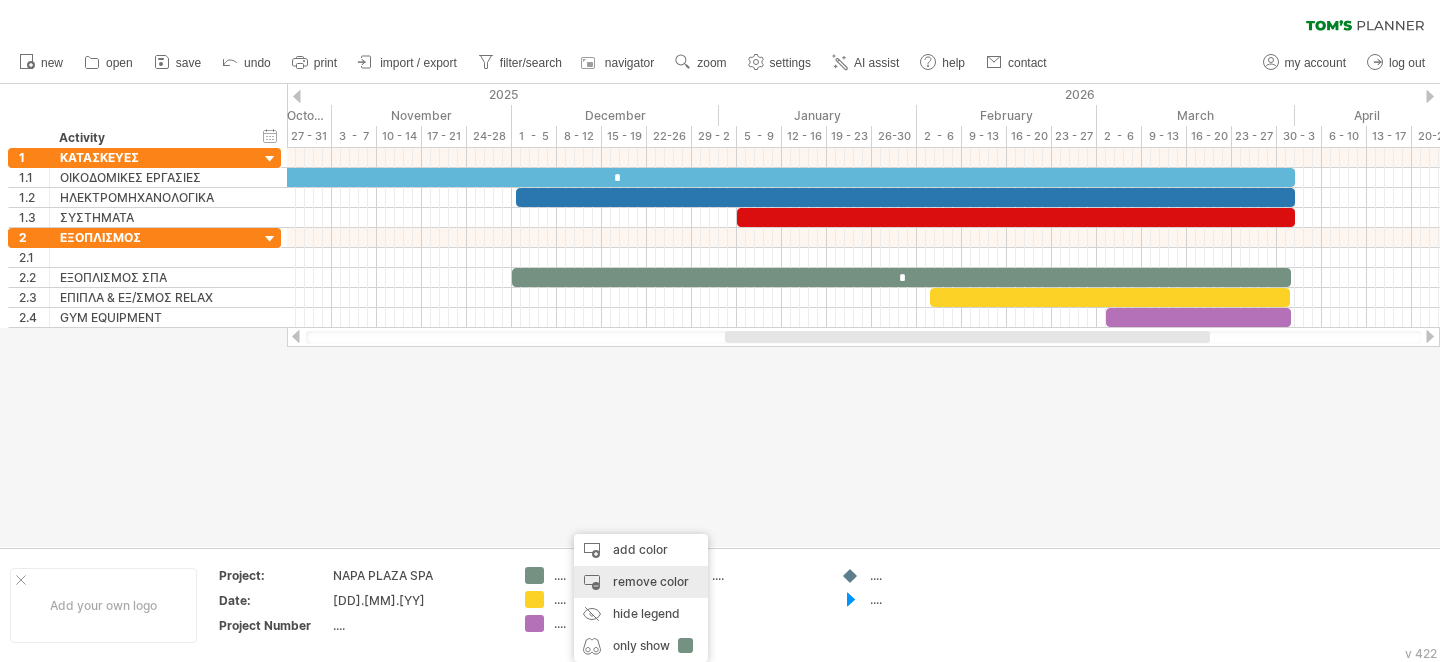 click on "remove color" at bounding box center [641, 582] 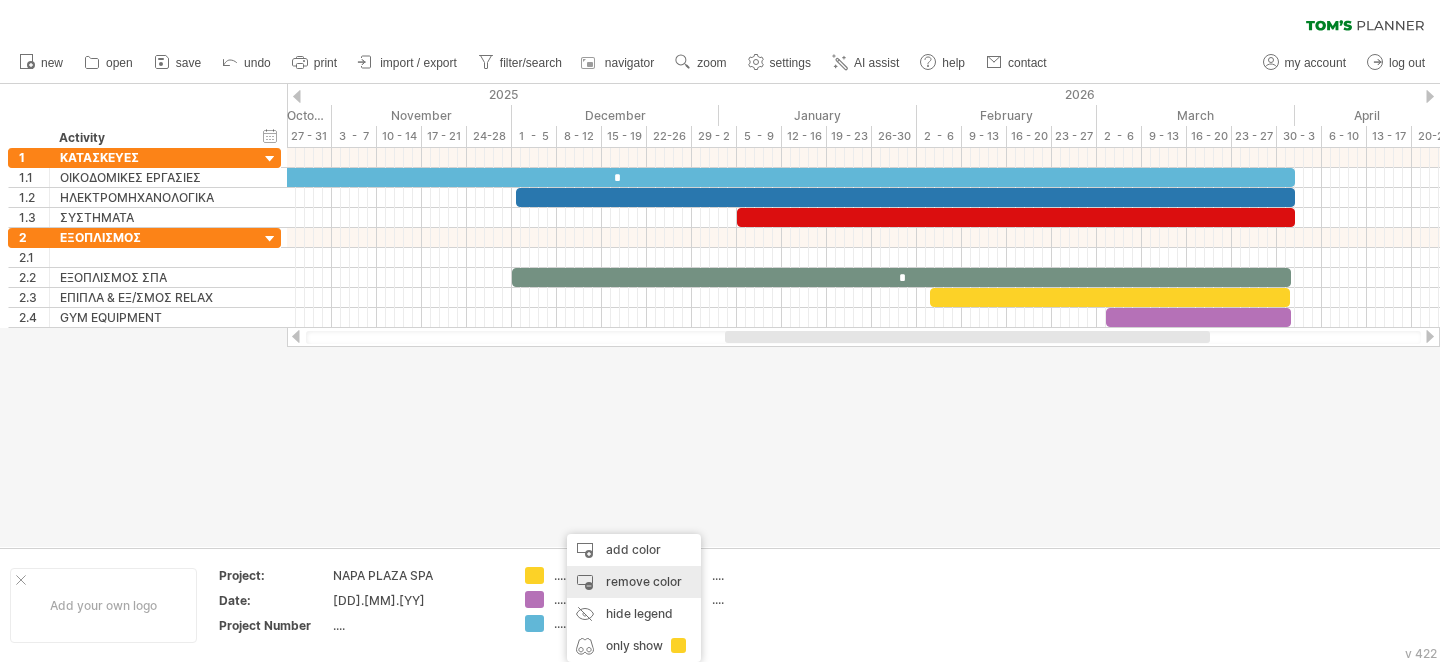 click on "remove color" at bounding box center (634, 582) 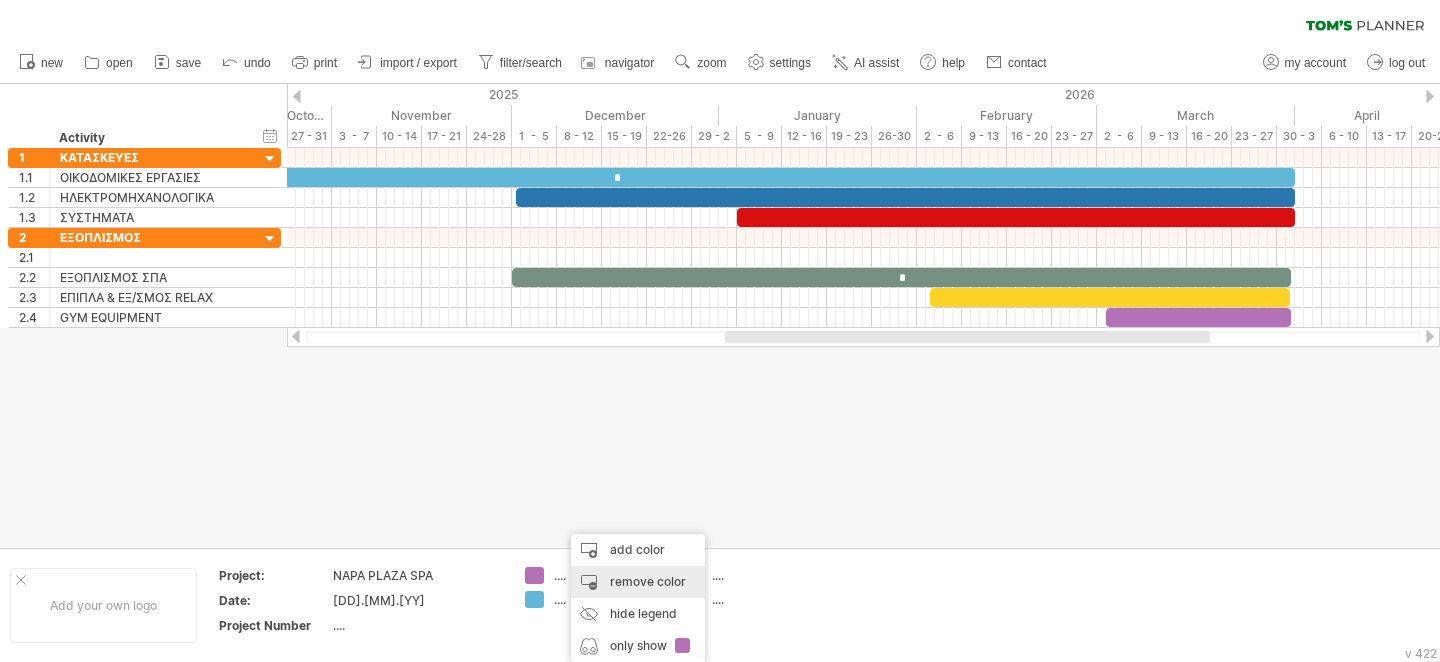 click on "remove color" at bounding box center (638, 582) 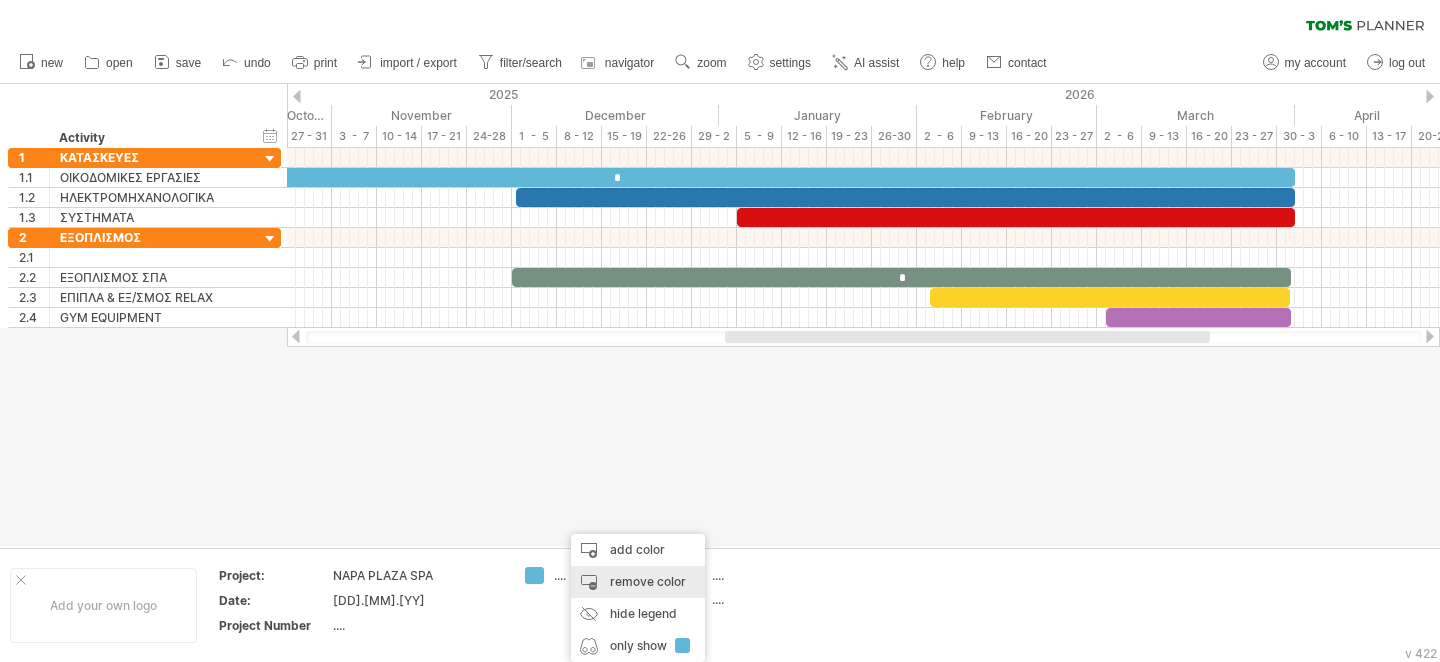 click on "remove color" at bounding box center [638, 582] 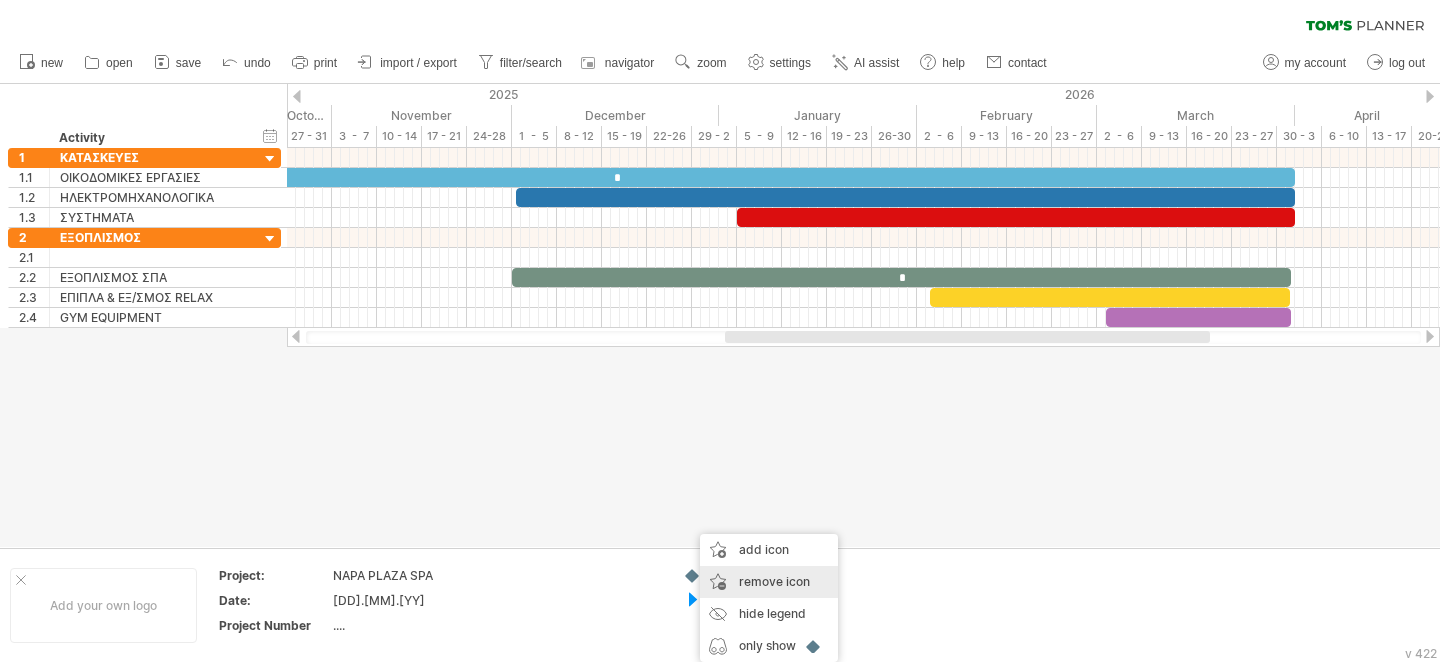 click on "remove icon" at bounding box center [774, 581] 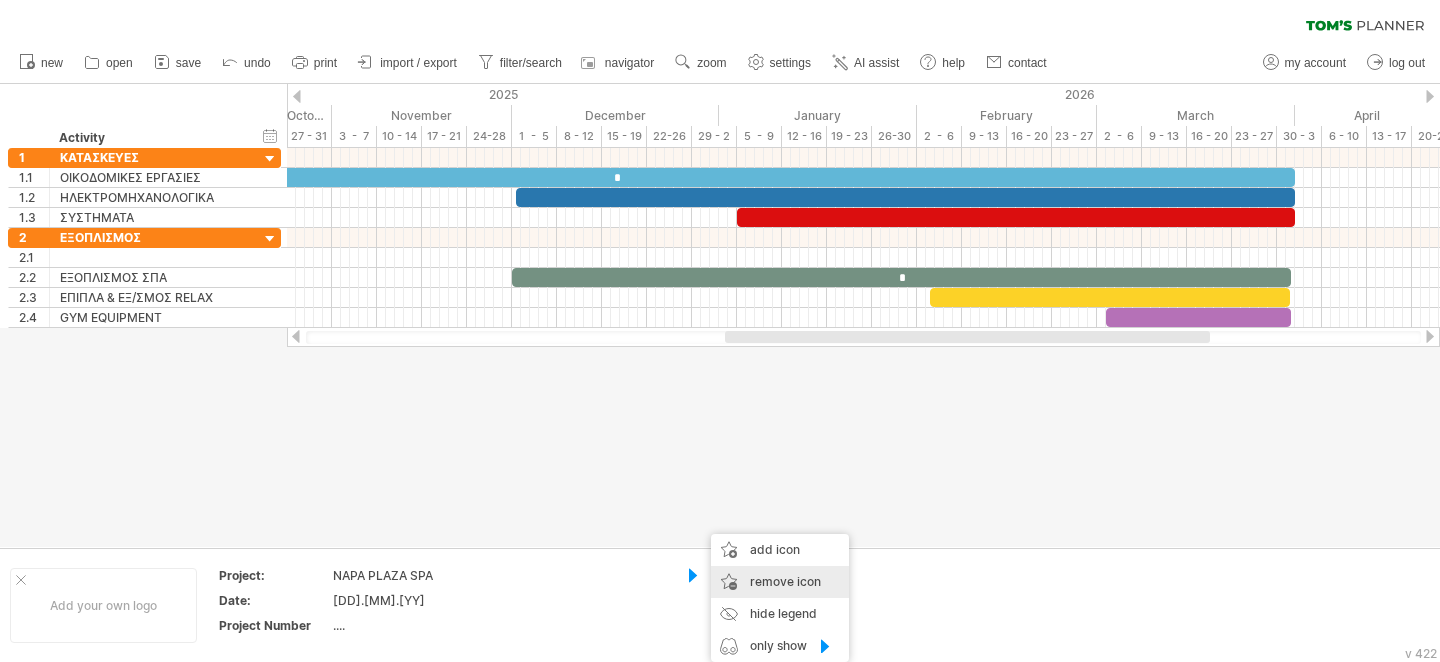 click on "remove icon" at bounding box center [785, 581] 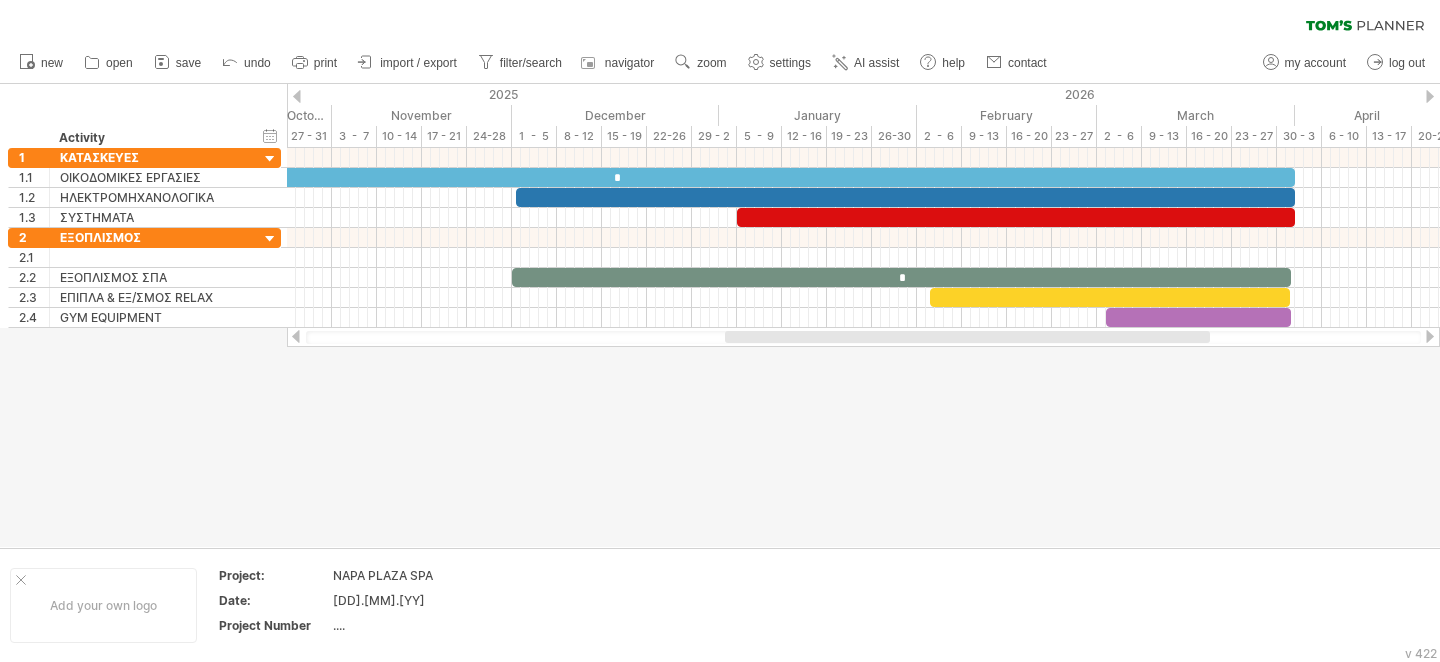 click at bounding box center [296, 336] 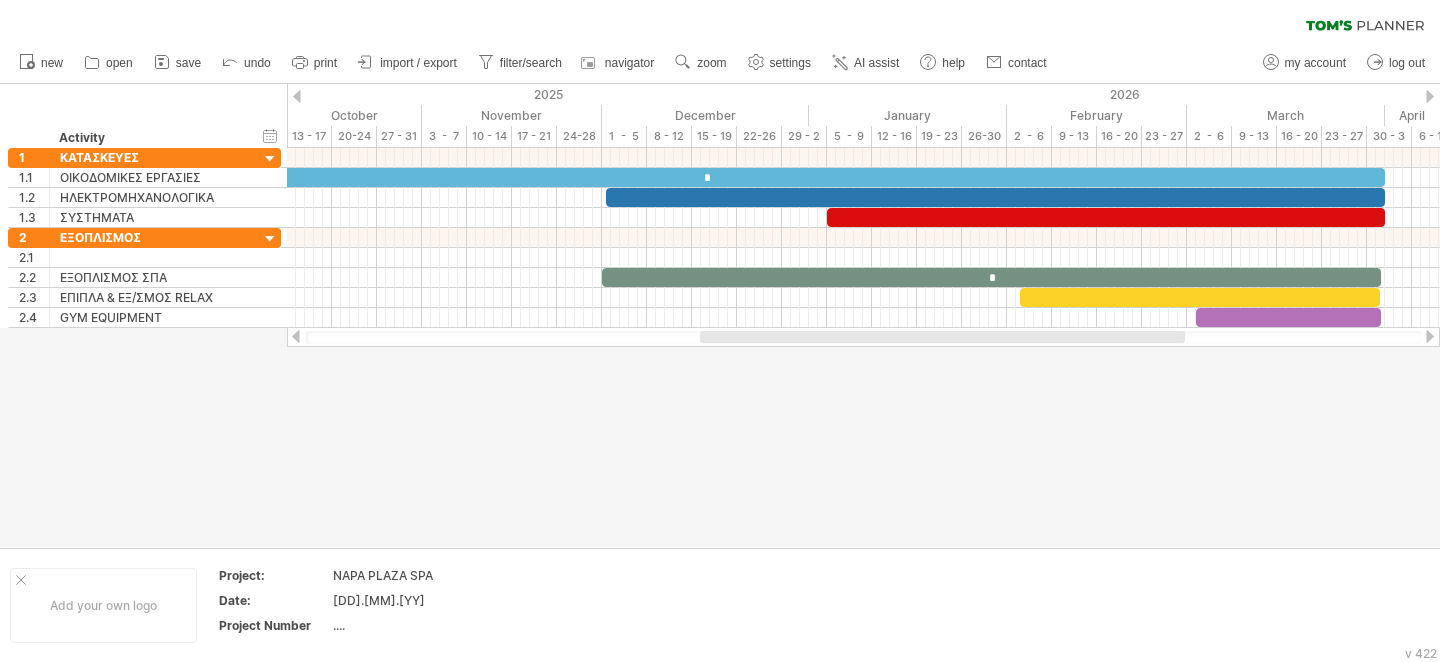 click at bounding box center [296, 336] 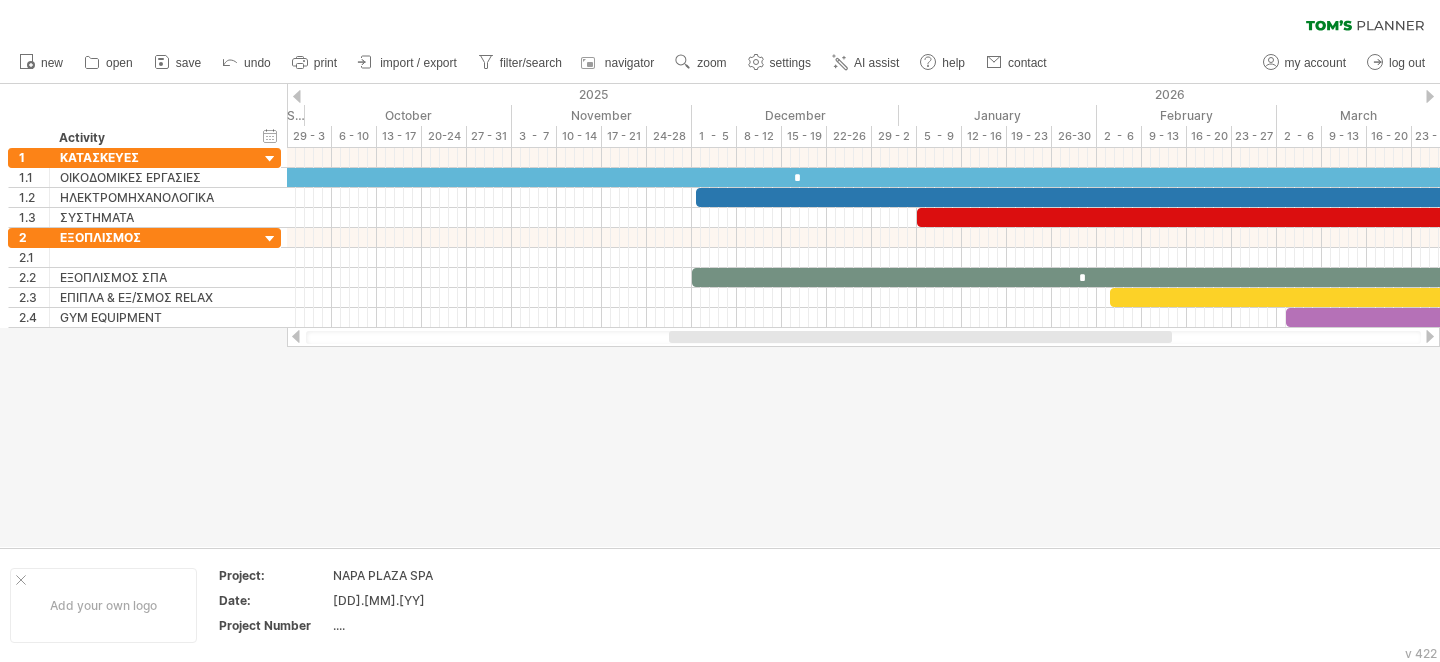 click at bounding box center [1430, 336] 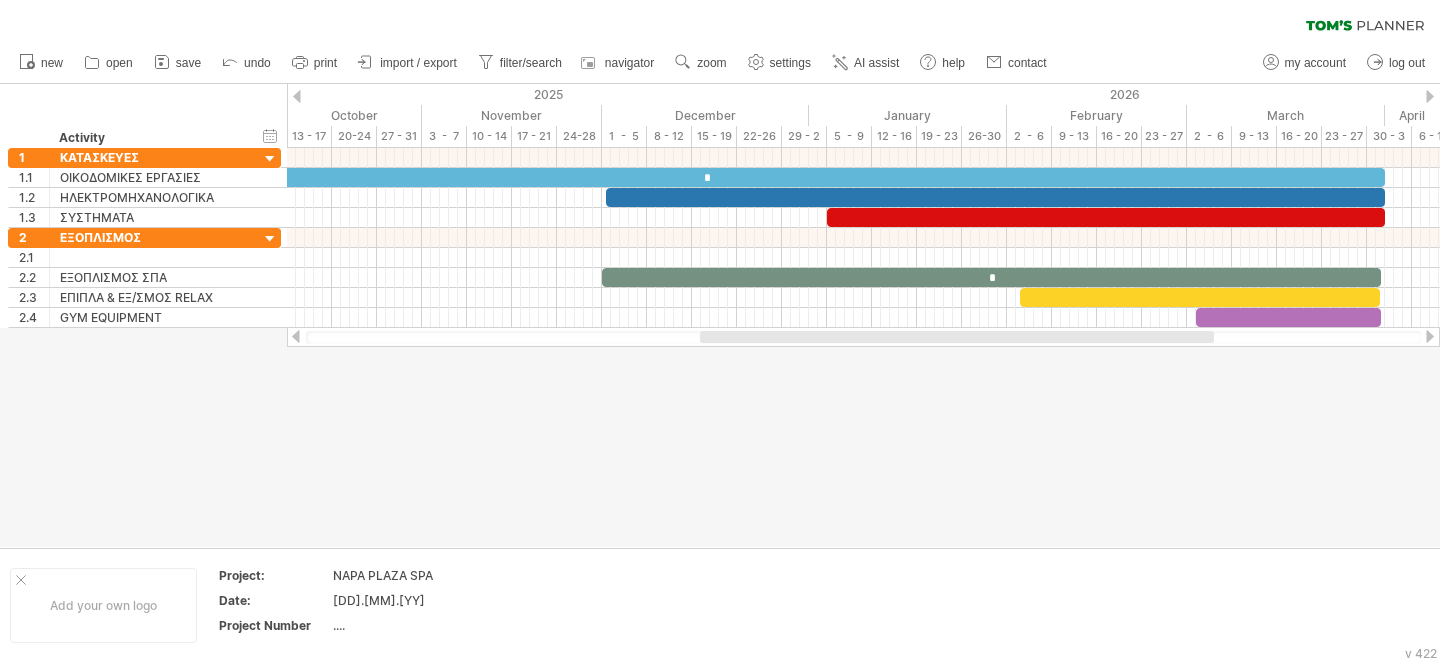 click at bounding box center (297, 96) 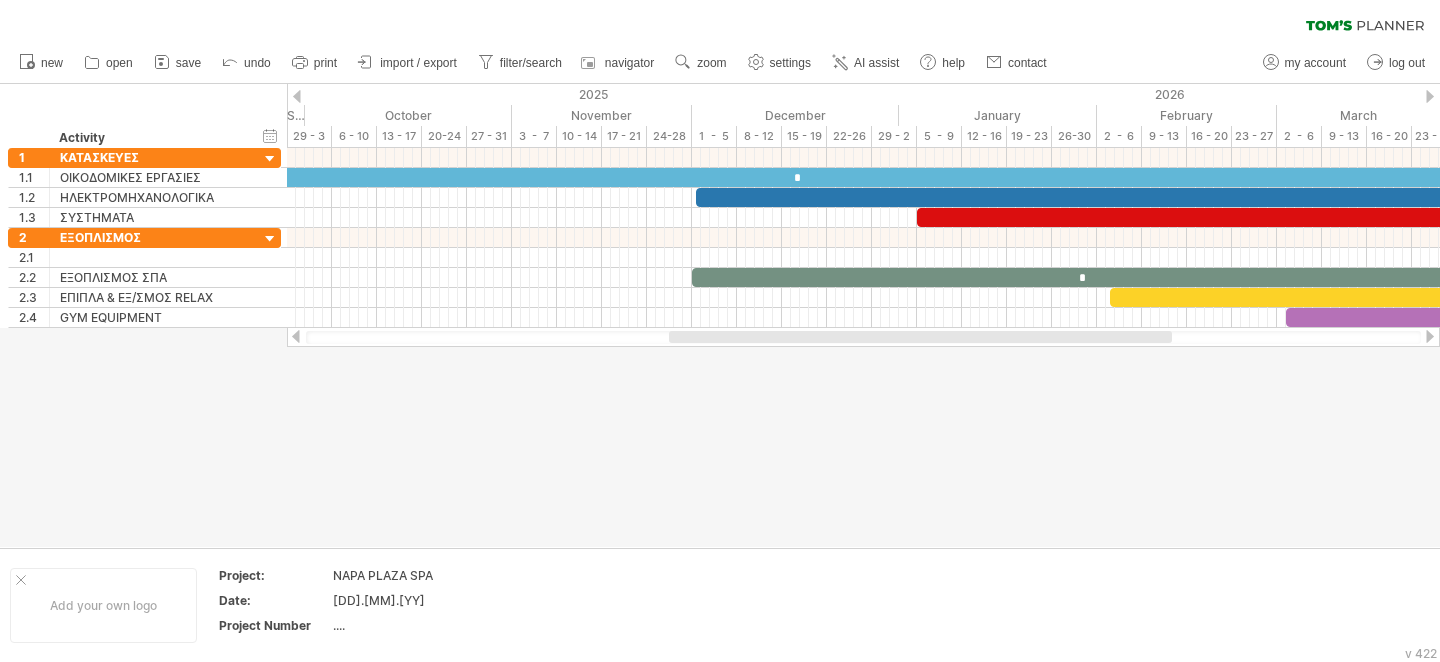 click at bounding box center (297, 96) 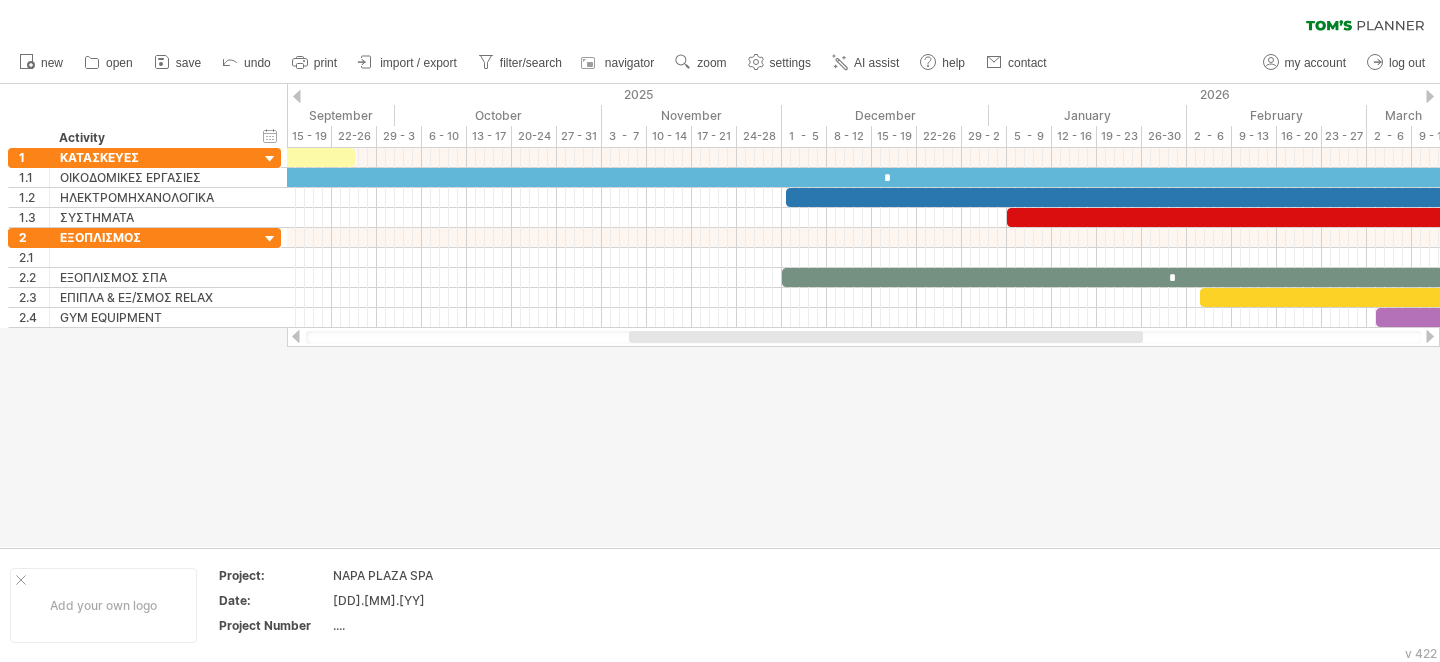 click at bounding box center (297, 96) 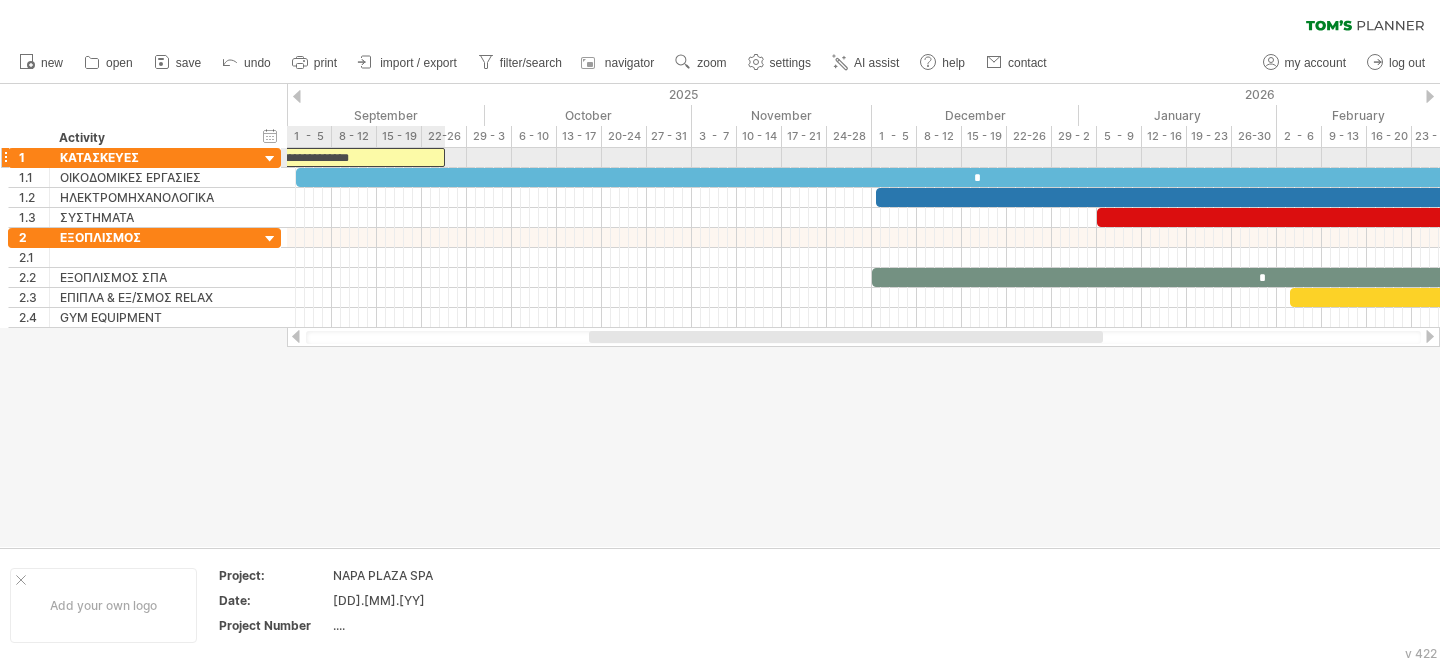 click on "**********" at bounding box center (298, 157) 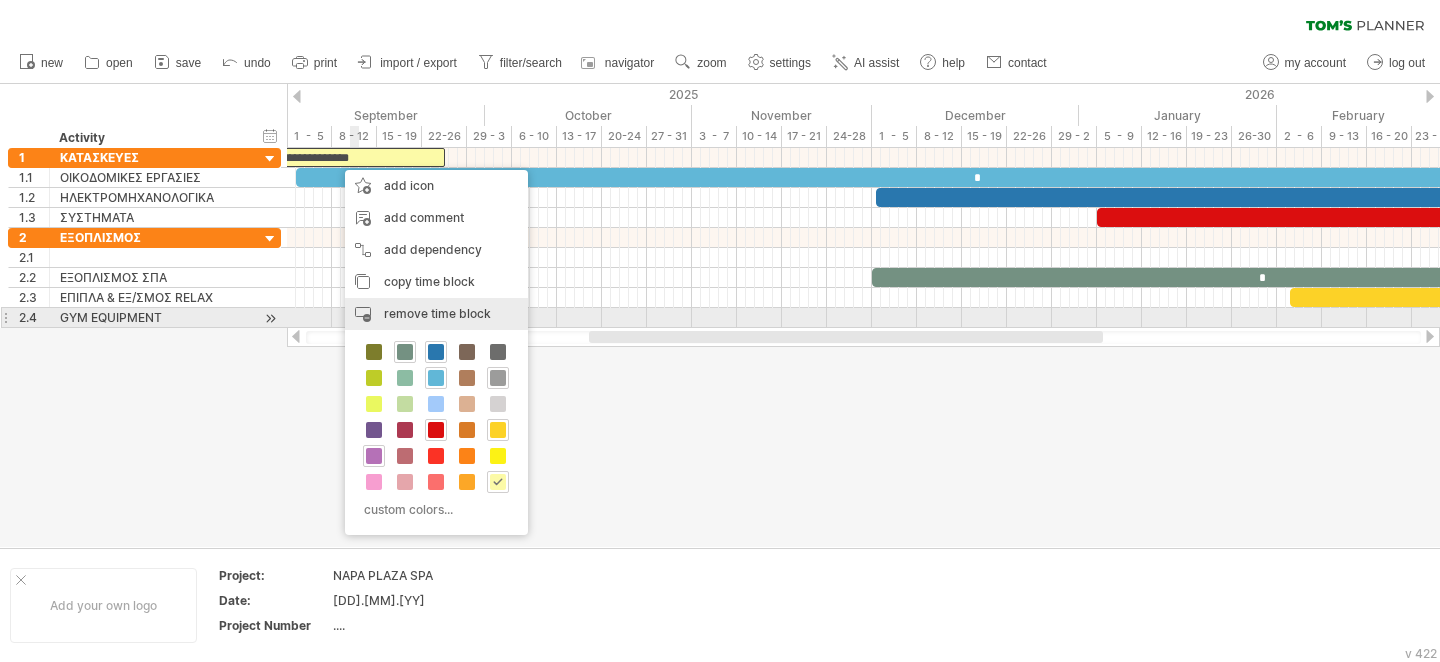 click on "remove time block" at bounding box center (437, 313) 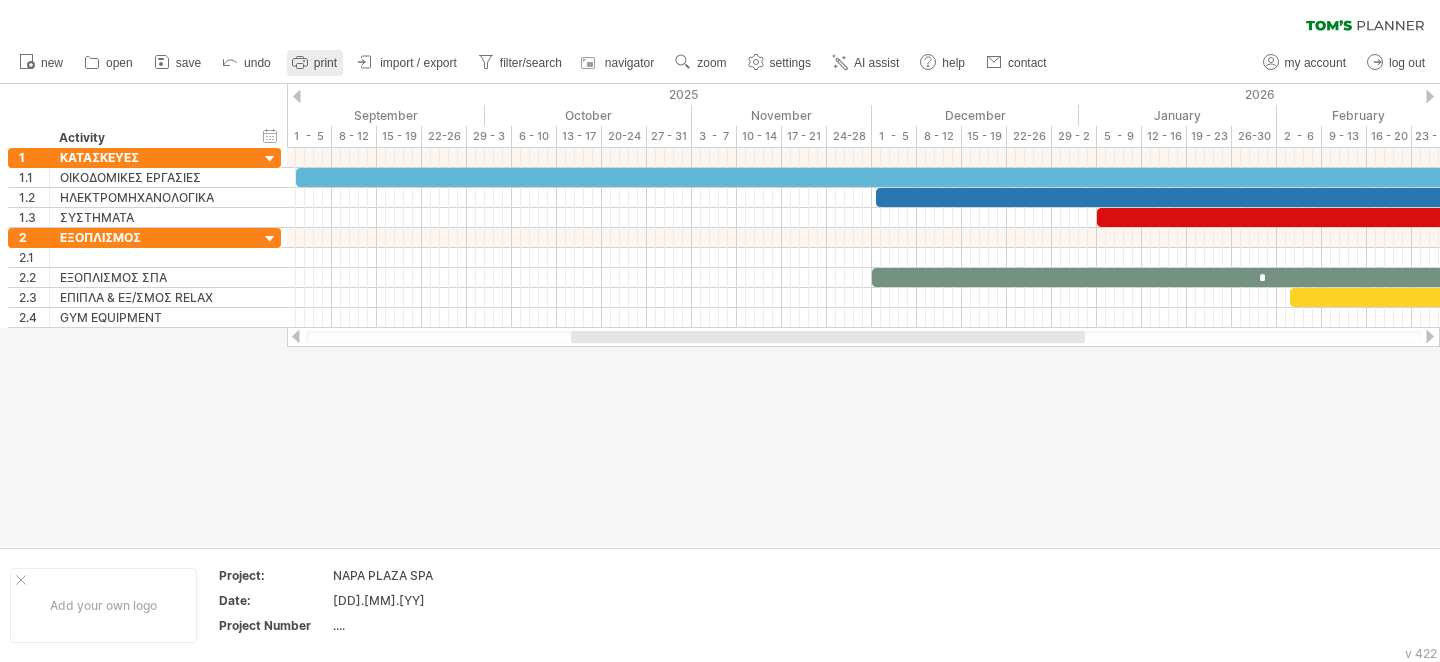 click 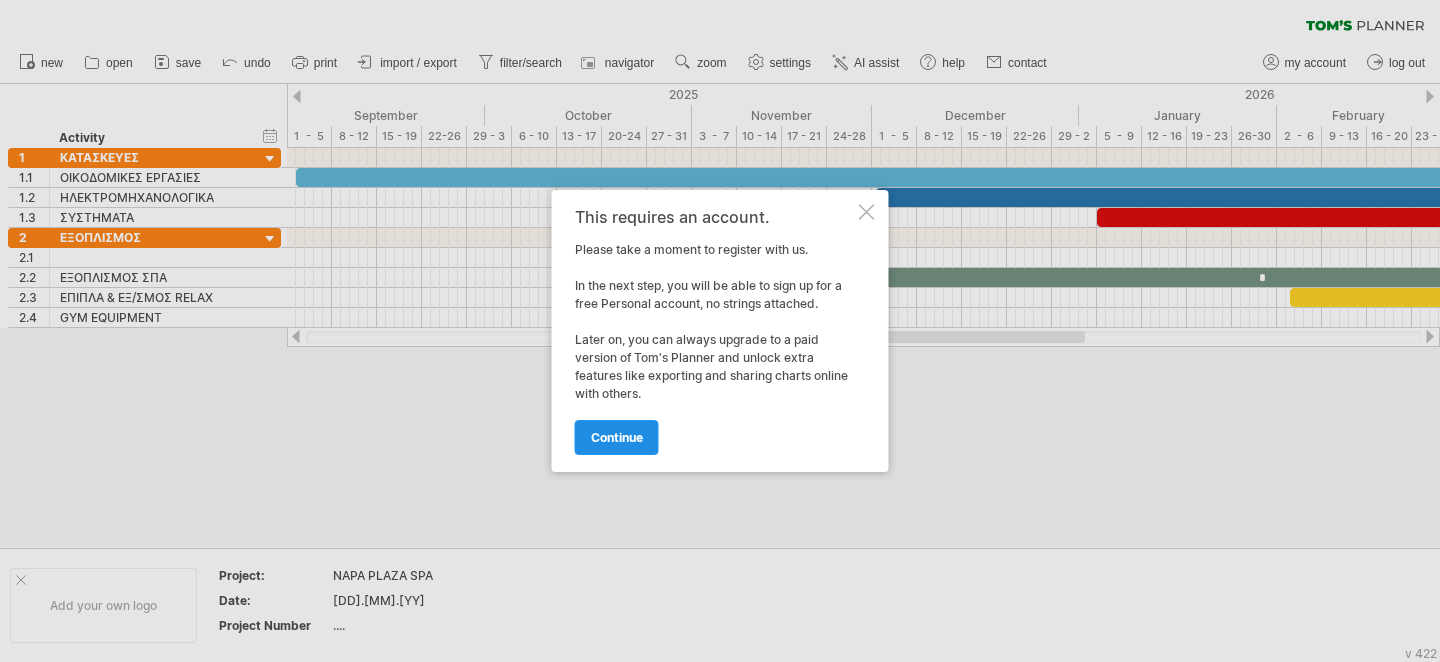 click on "continue" at bounding box center (617, 437) 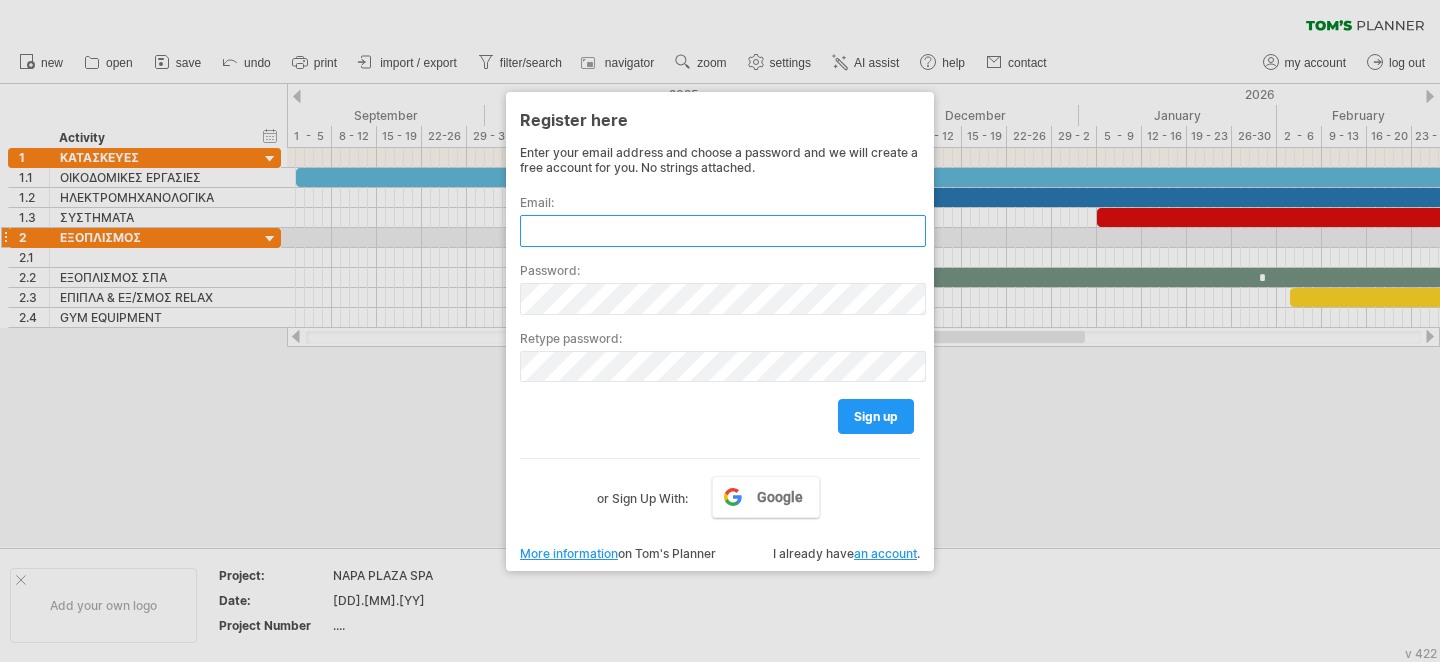 click at bounding box center (723, 231) 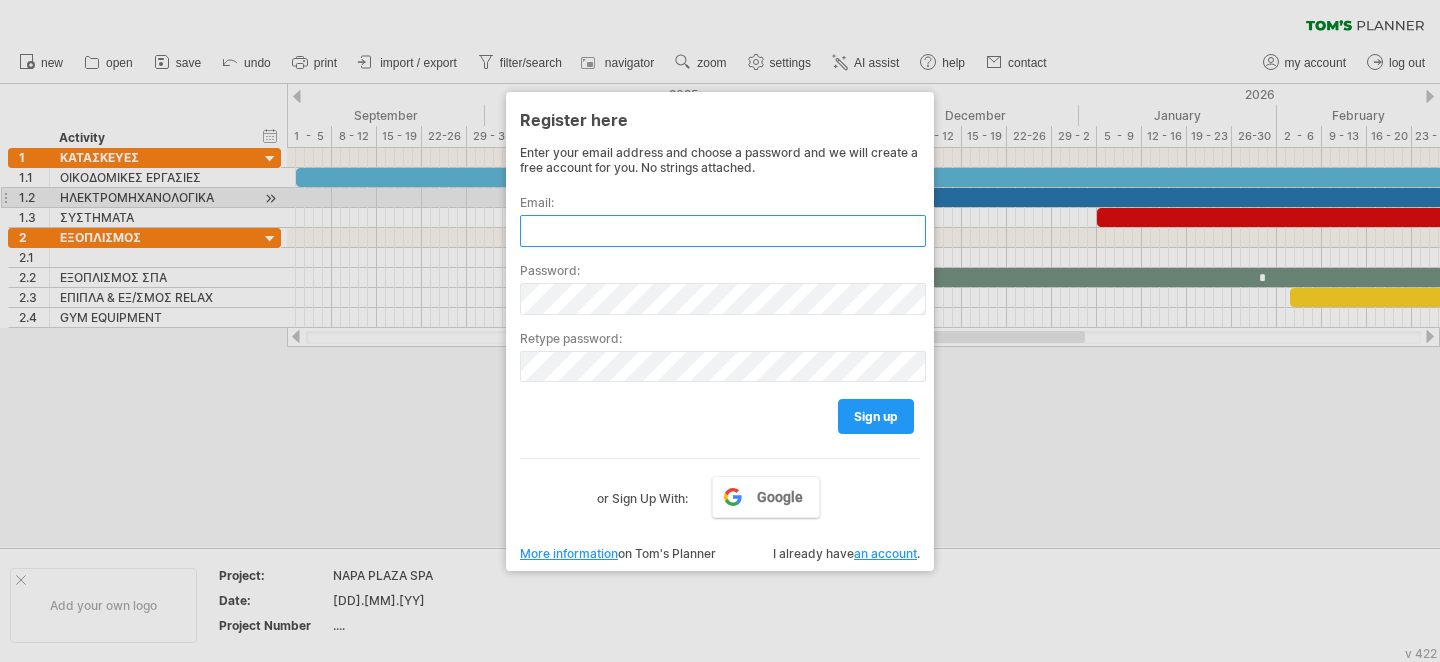 type on "*" 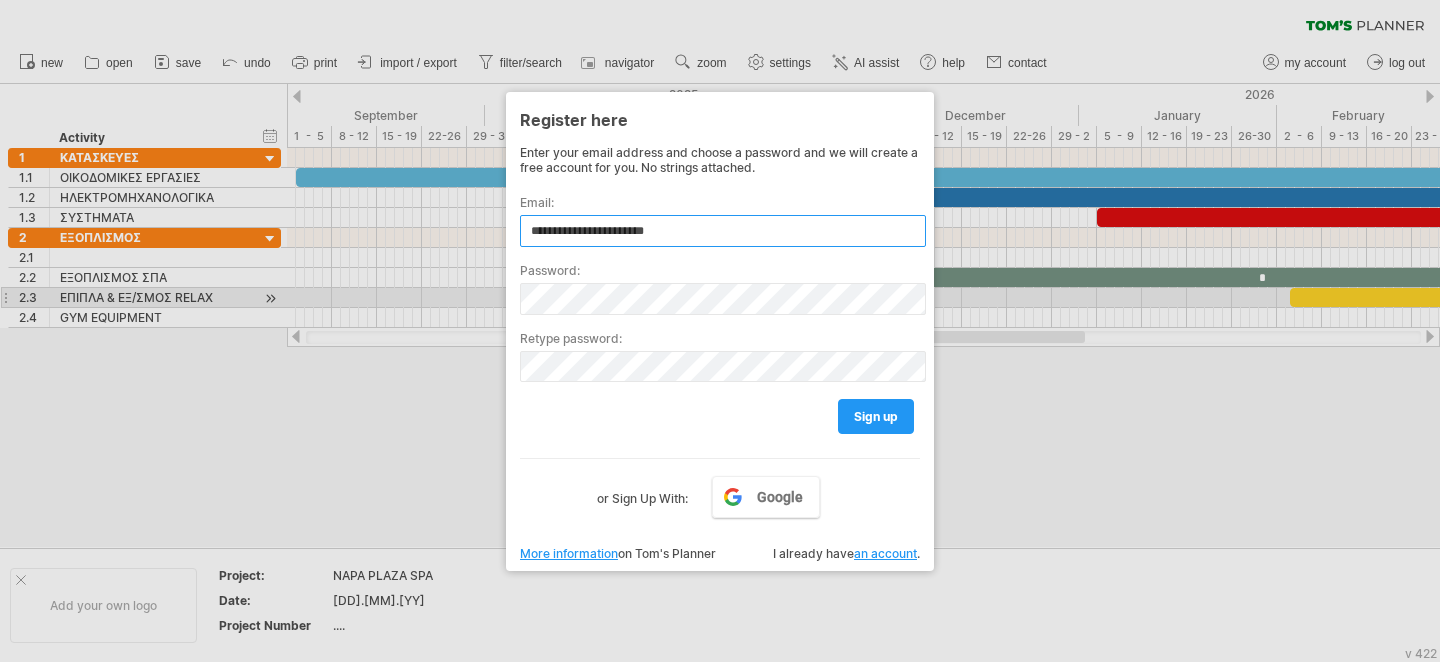 type on "**********" 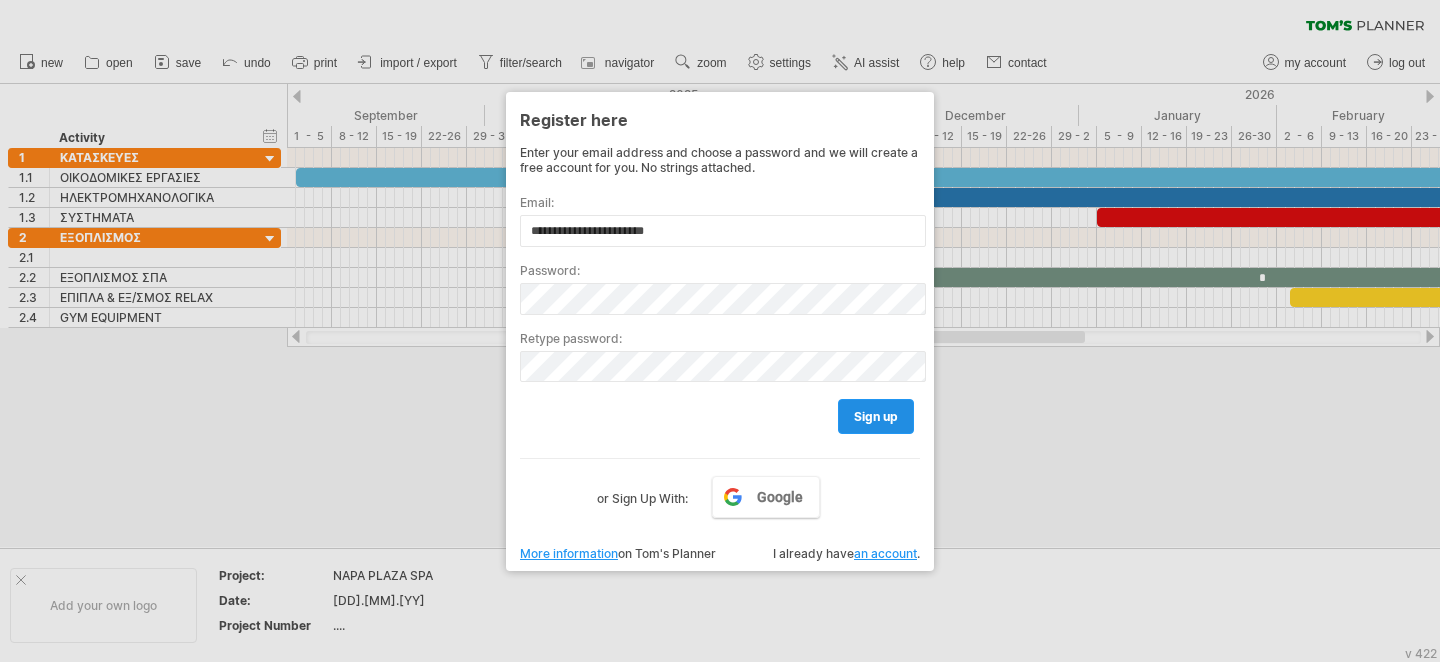 click on "sign up" at bounding box center (876, 416) 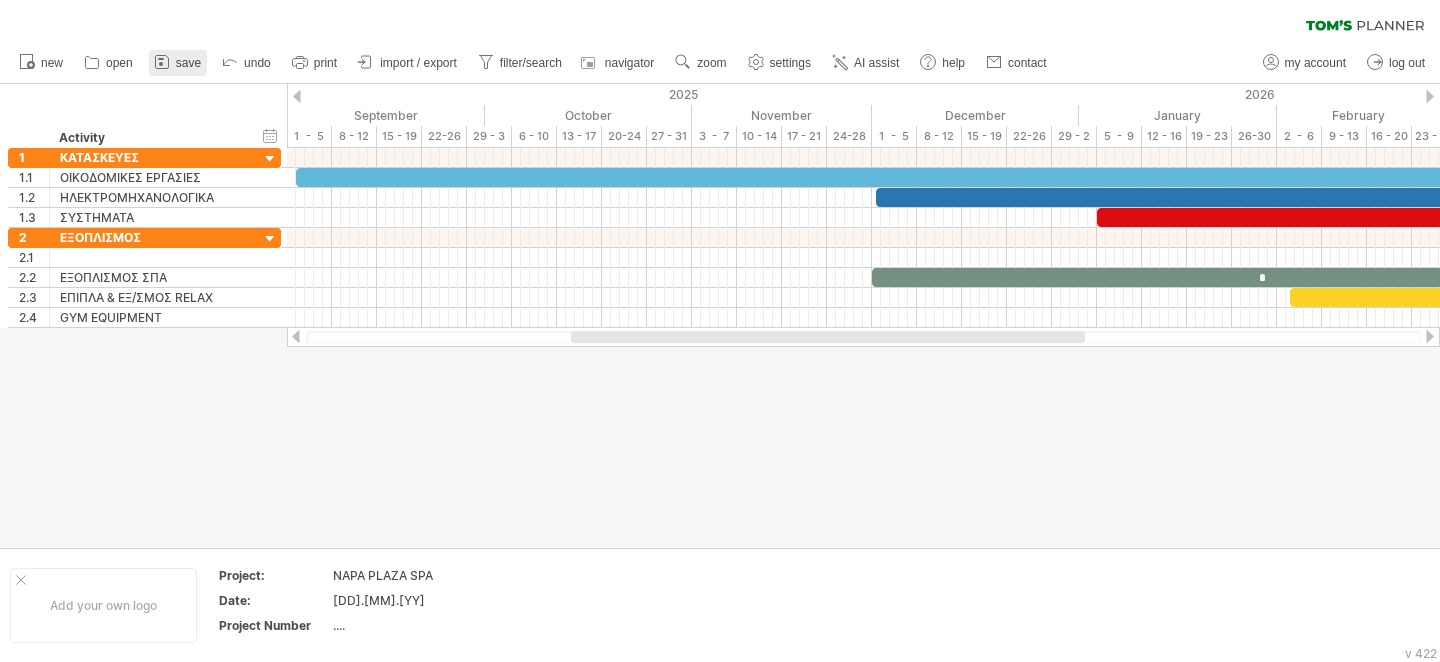 click on "save" at bounding box center [188, 63] 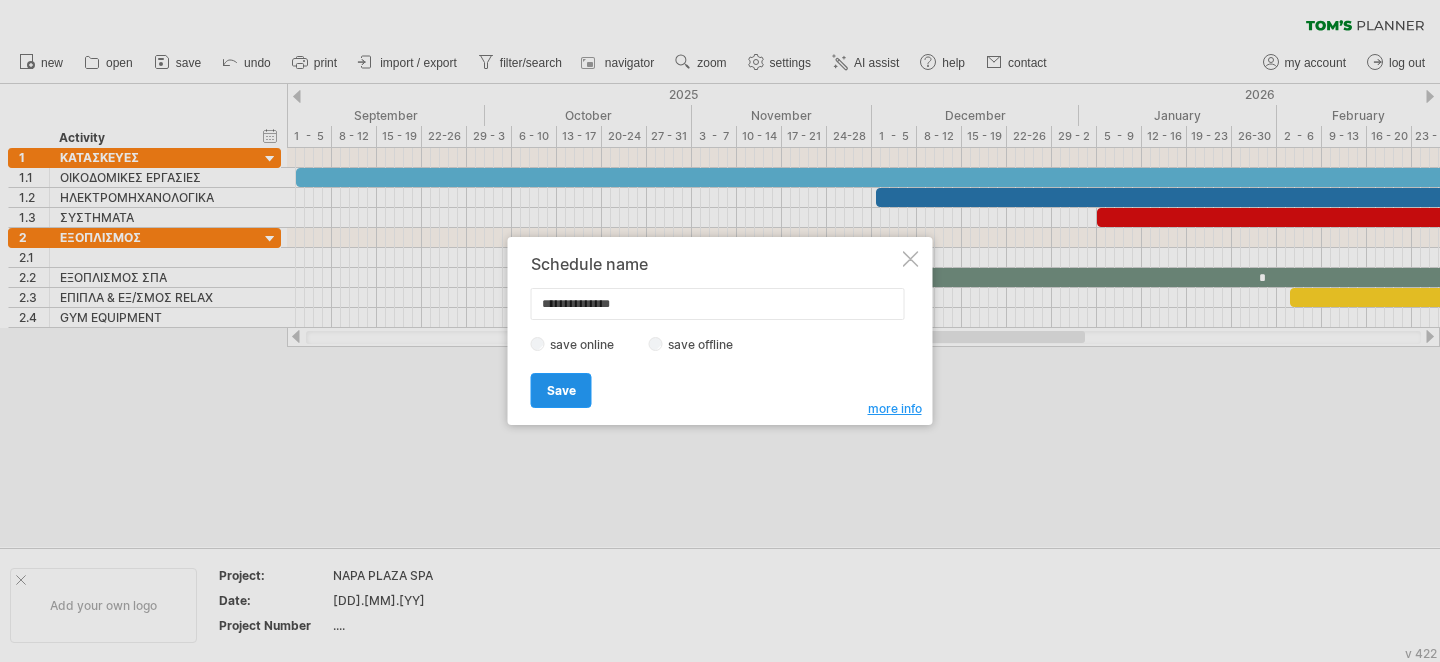 type on "**********" 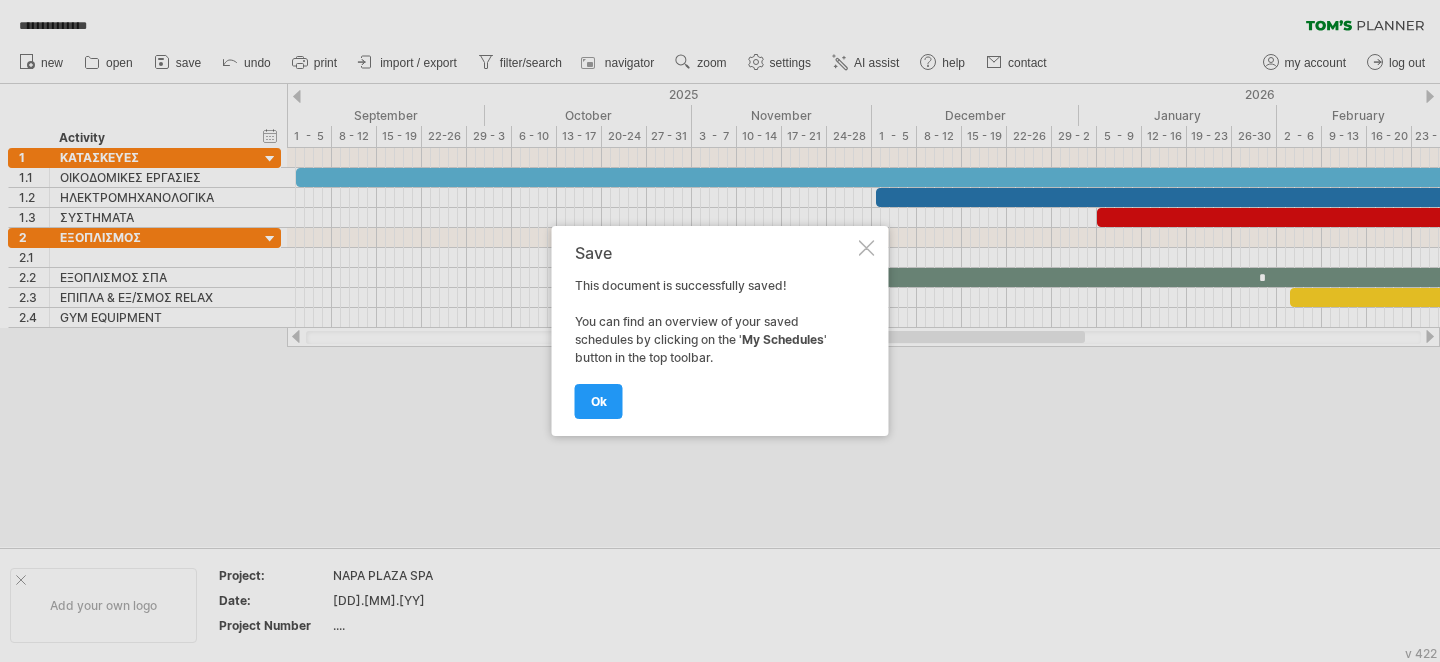 click at bounding box center (720, 331) 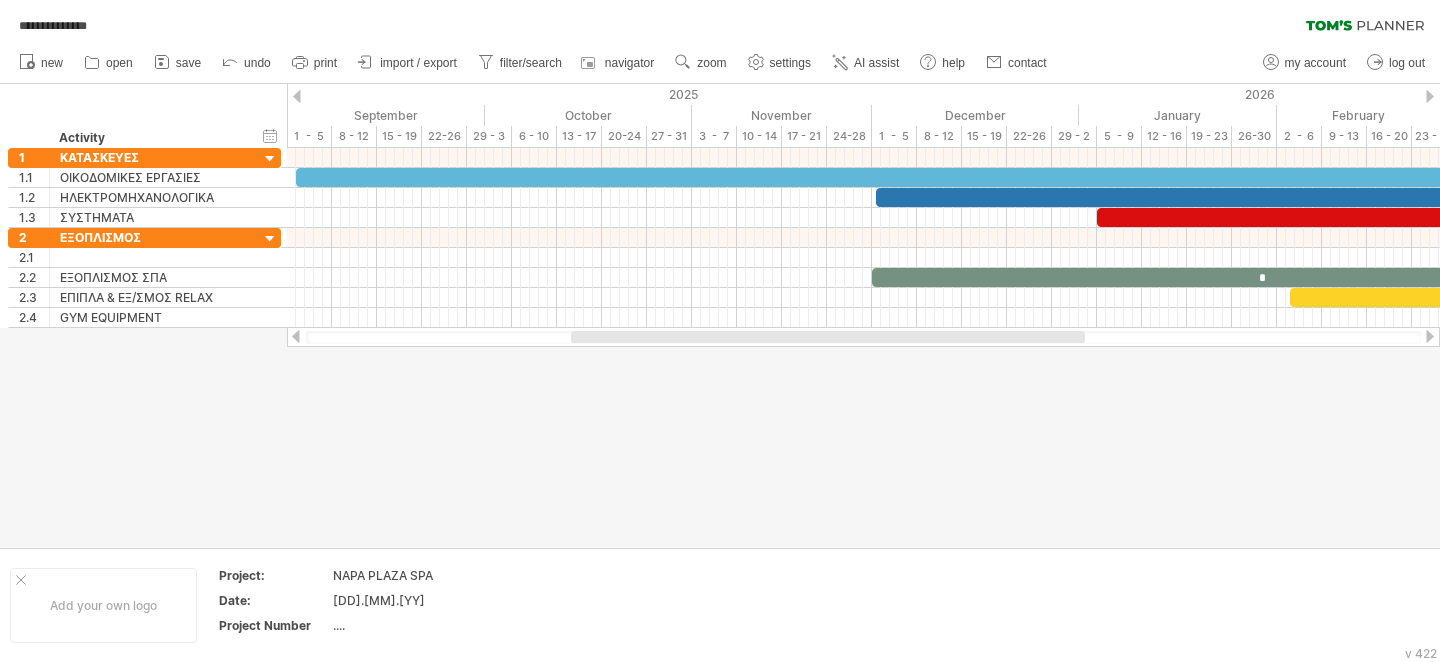 click 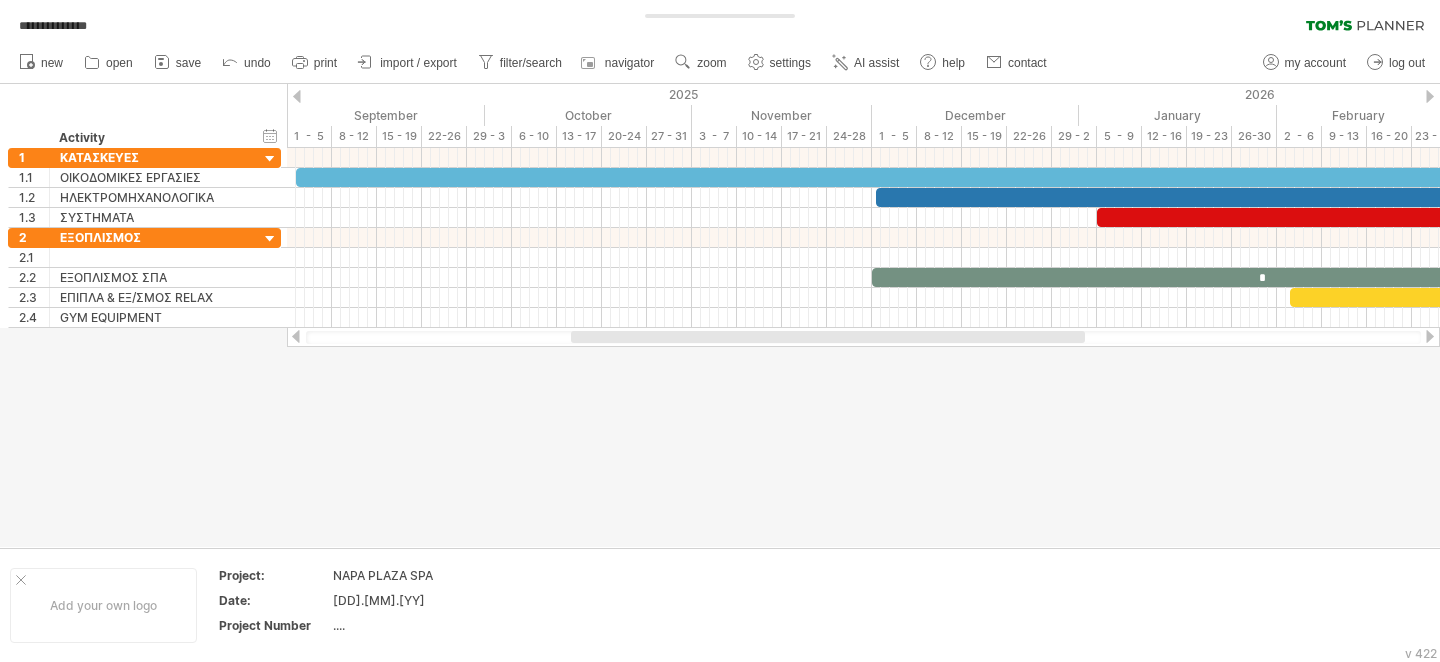 type on "**********" 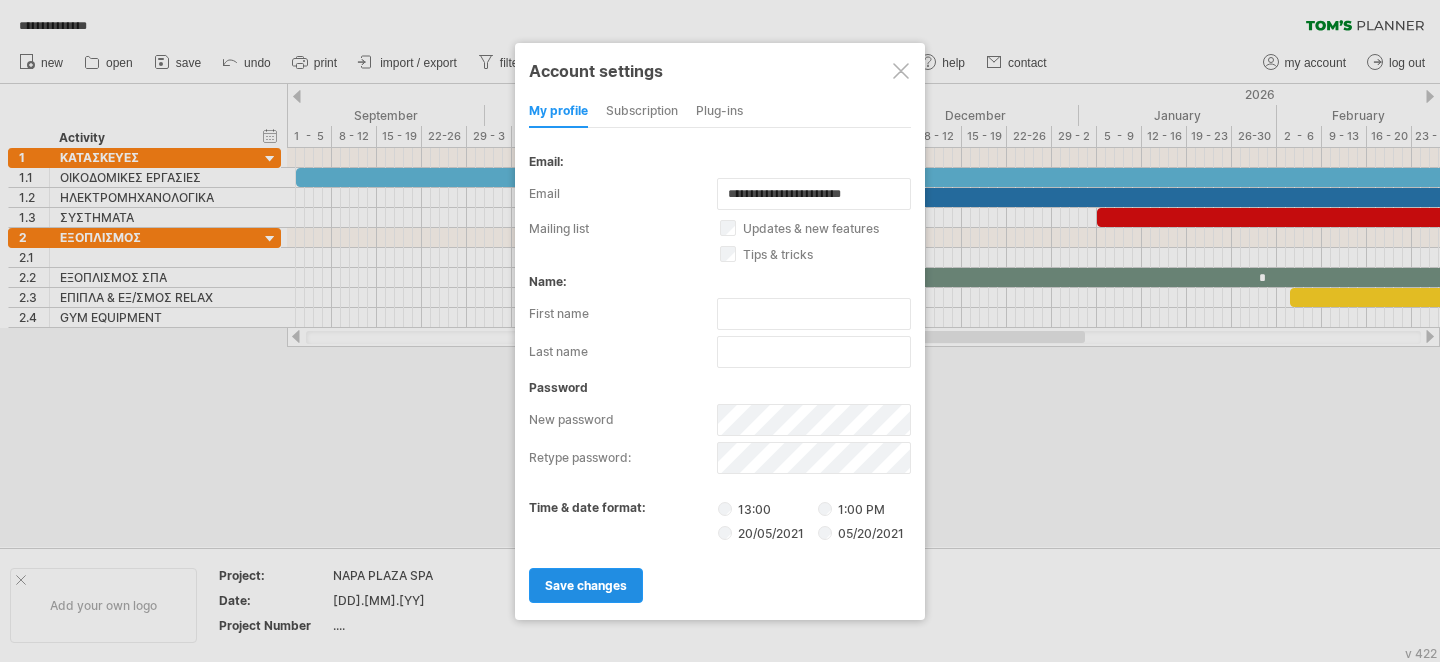 click on "save changes" at bounding box center (586, 585) 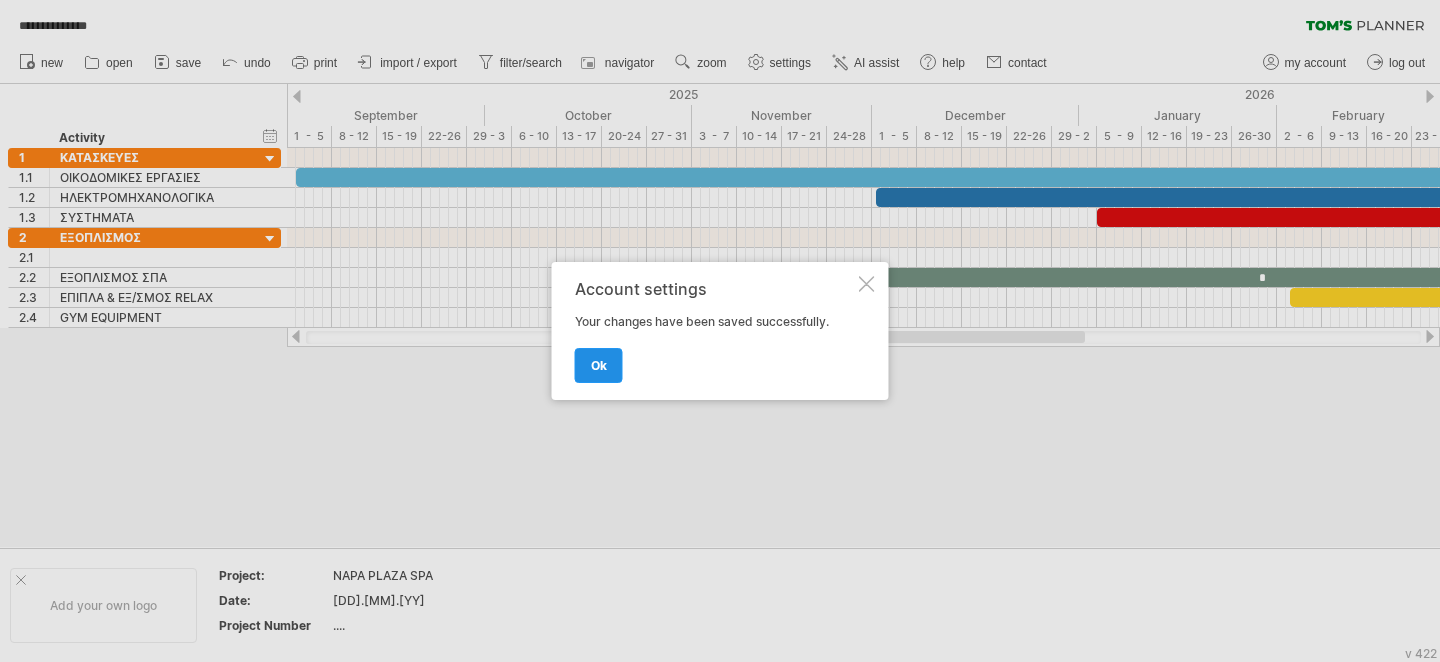 click on "ok" at bounding box center [599, 365] 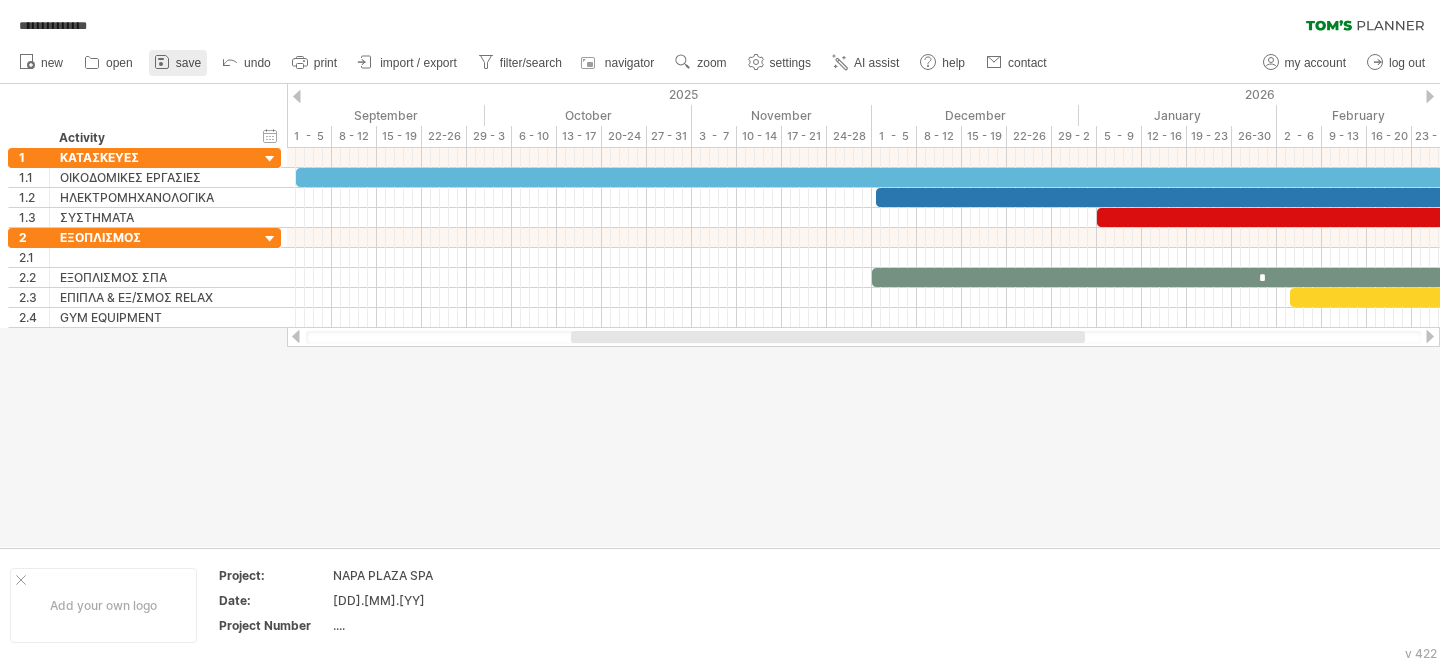 click on "save" at bounding box center [188, 63] 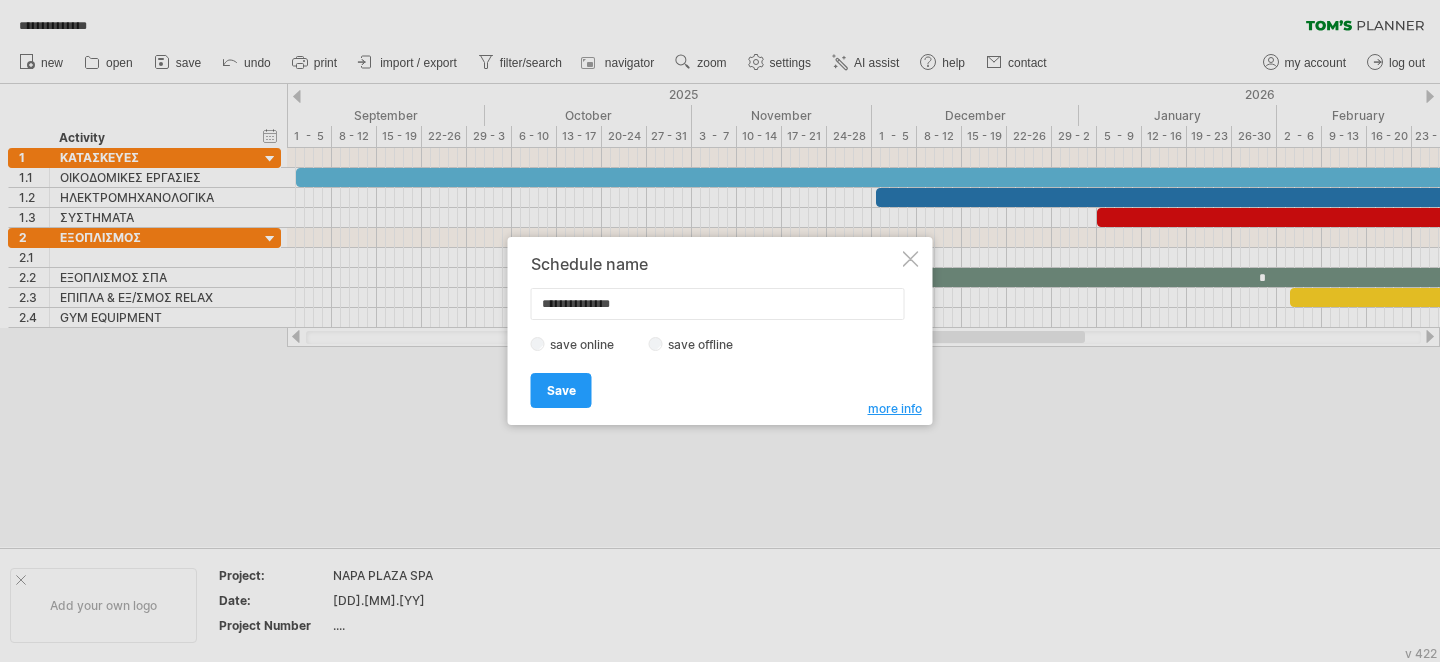 click on "save offline" at bounding box center [706, 344] 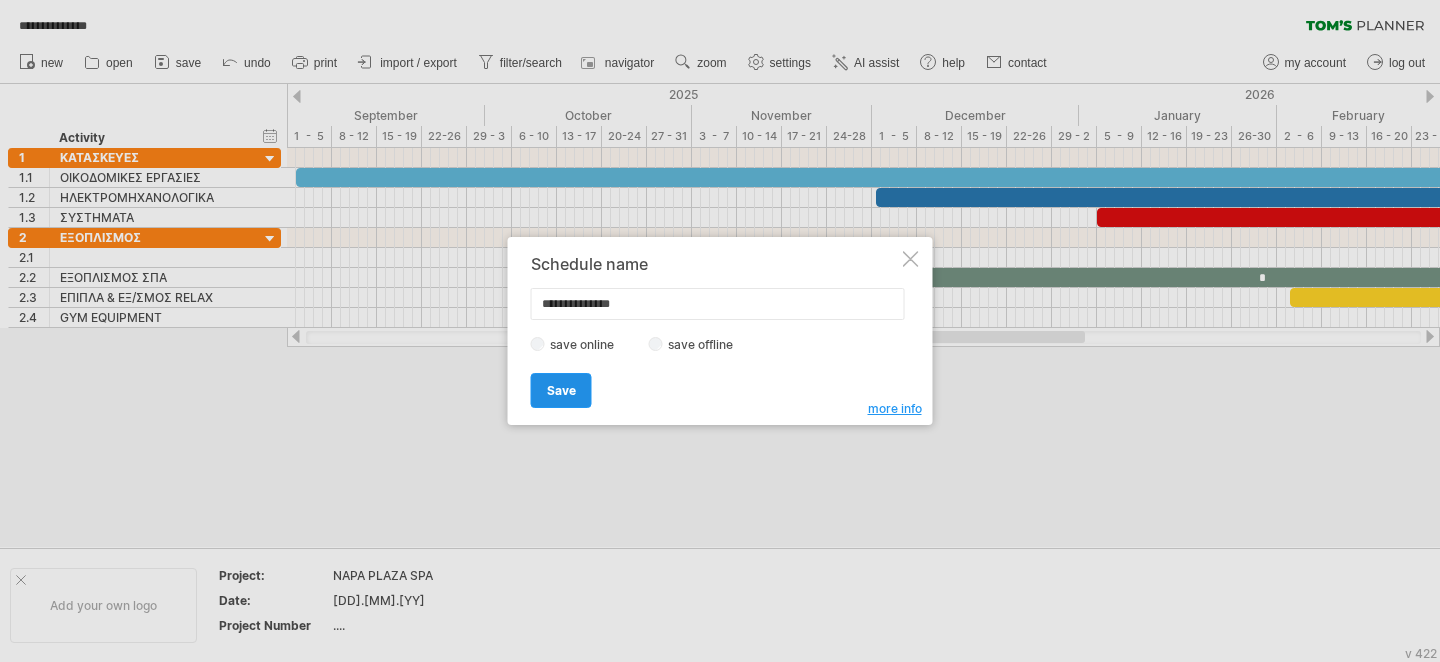 click on "Save" at bounding box center [561, 390] 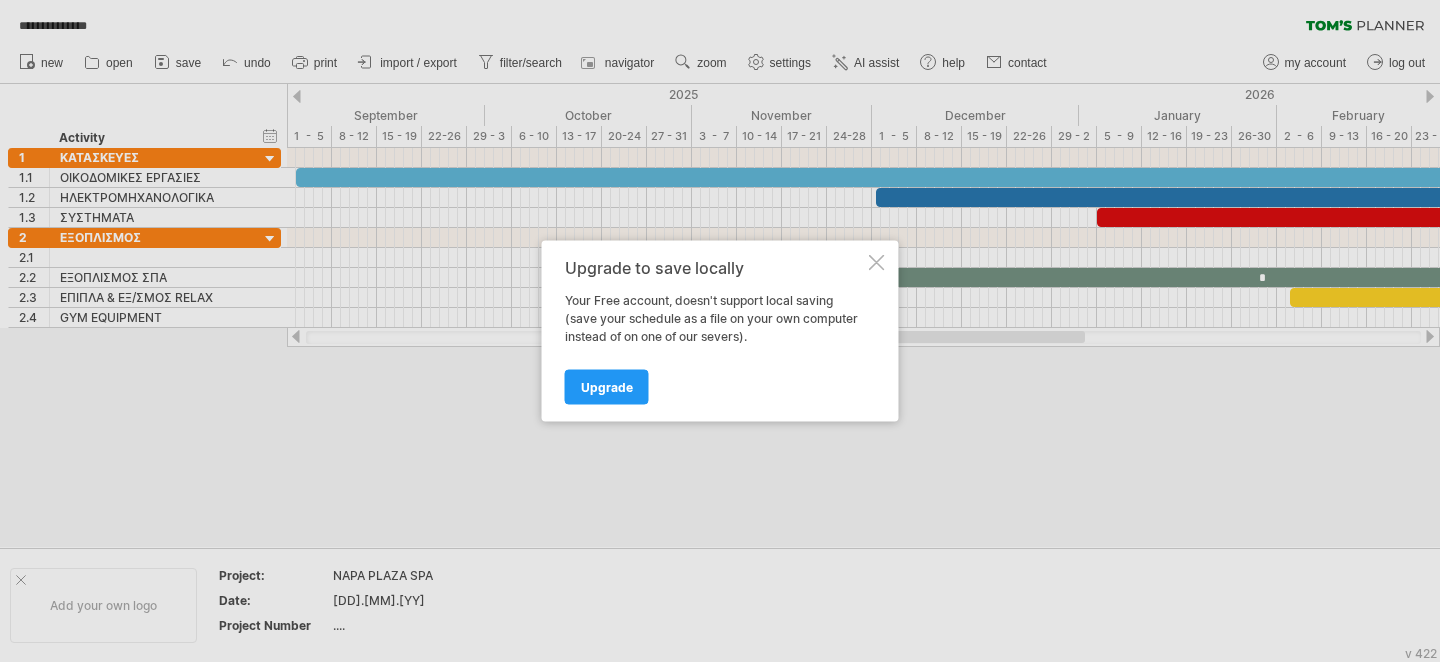 click at bounding box center (877, 263) 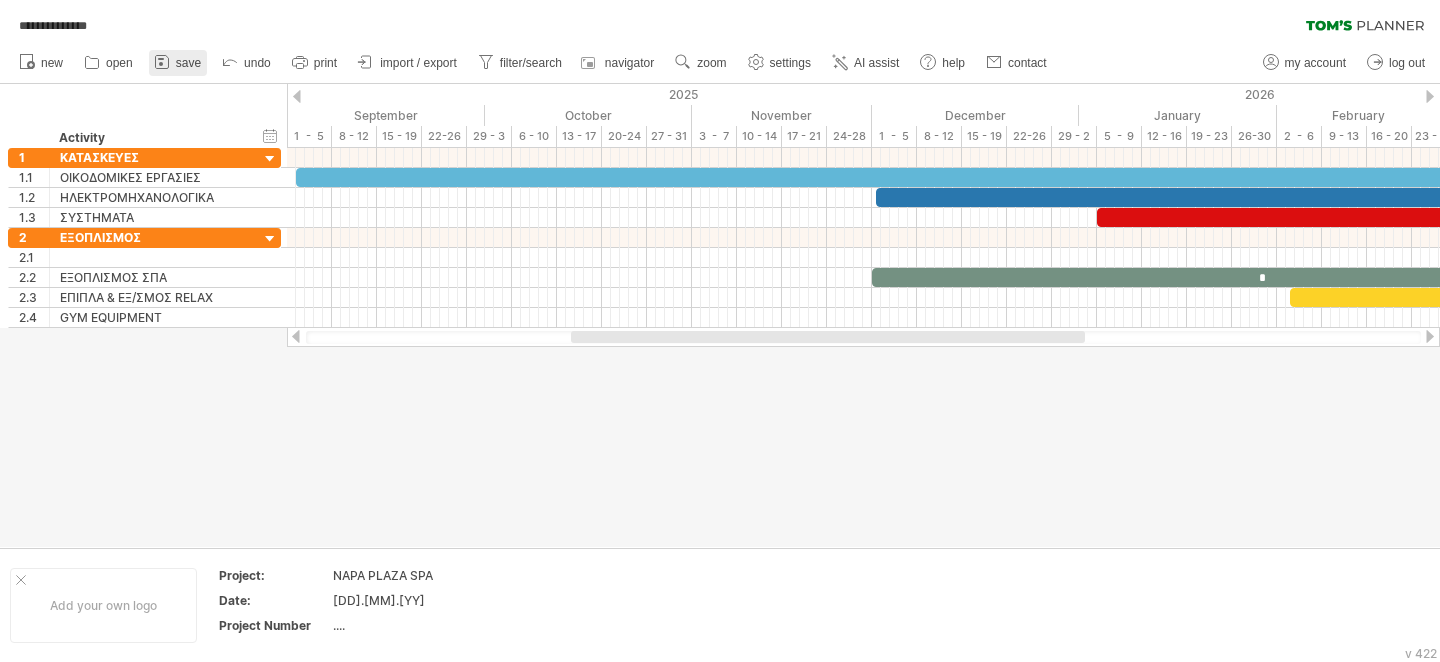 click on "save" at bounding box center [188, 63] 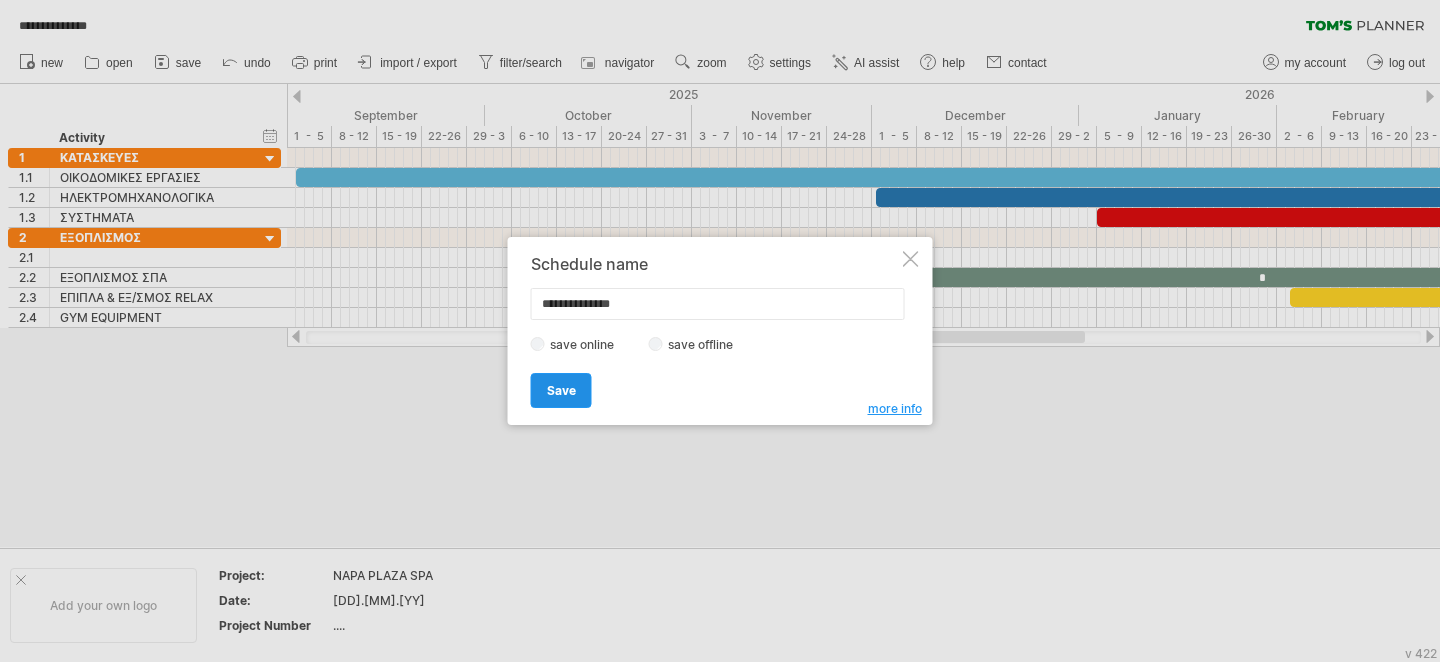 click on "Save" at bounding box center (561, 390) 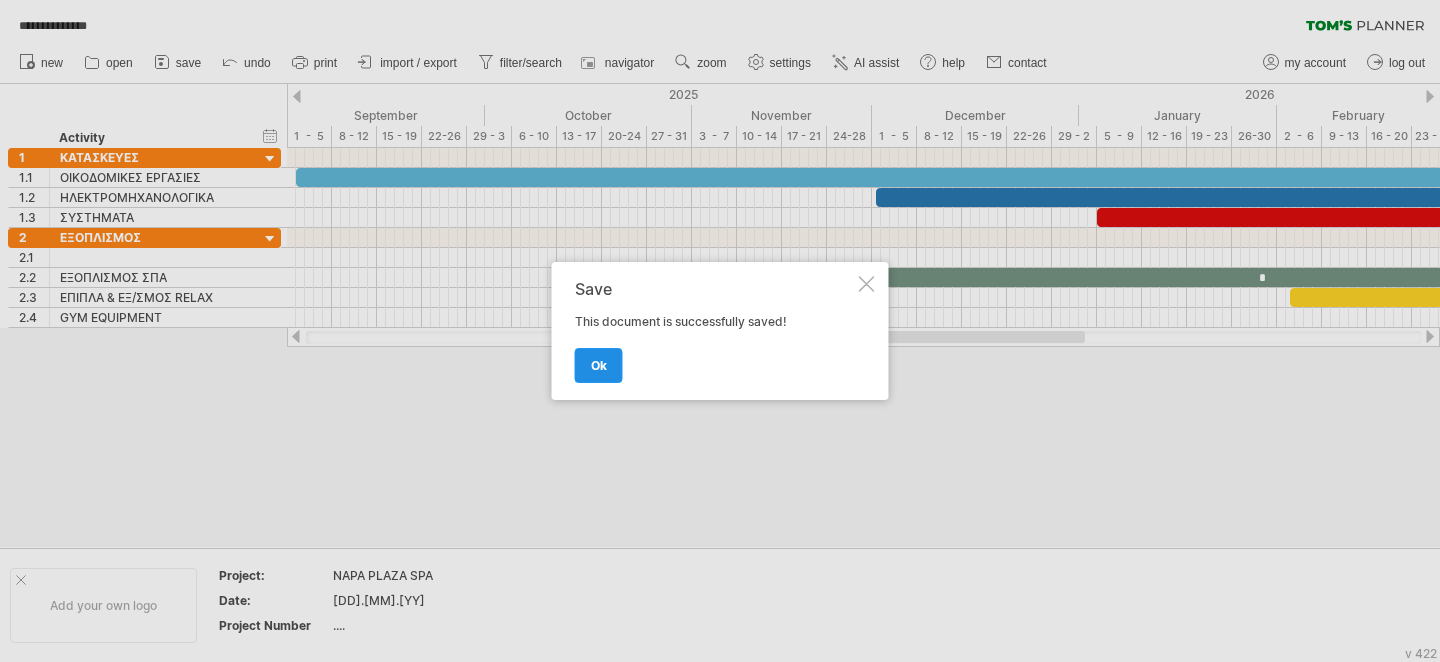 click on "ok" at bounding box center [599, 365] 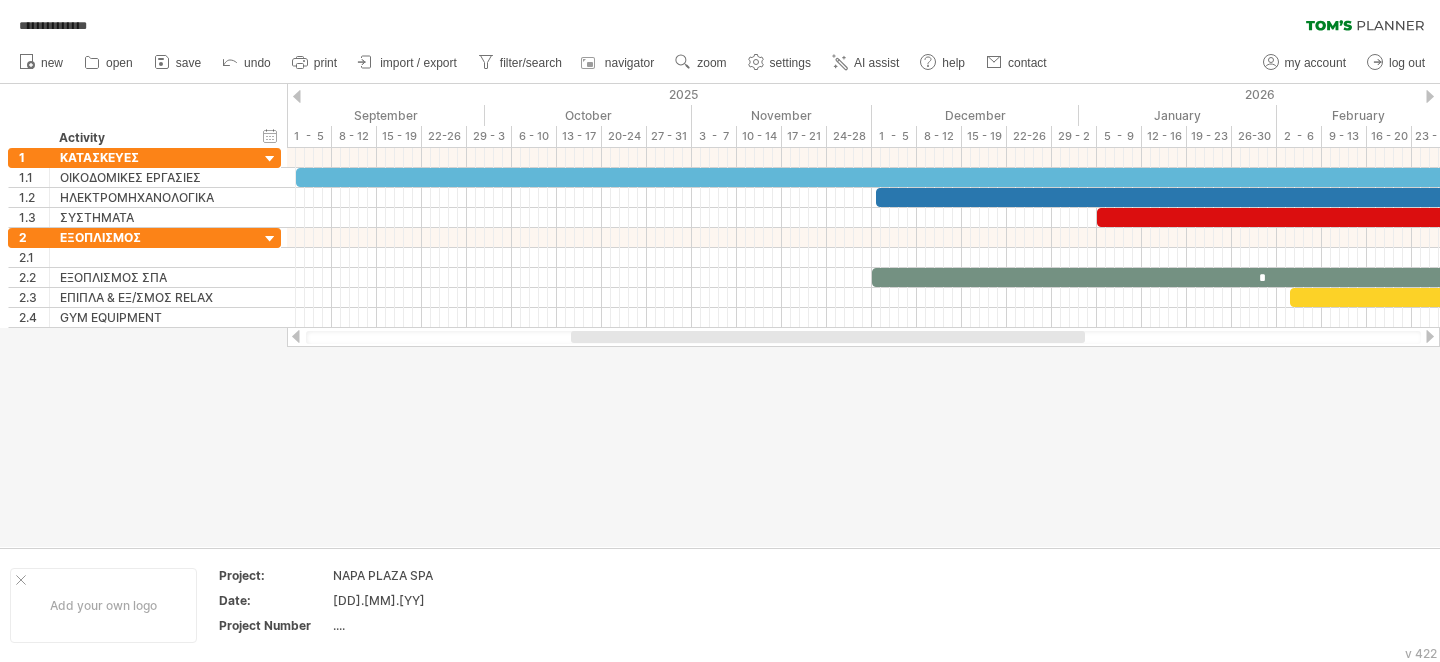 click on "AI assist" at bounding box center [876, 63] 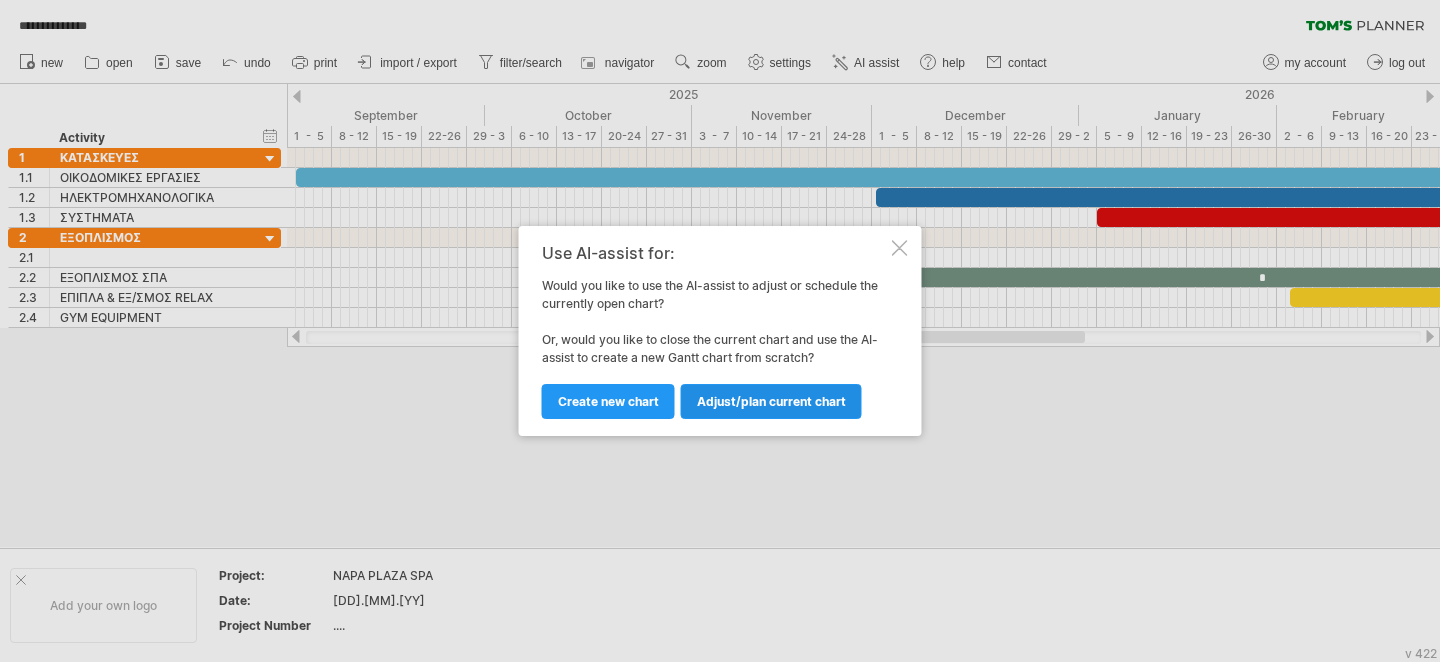click on "Adjust/plan current chart" at bounding box center (771, 401) 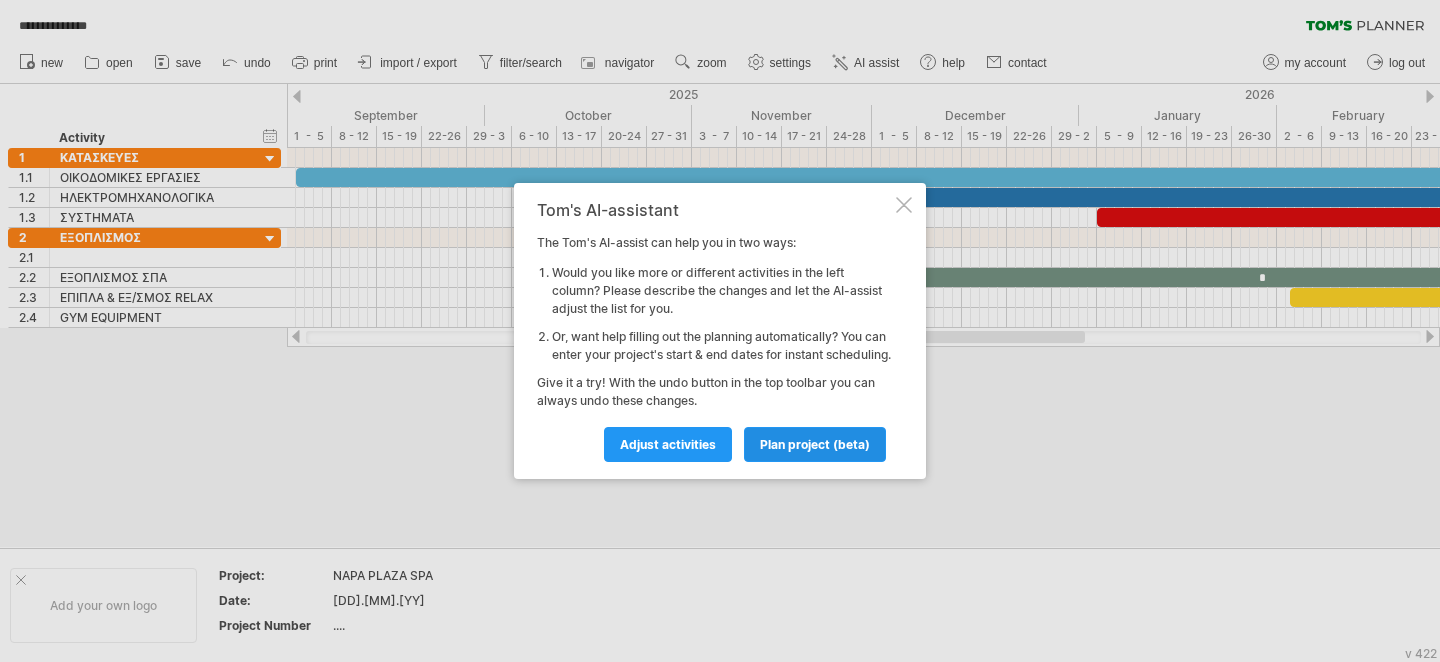 click on "plan project (beta)" at bounding box center (815, 444) 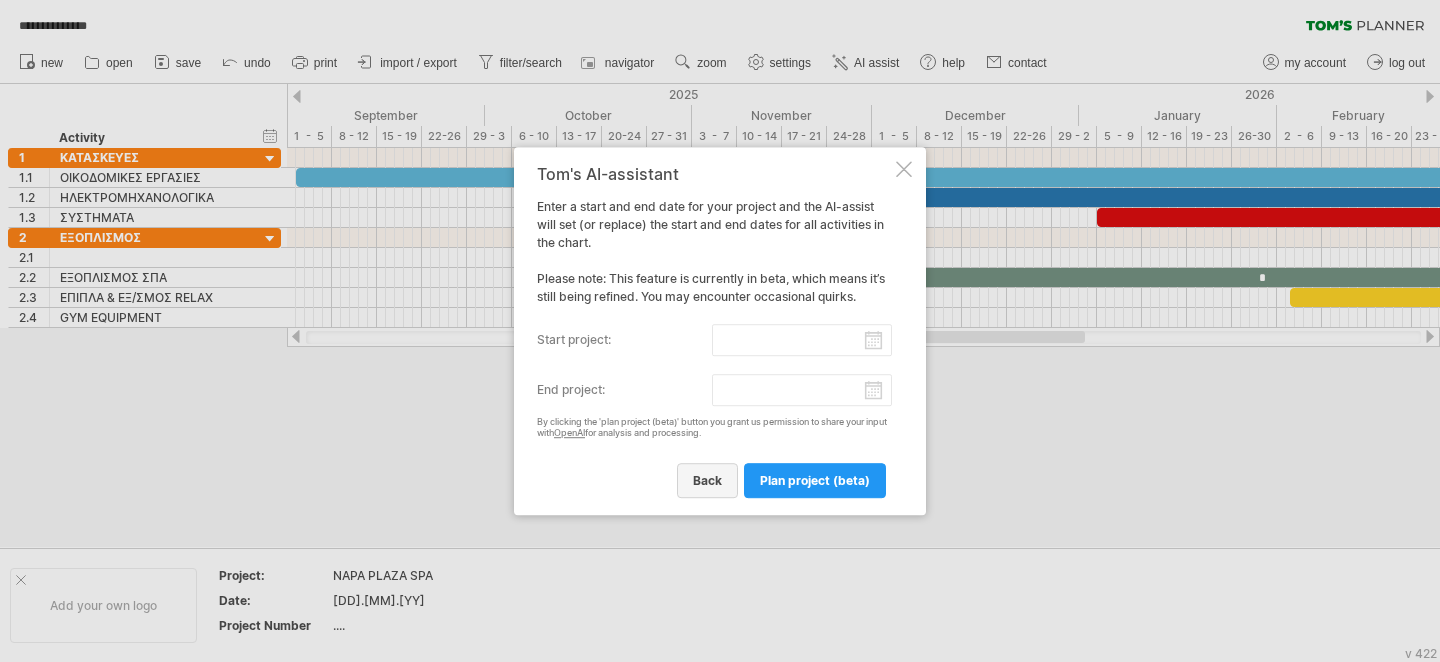 click on "back" at bounding box center (707, 480) 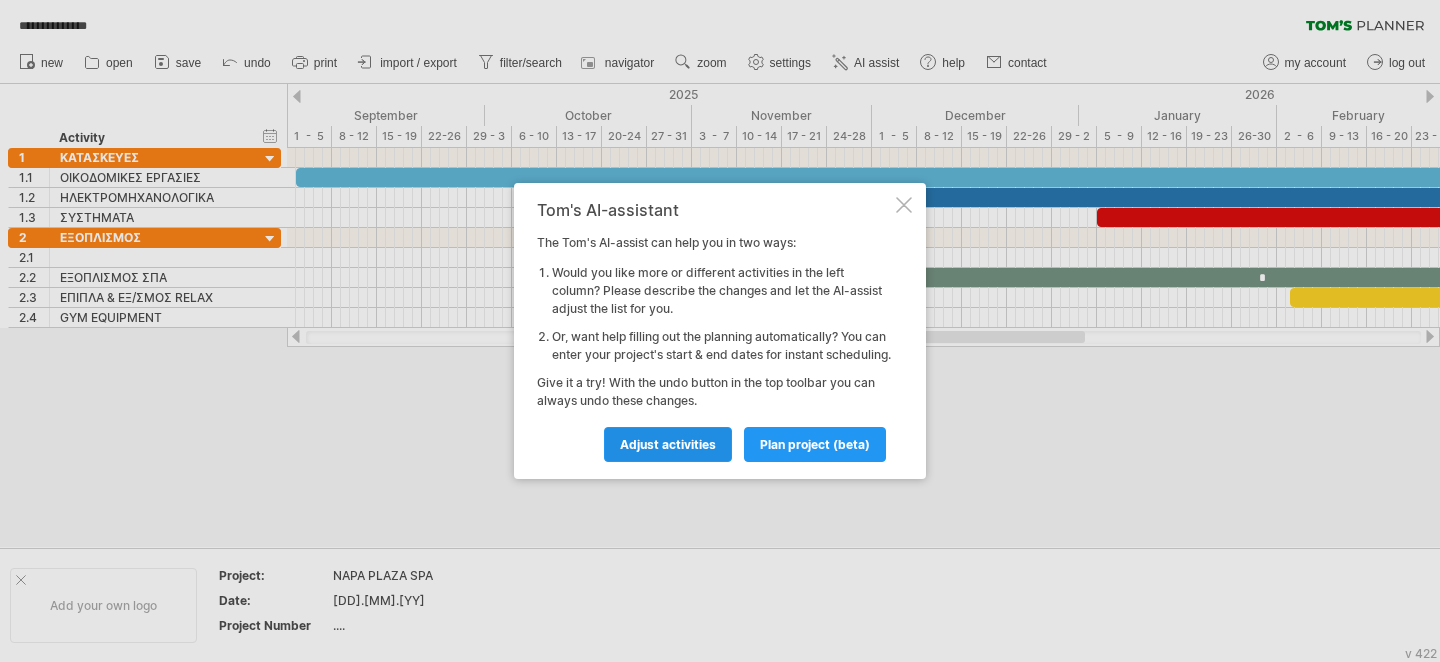 click on "Adjust activities" at bounding box center (668, 444) 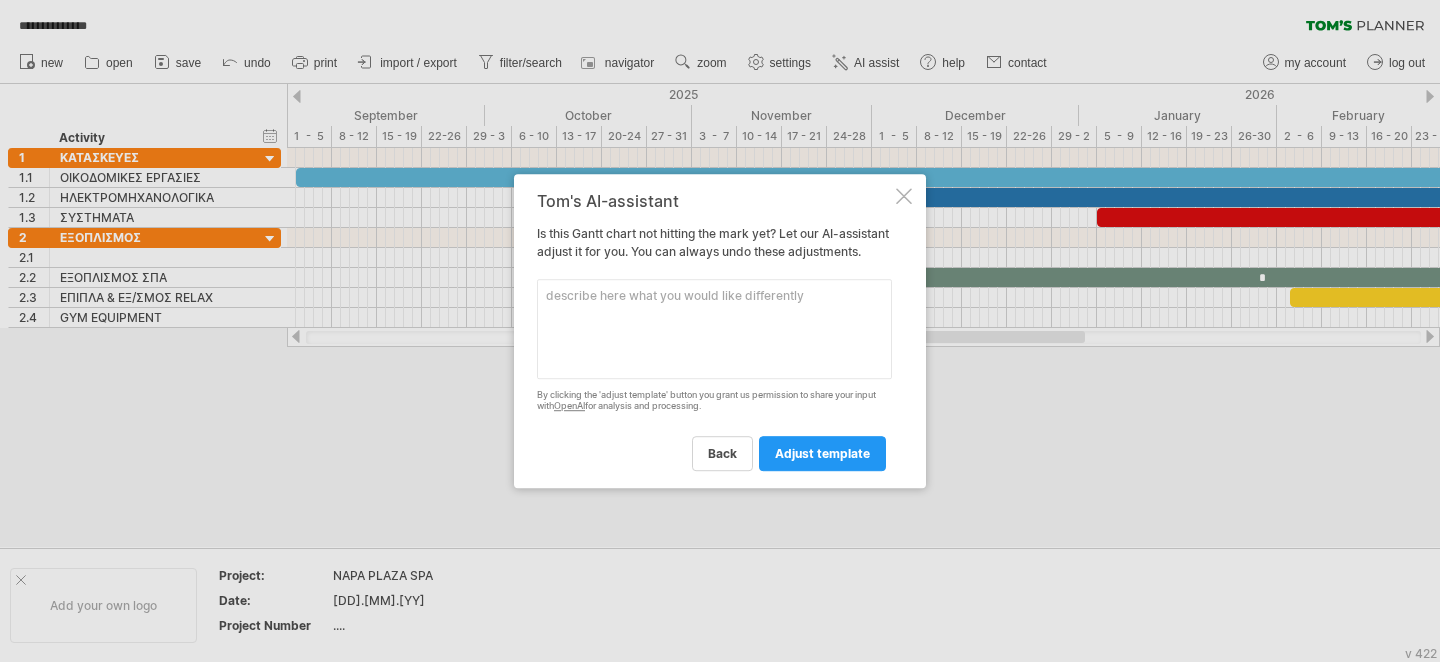 click at bounding box center (714, 329) 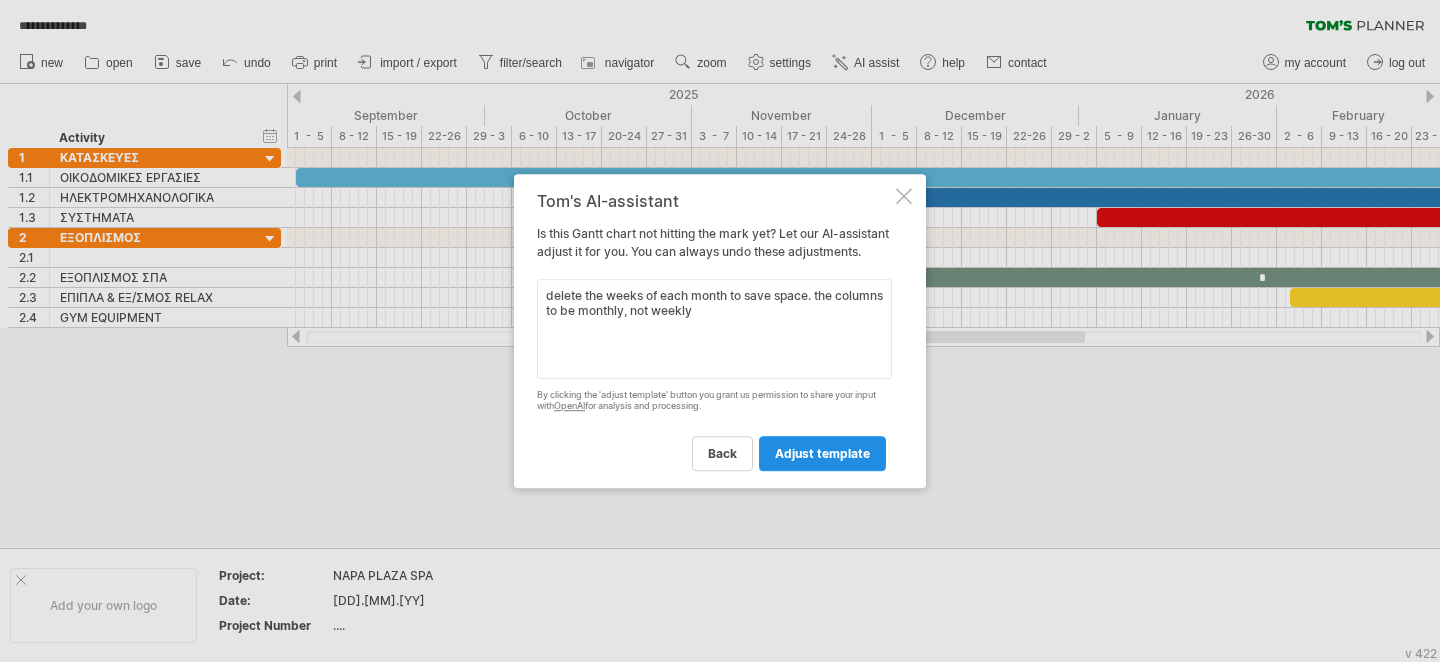 type 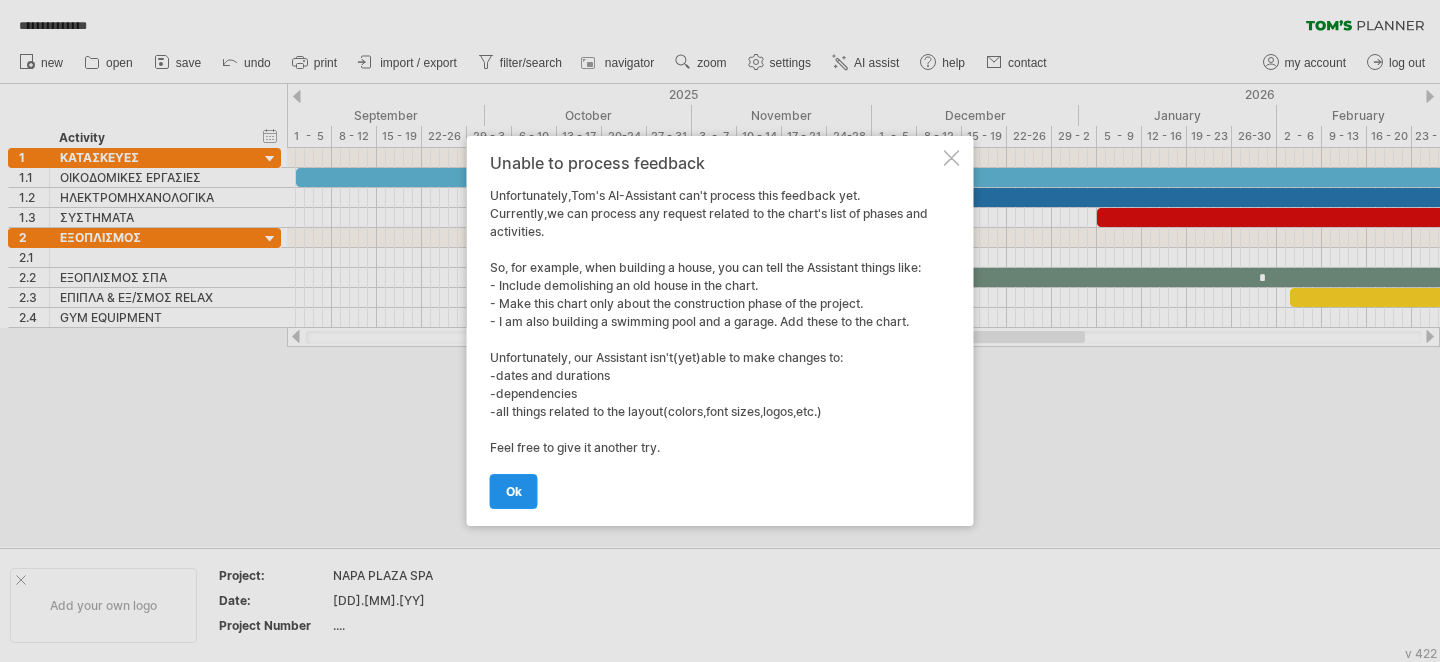 click on "ok" at bounding box center (514, 491) 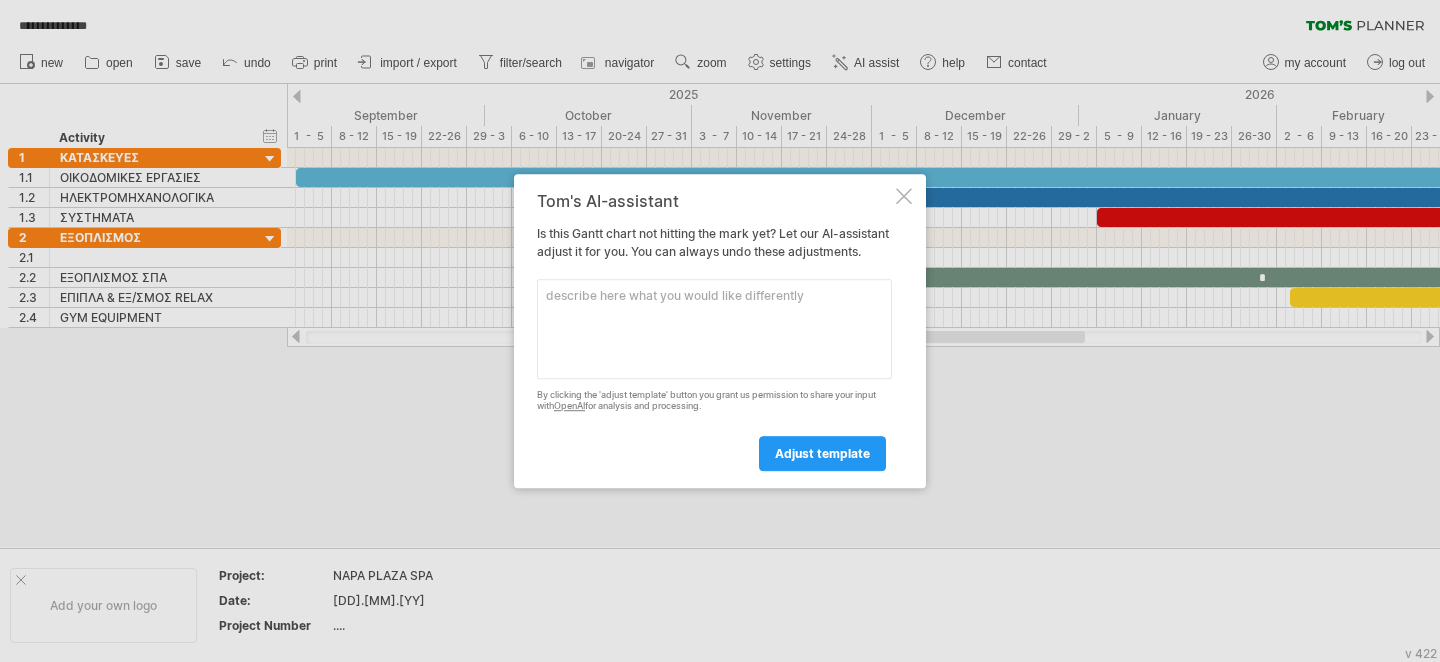 click on "Tom's AI-assistant Is this Gantt chart not hitting the mark yet? Let our AI-assistant adjust it for you. You can always undo these adjustments. Please enter here below what you would like to add or change. By clicking the 'adjust template' button you grant us permission to share your input with  OpenAI  for analysis and processing. adjust template" at bounding box center [720, 331] 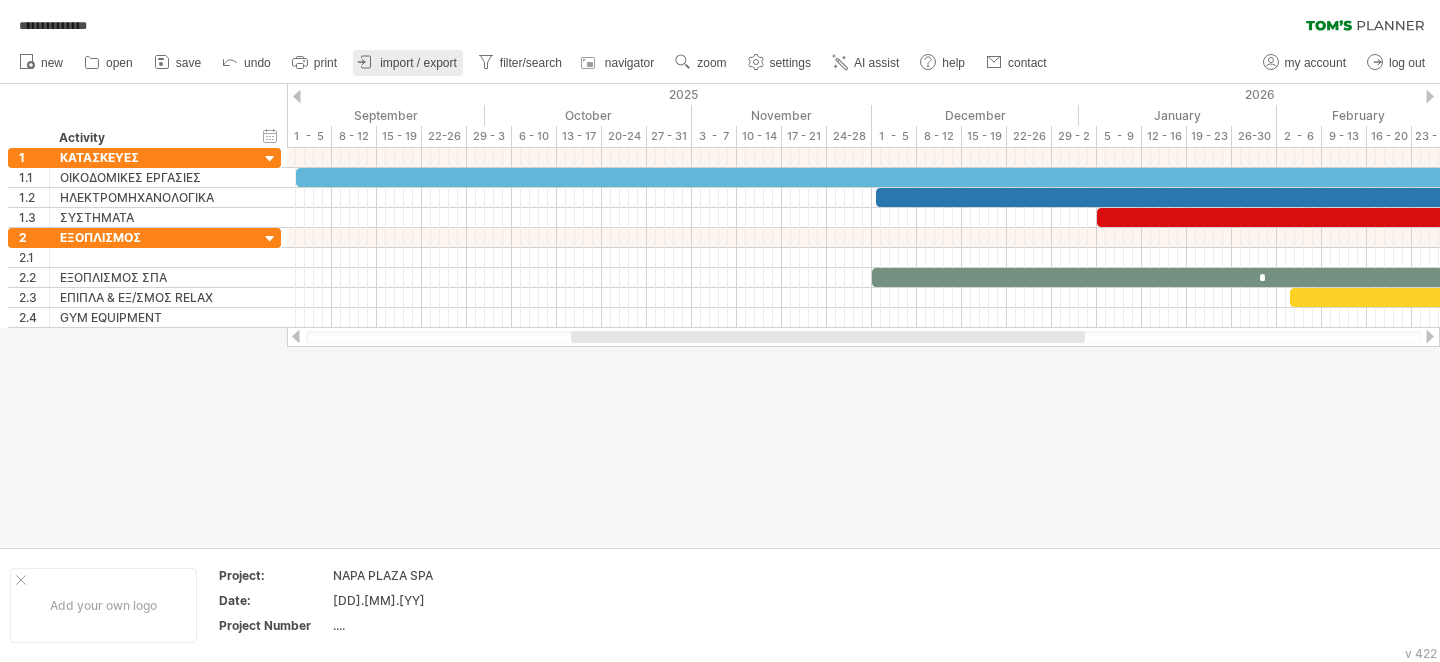 click on "import / export" at bounding box center [418, 63] 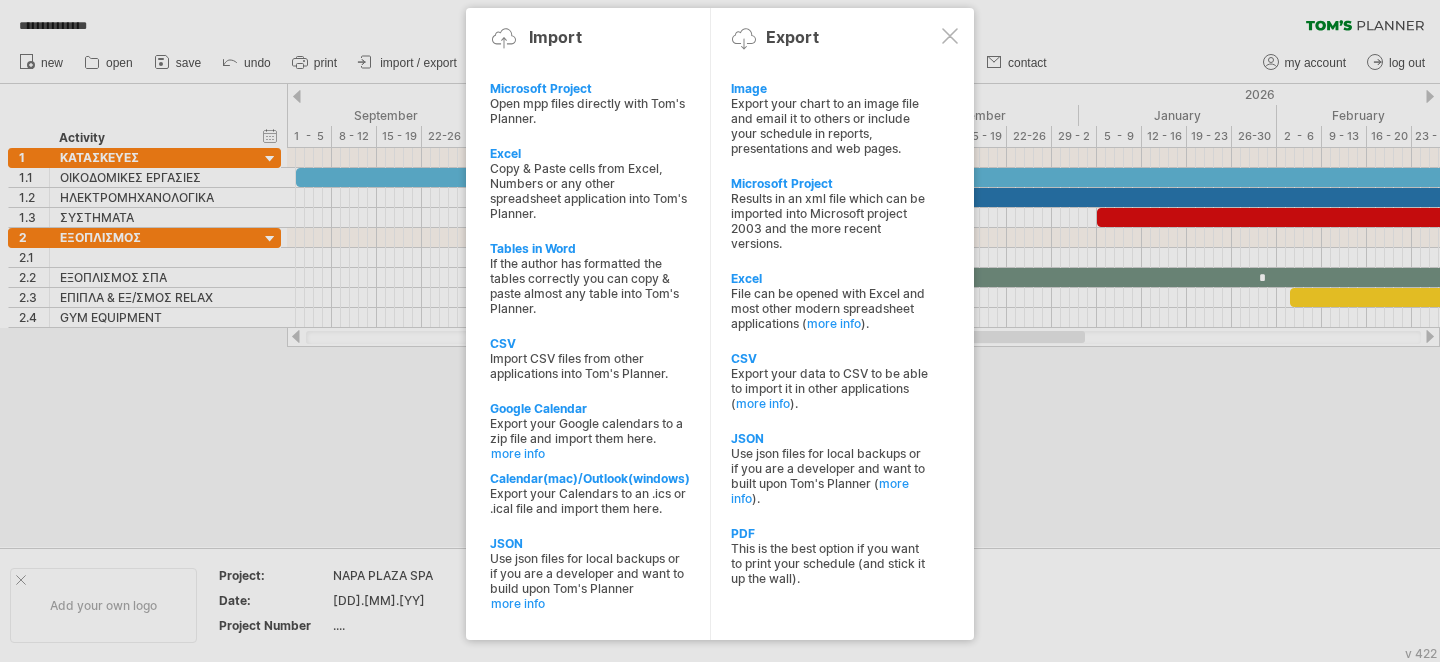 click at bounding box center [720, 331] 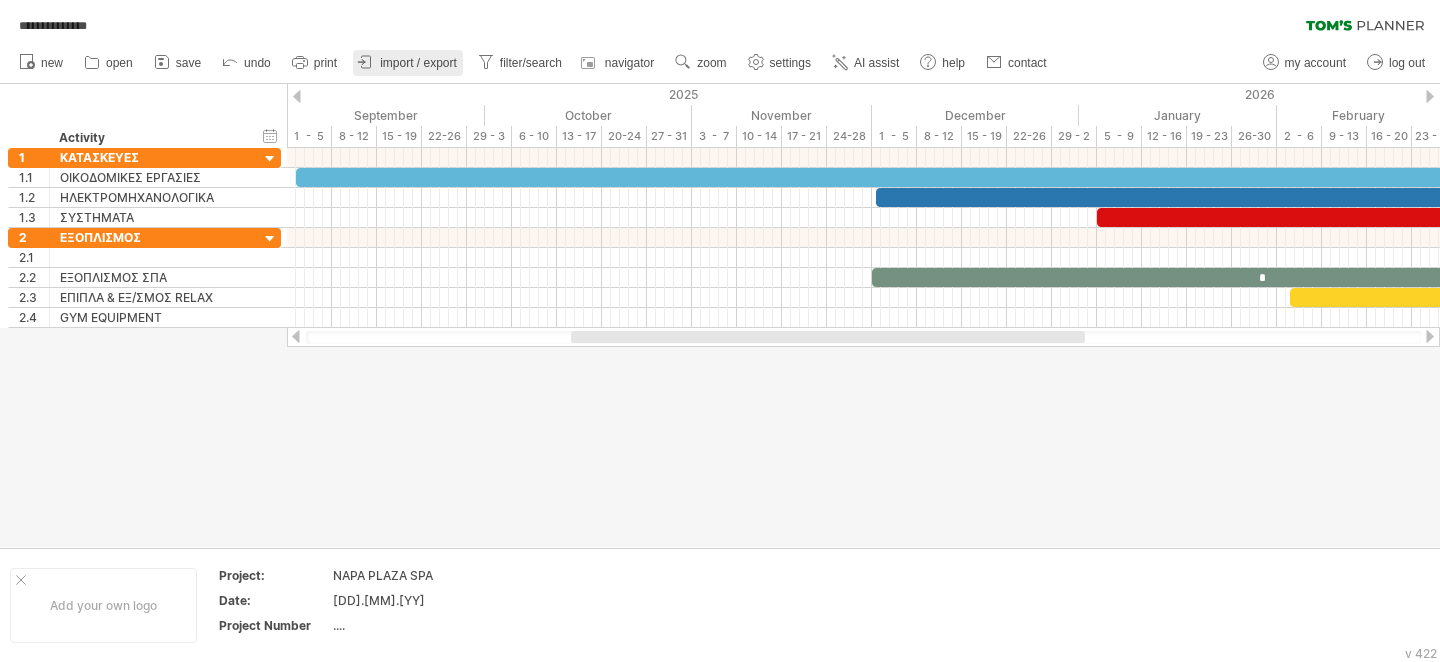 click on "import / export" at bounding box center [418, 63] 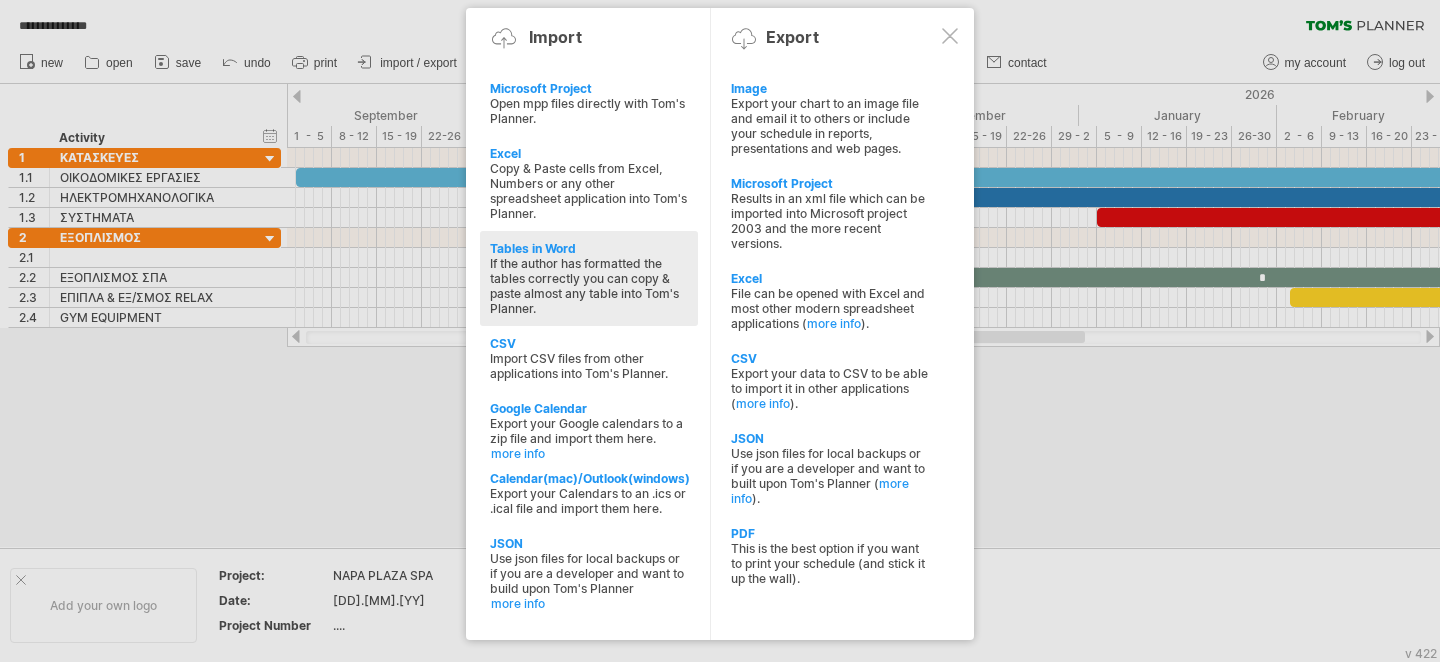 click on "If the author has formatted the tables correctly you can copy & paste almost any table into Tom's Planner." at bounding box center (589, 286) 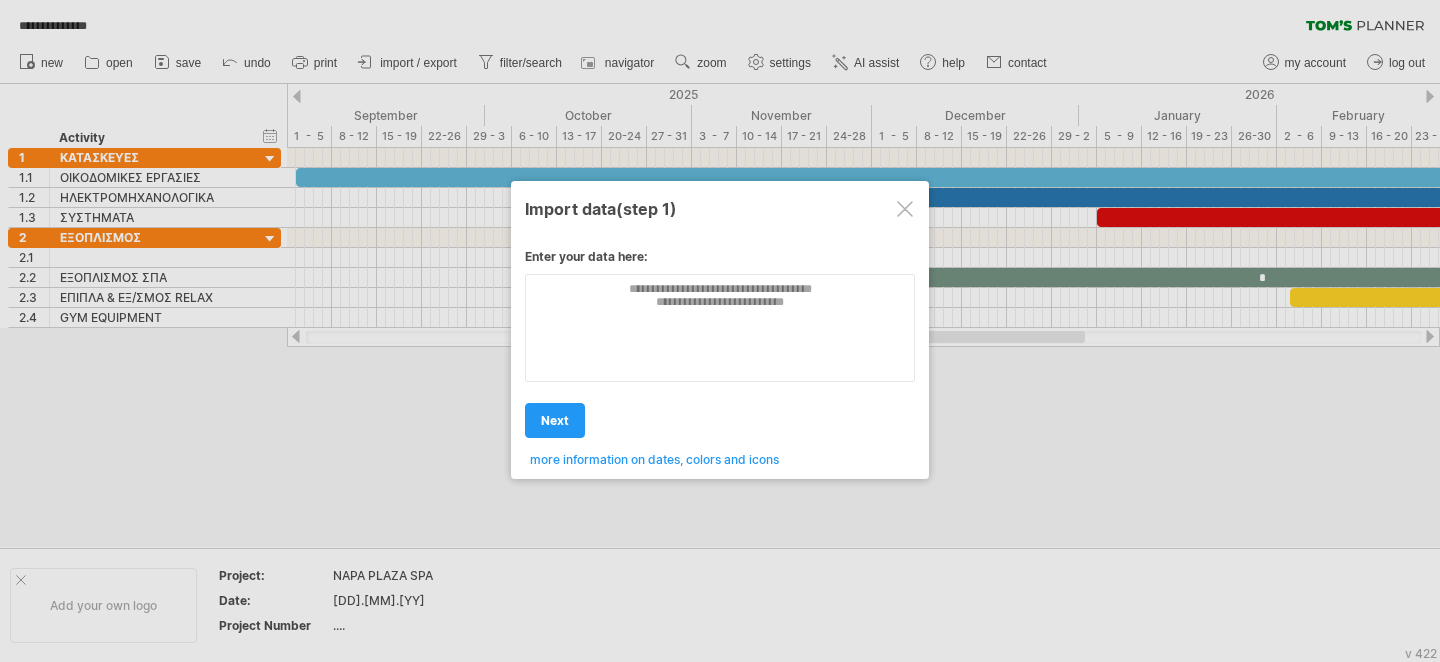click at bounding box center [905, 209] 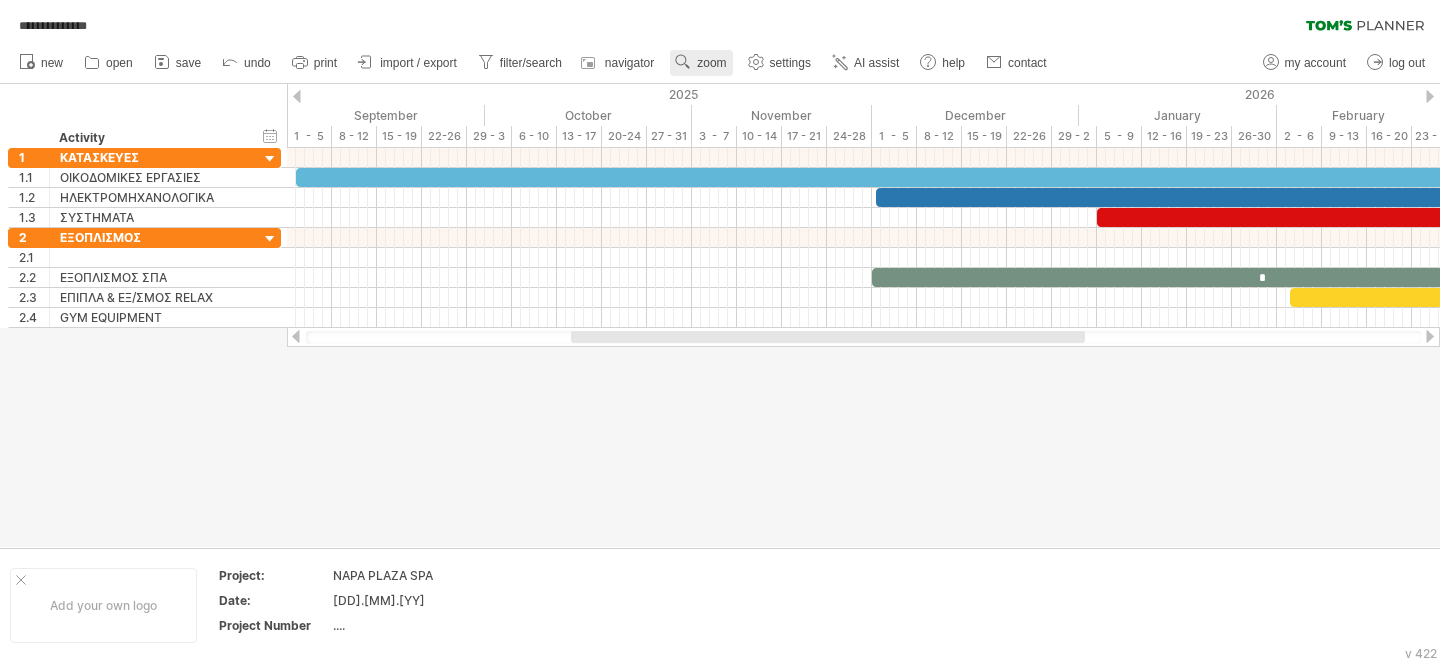 click on "zoom" at bounding box center [711, 63] 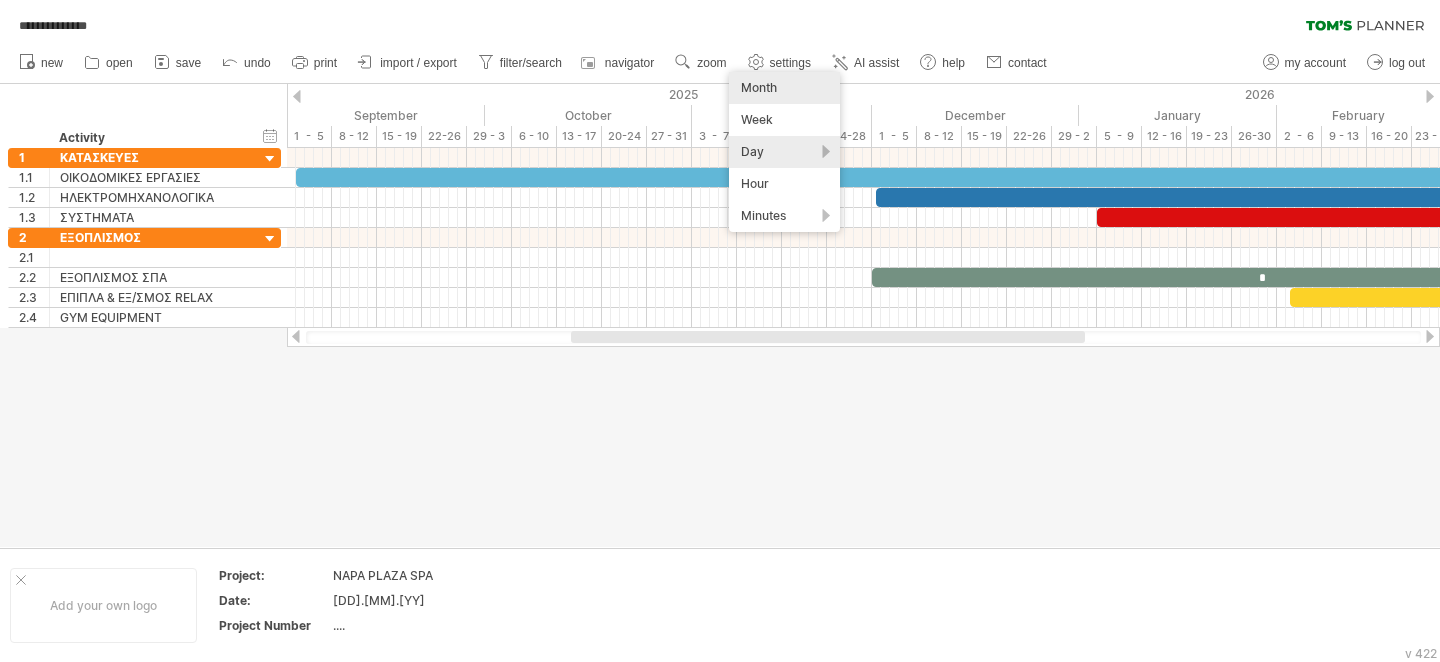 click on "Month" at bounding box center (784, 88) 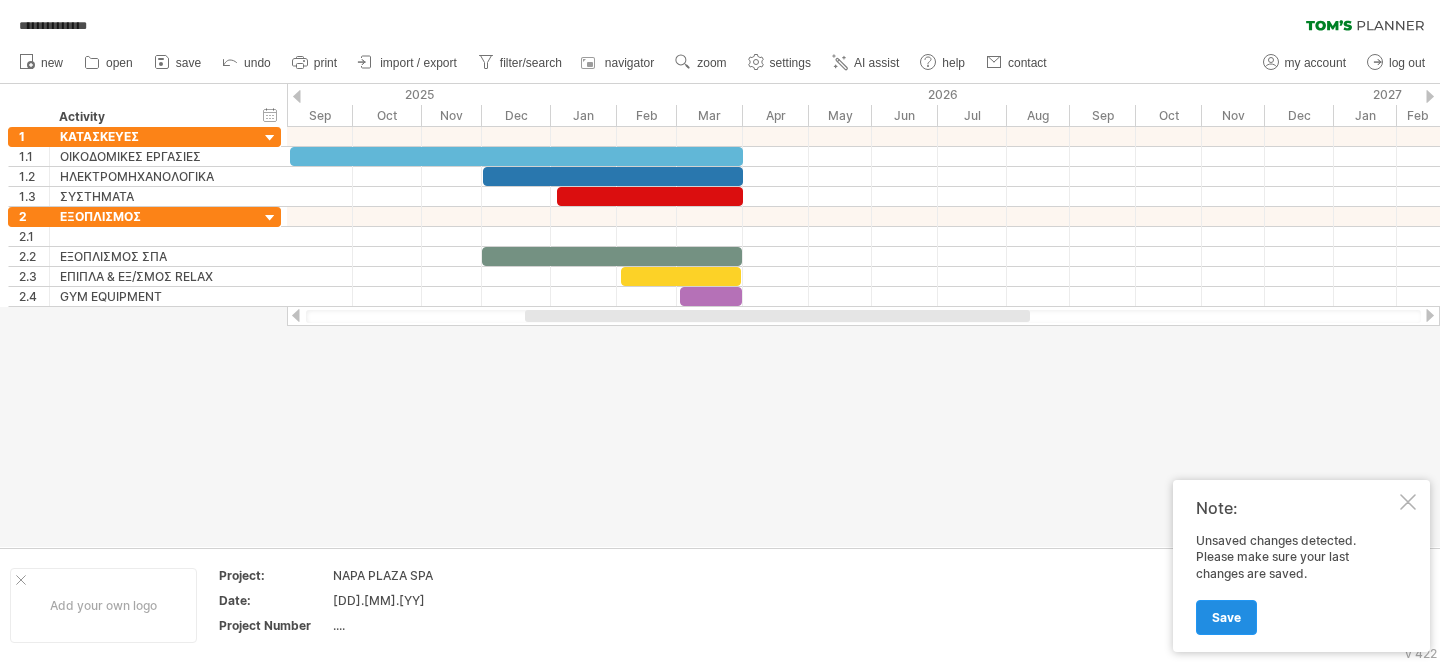click on "Save" at bounding box center (1226, 617) 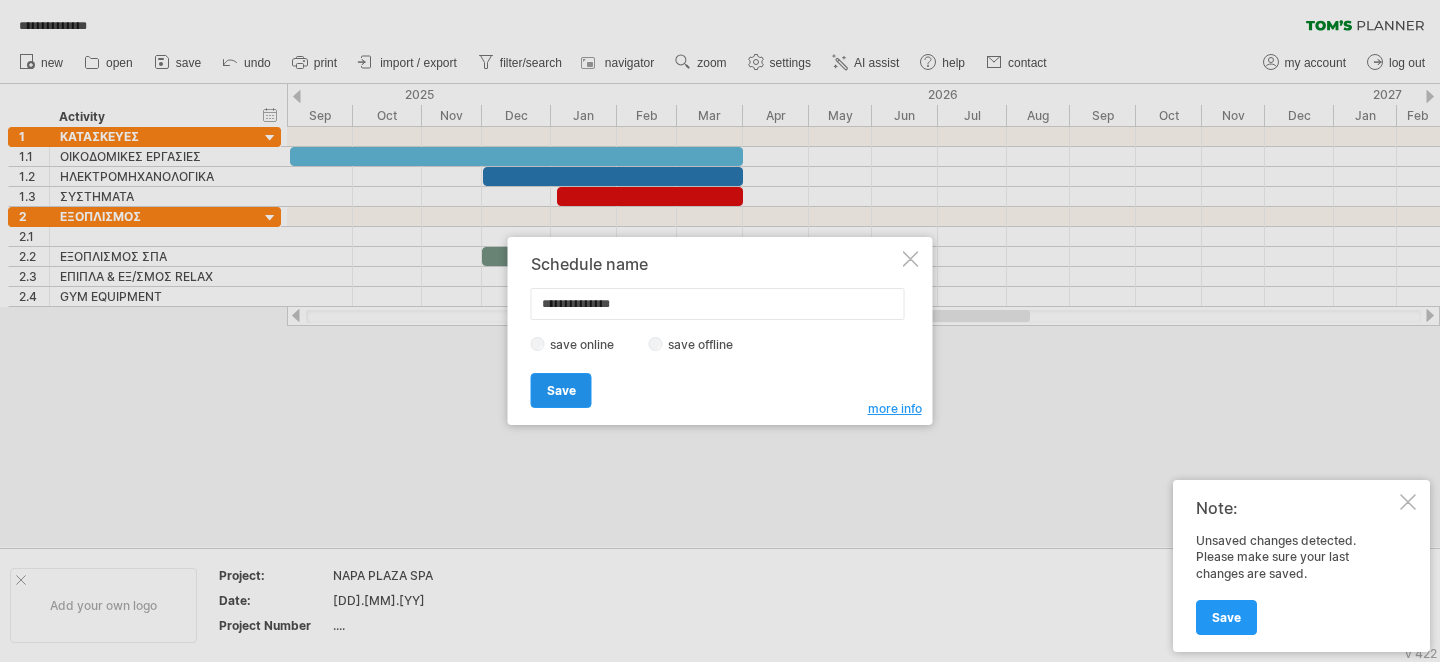 click on "Save" at bounding box center [561, 390] 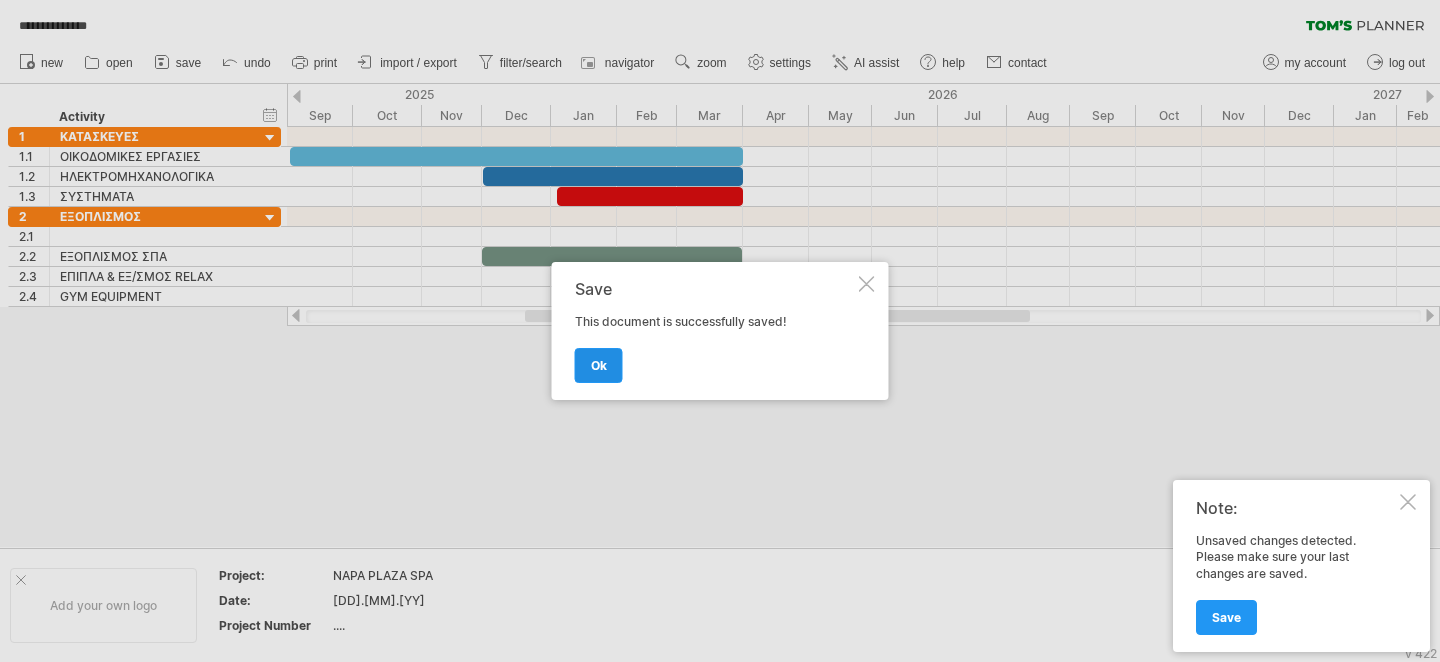 click on "ok" at bounding box center (599, 365) 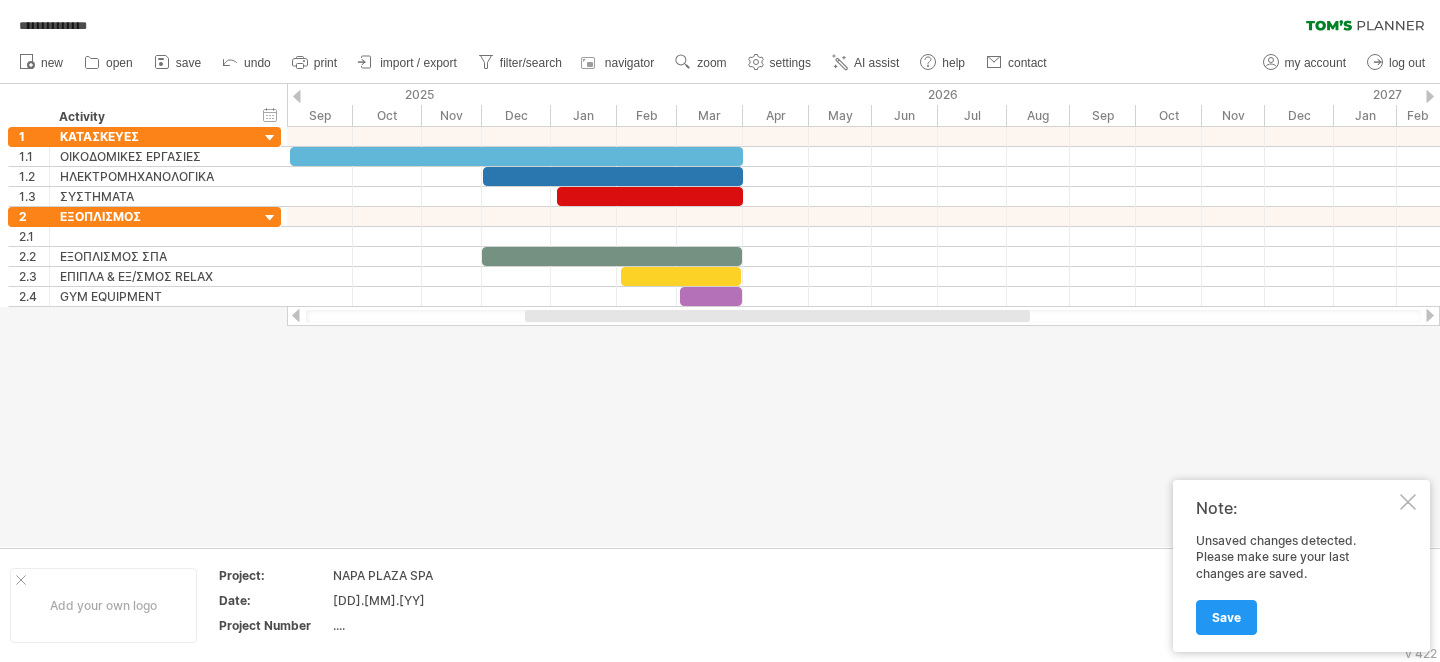 click at bounding box center (720, 315) 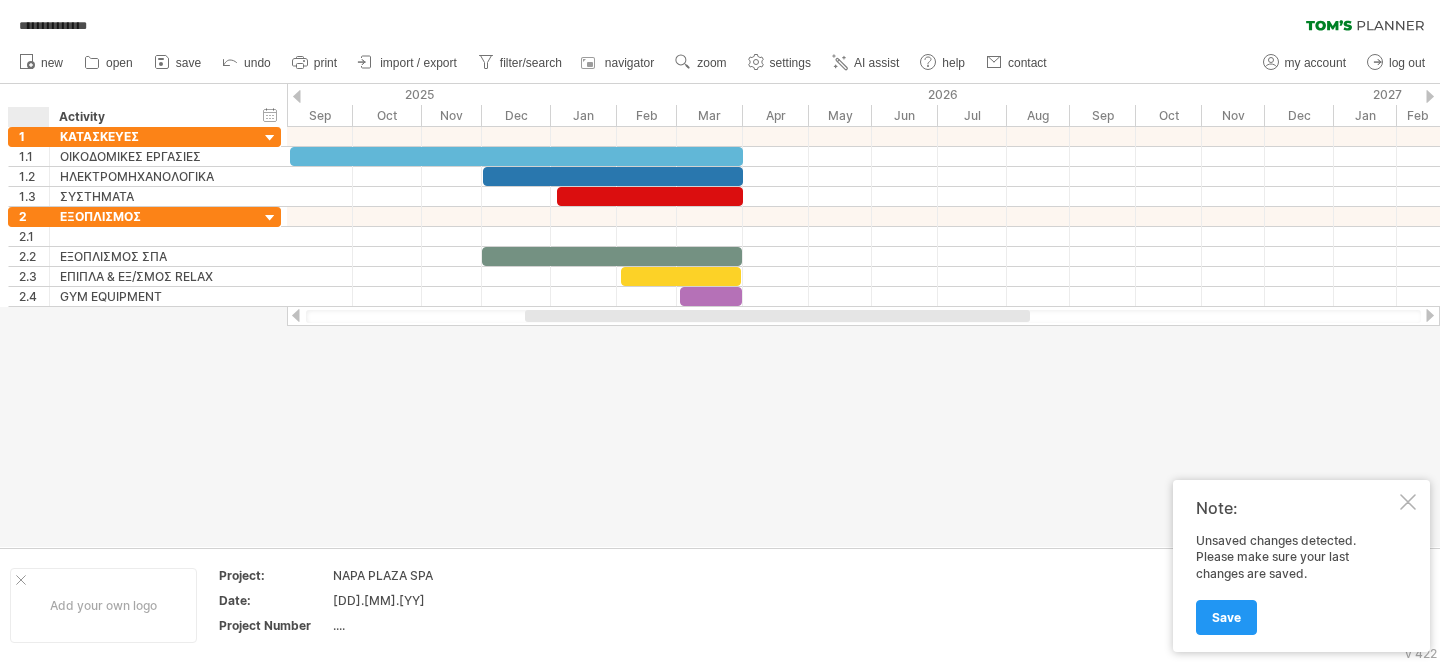 click on "hide start/end/duration show start/end/duration
******** Activity" at bounding box center [143, 105] 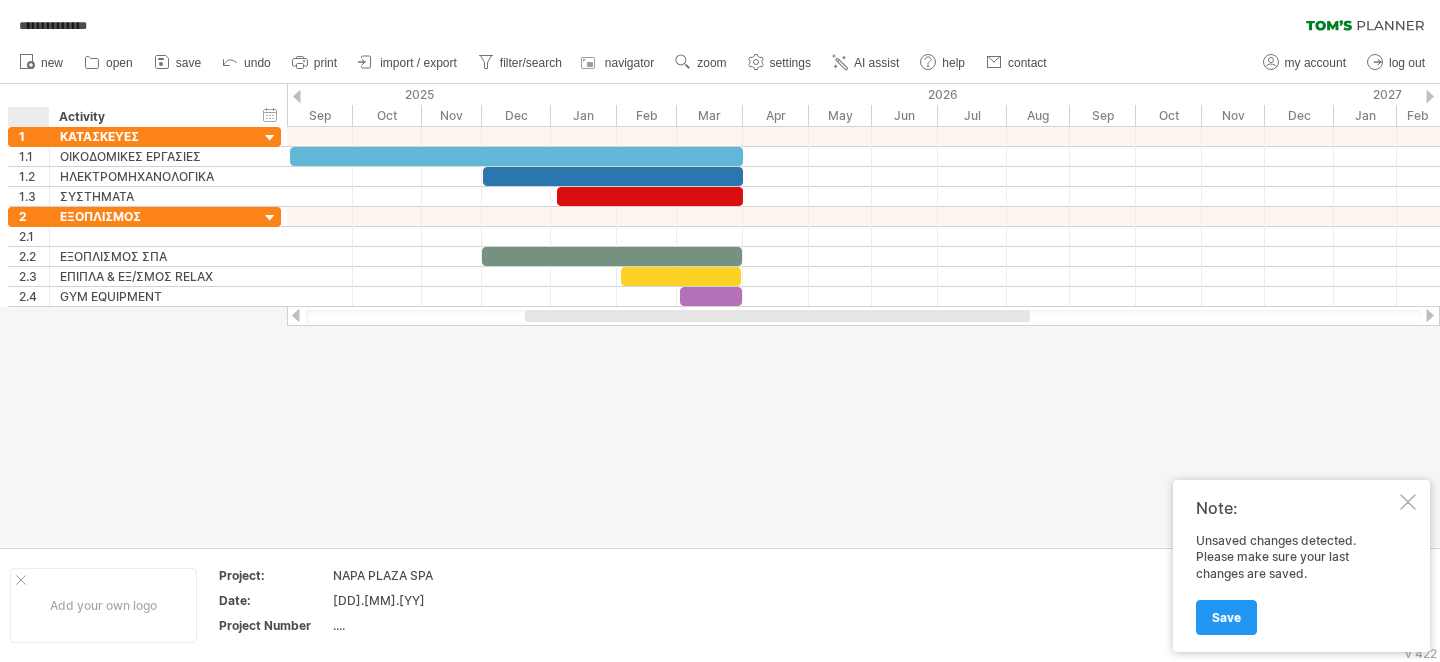 click on "hide start/end/duration show start/end/duration
******** Activity" at bounding box center (143, 105) 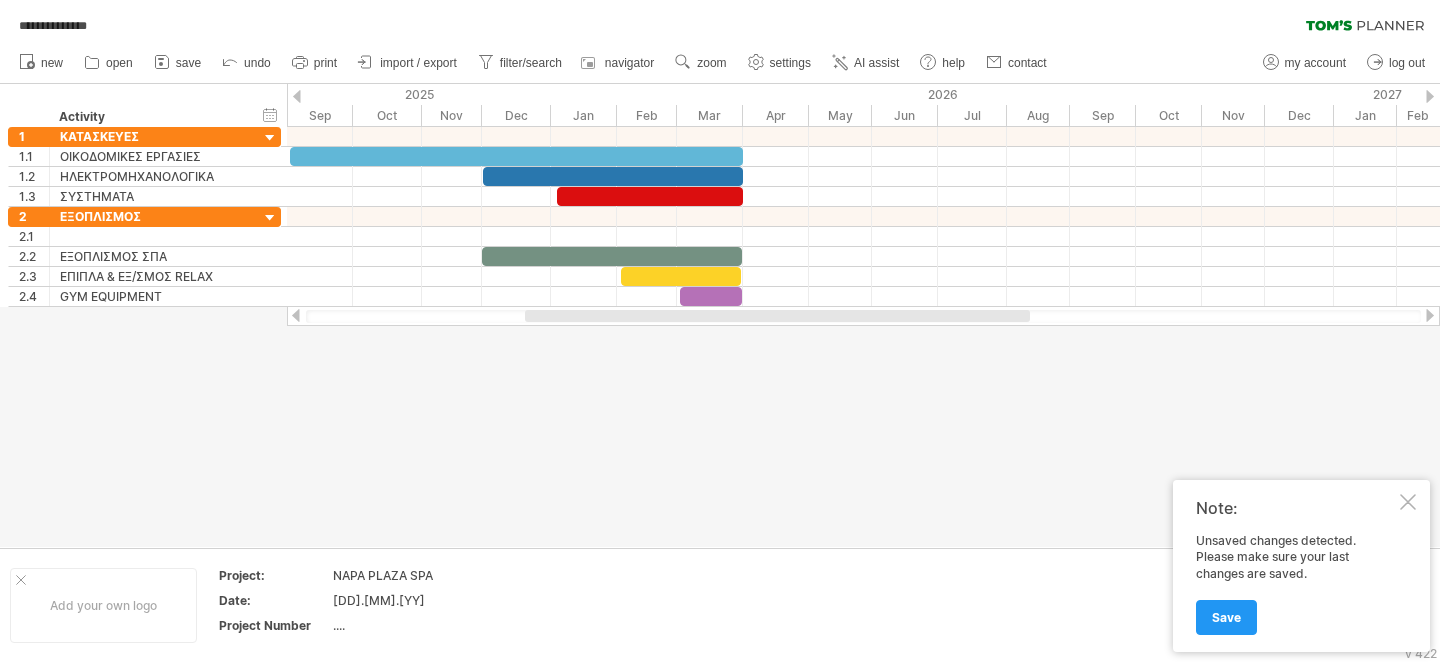 drag, startPoint x: 15, startPoint y: 86, endPoint x: 440, endPoint y: 380, distance: 516.7795 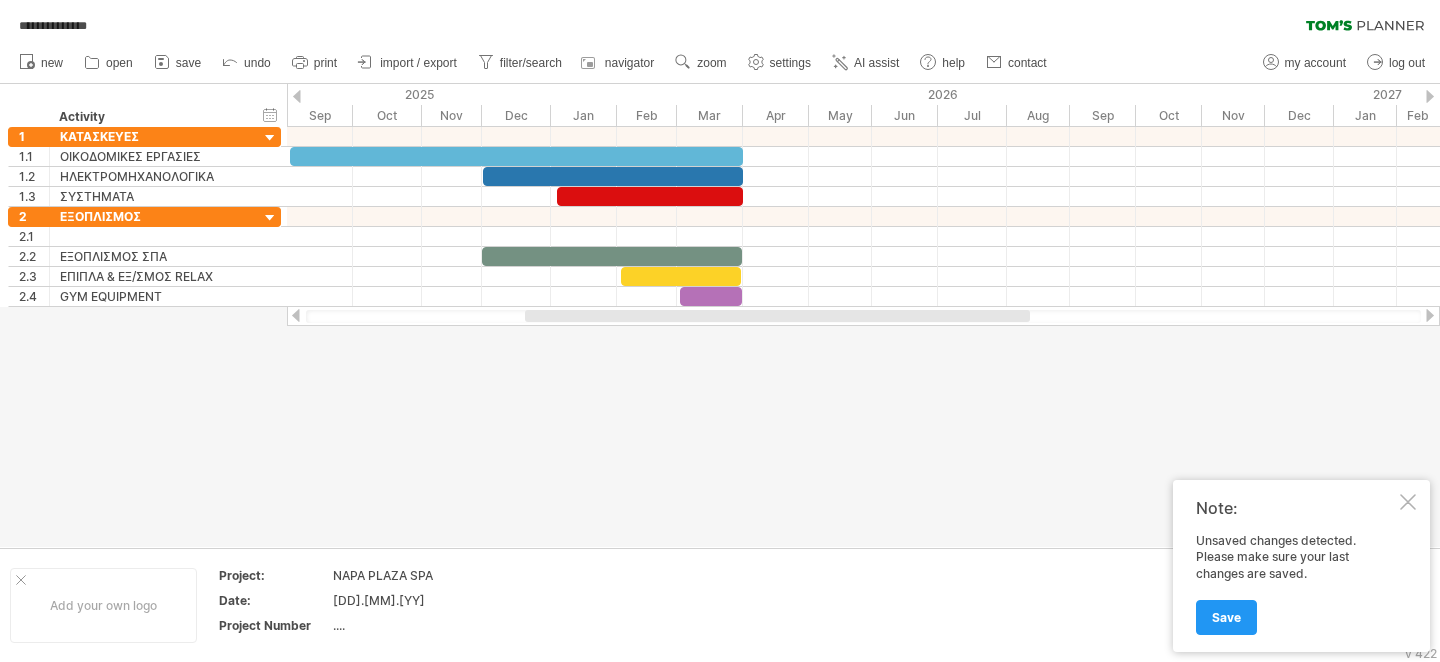 click at bounding box center [1408, 502] 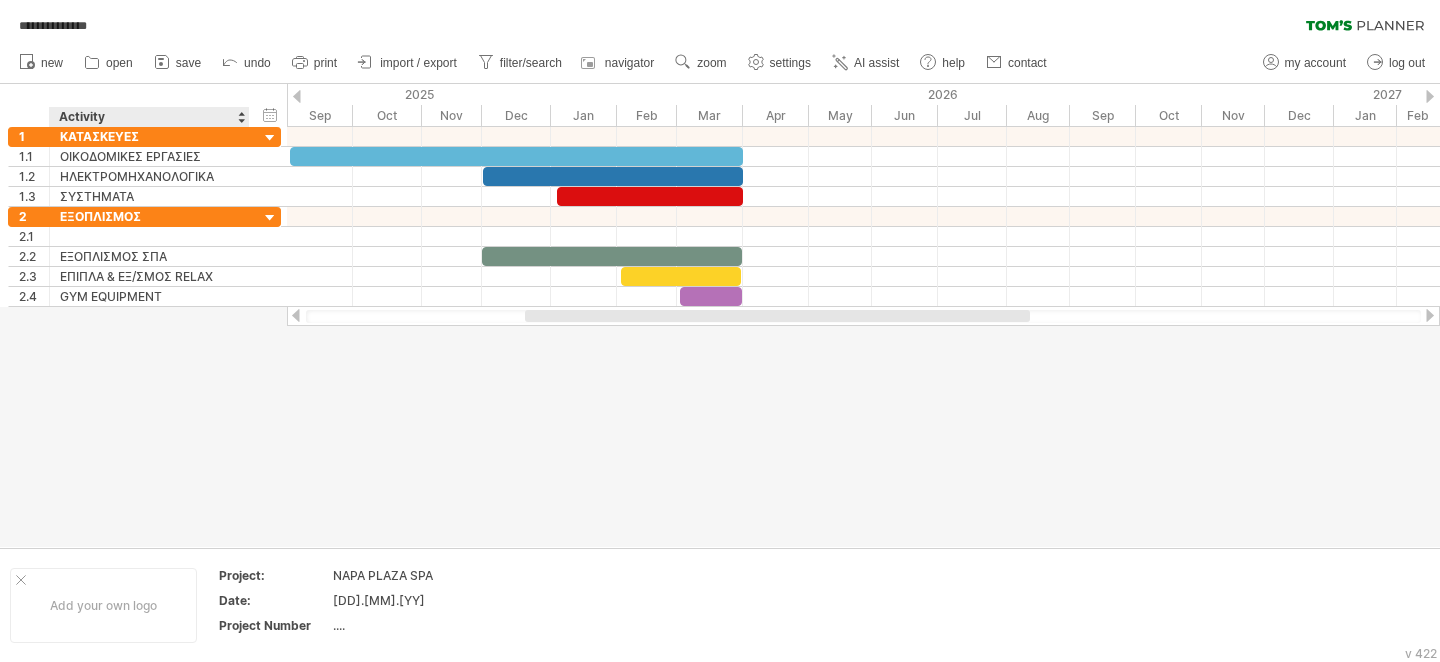 drag, startPoint x: 459, startPoint y: 610, endPoint x: 140, endPoint y: 322, distance: 429.7732 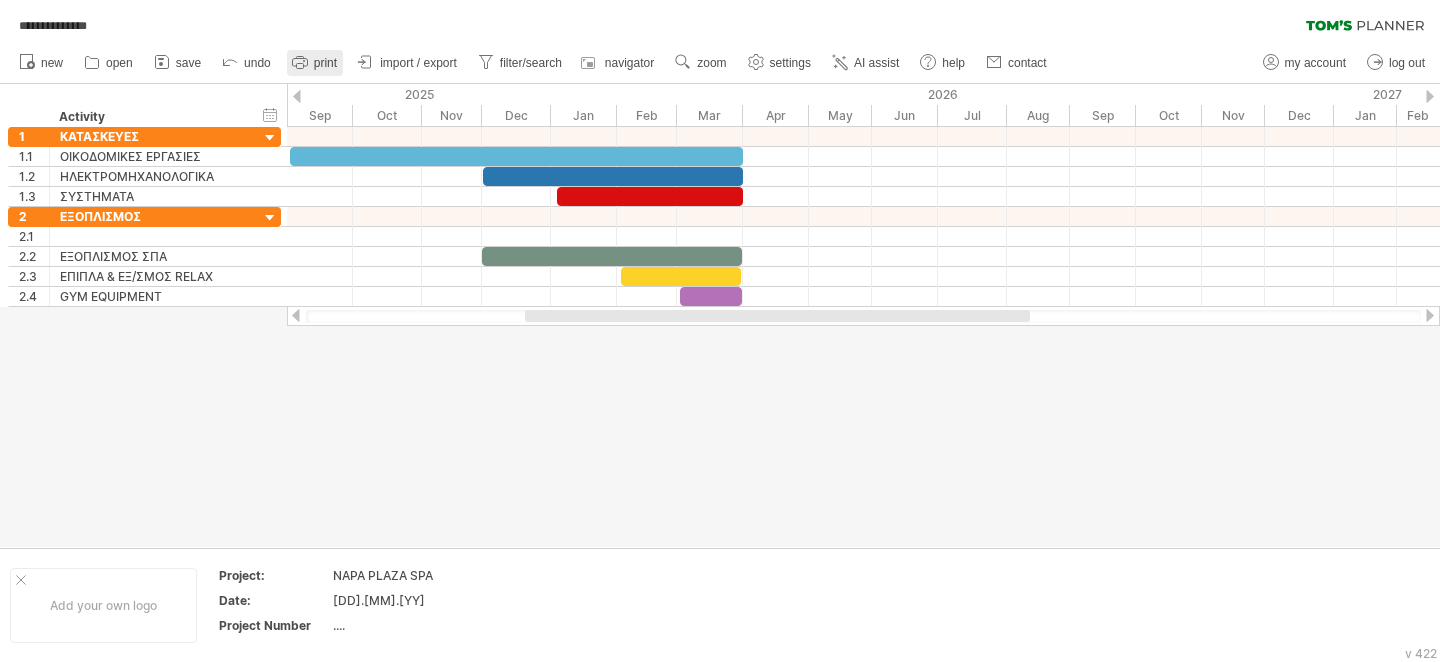 click on "print" at bounding box center [315, 63] 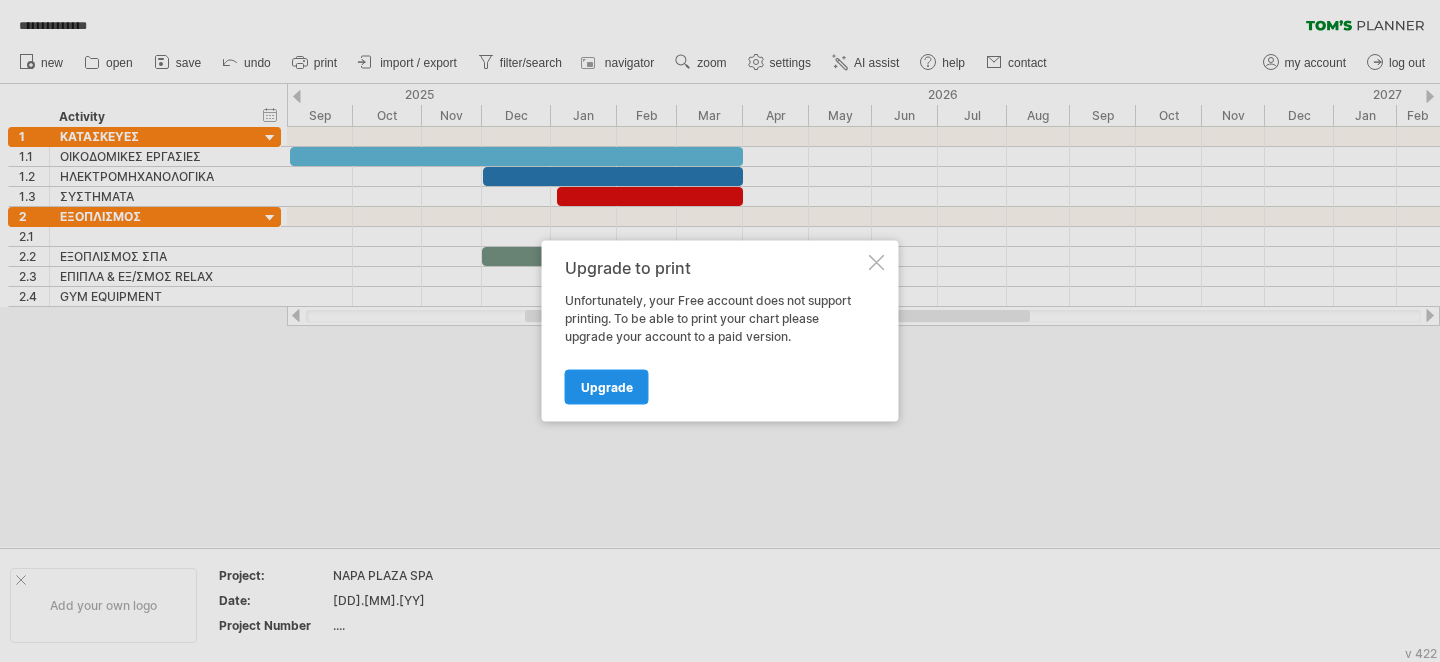 click on "Upgrade" at bounding box center [607, 387] 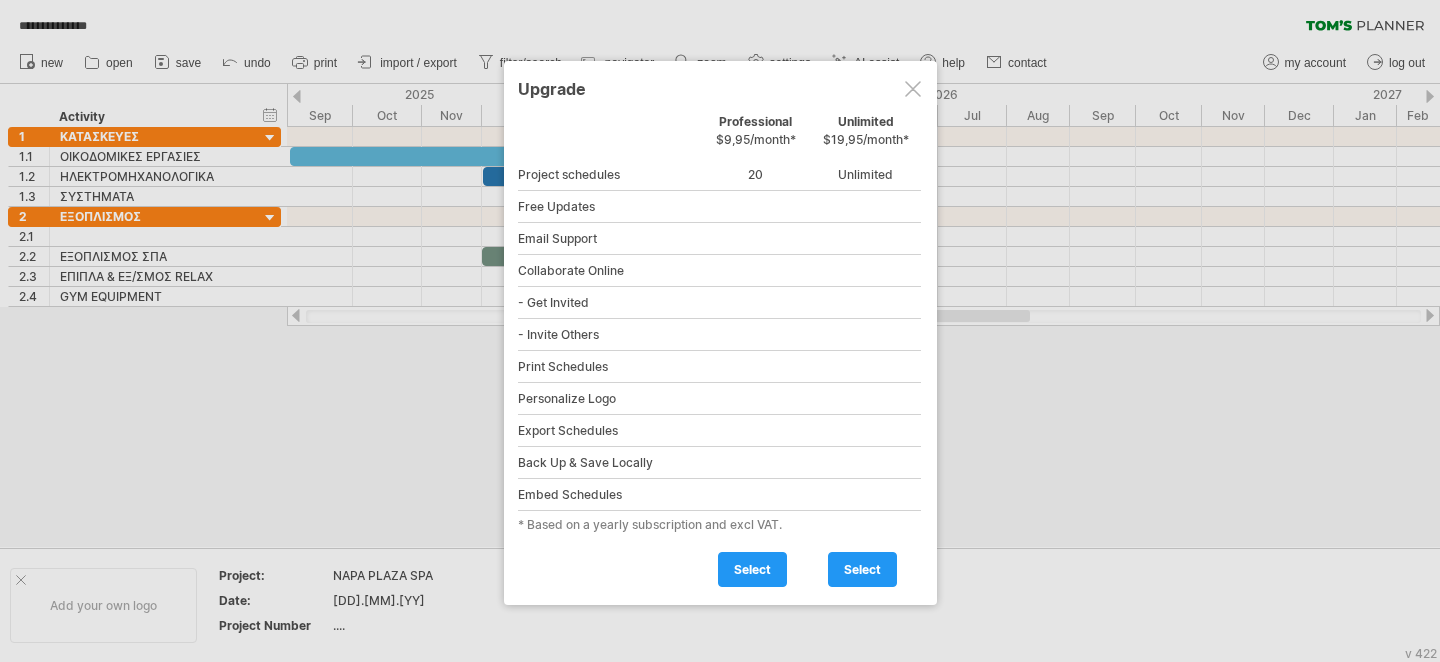 click at bounding box center [913, 89] 